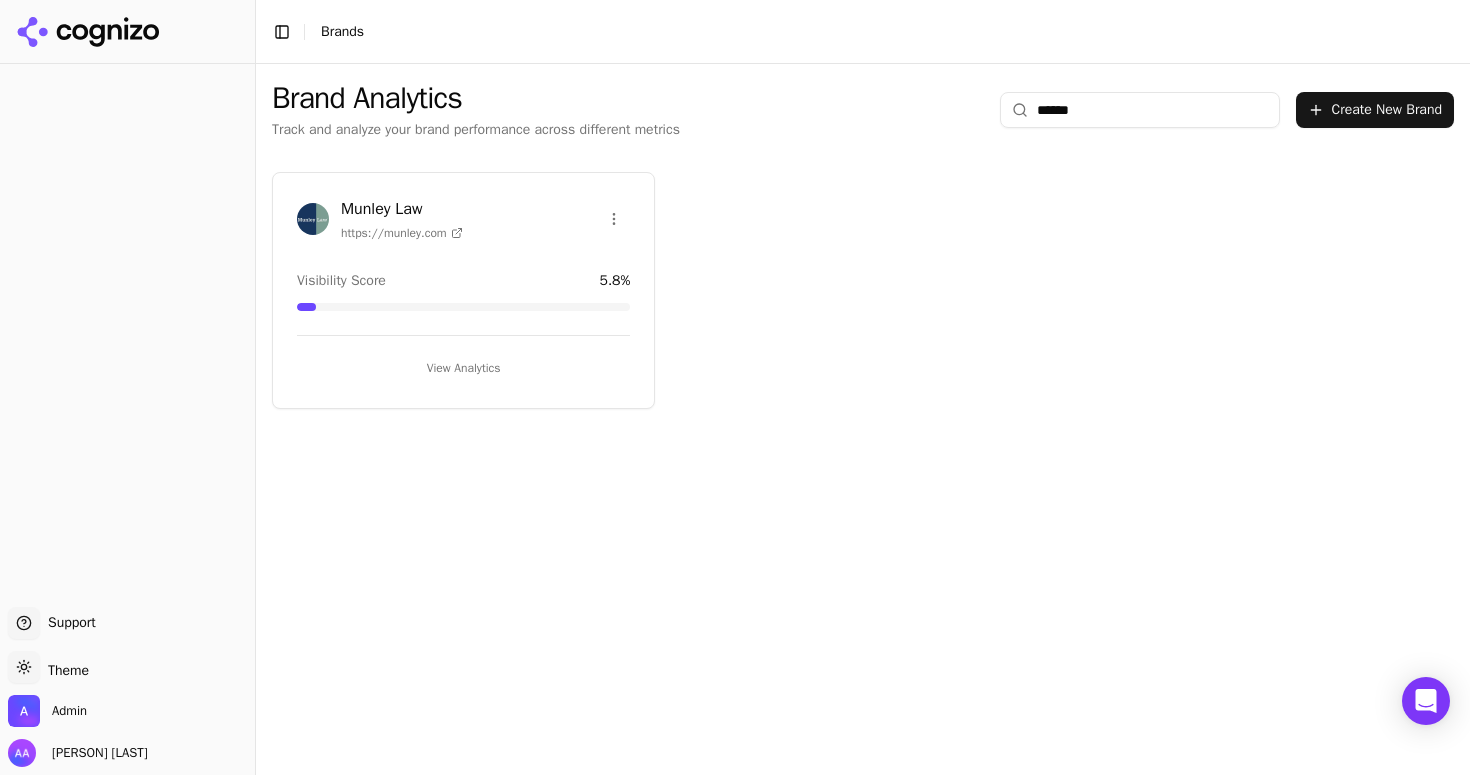 scroll, scrollTop: 0, scrollLeft: 0, axis: both 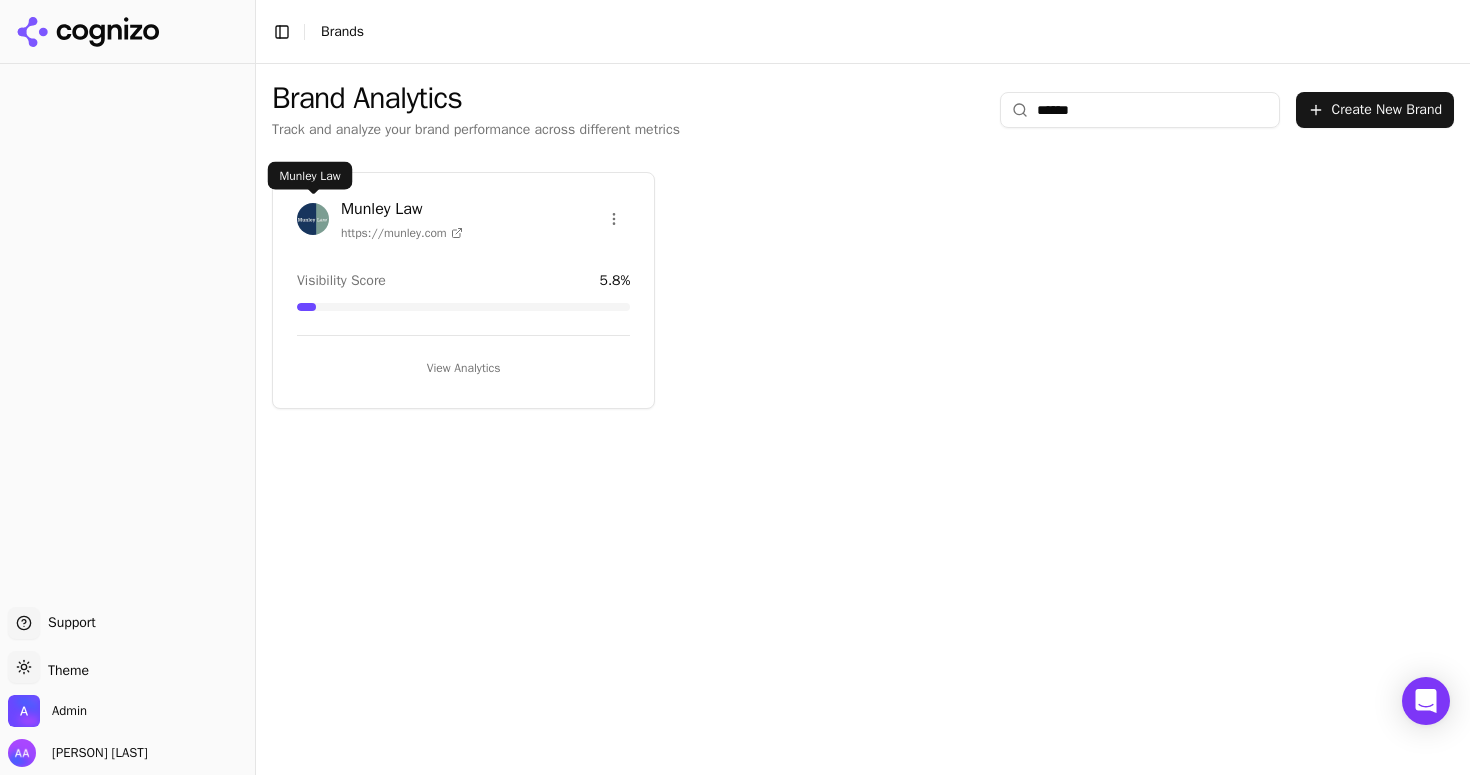 type on "******" 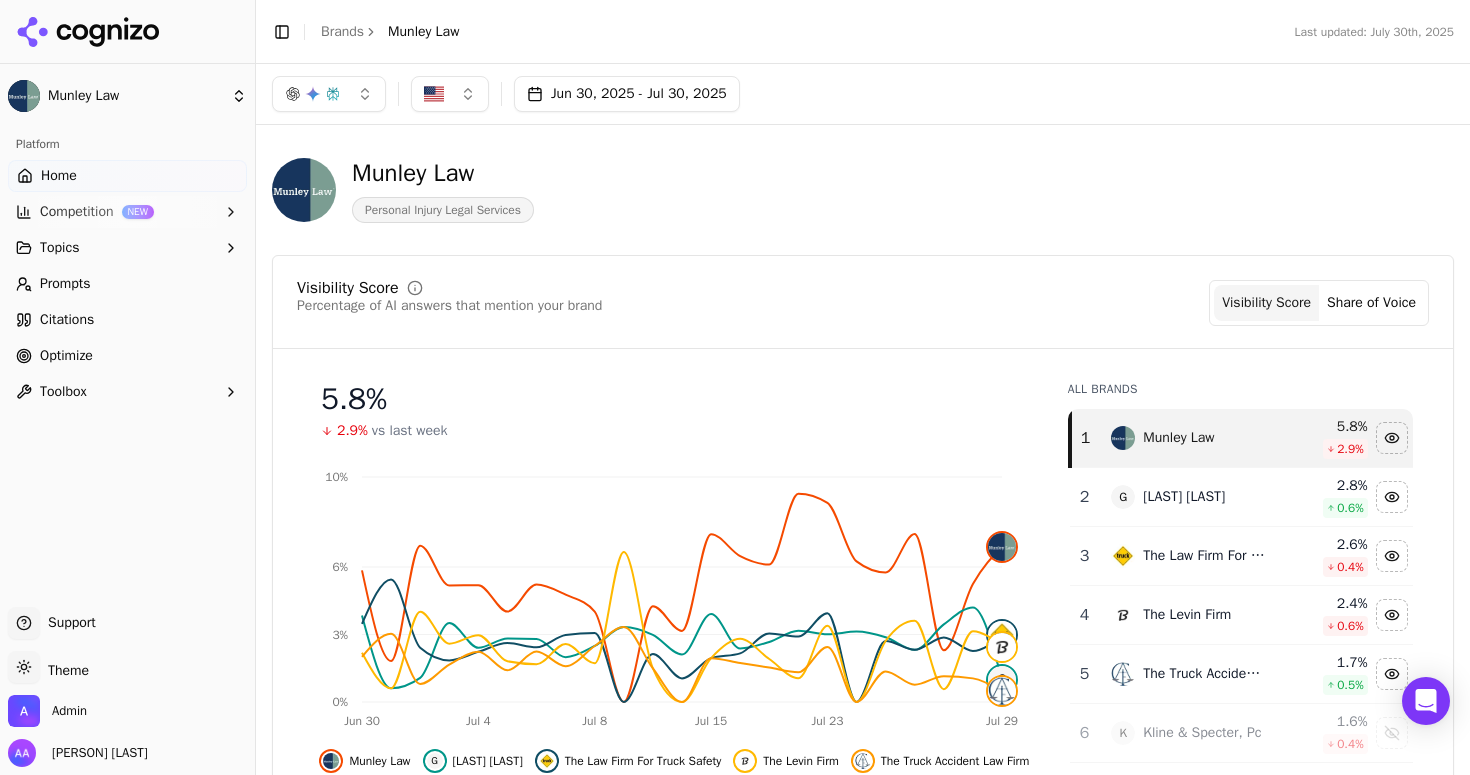click 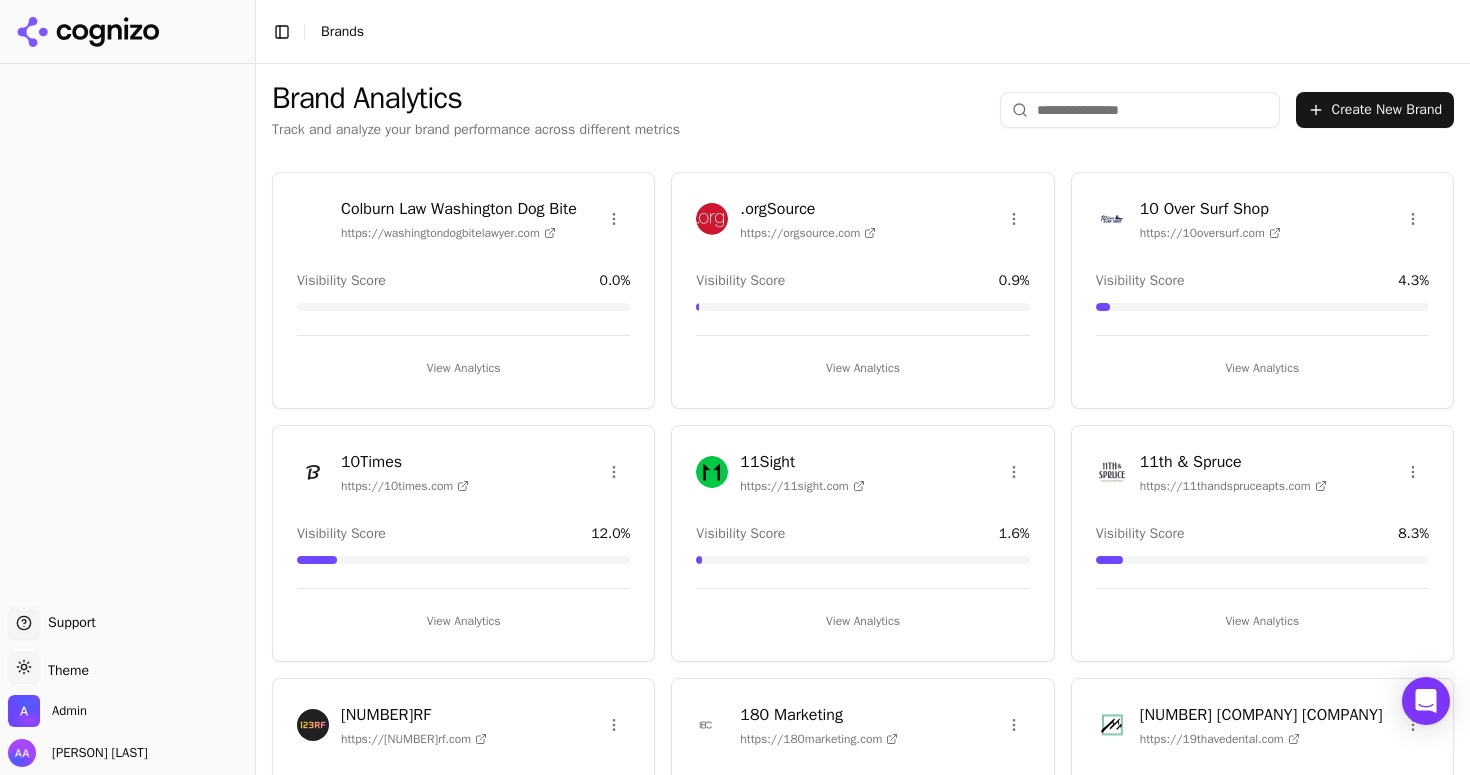 click at bounding box center (1140, 110) 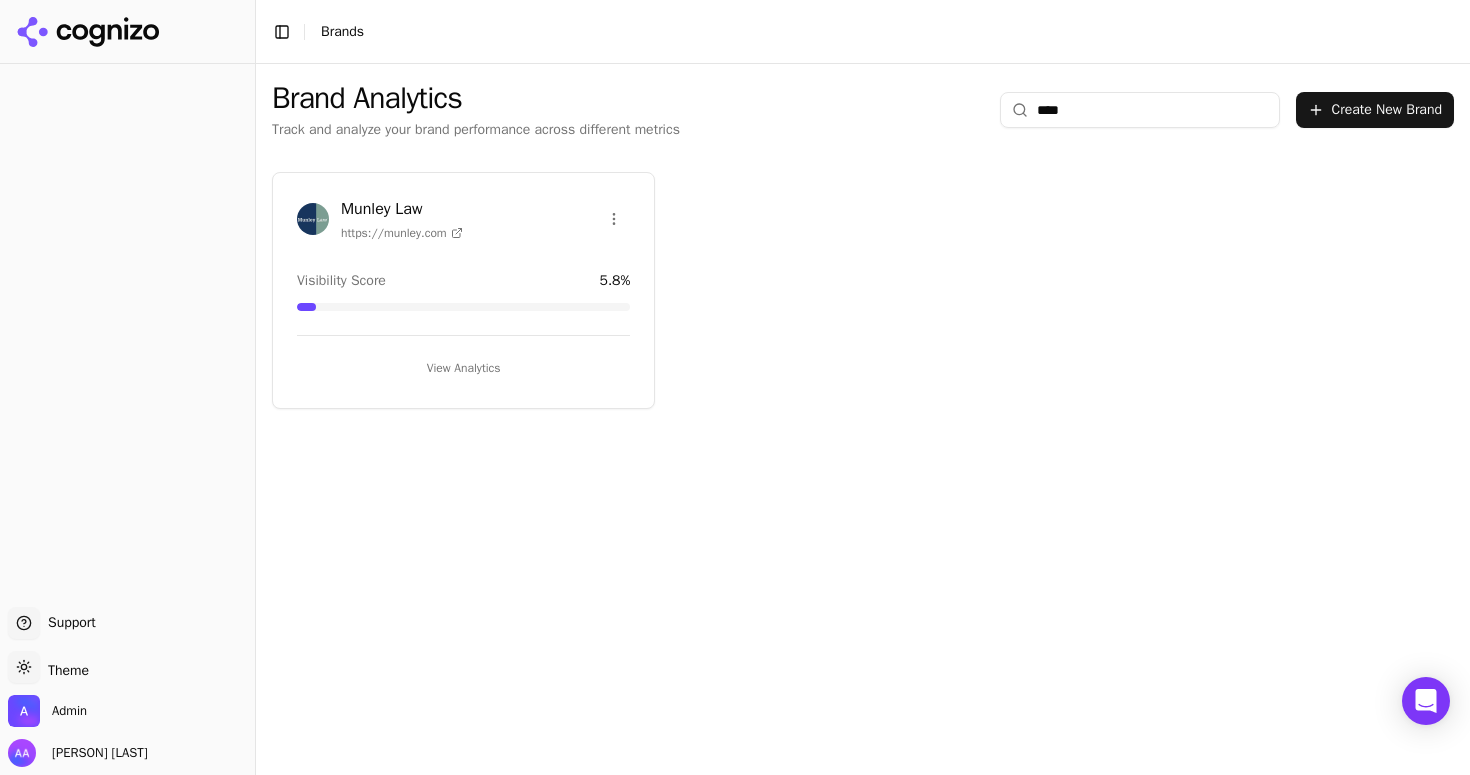 type on "****" 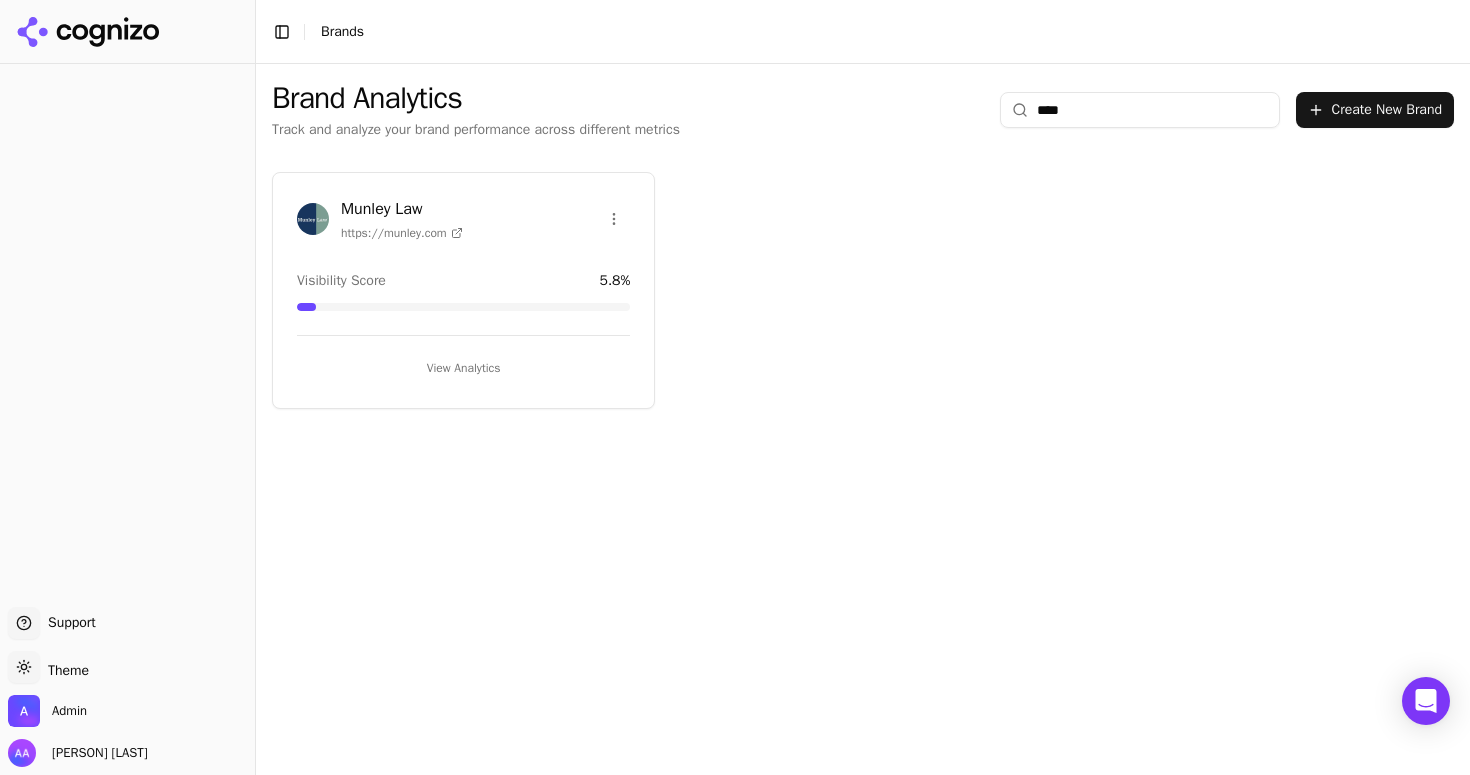 click at bounding box center [313, 219] 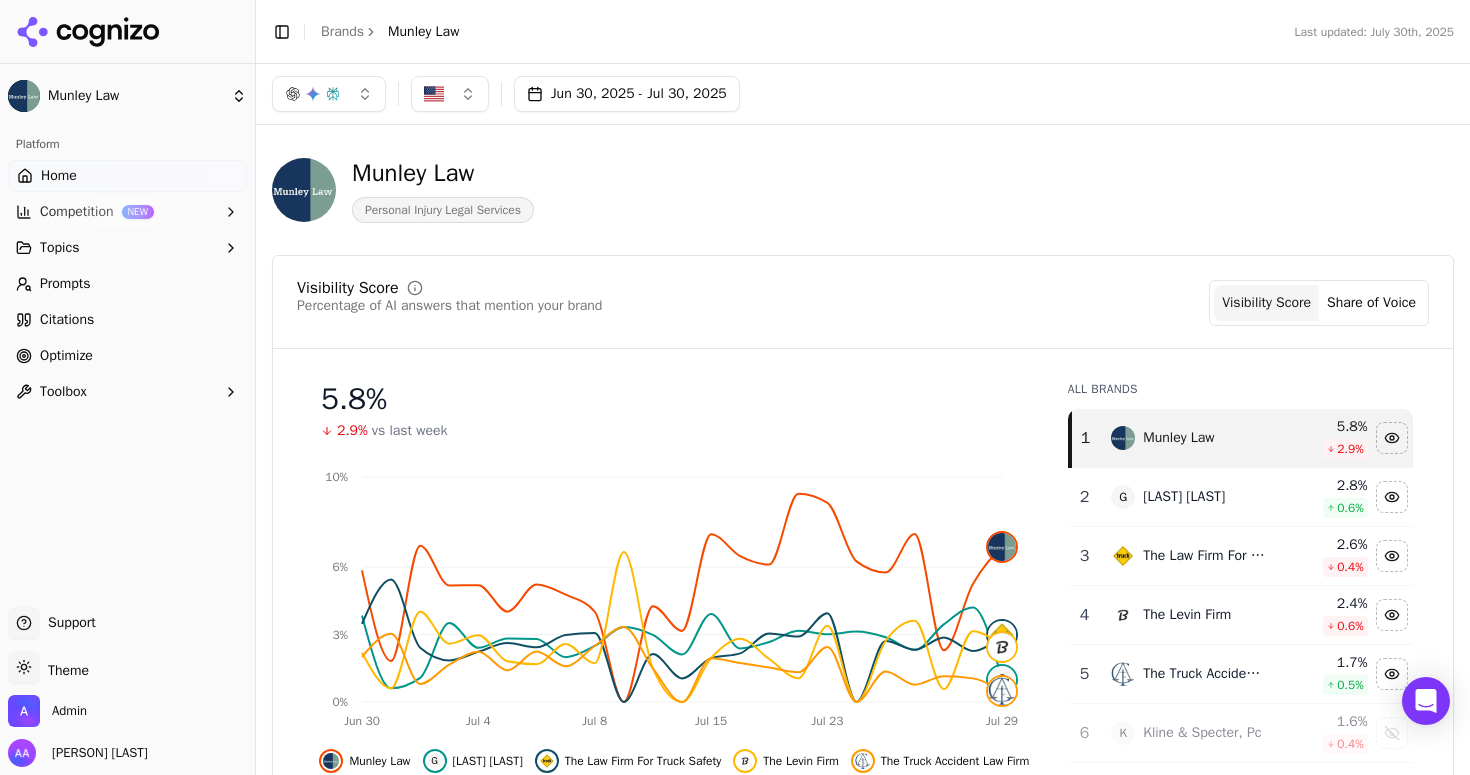 click on "Optimize" at bounding box center (127, 356) 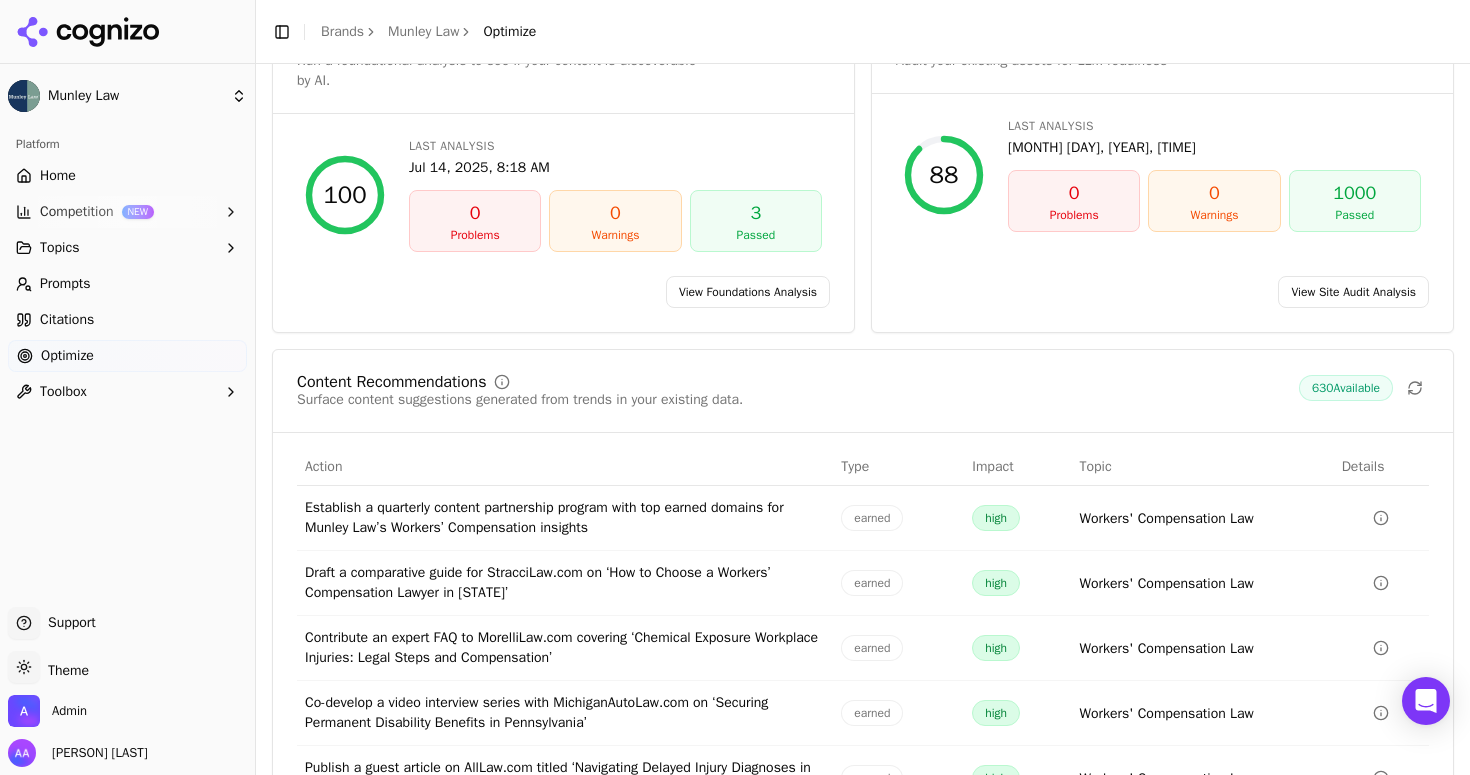 scroll, scrollTop: 252, scrollLeft: 0, axis: vertical 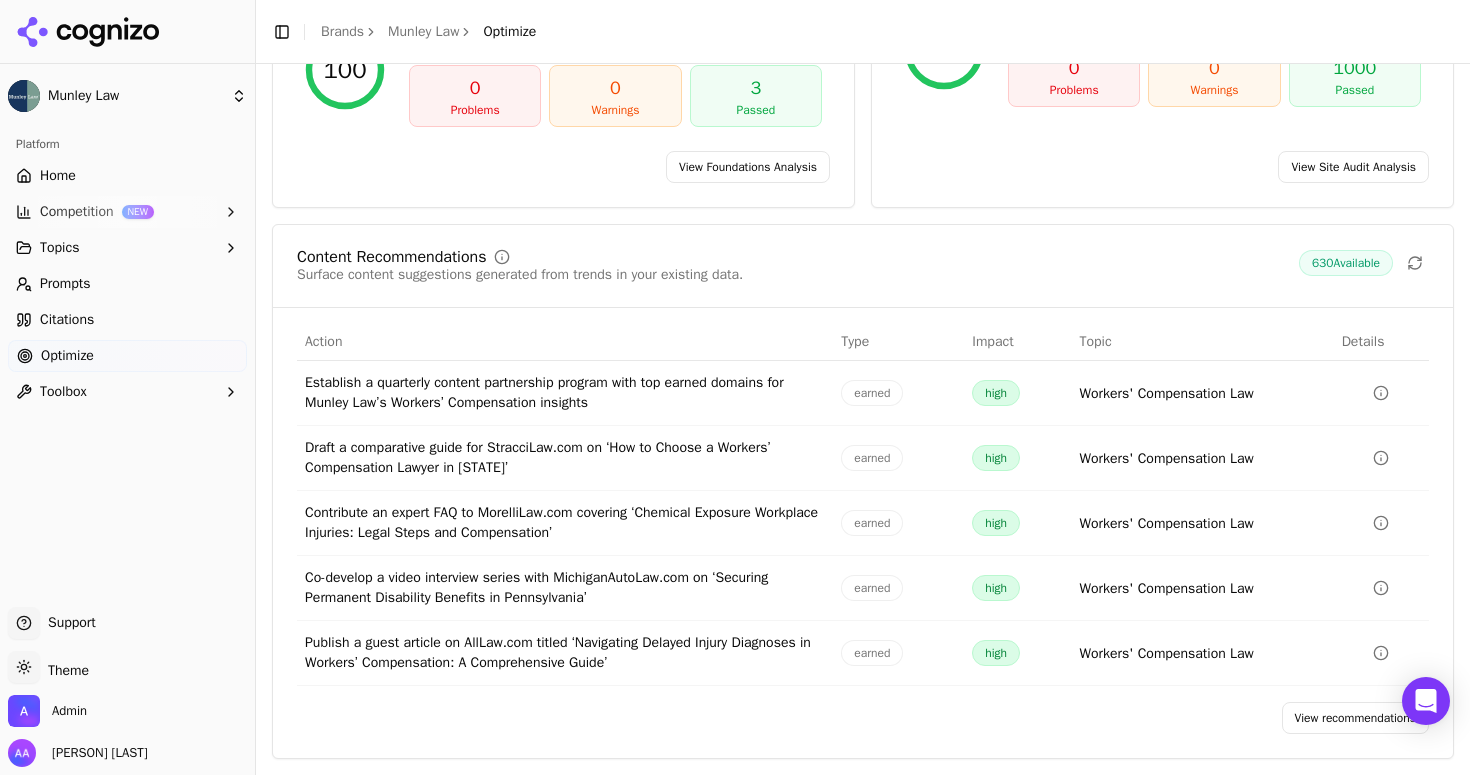 click on "View recommendations" at bounding box center [1356, 718] 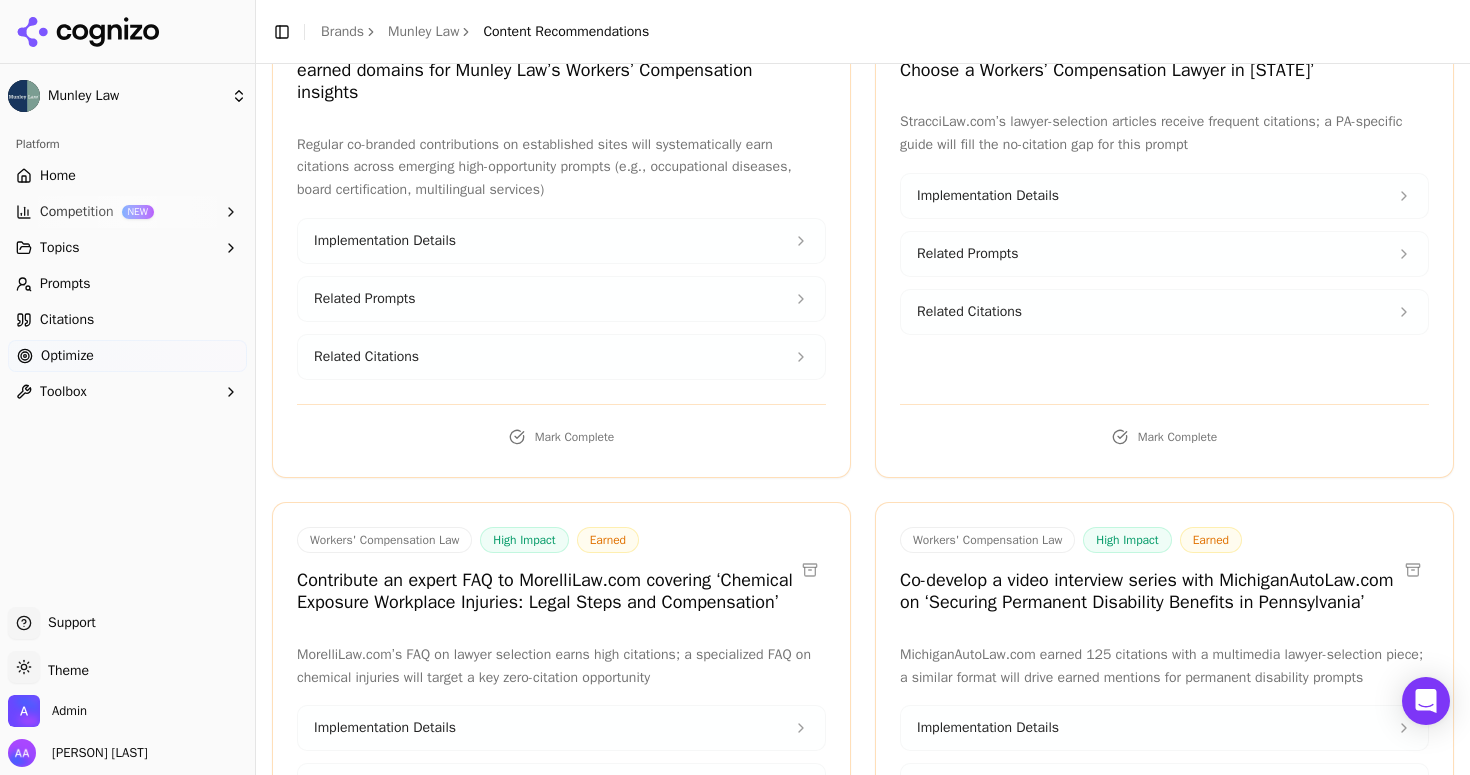 scroll, scrollTop: 0, scrollLeft: 0, axis: both 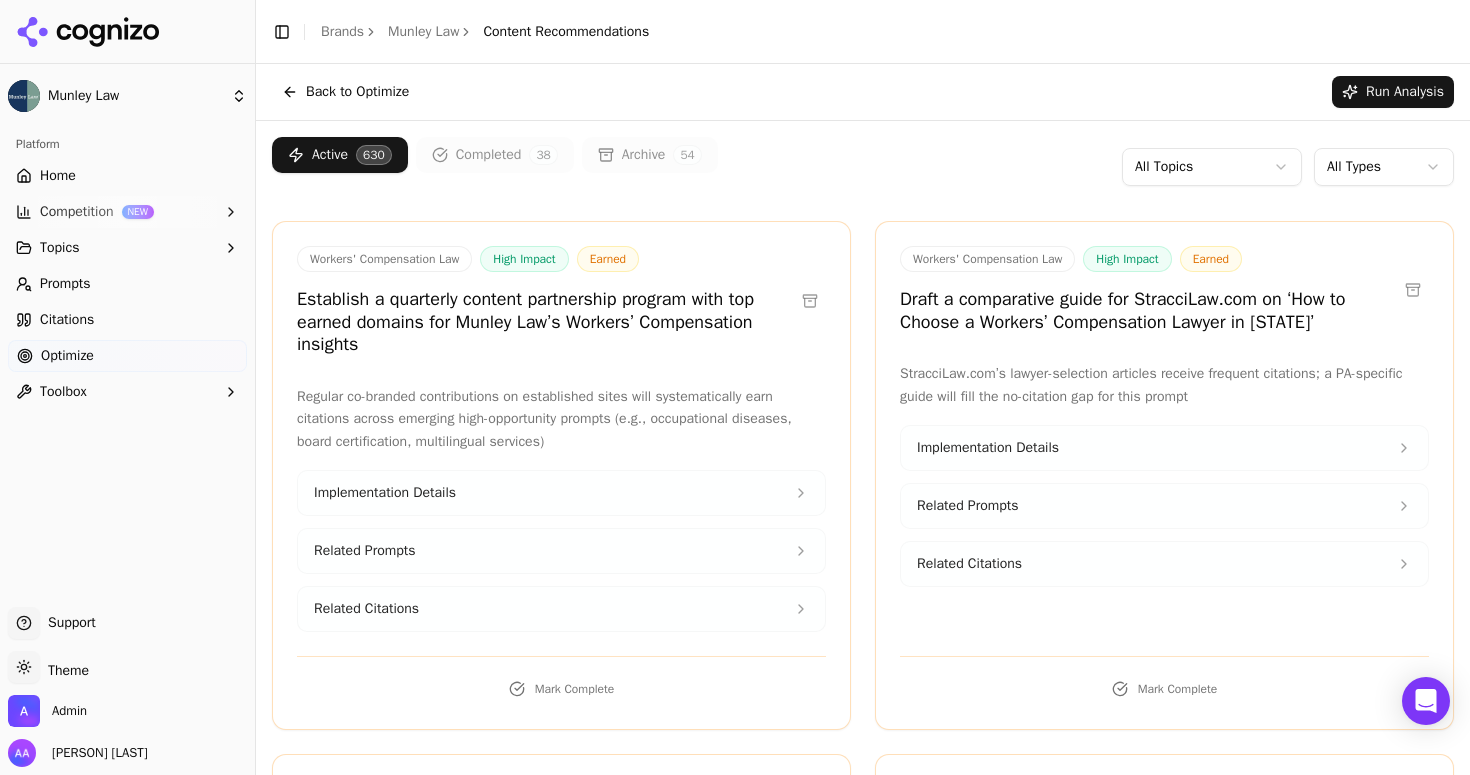 click on "Home" at bounding box center (127, 176) 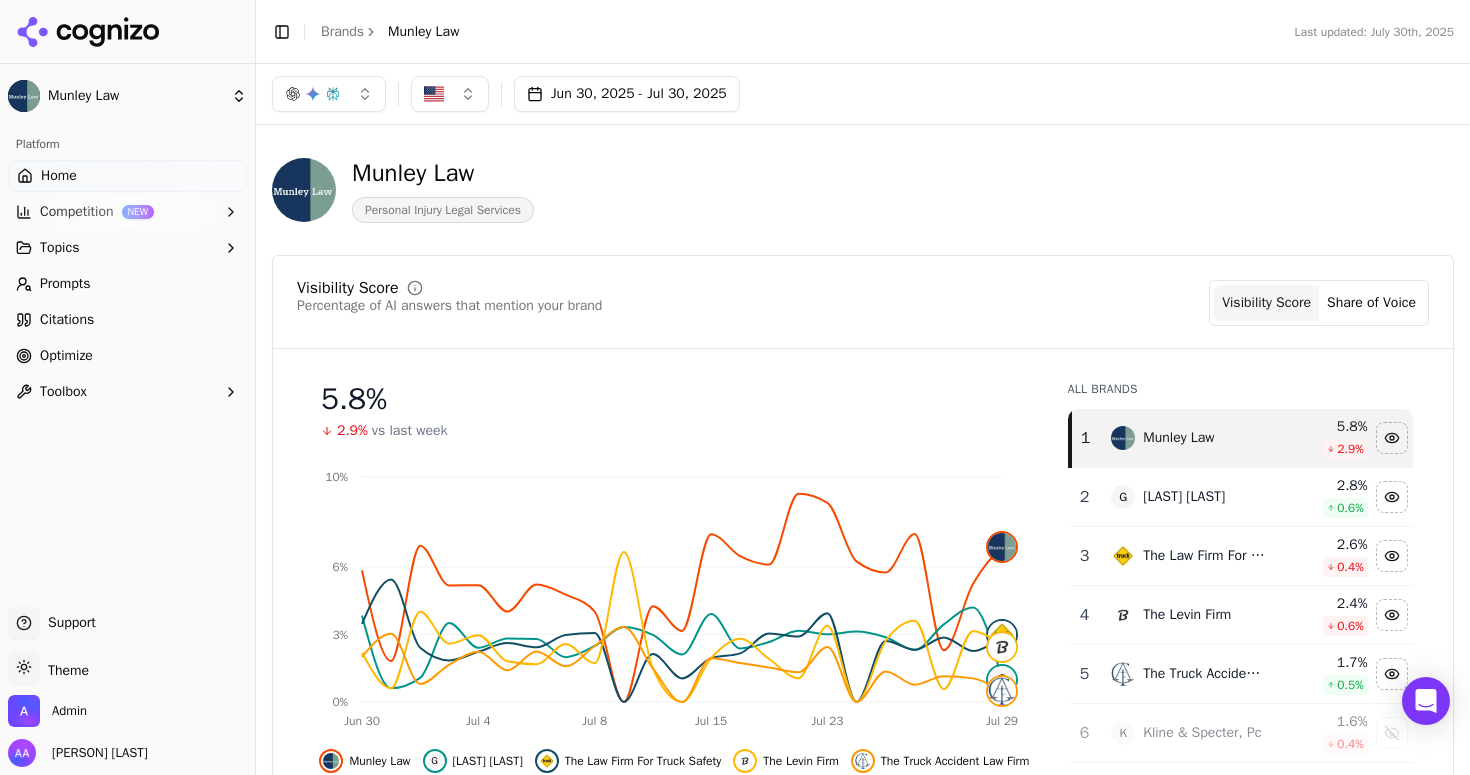 scroll, scrollTop: 69, scrollLeft: 0, axis: vertical 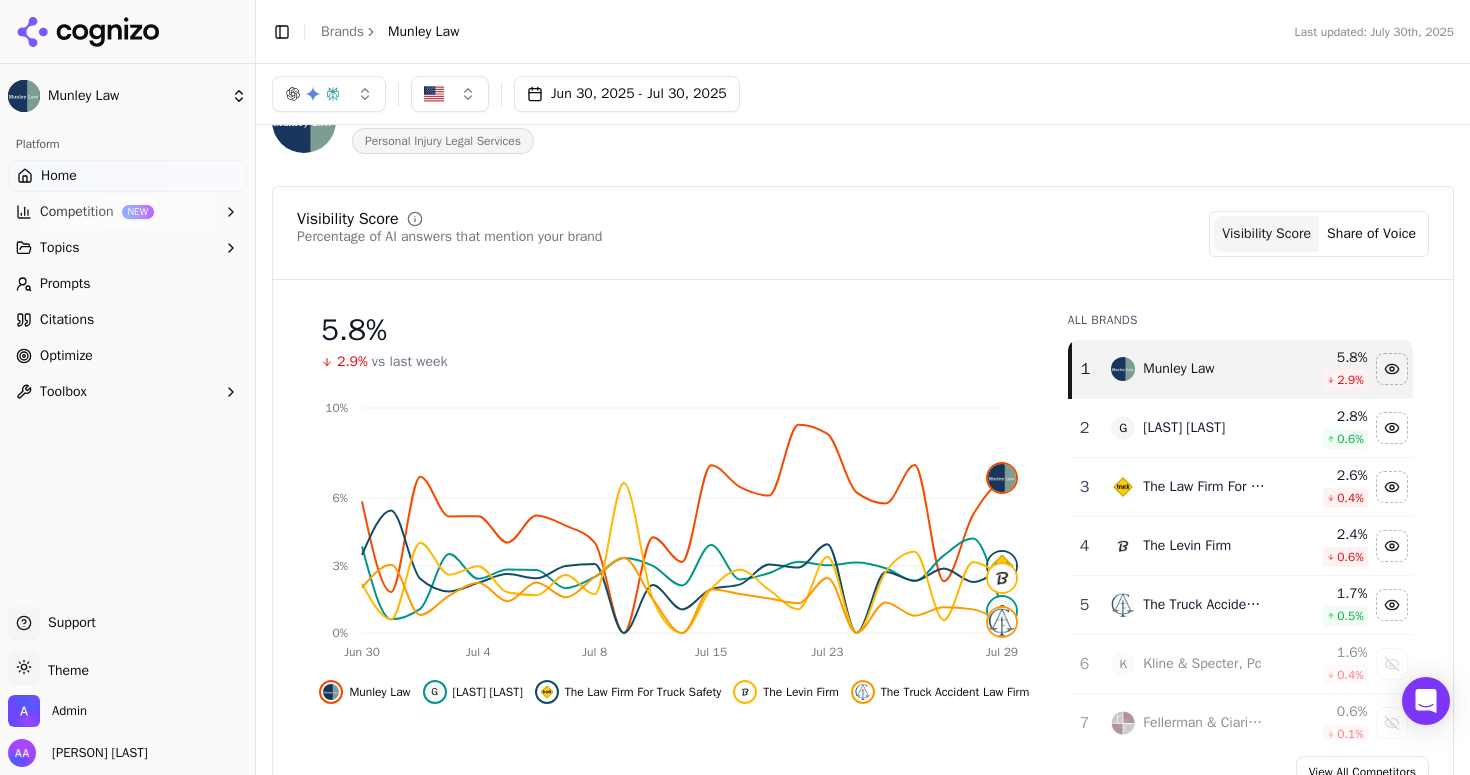 click on "Jun 30, 2025 - Jul 30, 2025" at bounding box center (627, 94) 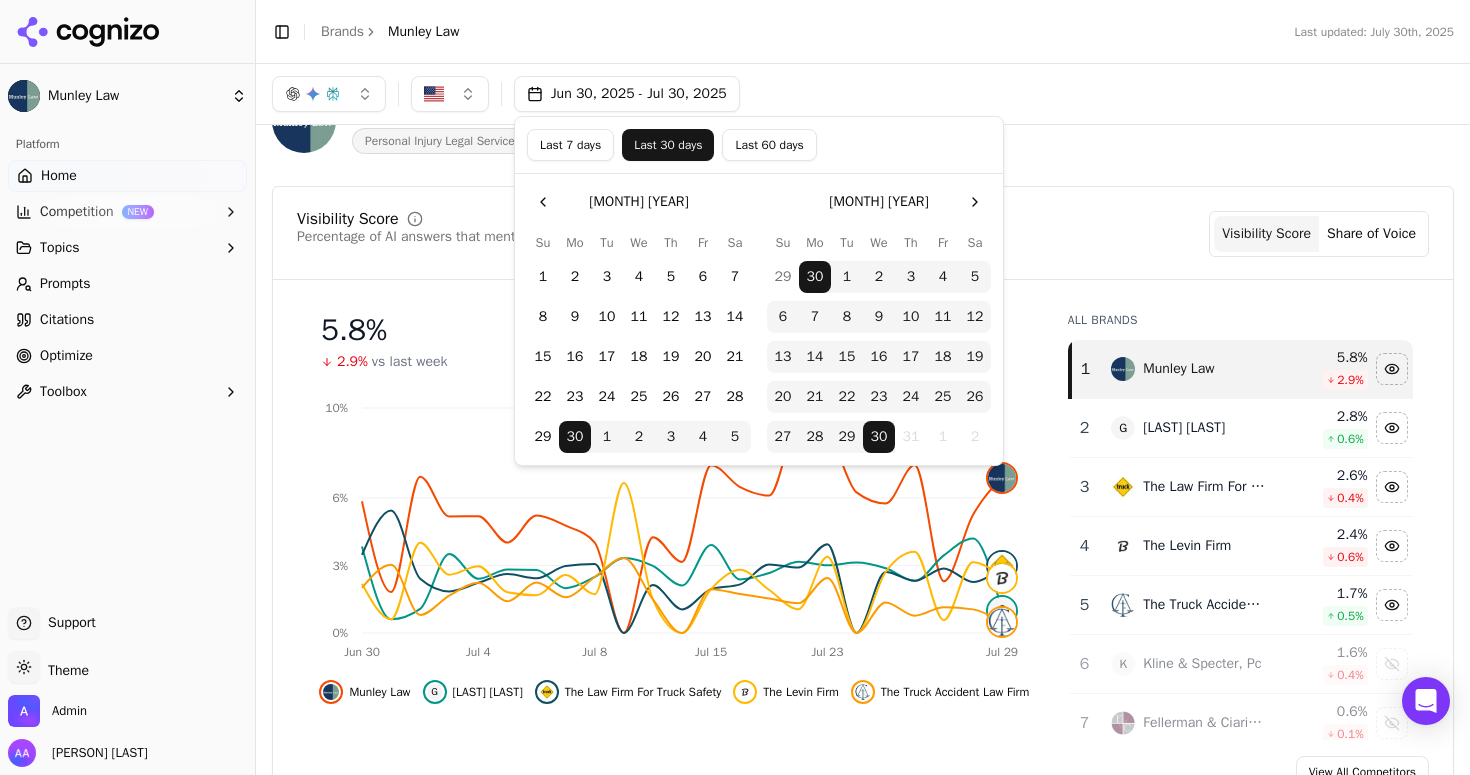 click on "Last 60 days" at bounding box center (769, 145) 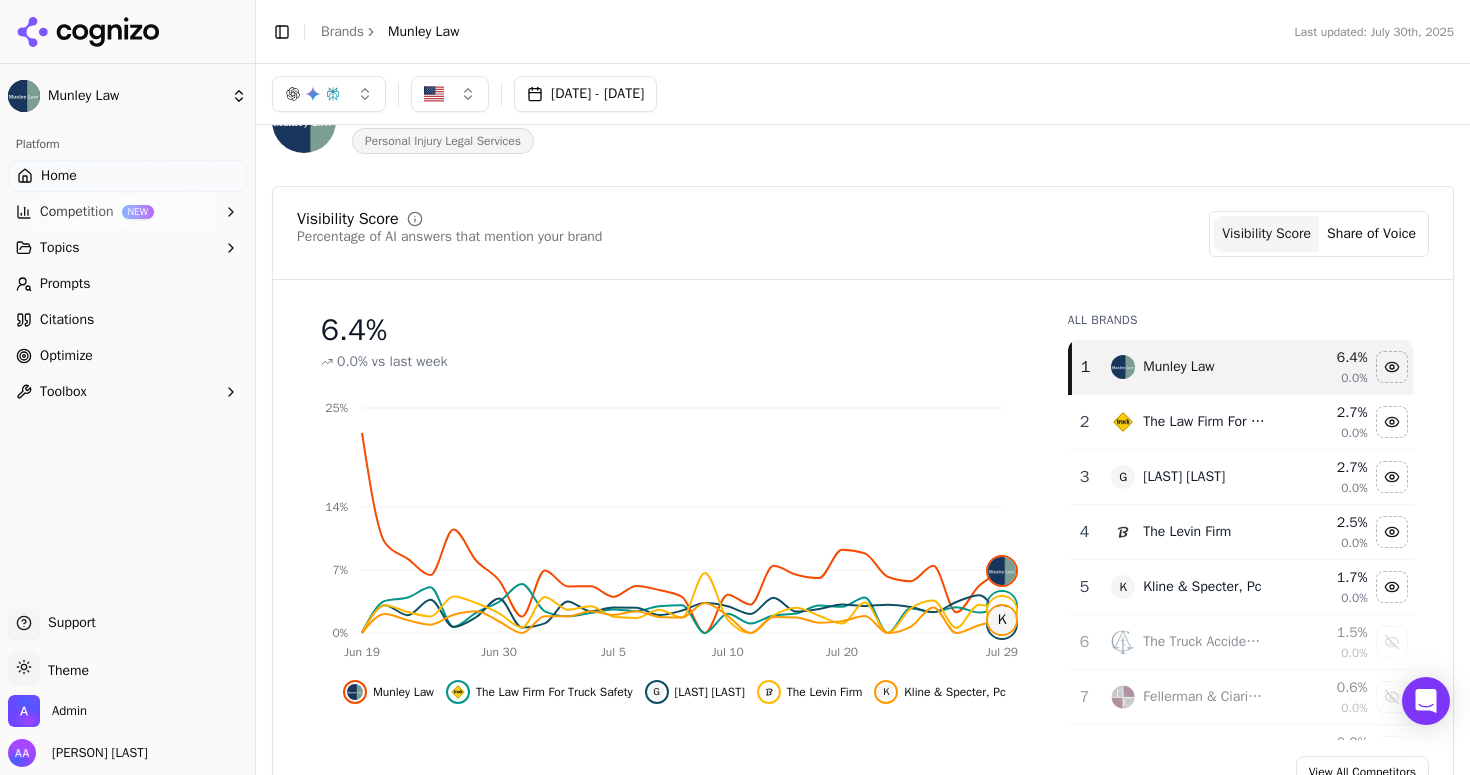 click on "May 31, 2025 - Jul 30, 2025" at bounding box center [585, 94] 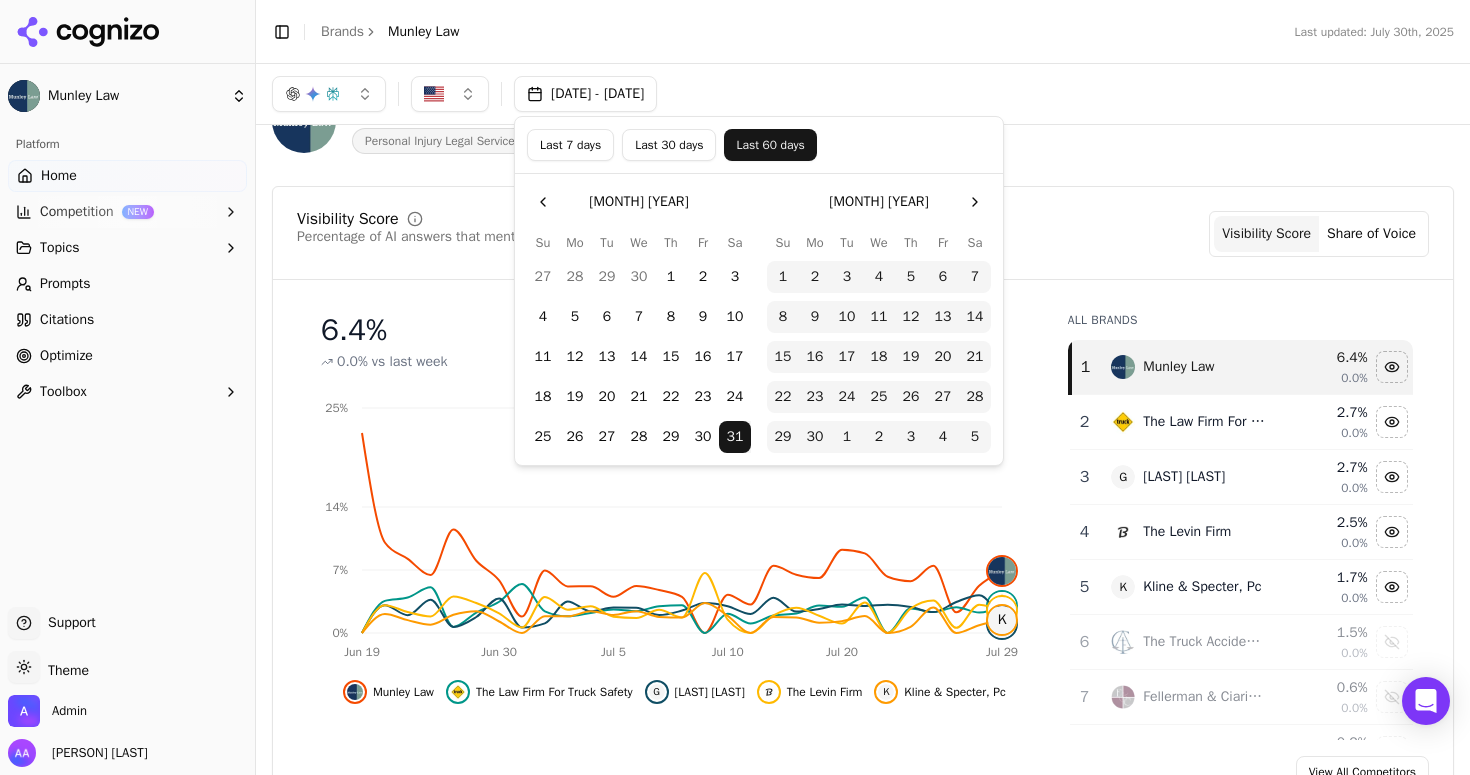 click on "Last 30 days" at bounding box center (669, 145) 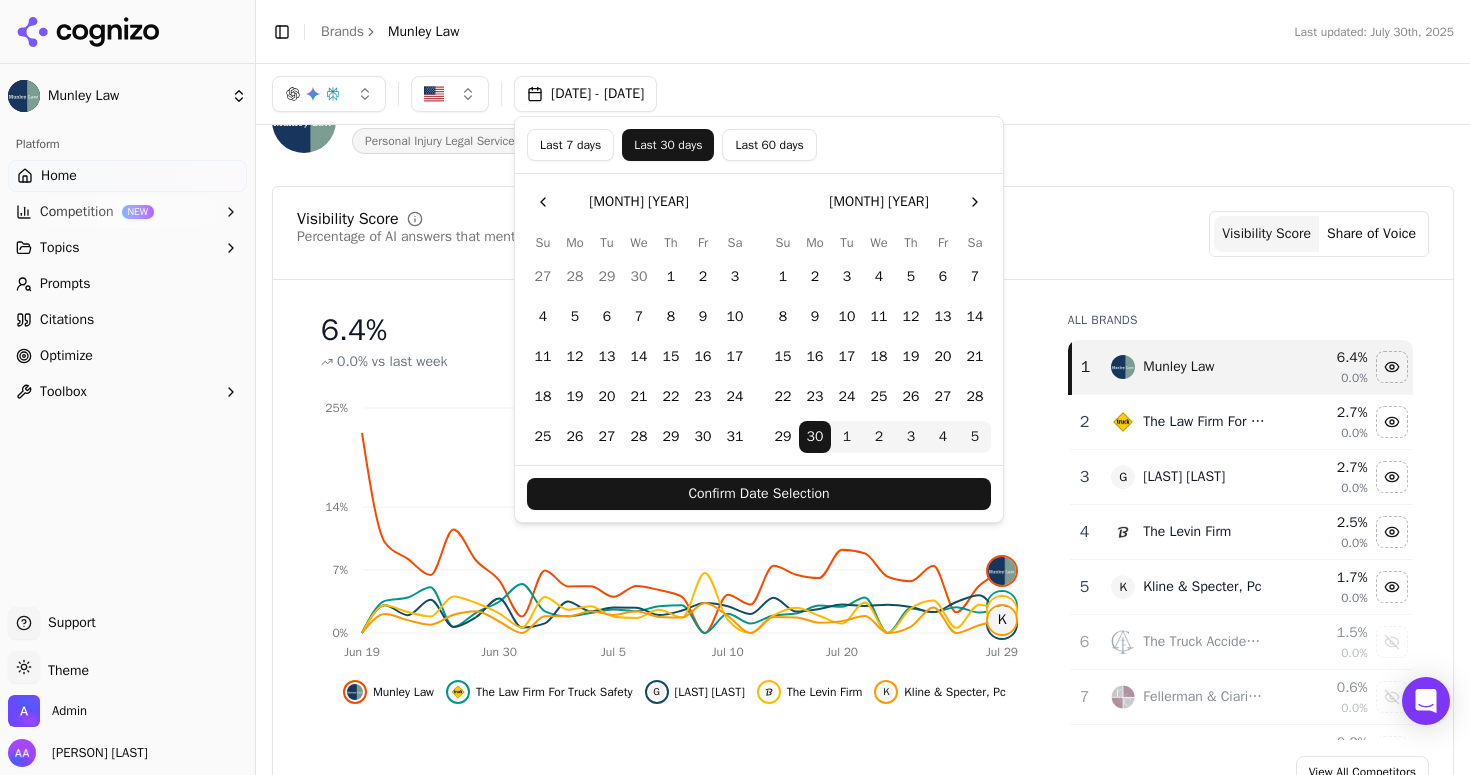 click on "Confirm Date Selection" at bounding box center (759, 494) 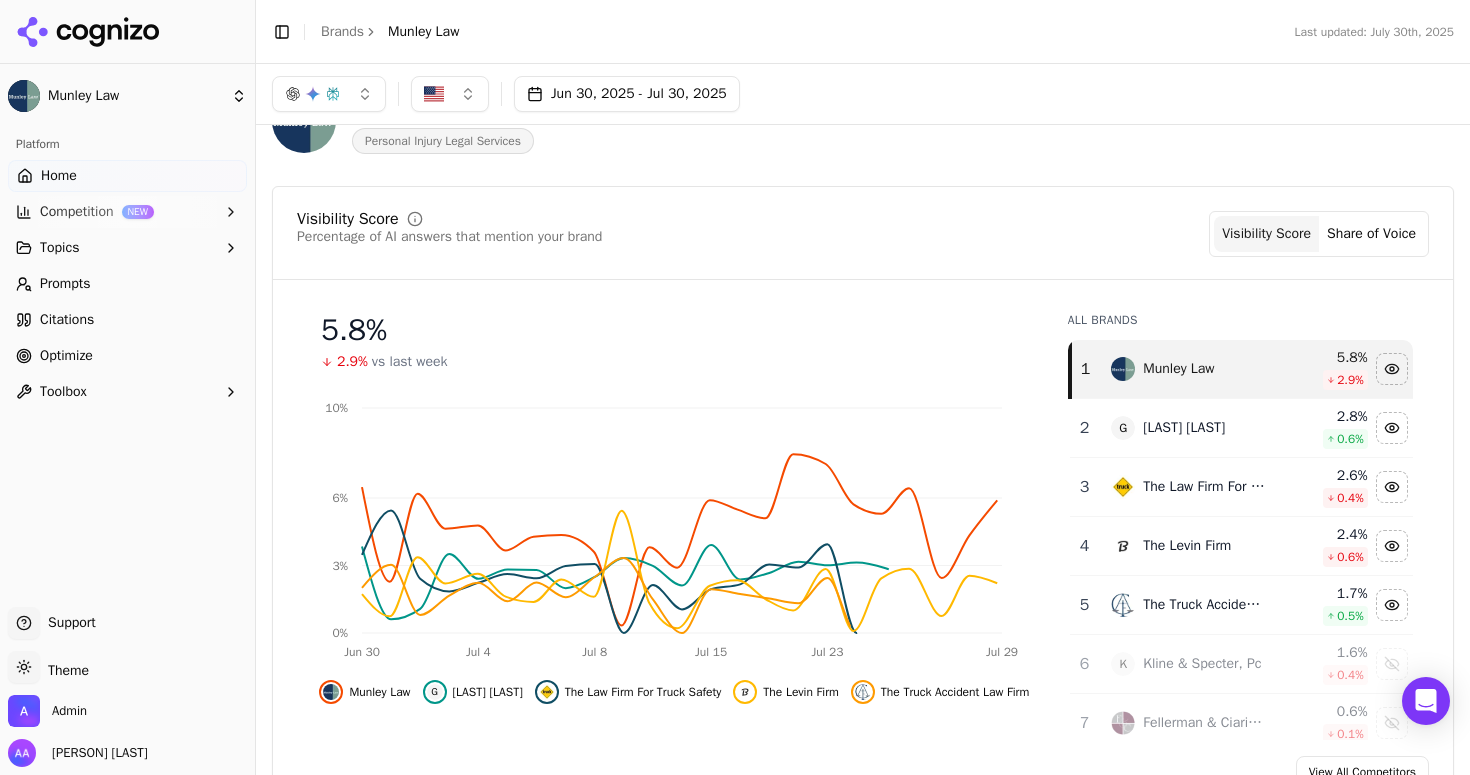 click on "Visibility Score Percentage of AI answers that mention your brand Visibility Score Share of Voice" at bounding box center [863, 234] 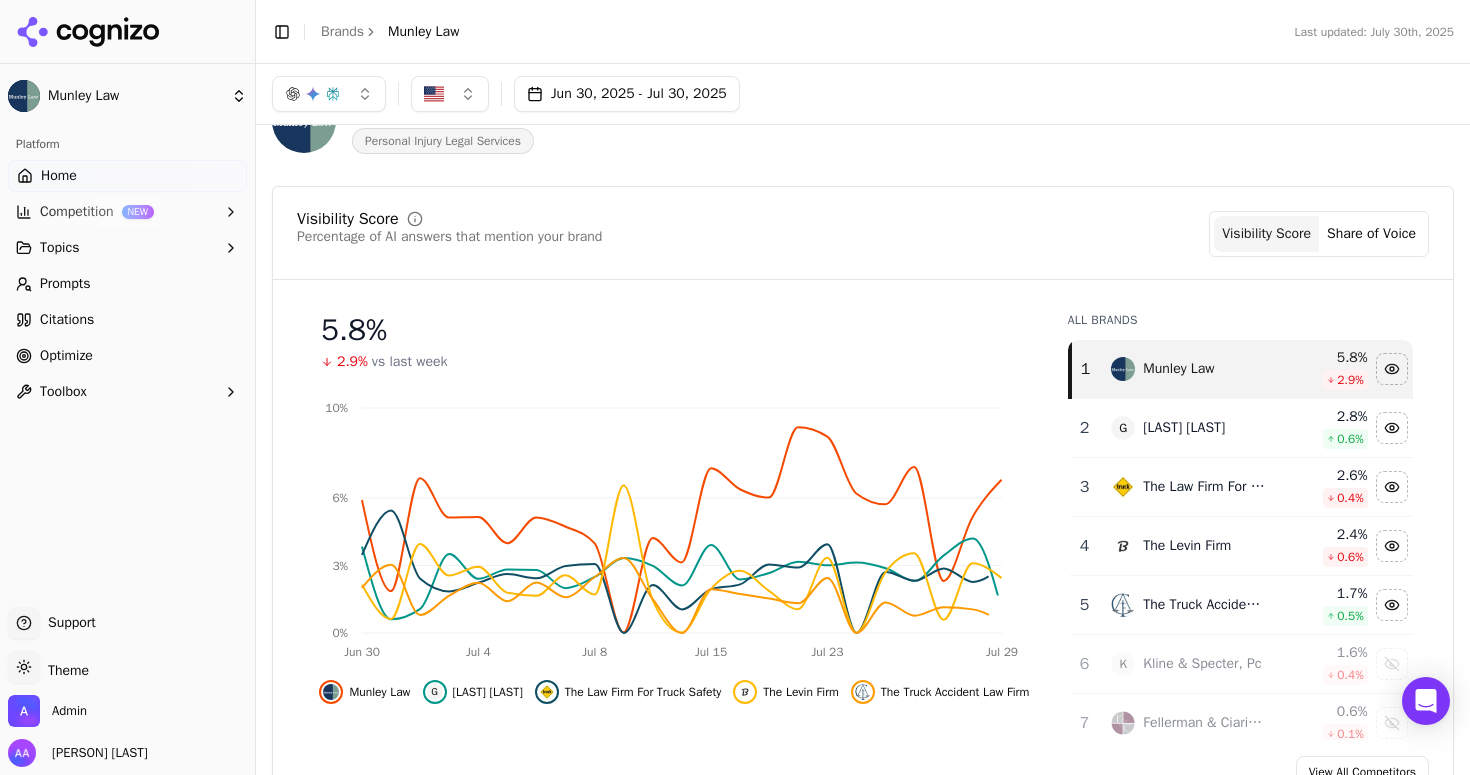 click on "Jun 30, 2025 - Jul 30, 2025" at bounding box center [627, 94] 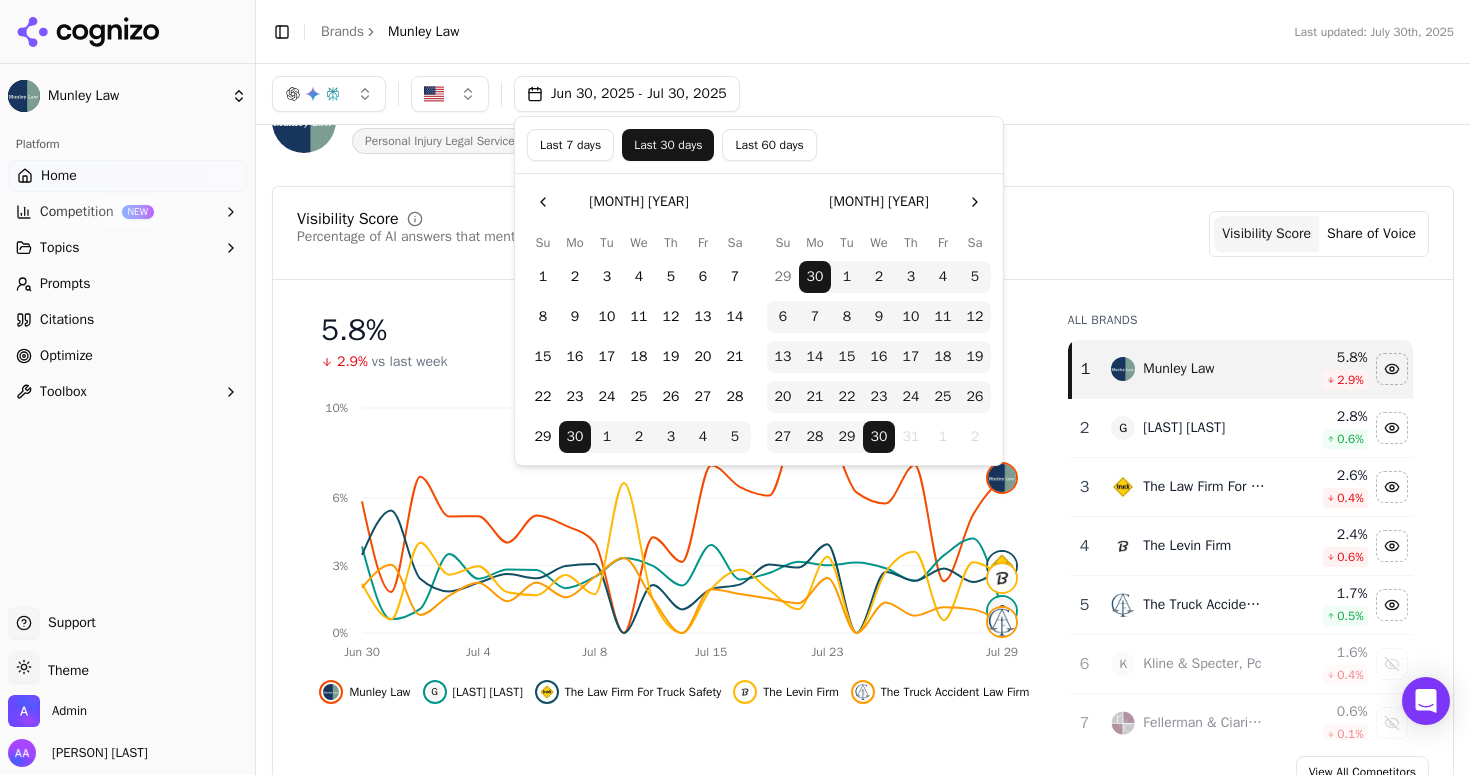 click on "Last 7 days" at bounding box center [570, 145] 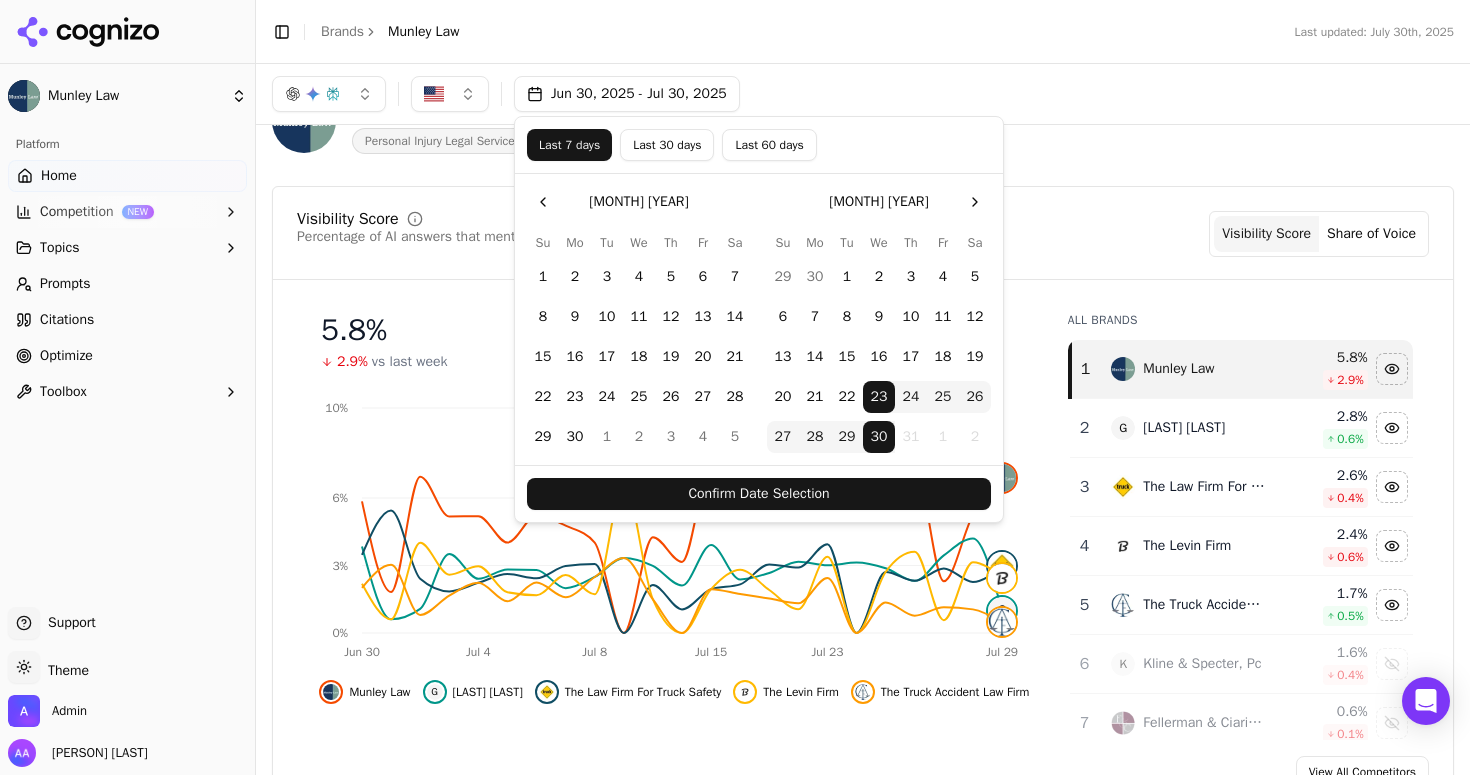 click on "Confirm Date Selection" at bounding box center (759, 494) 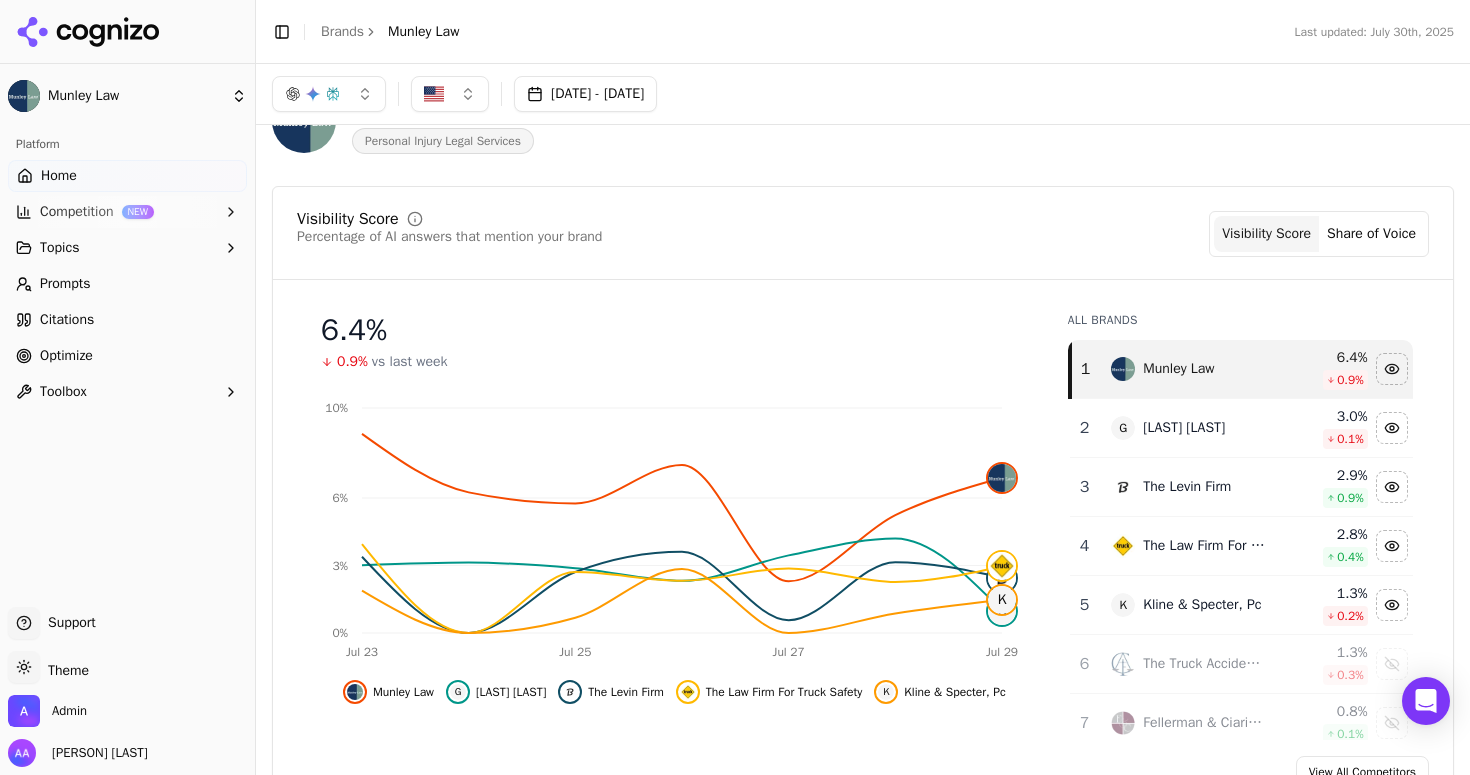 click on "Jul 23, 2025 - Jul 30, 2025" at bounding box center [585, 94] 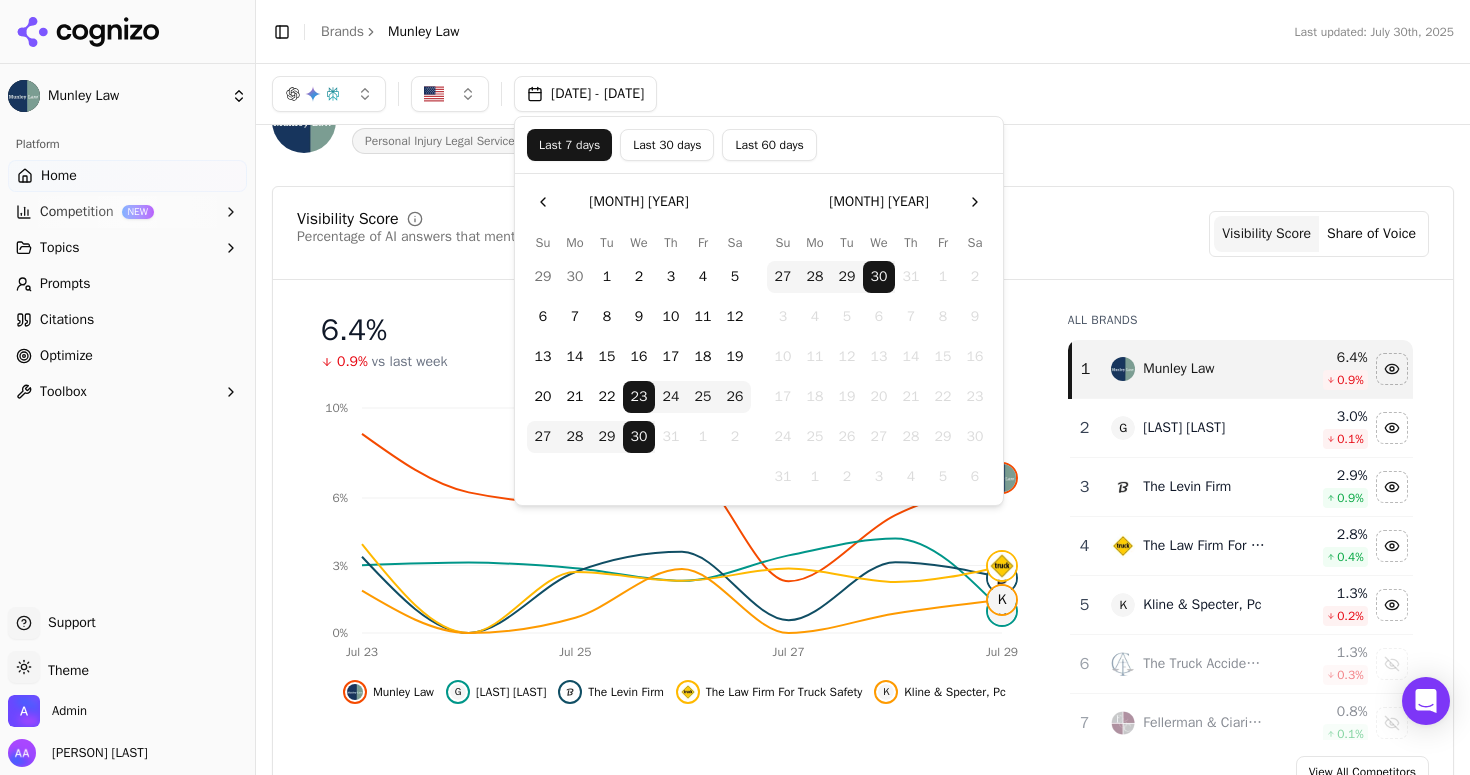 click on "Last 30 days" at bounding box center [667, 145] 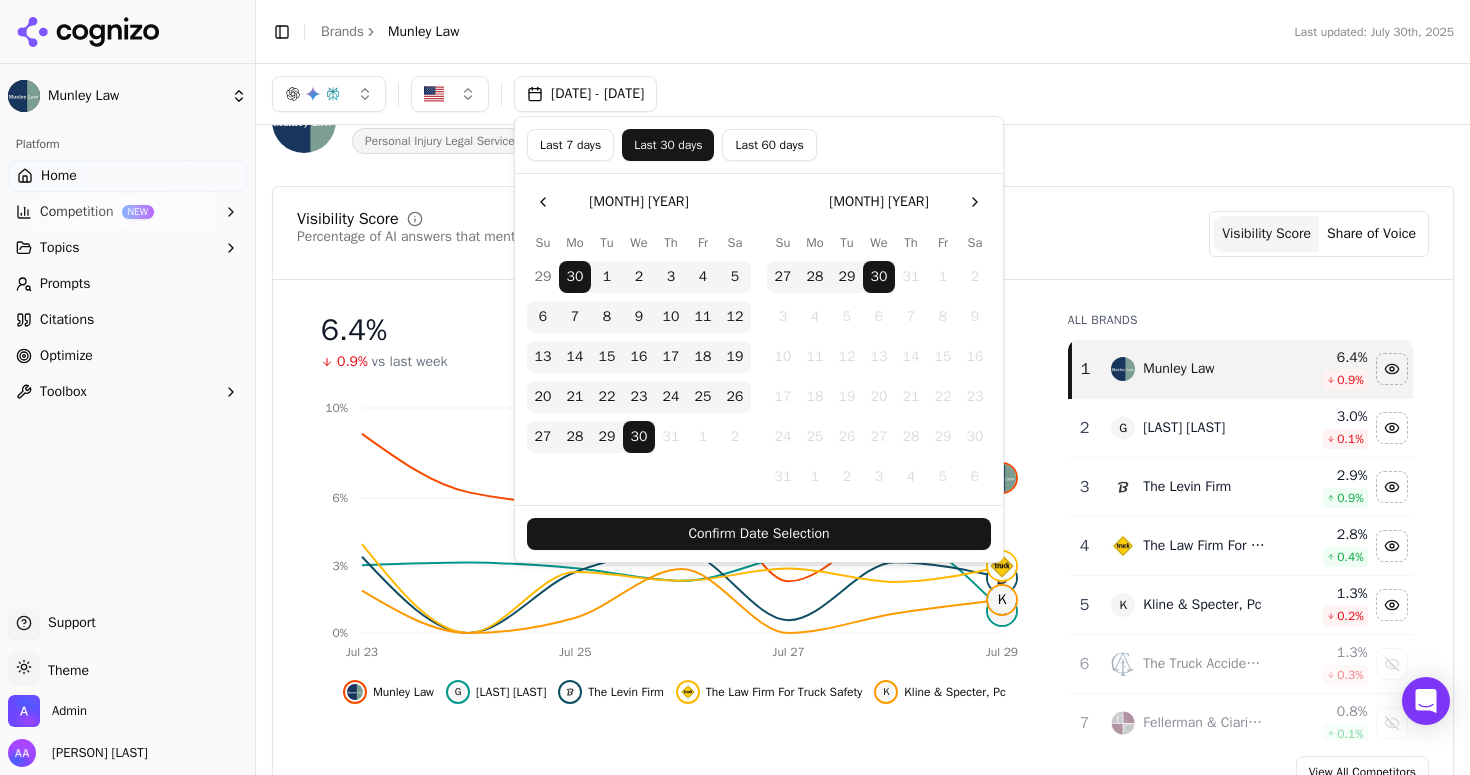 click on "Confirm Date Selection" at bounding box center (759, 534) 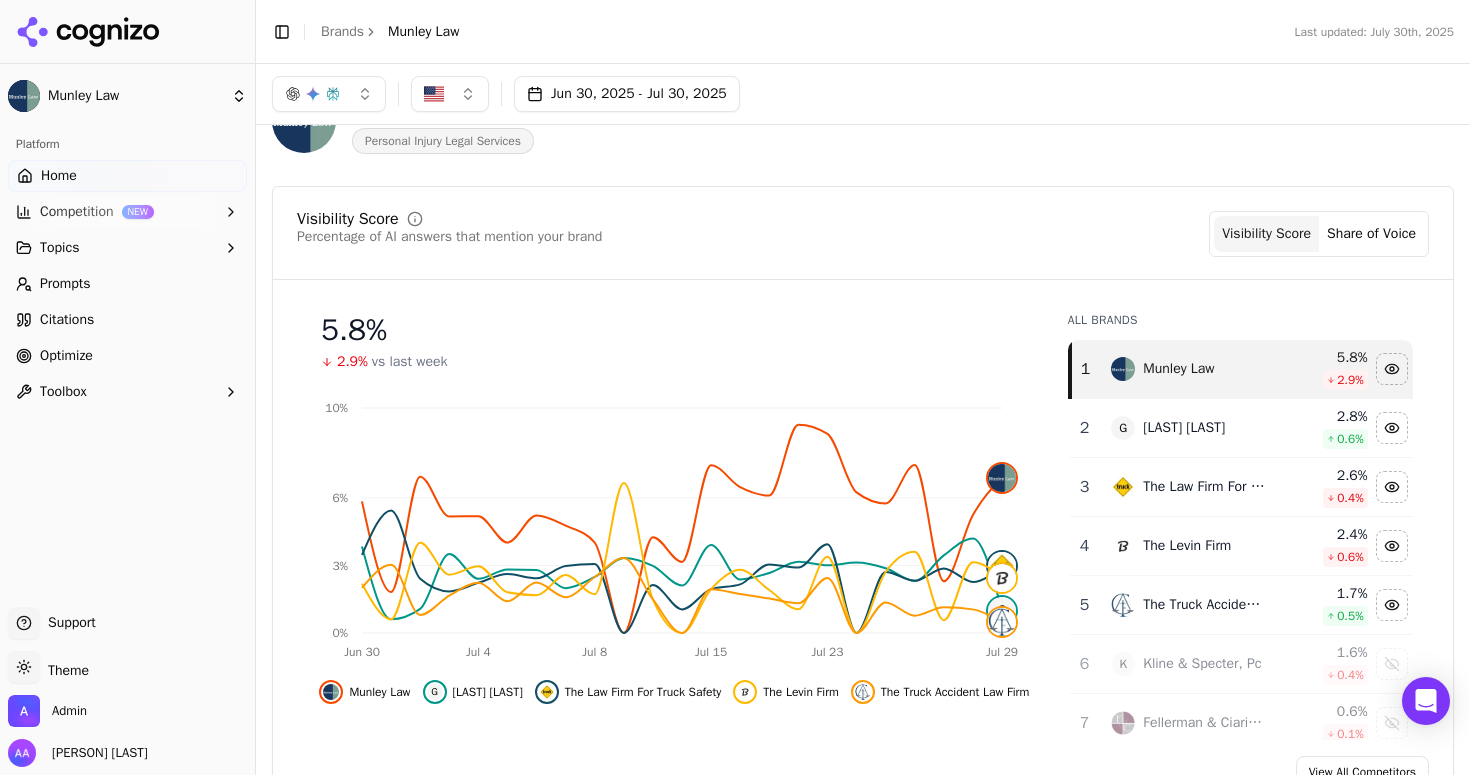 click on "Jun 30, 2025 - Jul 30, 2025" at bounding box center (863, 94) 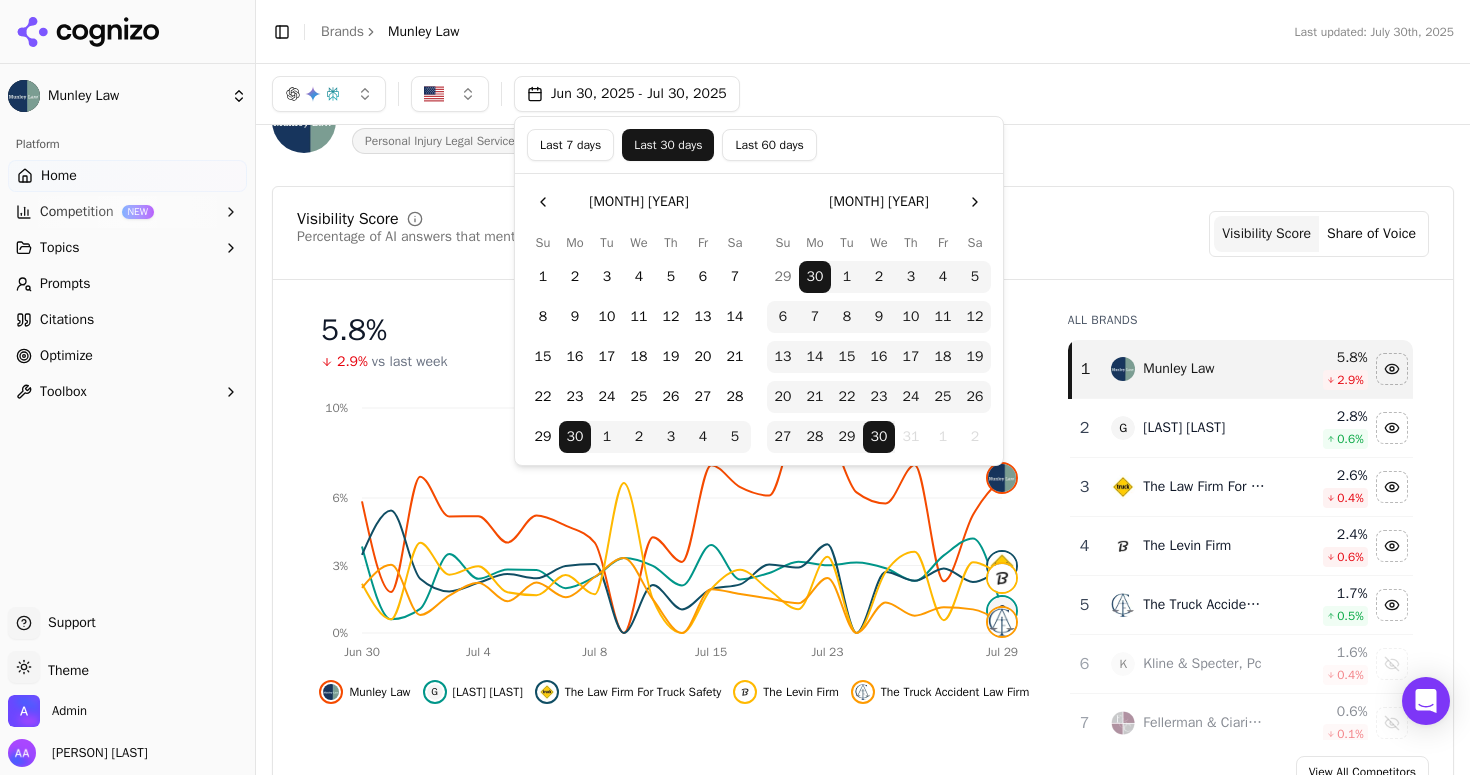 click on "Last 60 days" at bounding box center [769, 145] 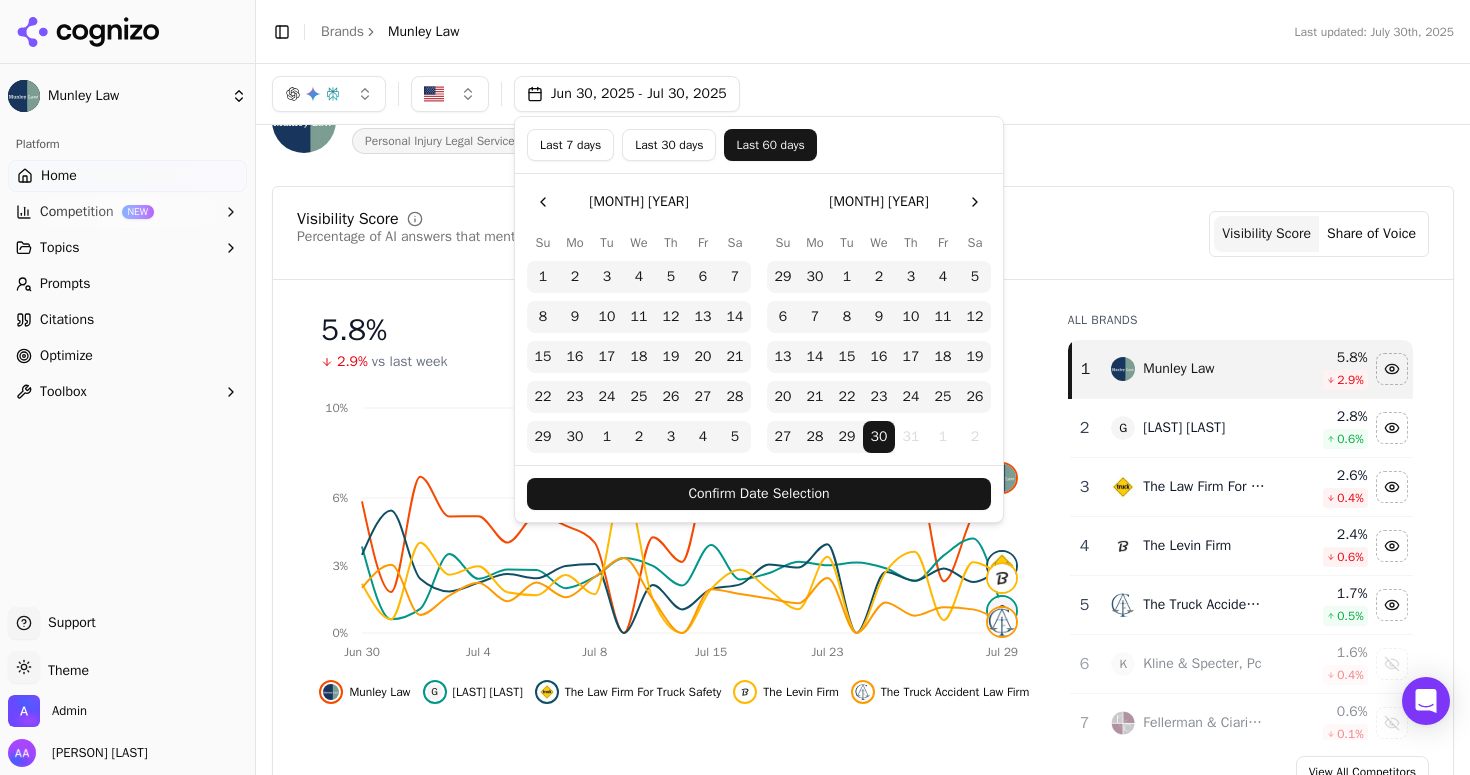 click on "Confirm Date Selection" at bounding box center [759, 494] 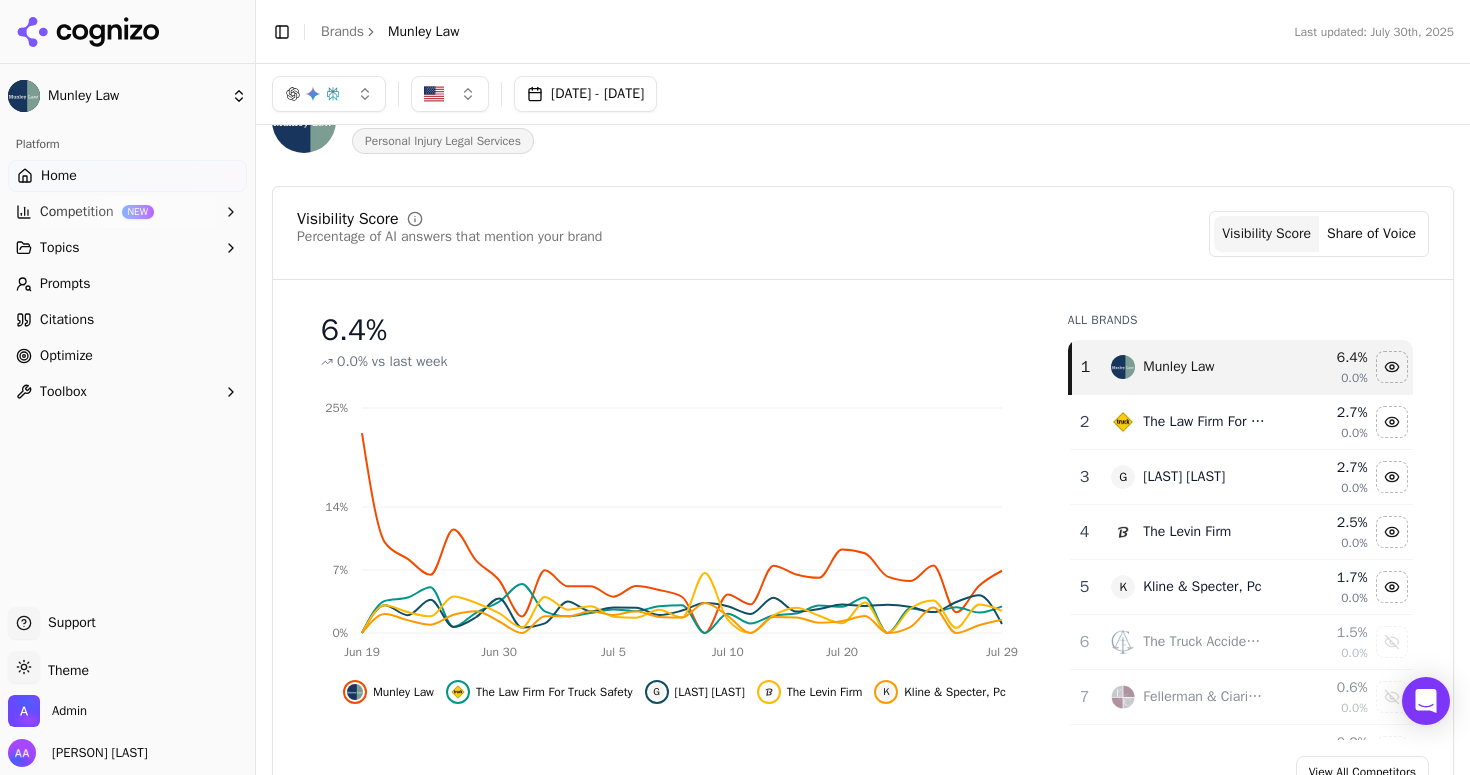 click on "The Law Firm For Truck Safety" at bounding box center [1188, 422] 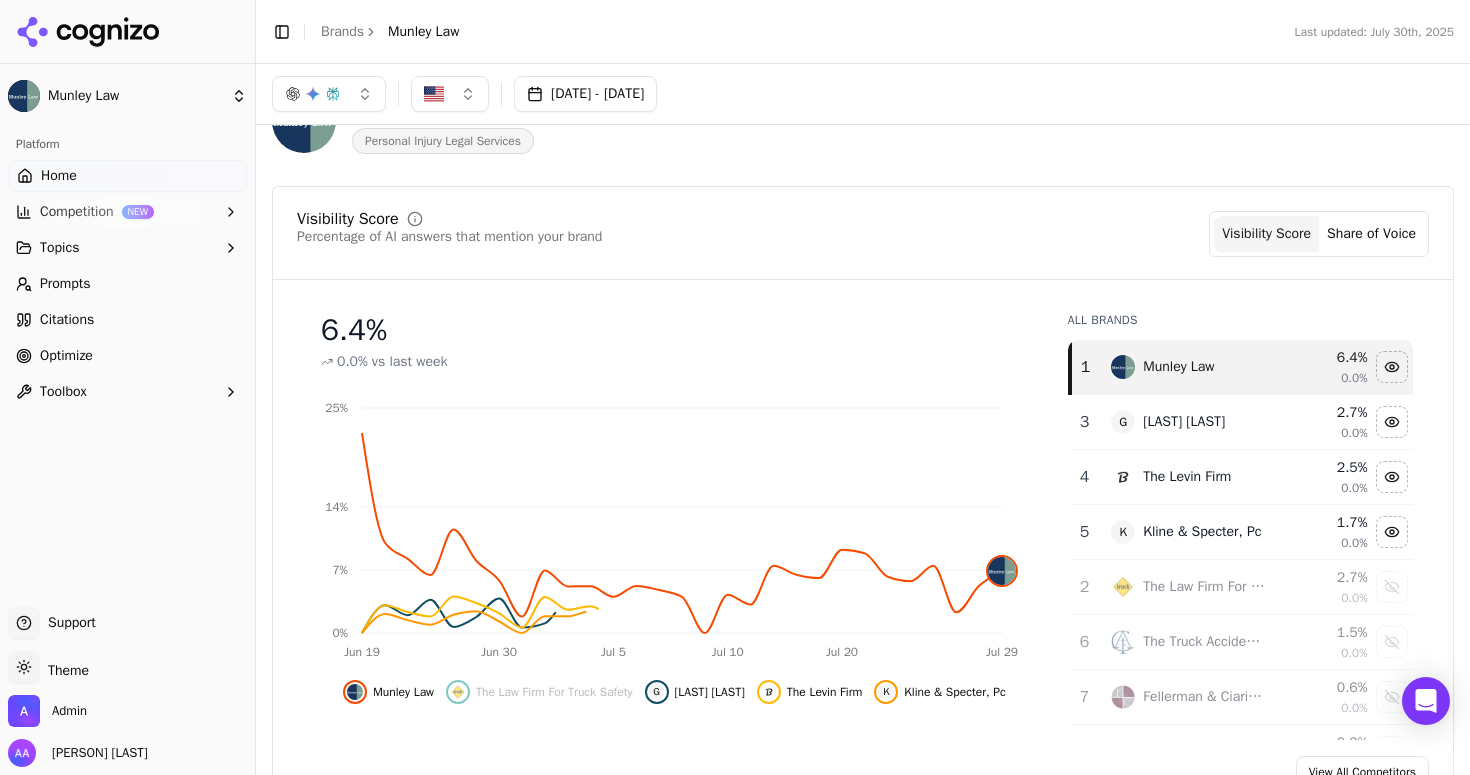 click on "The Levin Firm" at bounding box center [1188, 477] 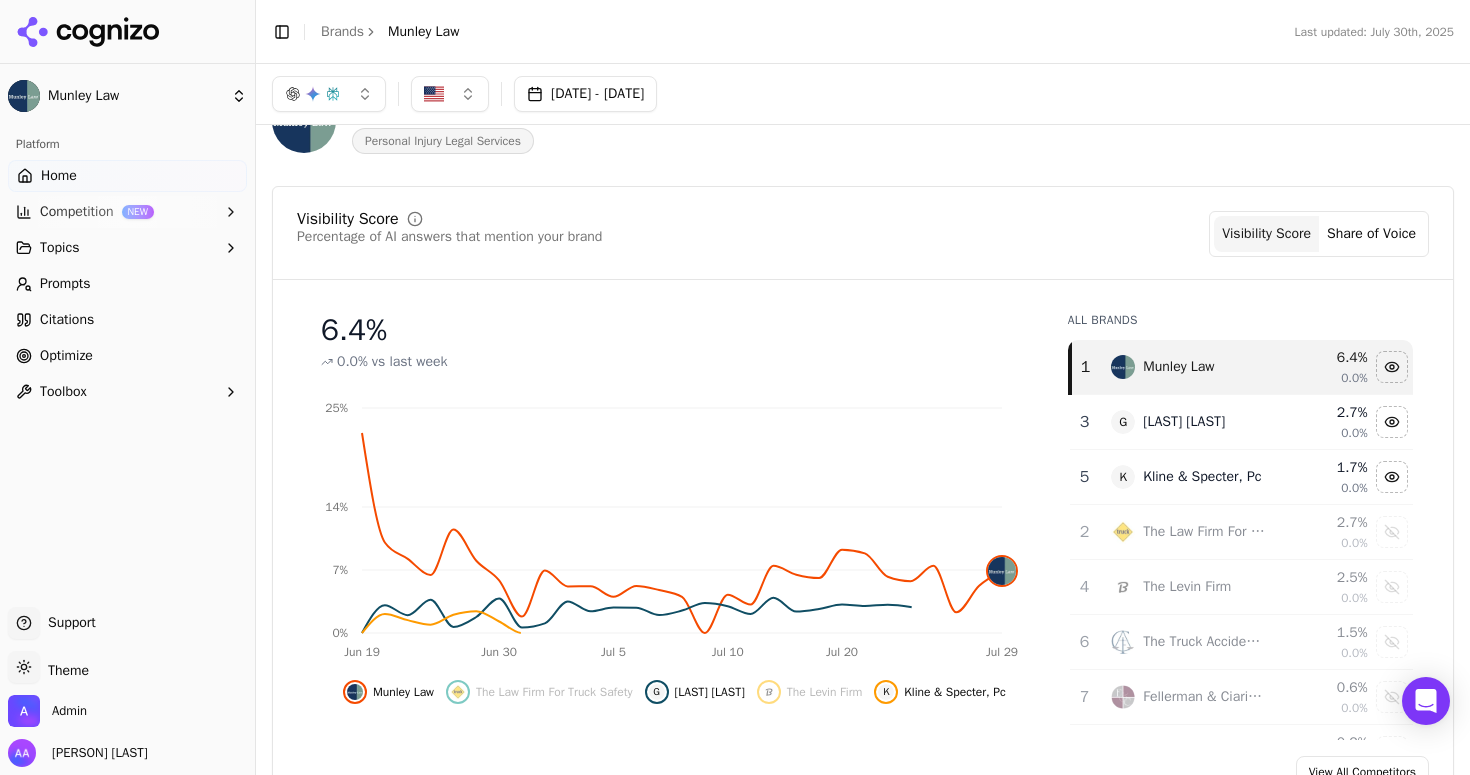 click on "G Gjel Accident Attorneys" at bounding box center [1188, 422] 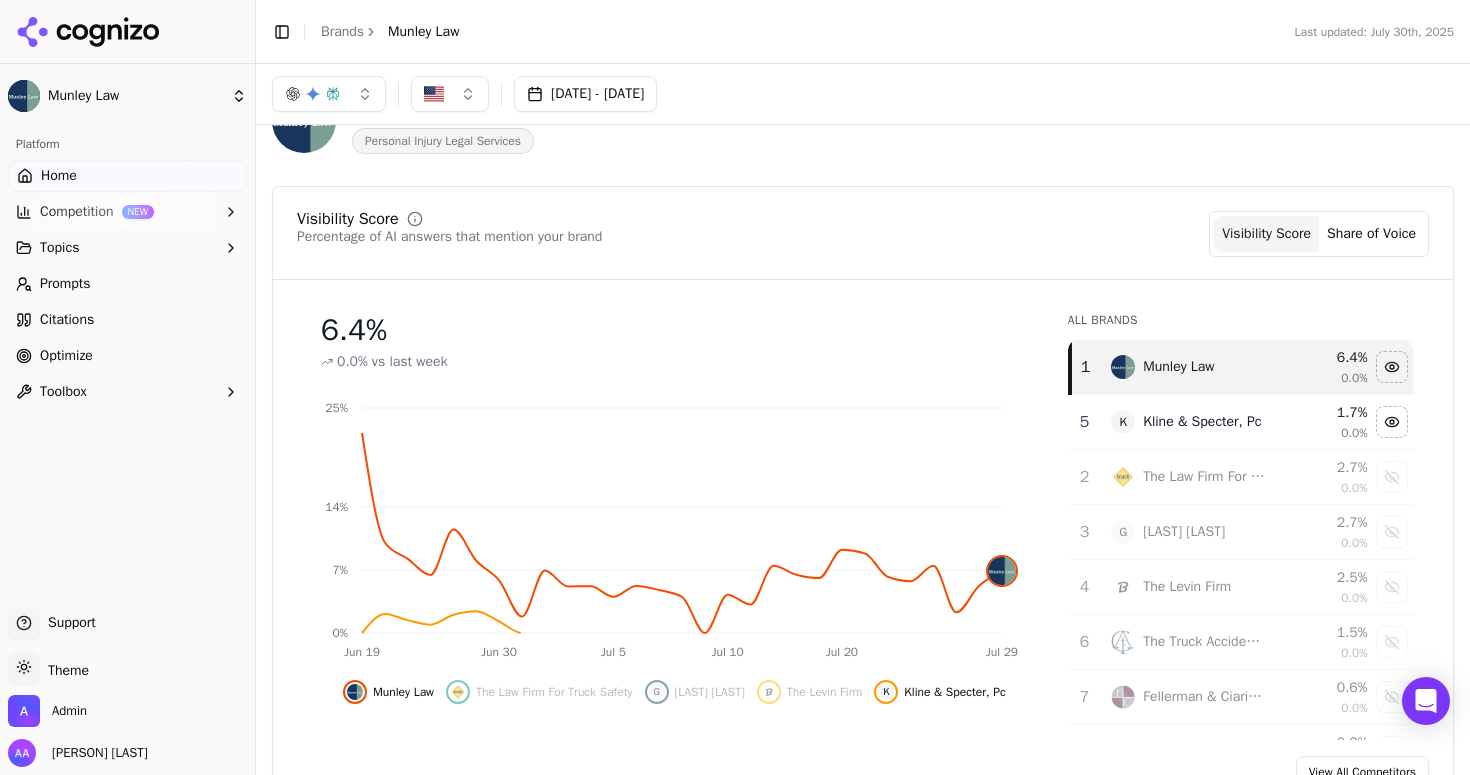 click on "K Kline & Specter, Pc" at bounding box center (1188, 422) 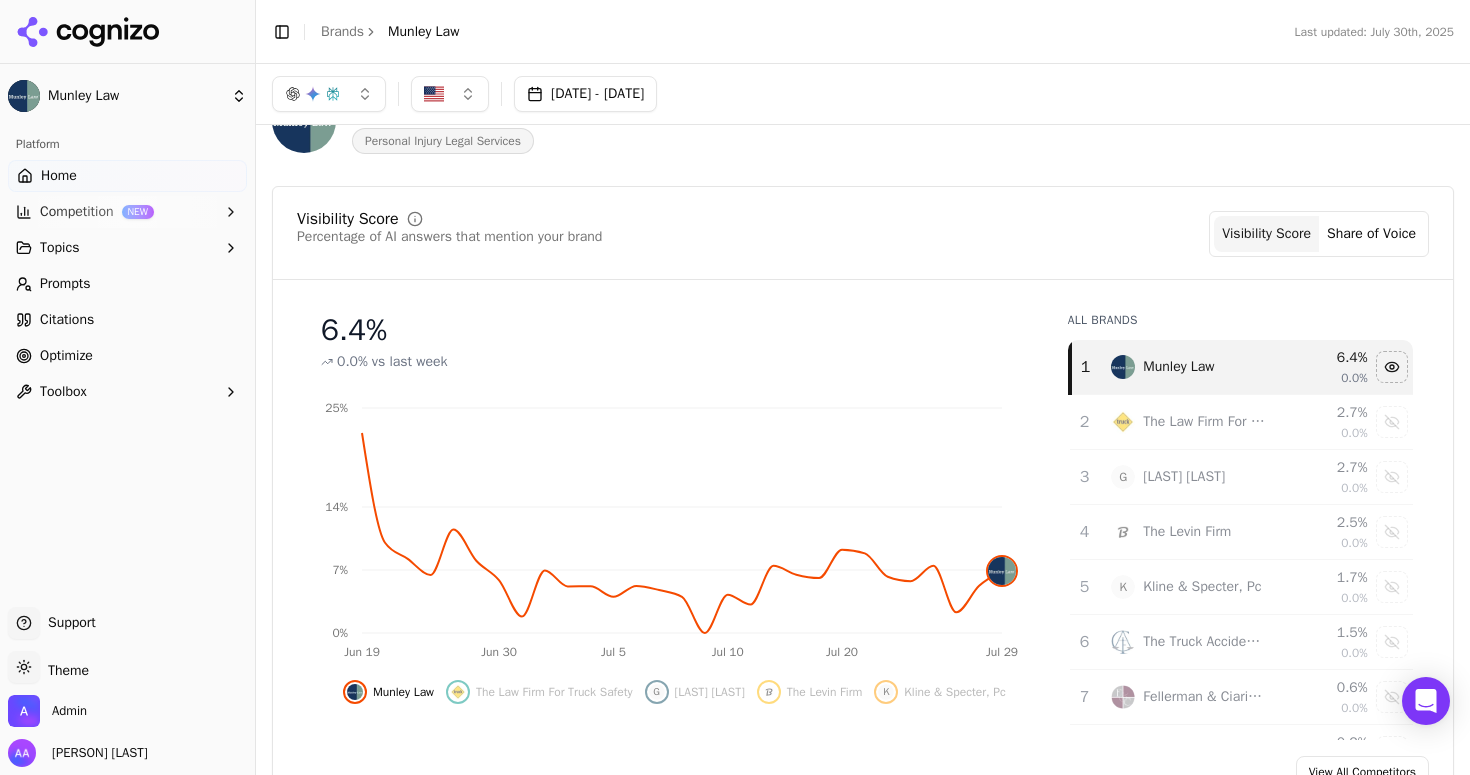 click on "May 31, 2025 - Jul 30, 2025" at bounding box center [863, 94] 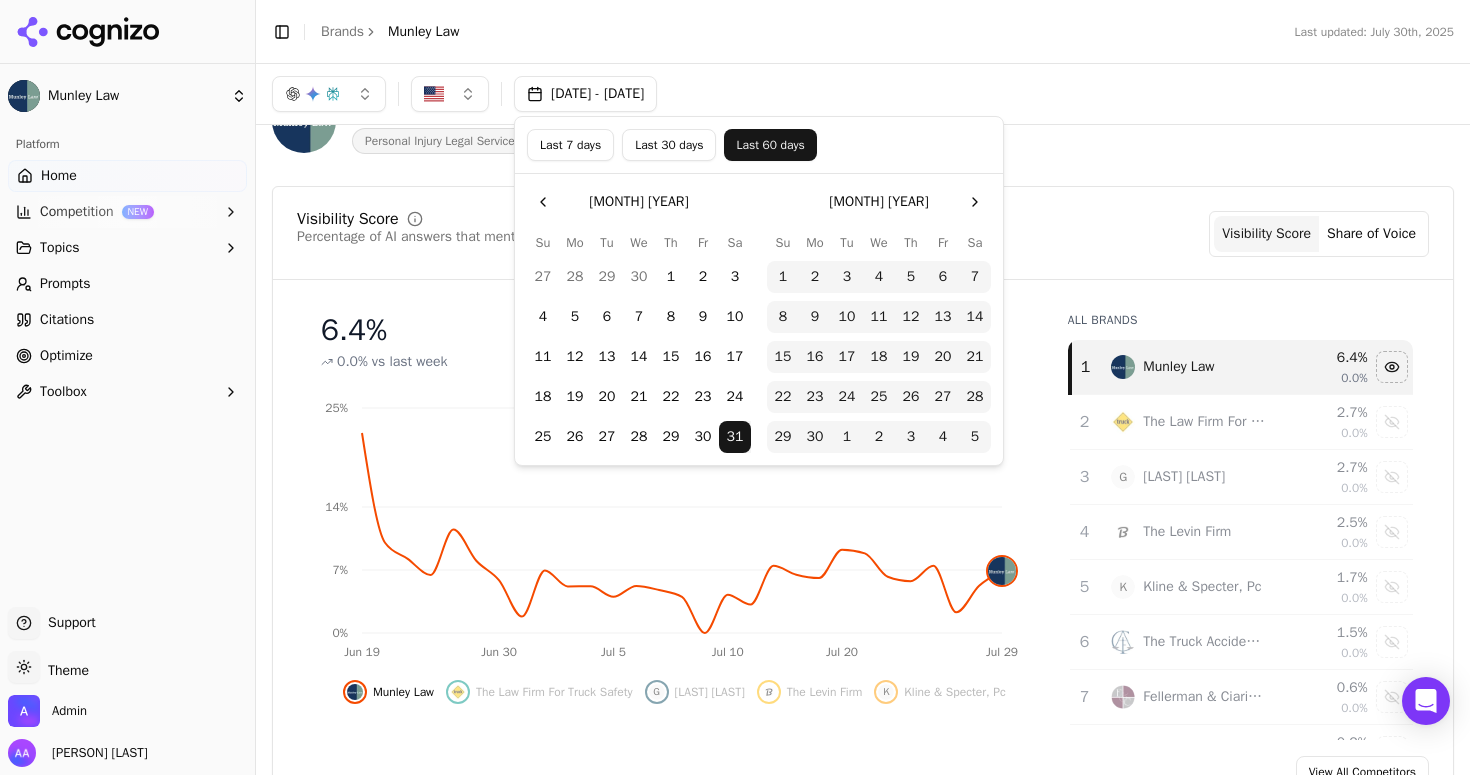 click on "Last 7 days" at bounding box center [570, 145] 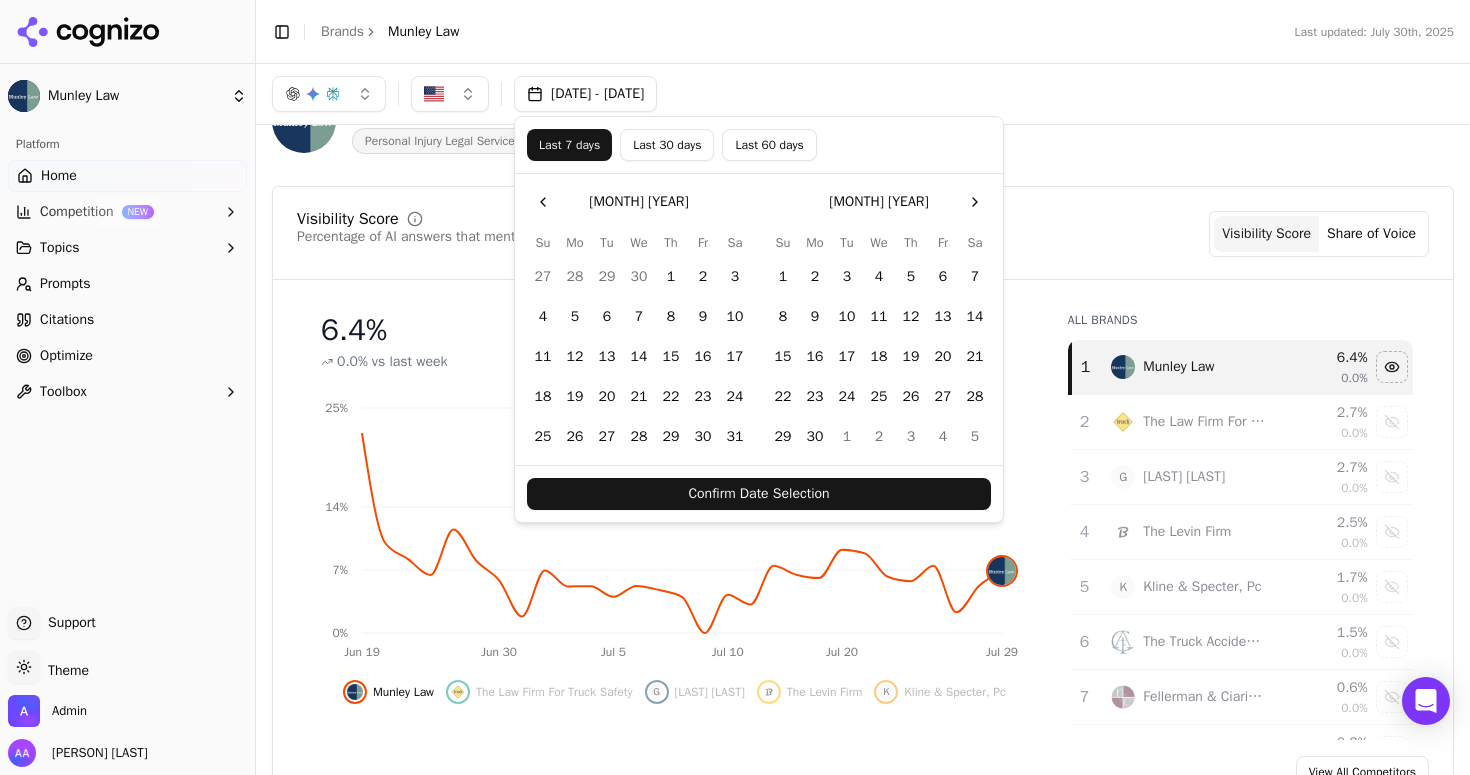 click on "Confirm Date Selection" at bounding box center (759, 494) 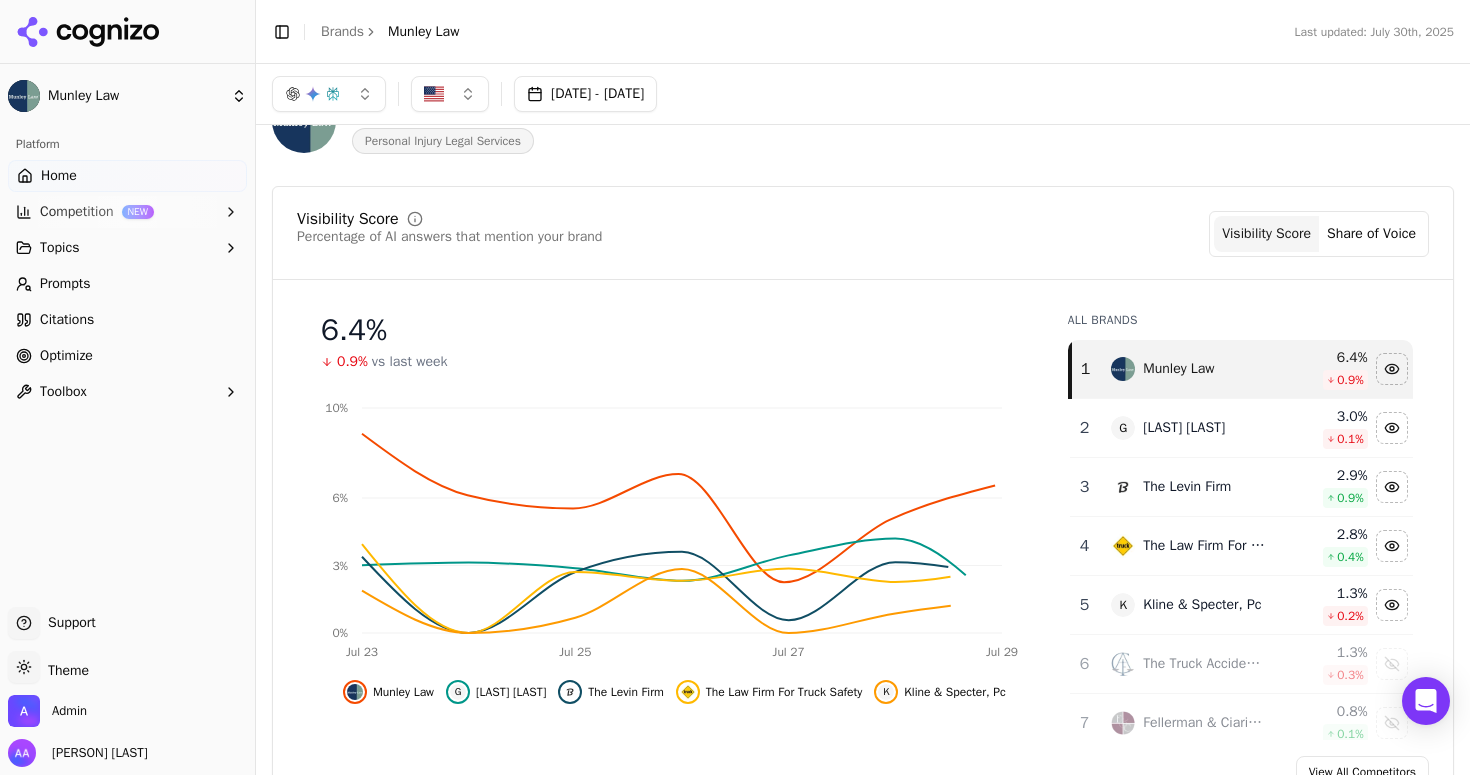 click on "Jul 23, 2025 - Jul 30, 2025" at bounding box center (585, 94) 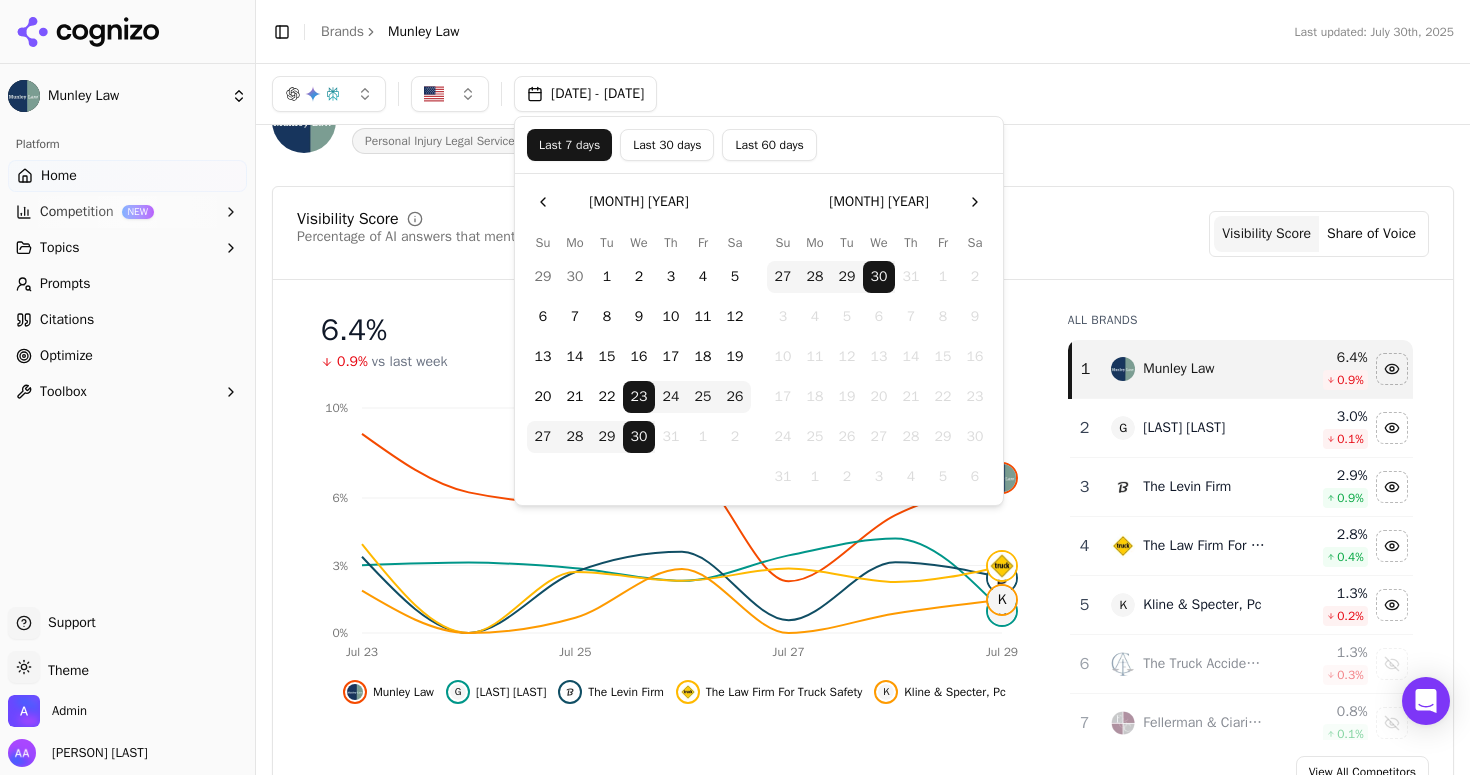 click on "16" at bounding box center [639, 357] 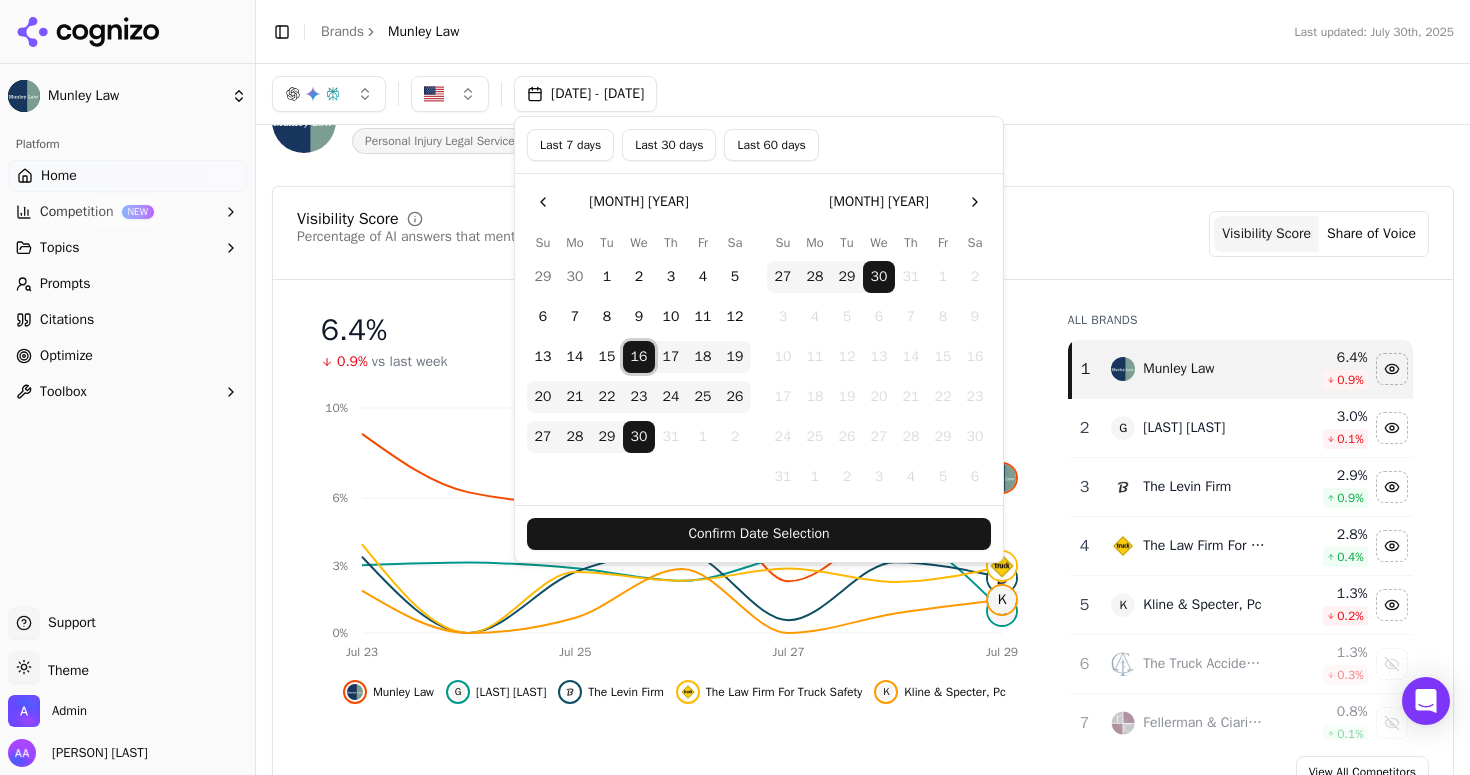 click on "23" at bounding box center [639, 397] 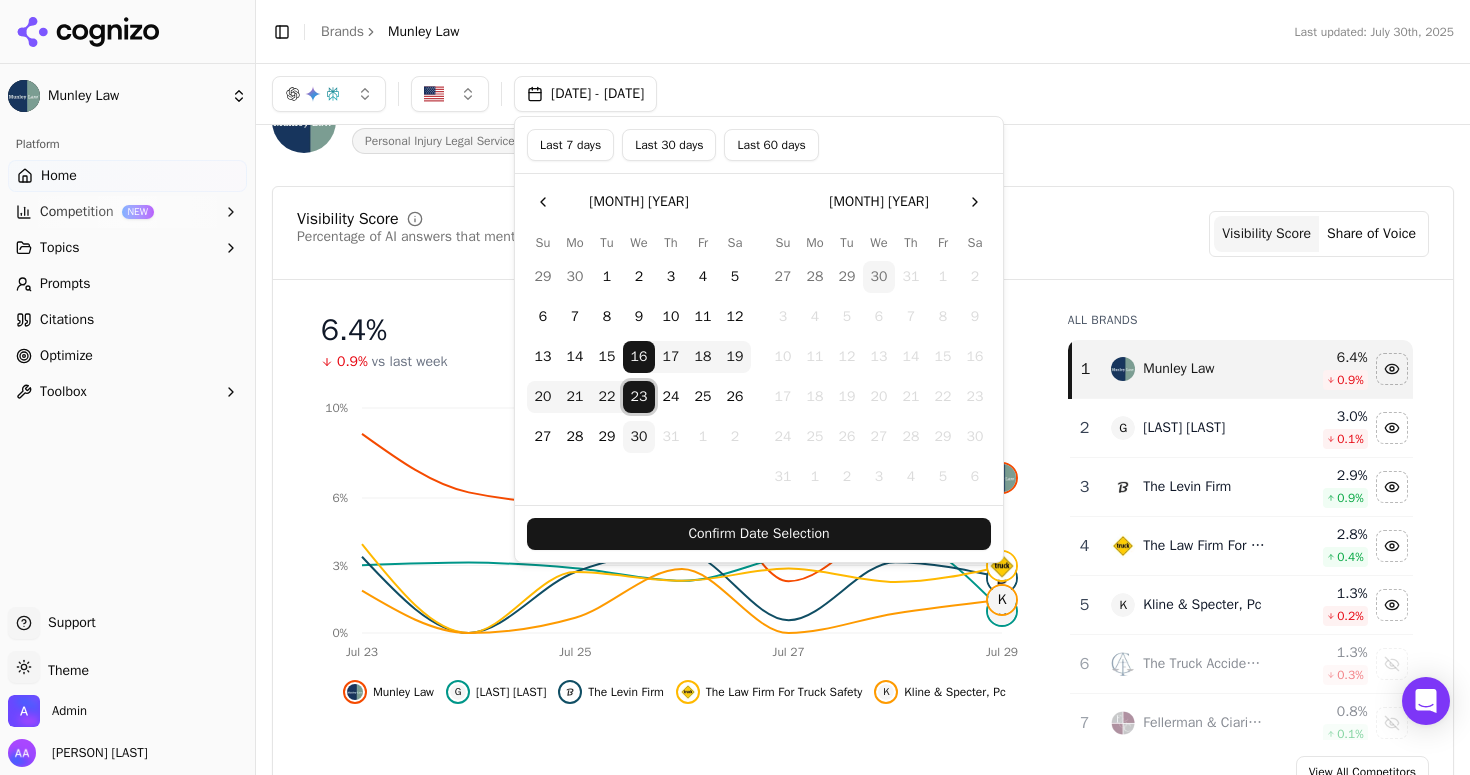 click on "Confirm Date Selection" at bounding box center (759, 534) 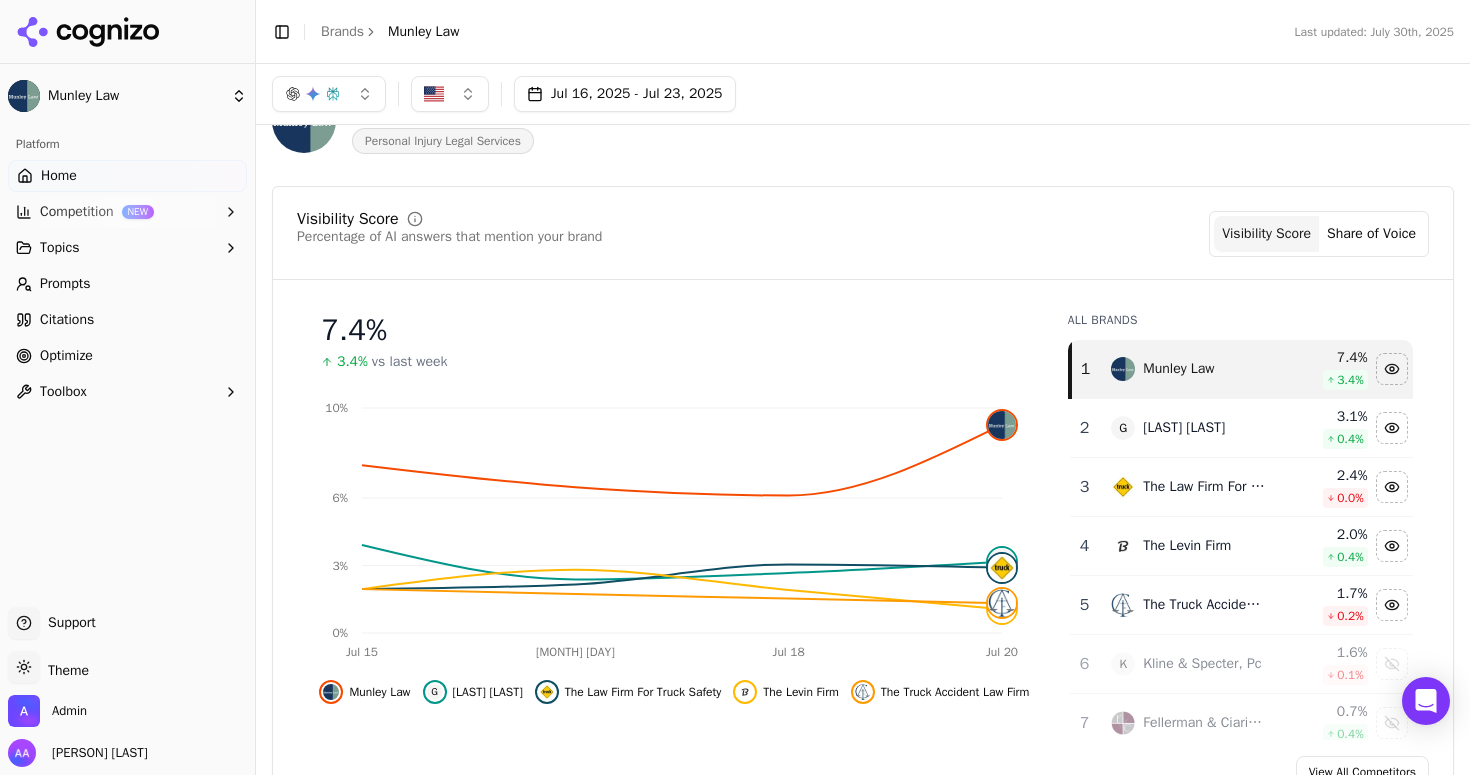 click on "Jul 16, 2025 - Jul 23, 2025" at bounding box center (625, 94) 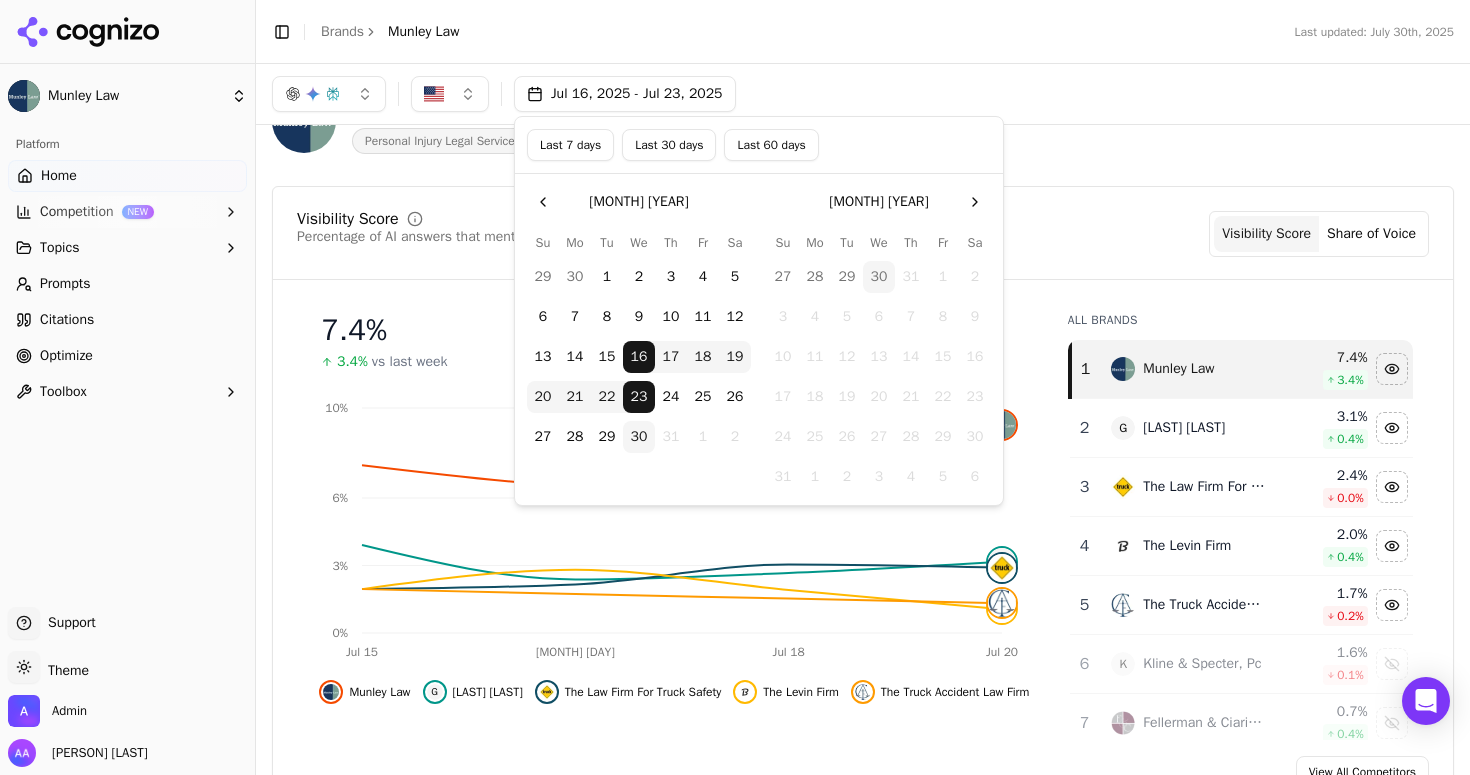 click on "9" at bounding box center (639, 317) 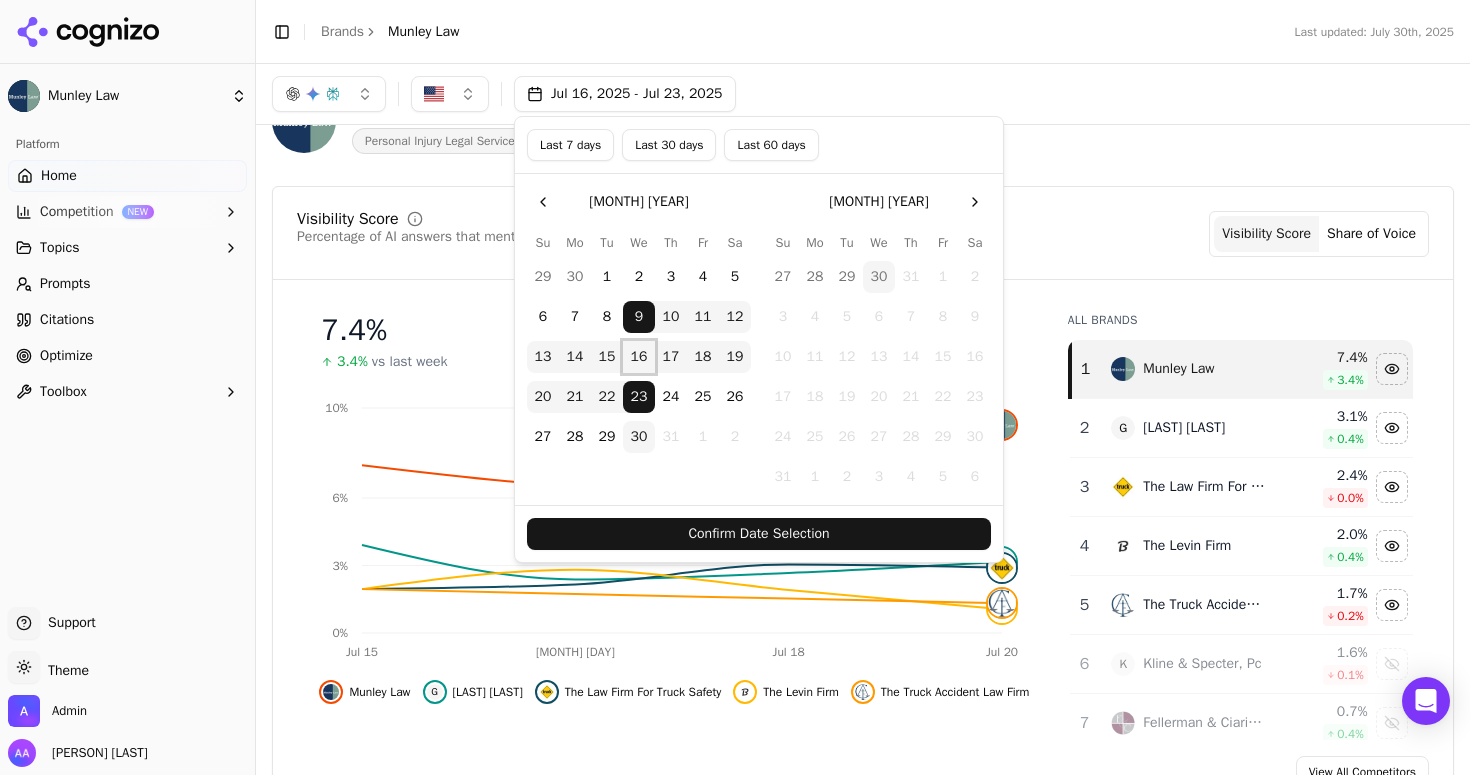 click on "16" at bounding box center [639, 357] 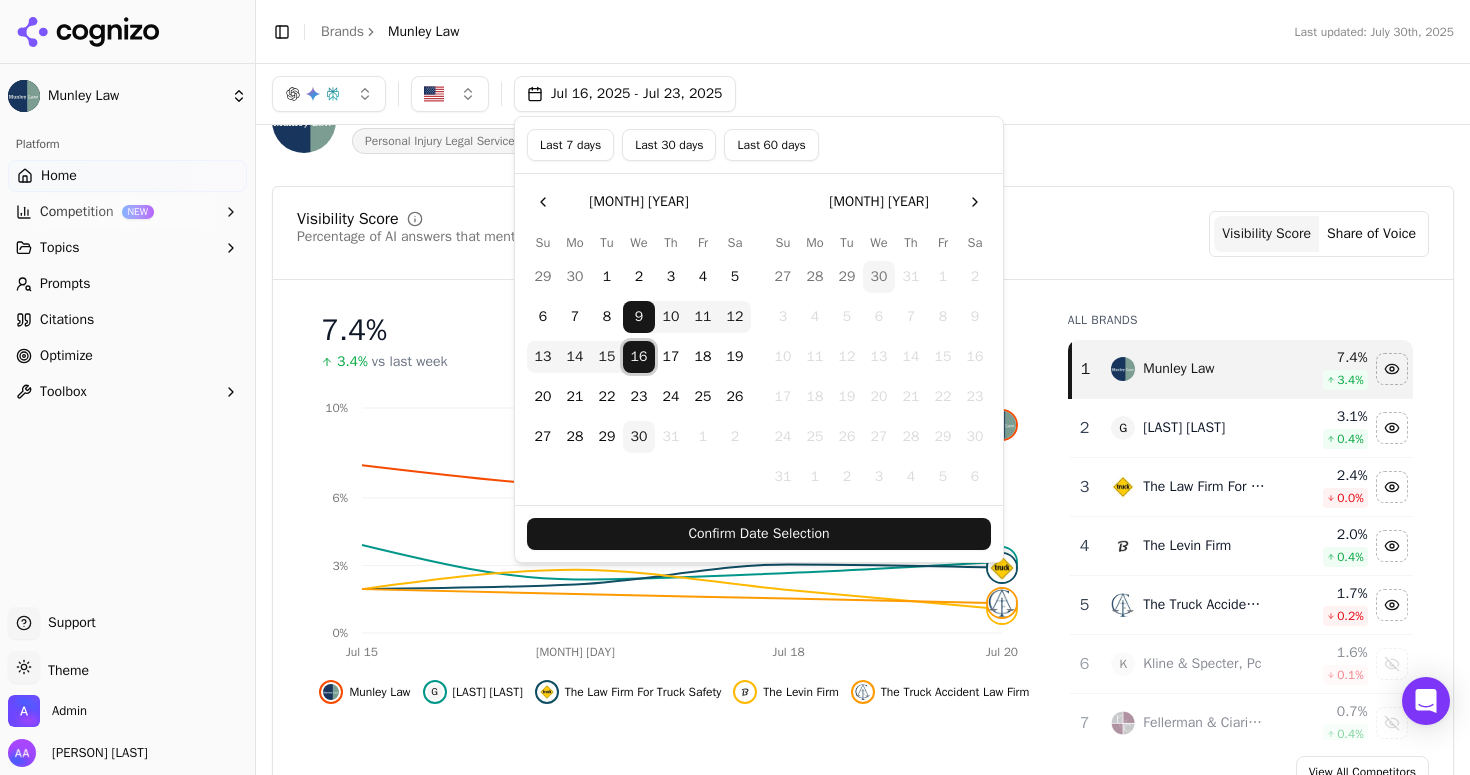 click on "Confirm Date Selection" at bounding box center [759, 534] 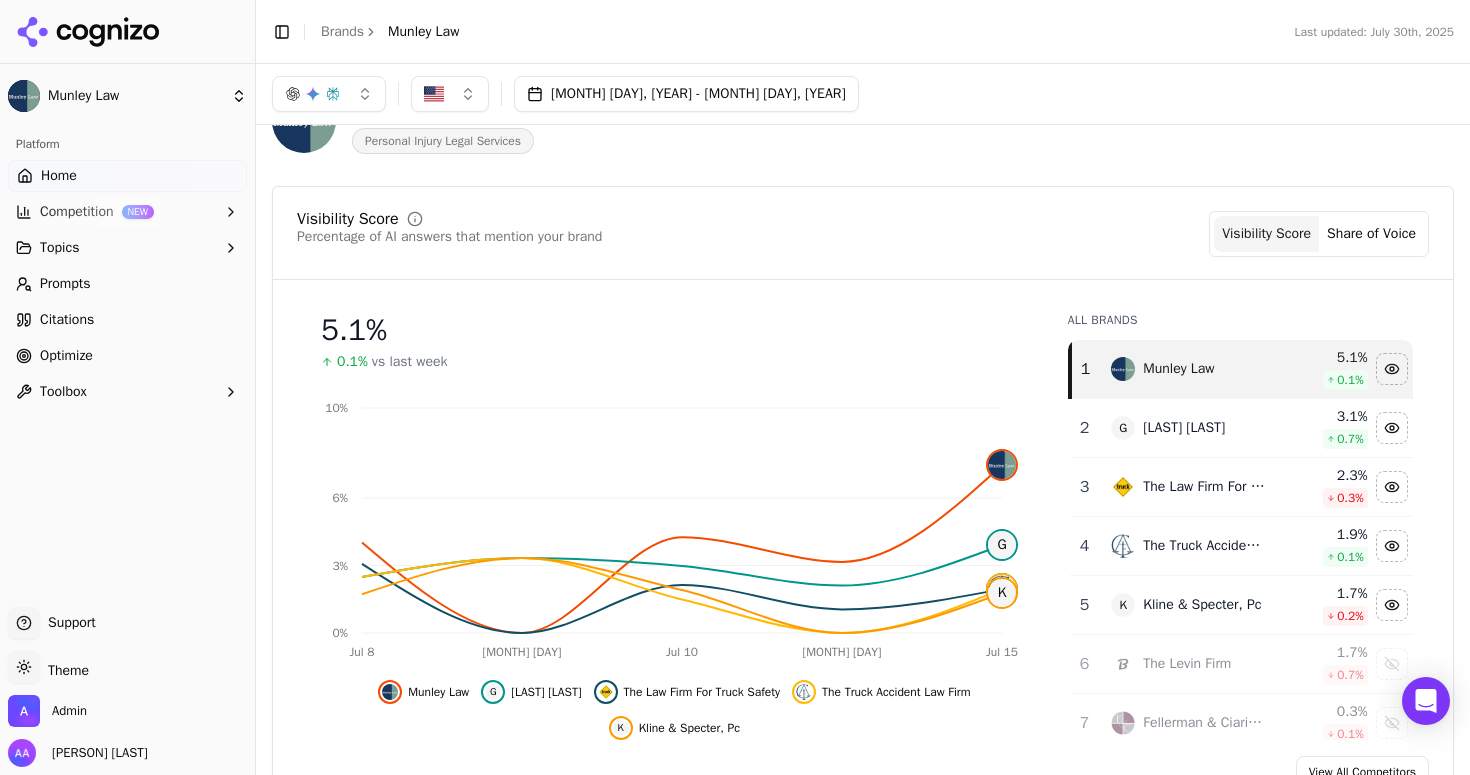 click on "Jul 09, 2025 - Jul 16, 2025" at bounding box center [686, 94] 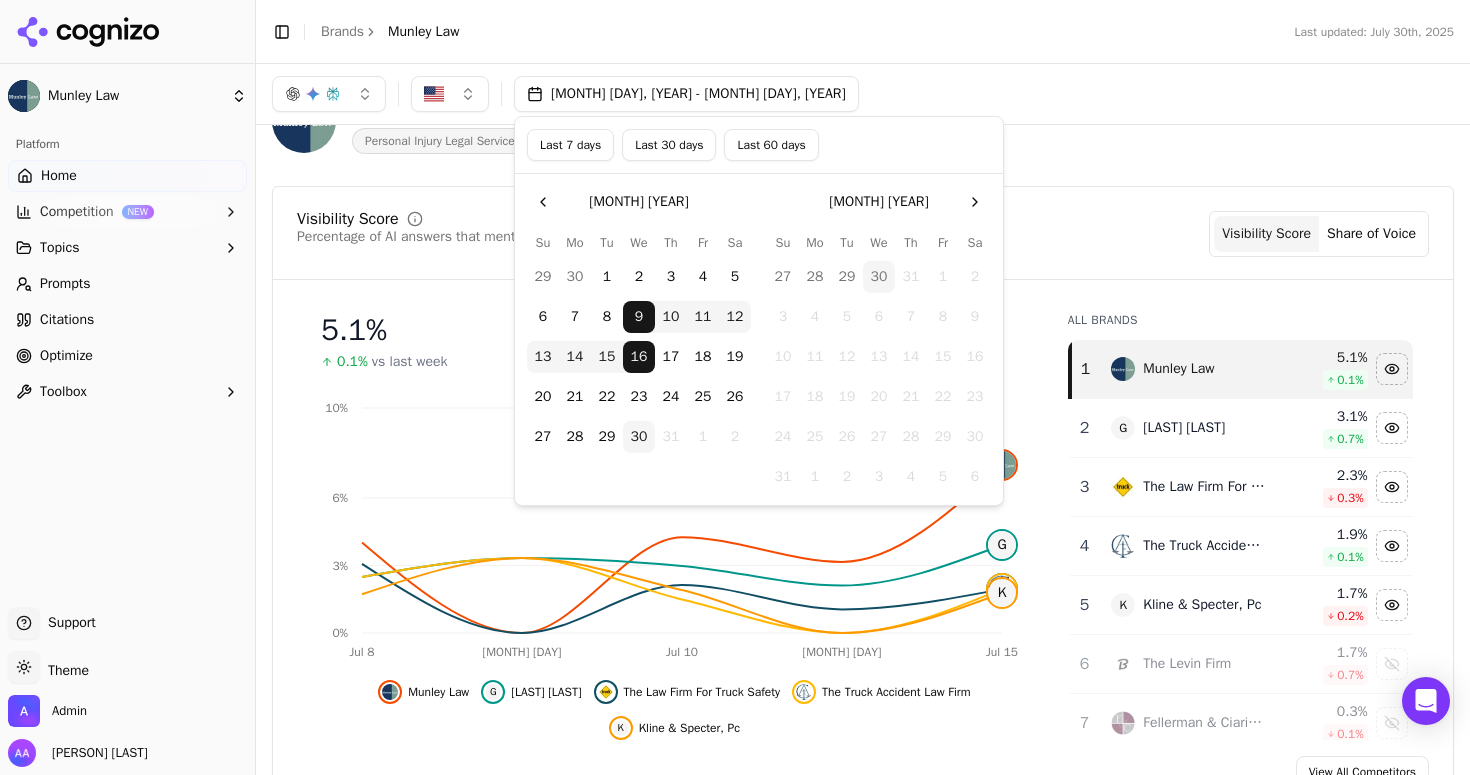click on "2" at bounding box center [639, 277] 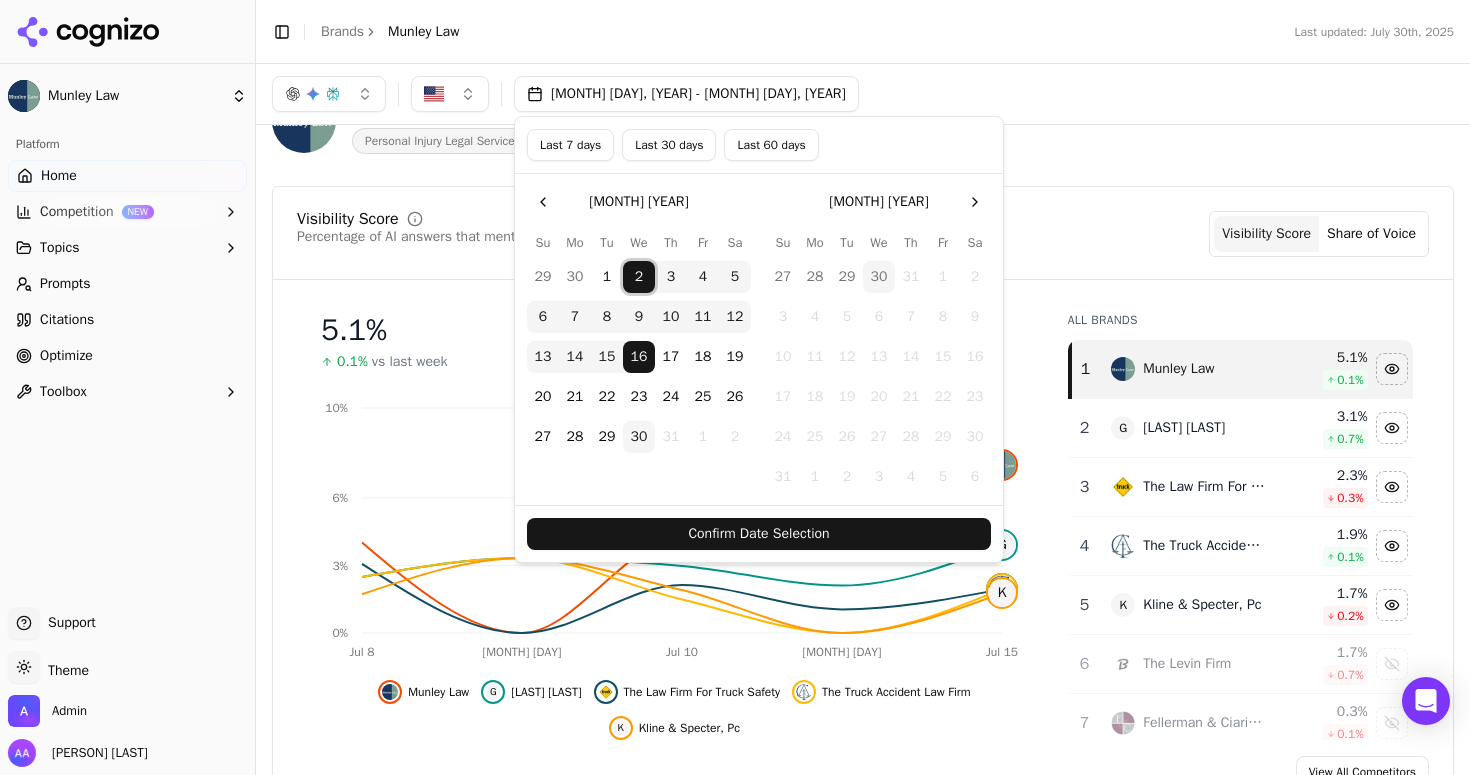 click on "9" at bounding box center (639, 317) 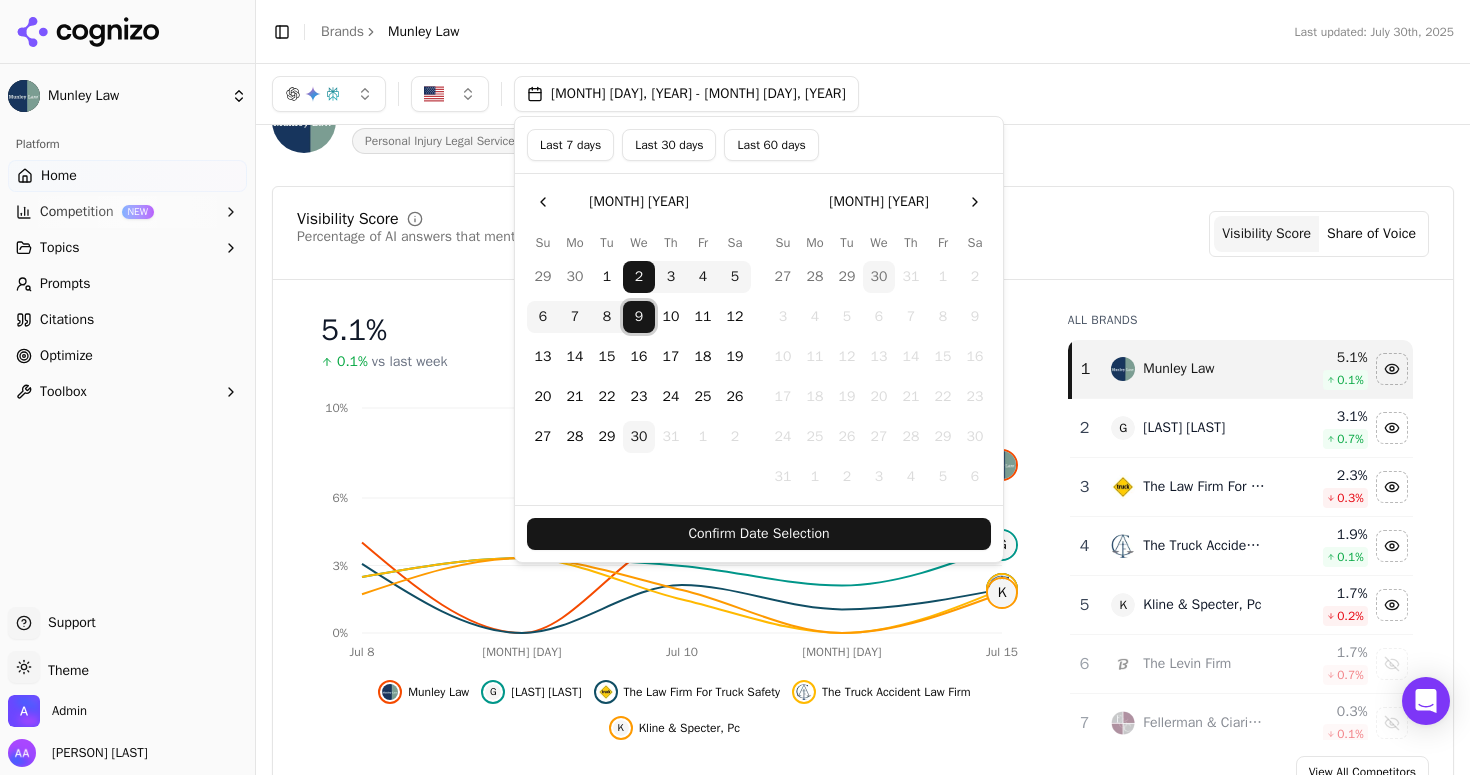 click on "Confirm Date Selection" at bounding box center (759, 534) 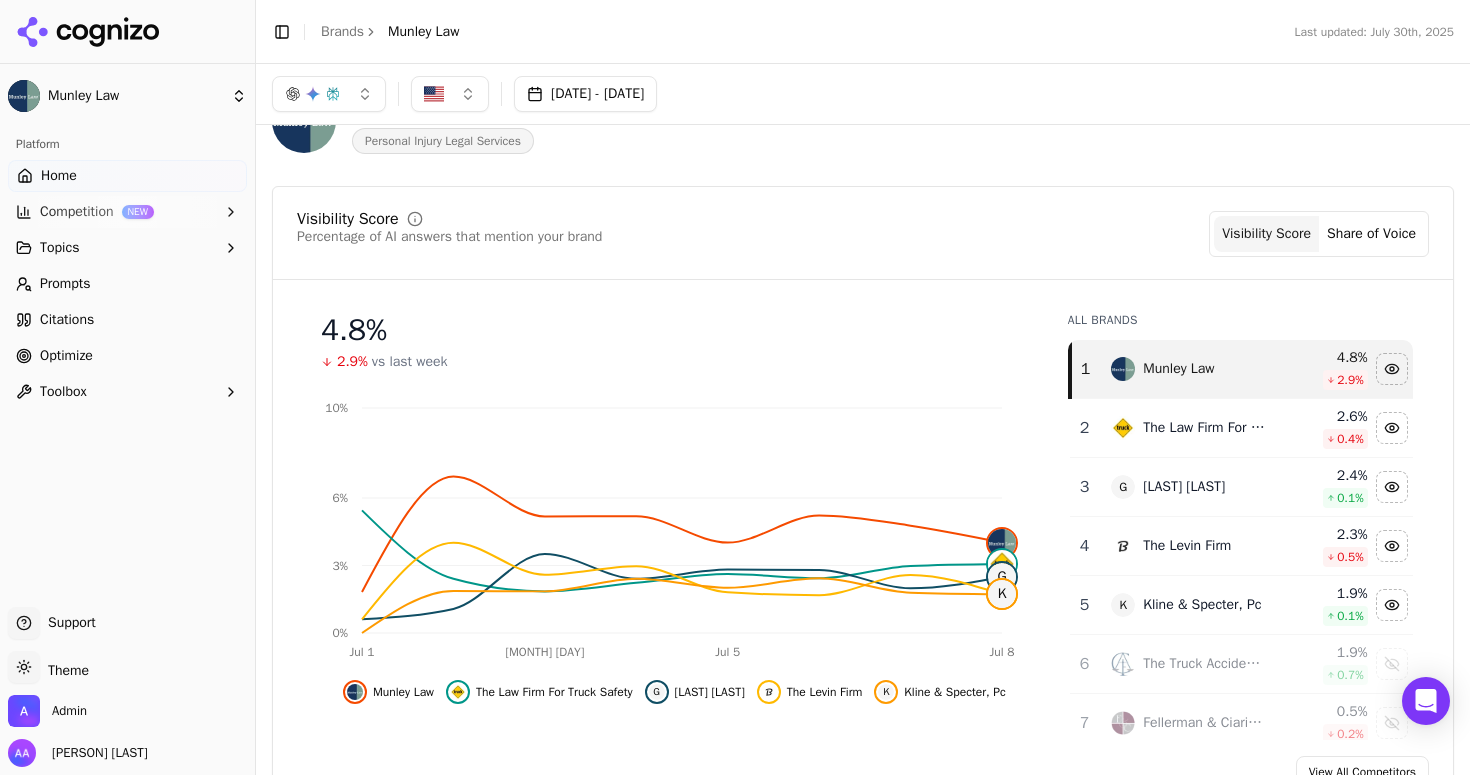 click on "Optimize" at bounding box center [127, 356] 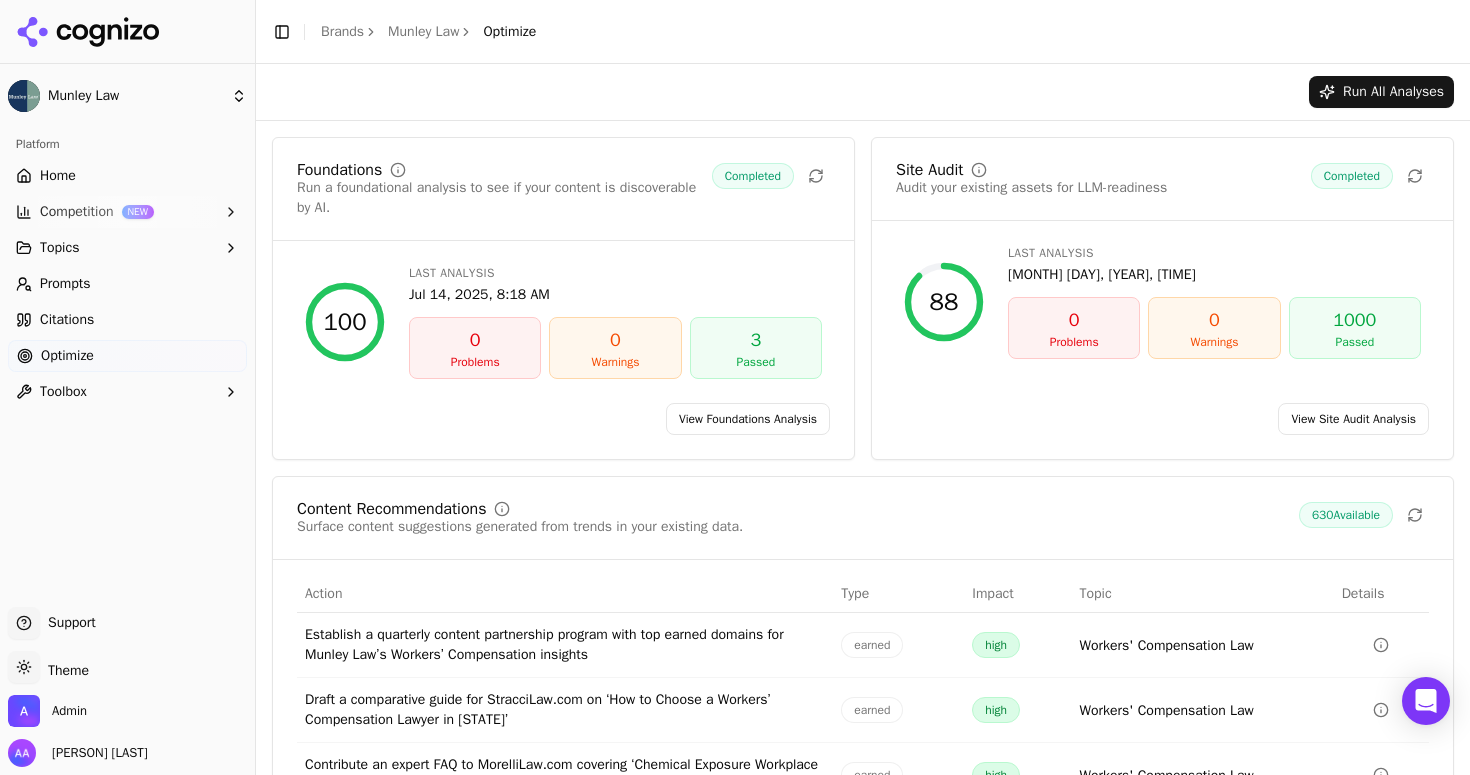 scroll, scrollTop: 252, scrollLeft: 0, axis: vertical 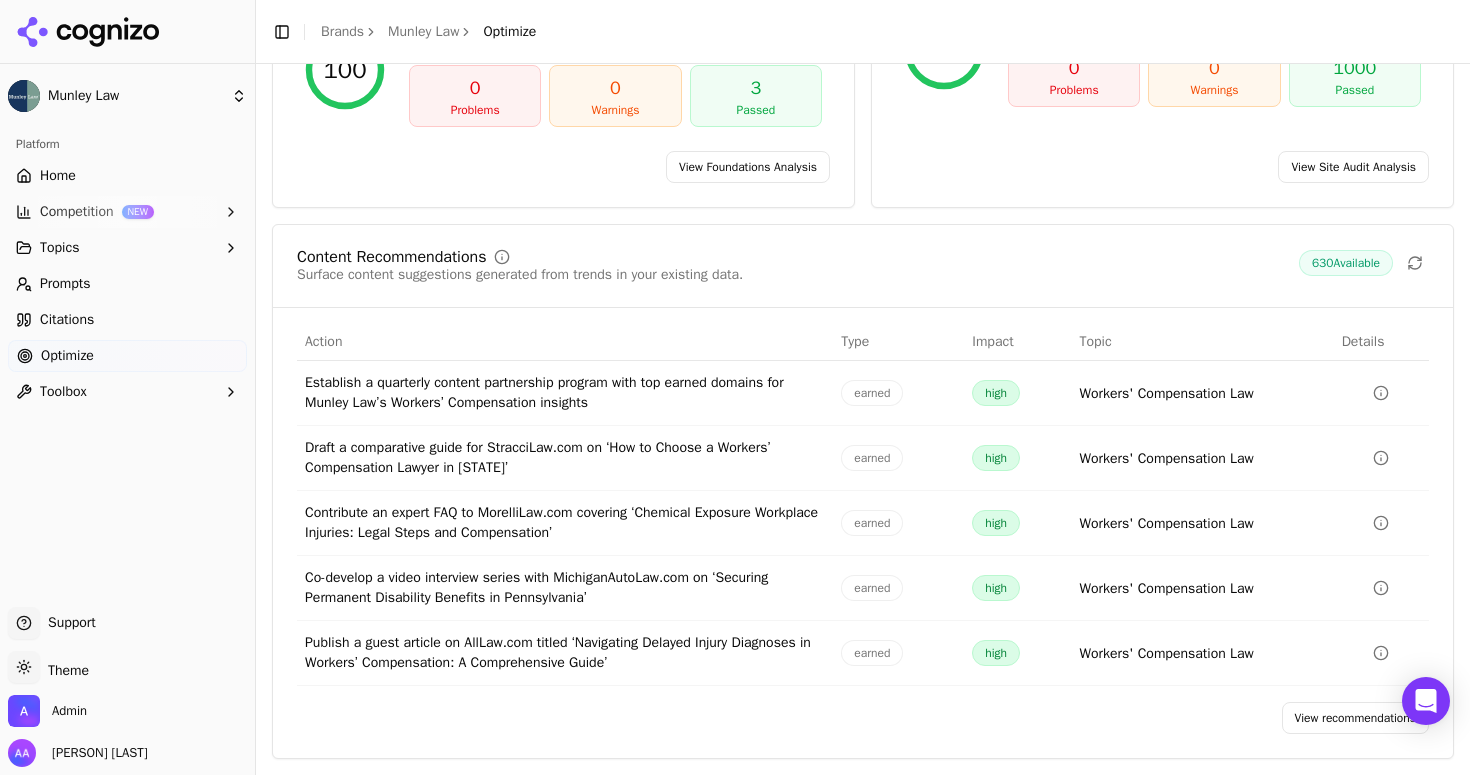 click on "View recommendations" at bounding box center [1356, 718] 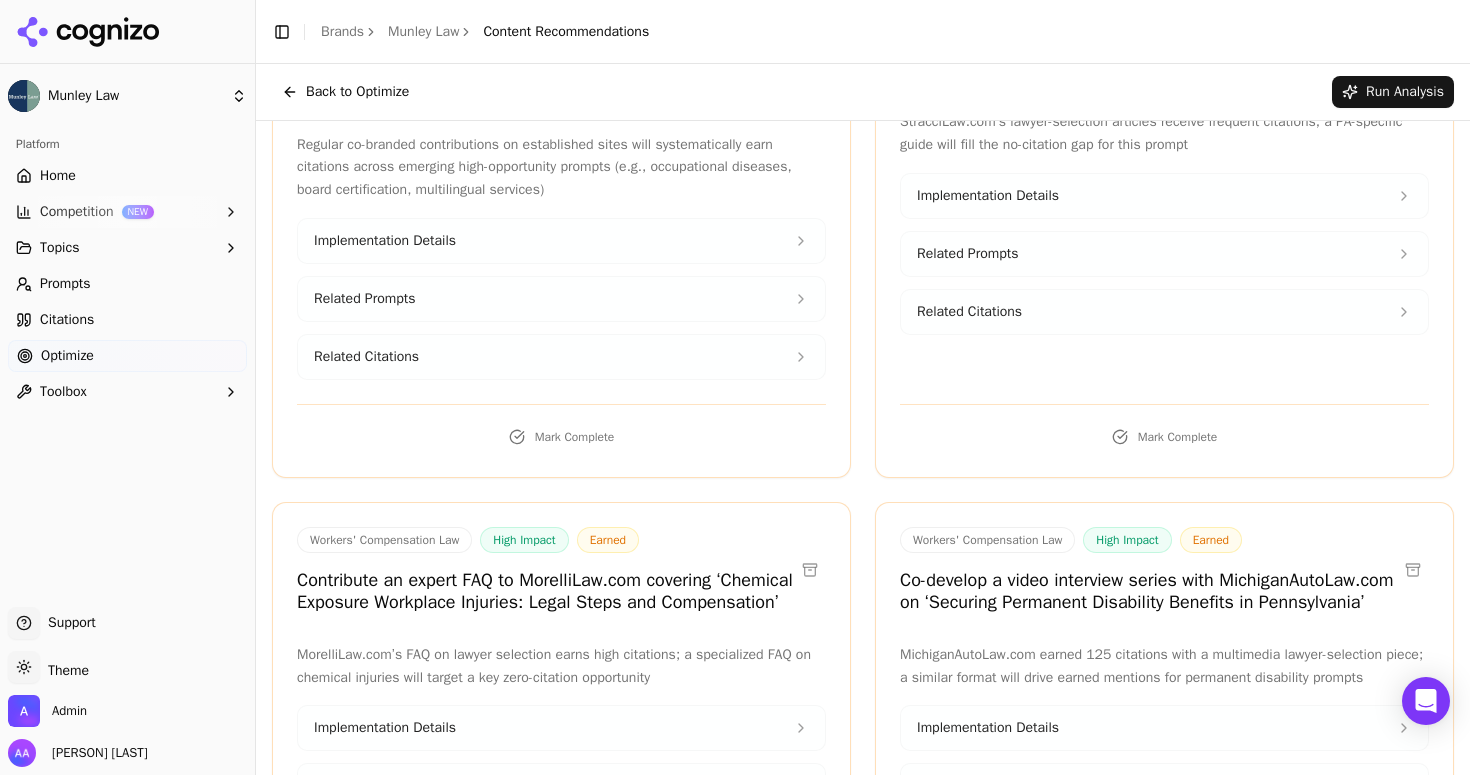 scroll, scrollTop: 0, scrollLeft: 0, axis: both 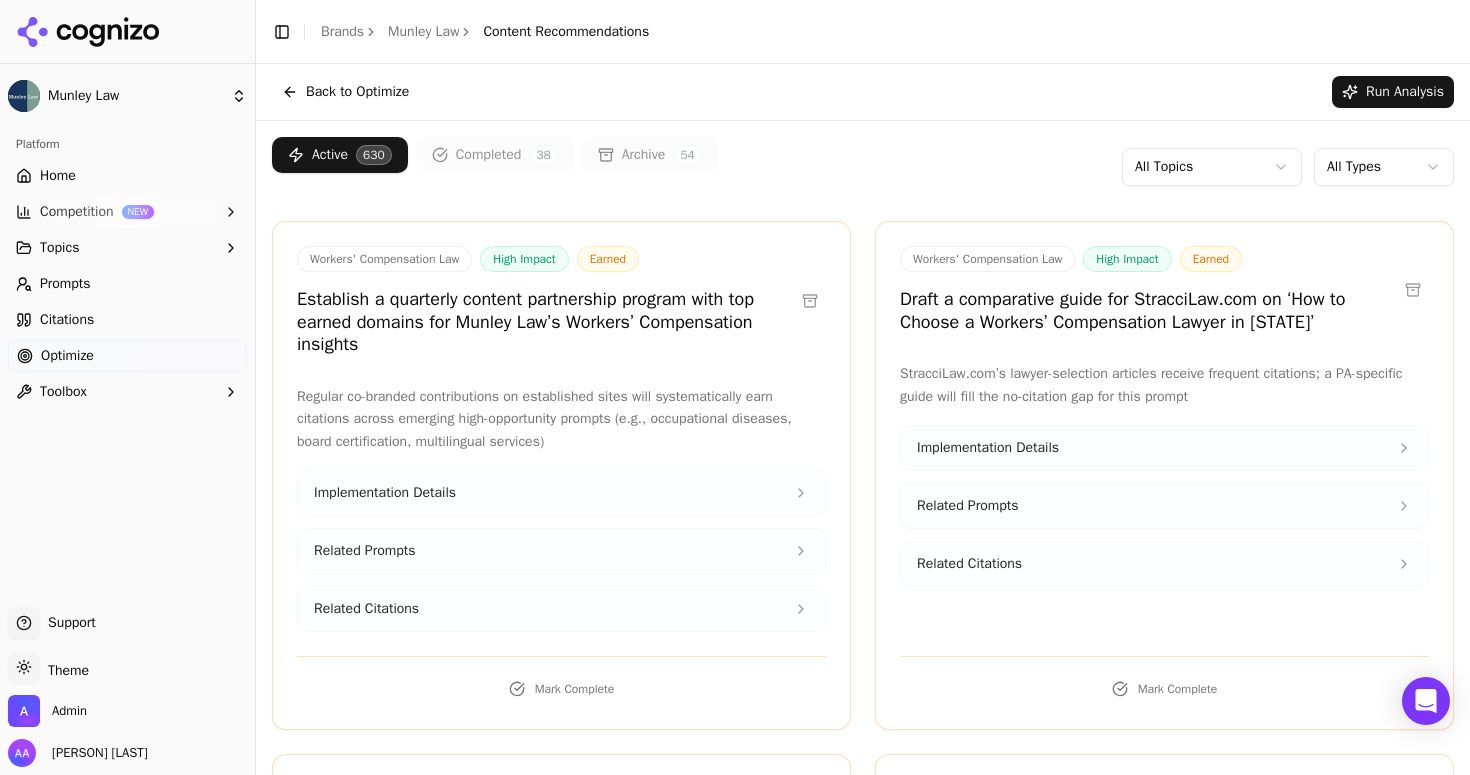 click on "Completed 38" at bounding box center (495, 155) 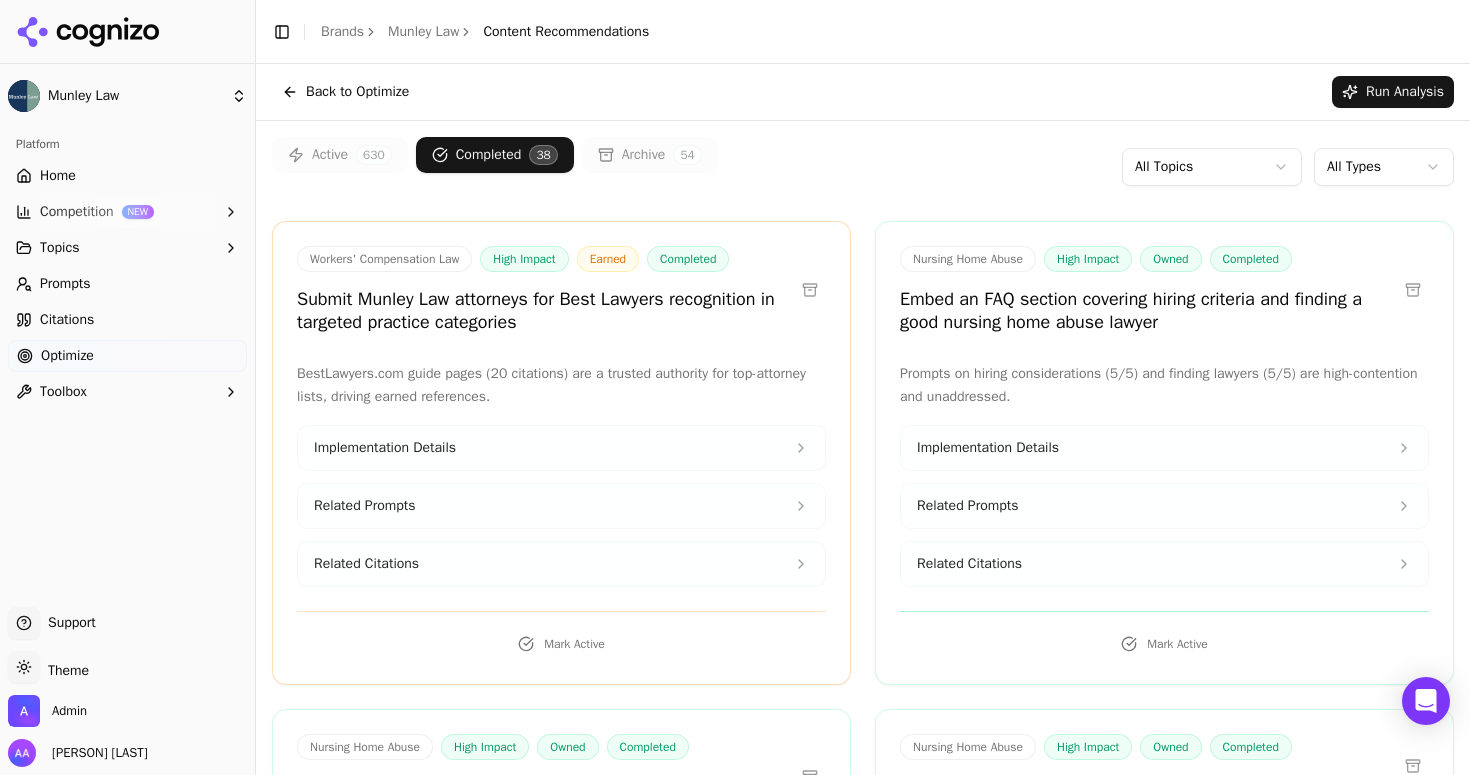 click on "Submit Munley Law attorneys for Best Lawyers recognition in targeted practice categories" at bounding box center [545, 310] 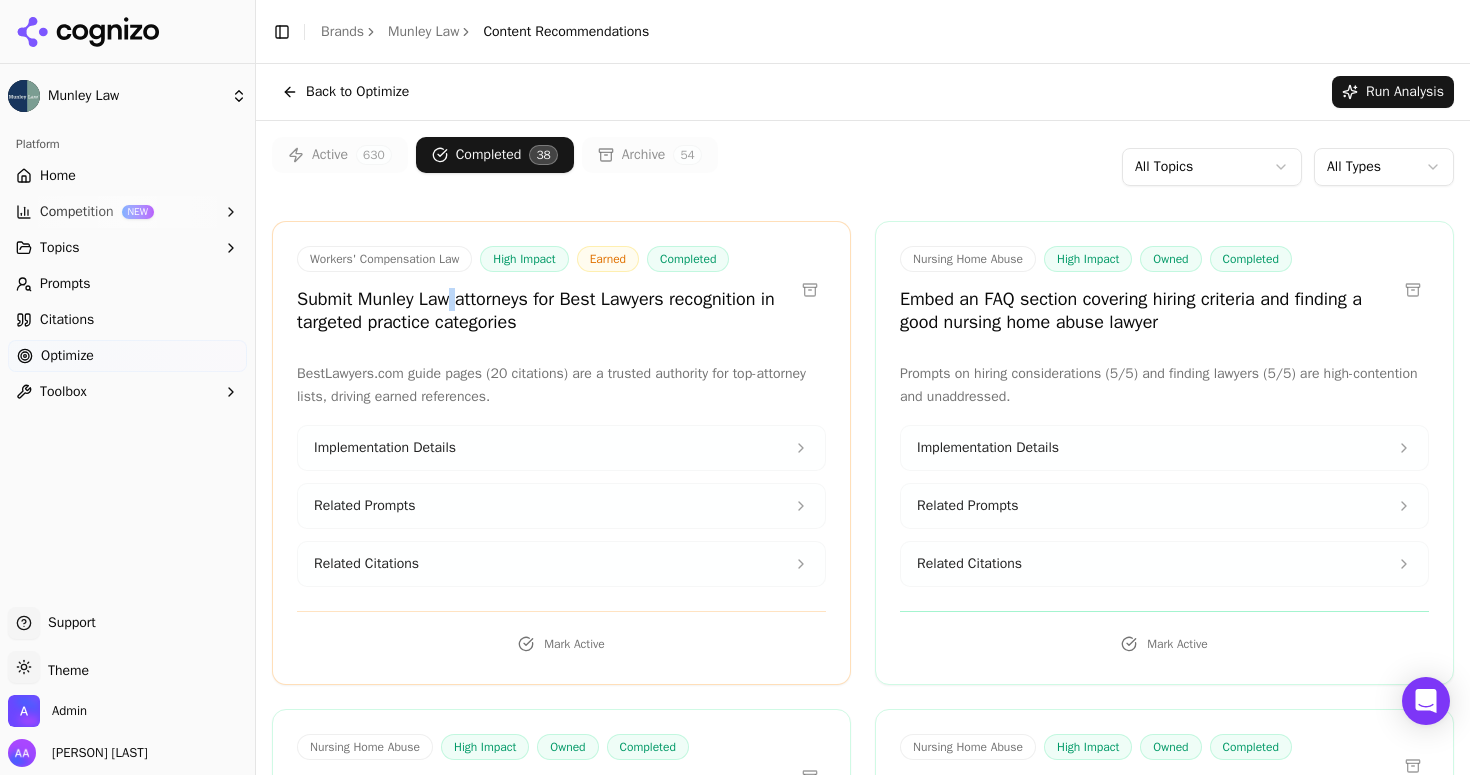 click on "Submit Munley Law attorneys for Best Lawyers recognition in targeted practice categories" at bounding box center [545, 310] 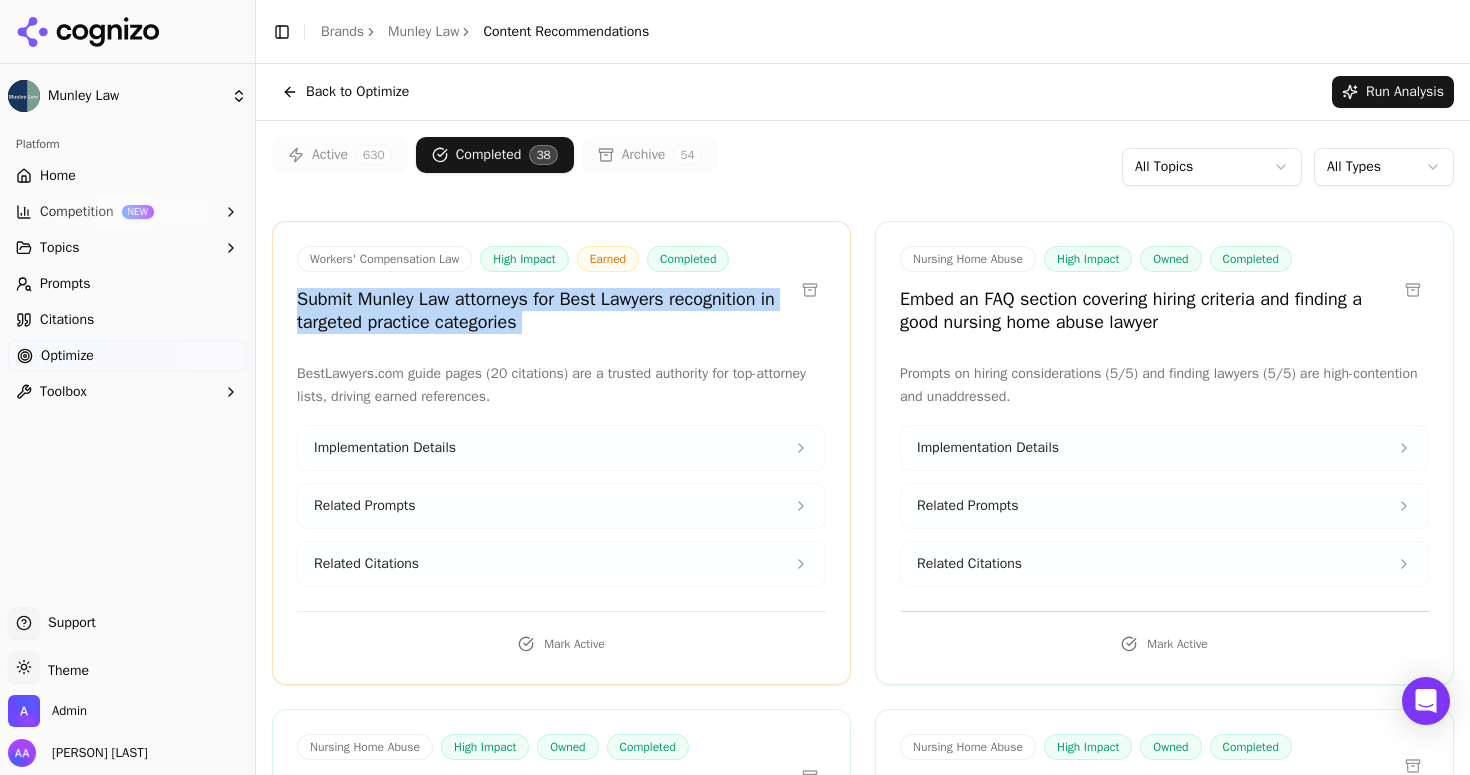 click on "Submit Munley Law attorneys for Best Lawyers recognition in targeted practice categories" at bounding box center [545, 310] 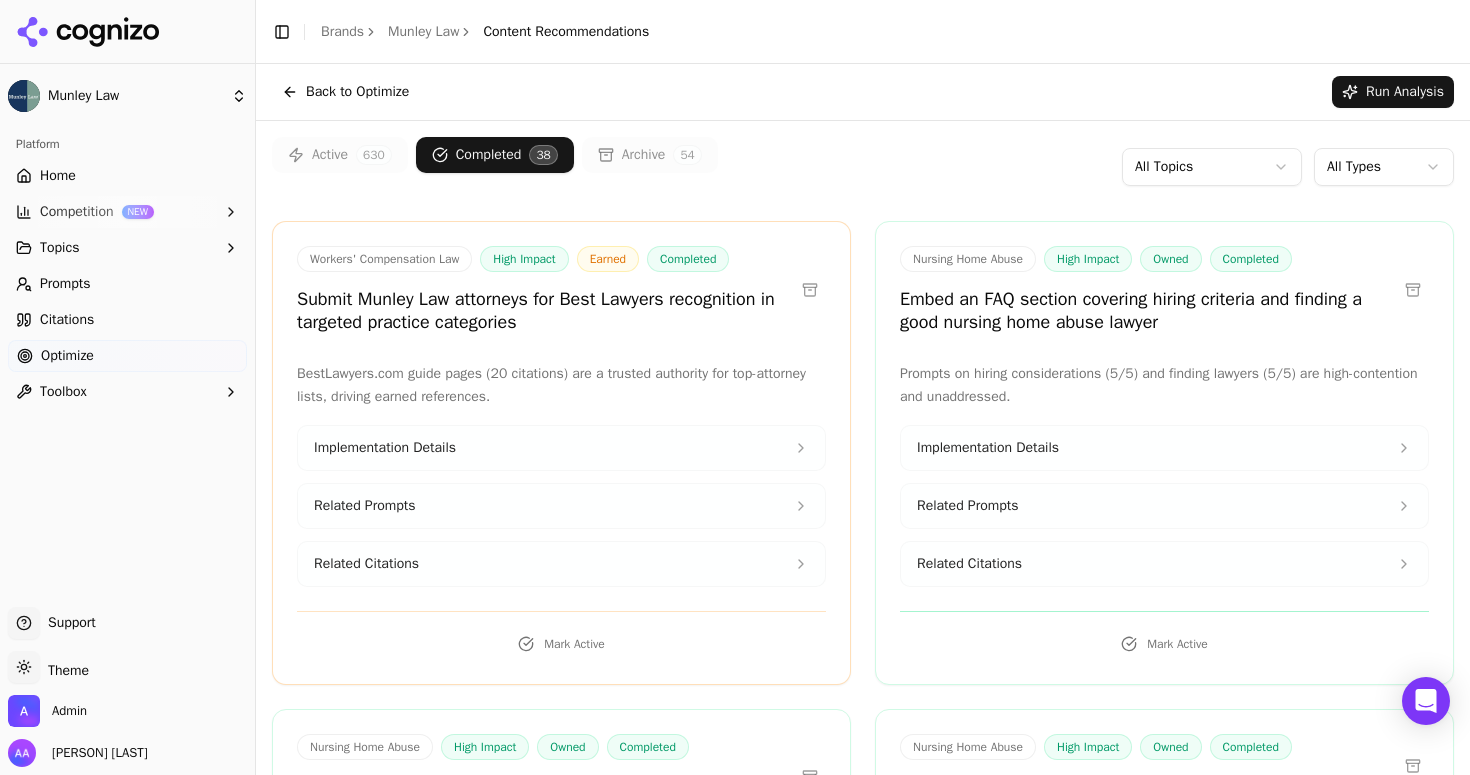 click on "Citations" at bounding box center (127, 320) 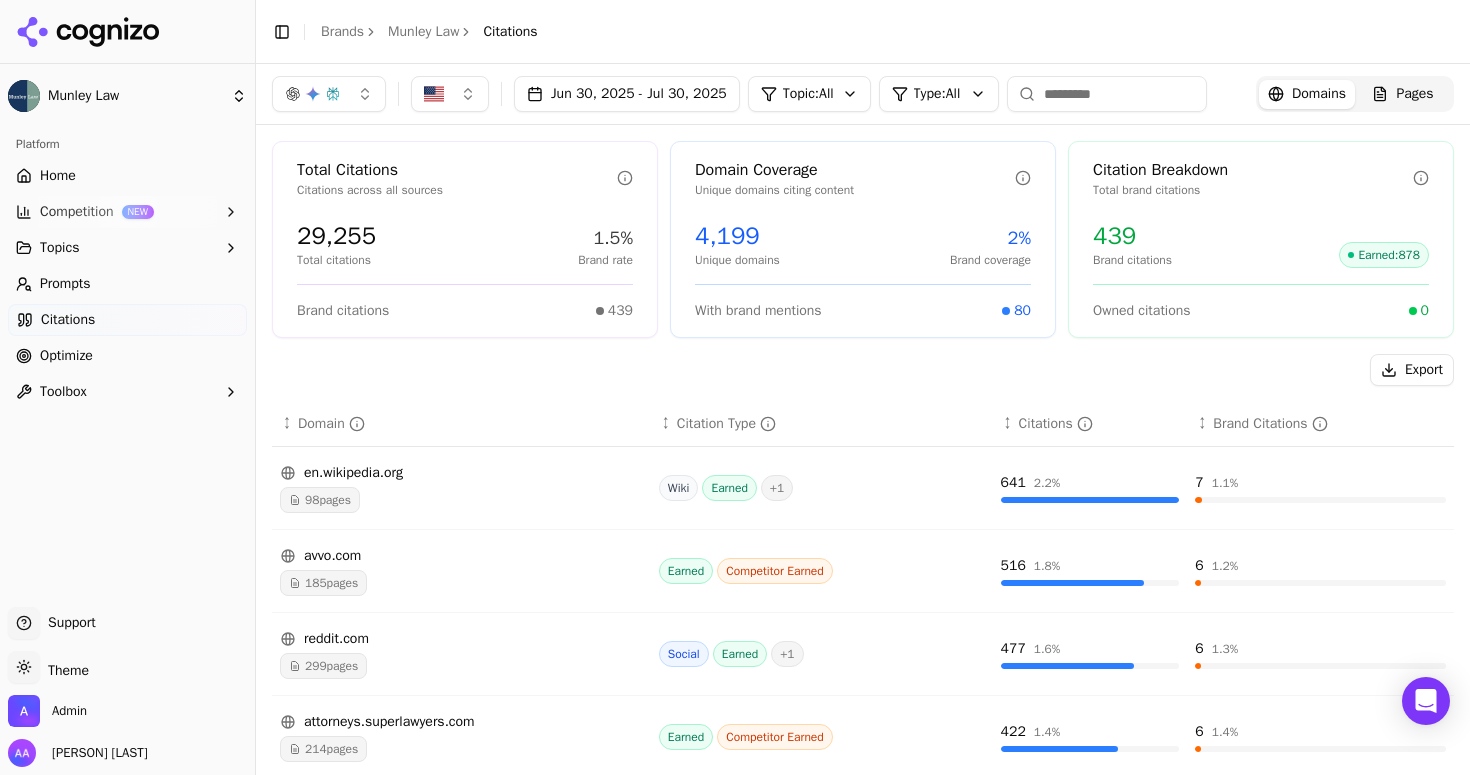 click at bounding box center [313, 94] 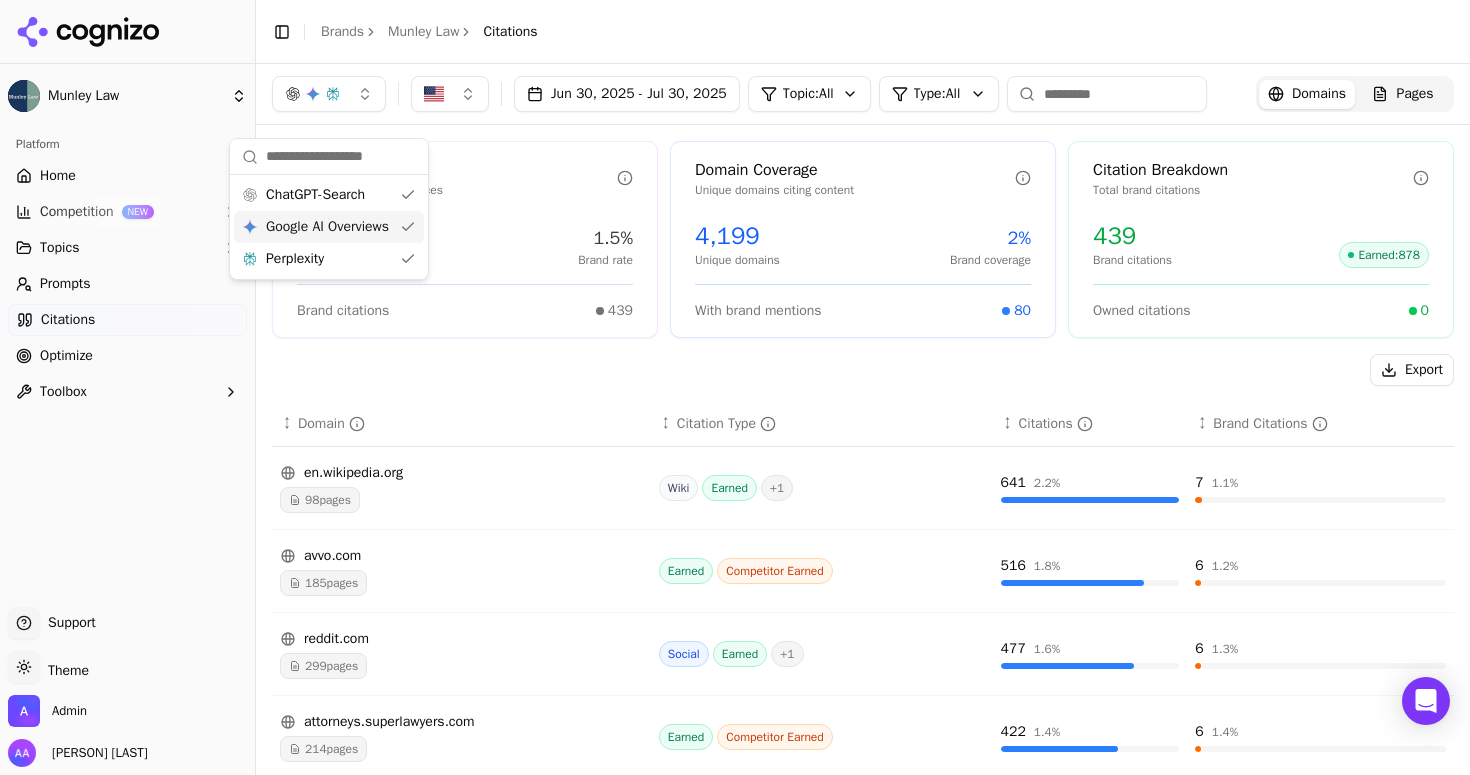 click on "Google AI Overviews" at bounding box center [327, 227] 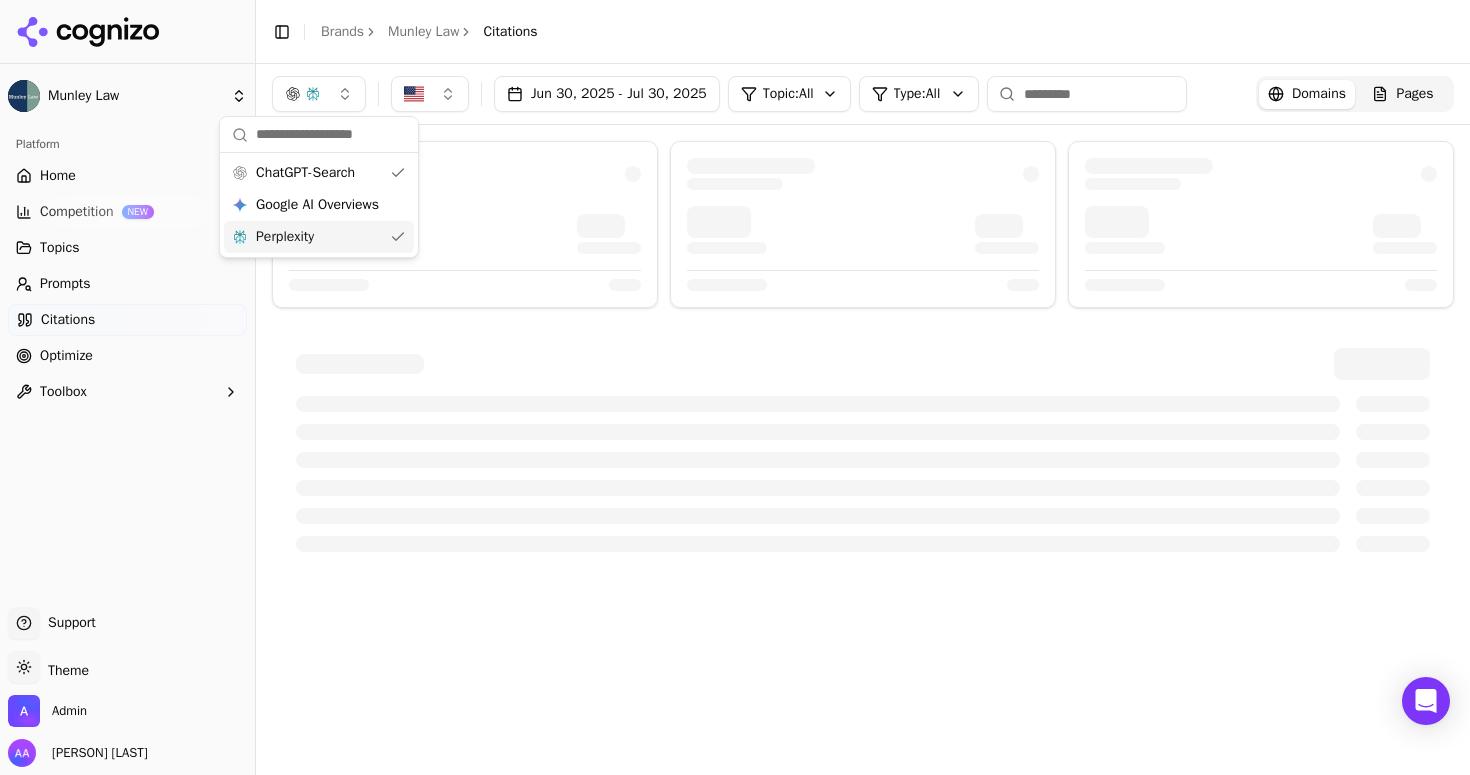 click on "Perplexity" at bounding box center [319, 237] 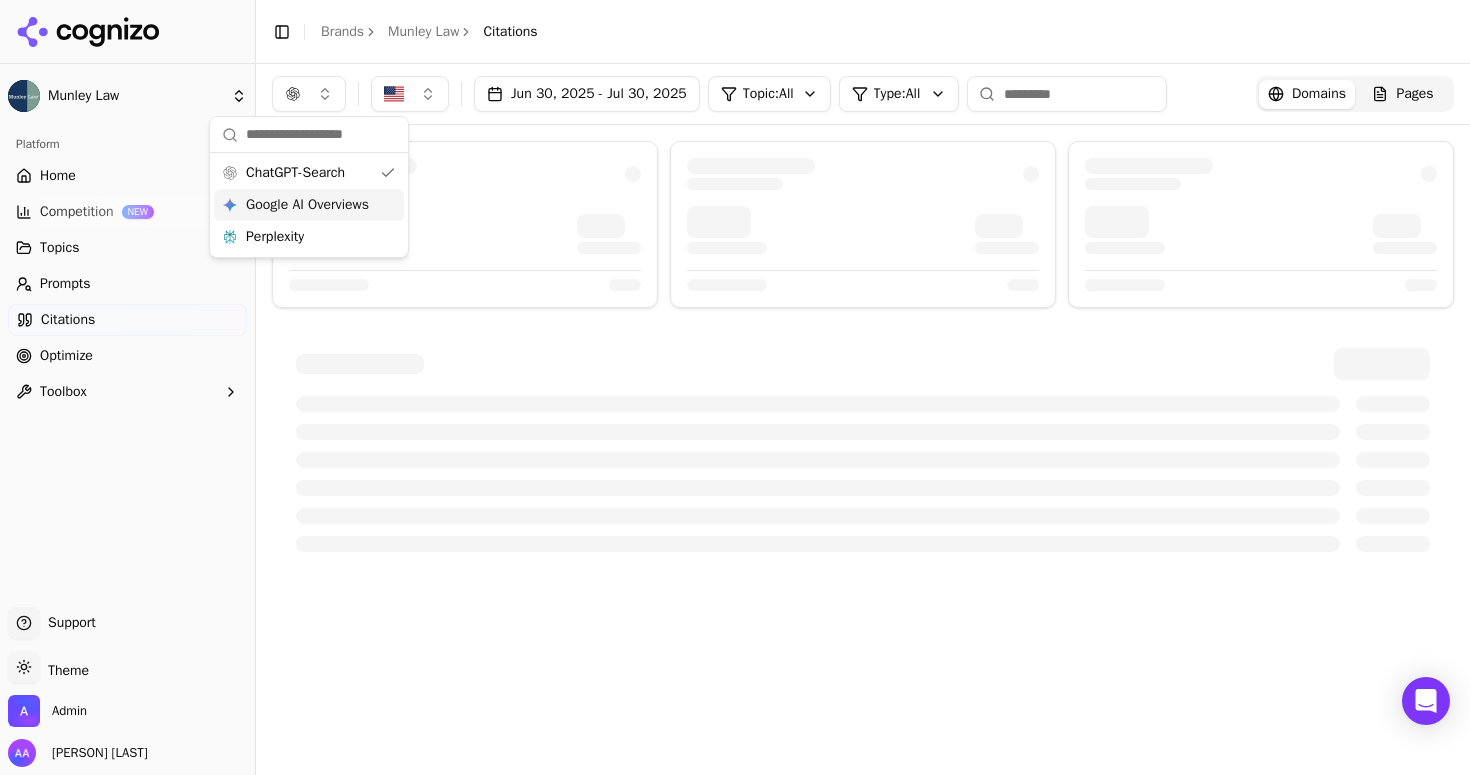 click on "Toggle Sidebar Brands Munley Law Citations" at bounding box center [863, 32] 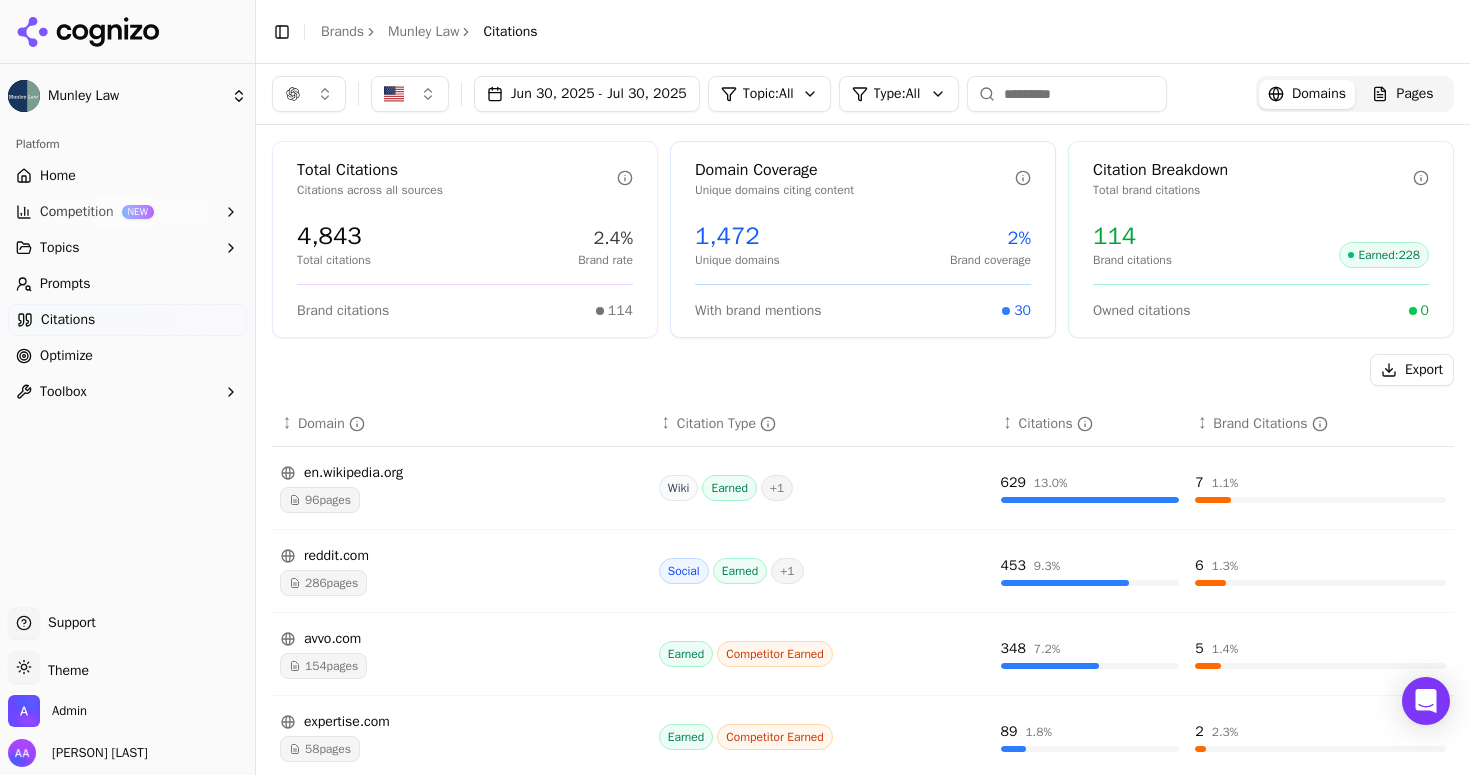 click at bounding box center [309, 94] 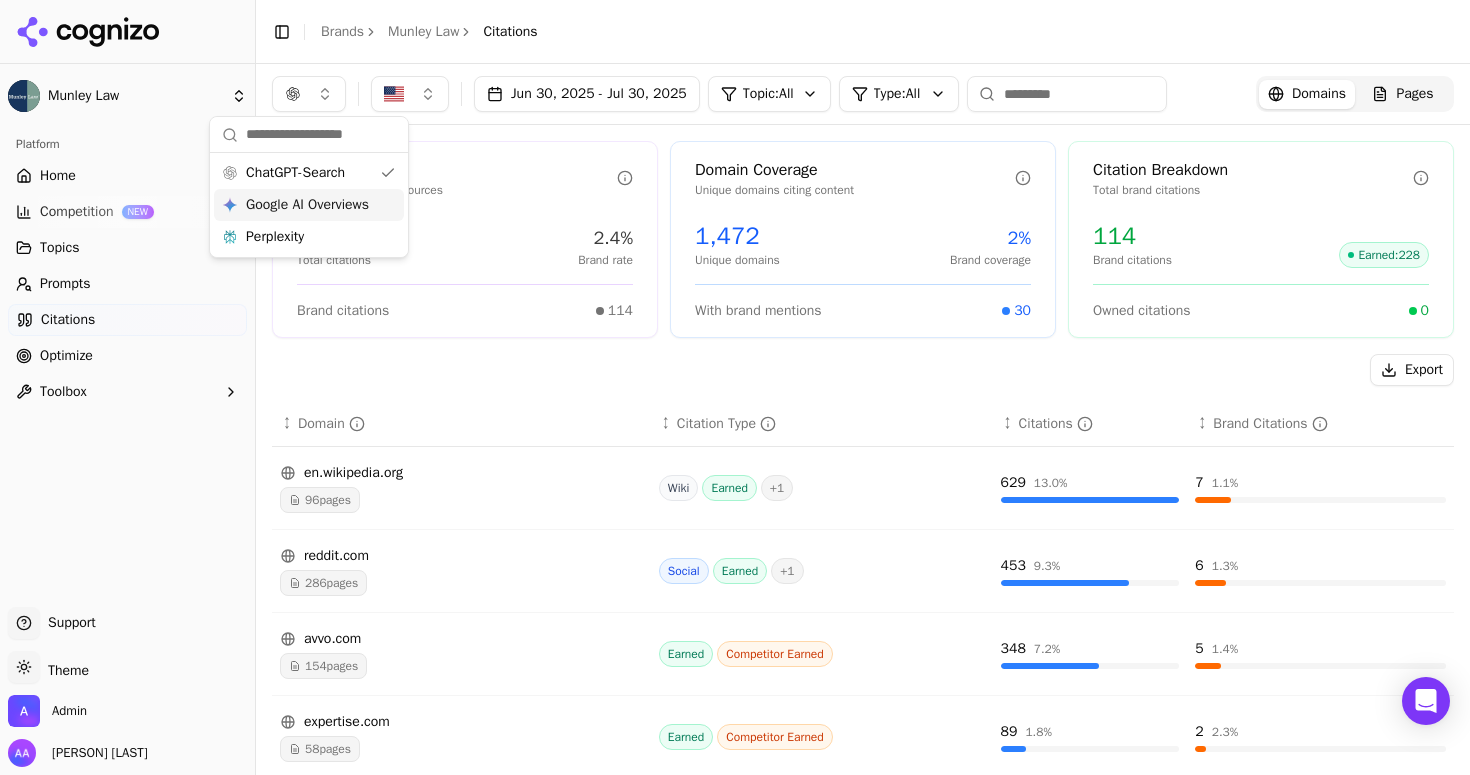 click on "Google AI Overviews" at bounding box center (307, 205) 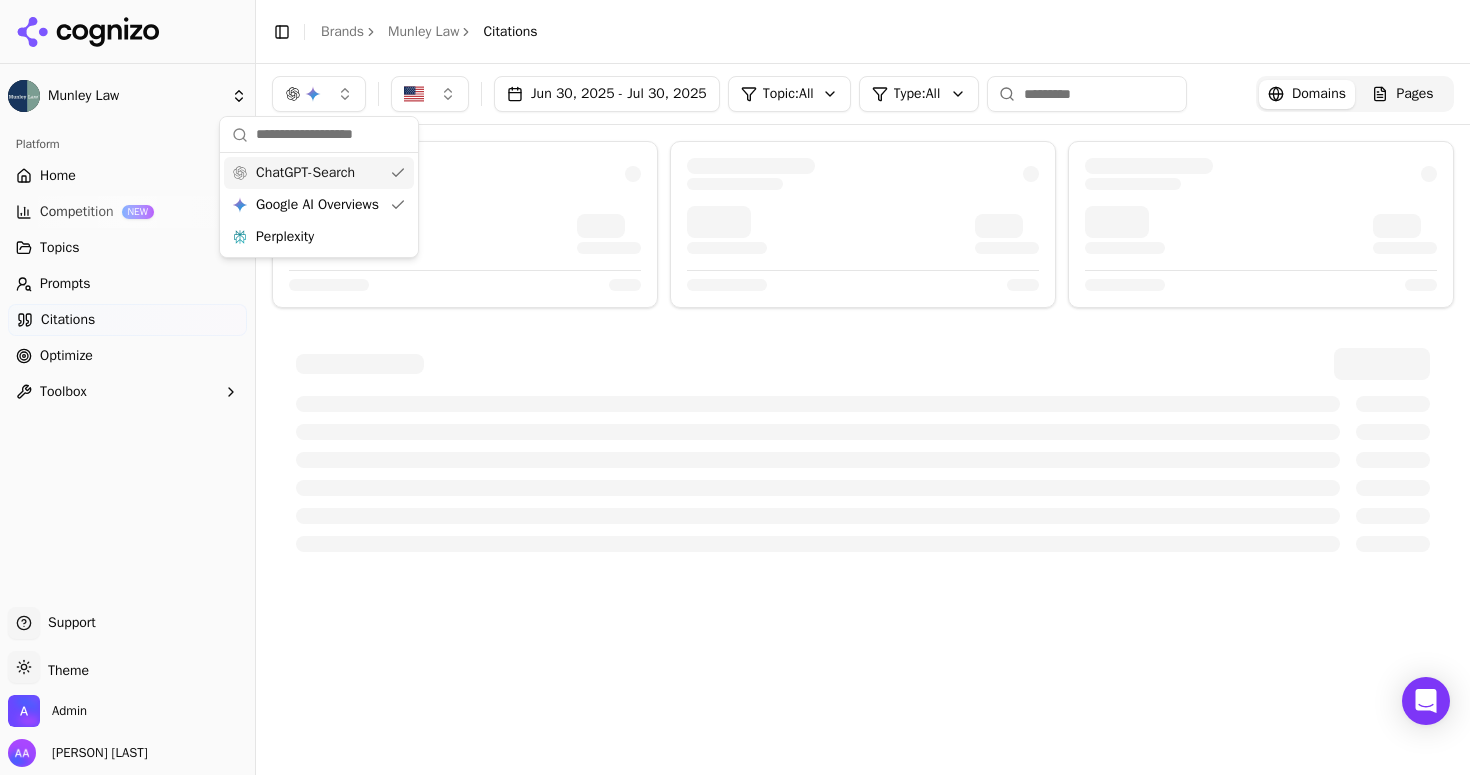 click on "ChatGPT-Search" at bounding box center (305, 173) 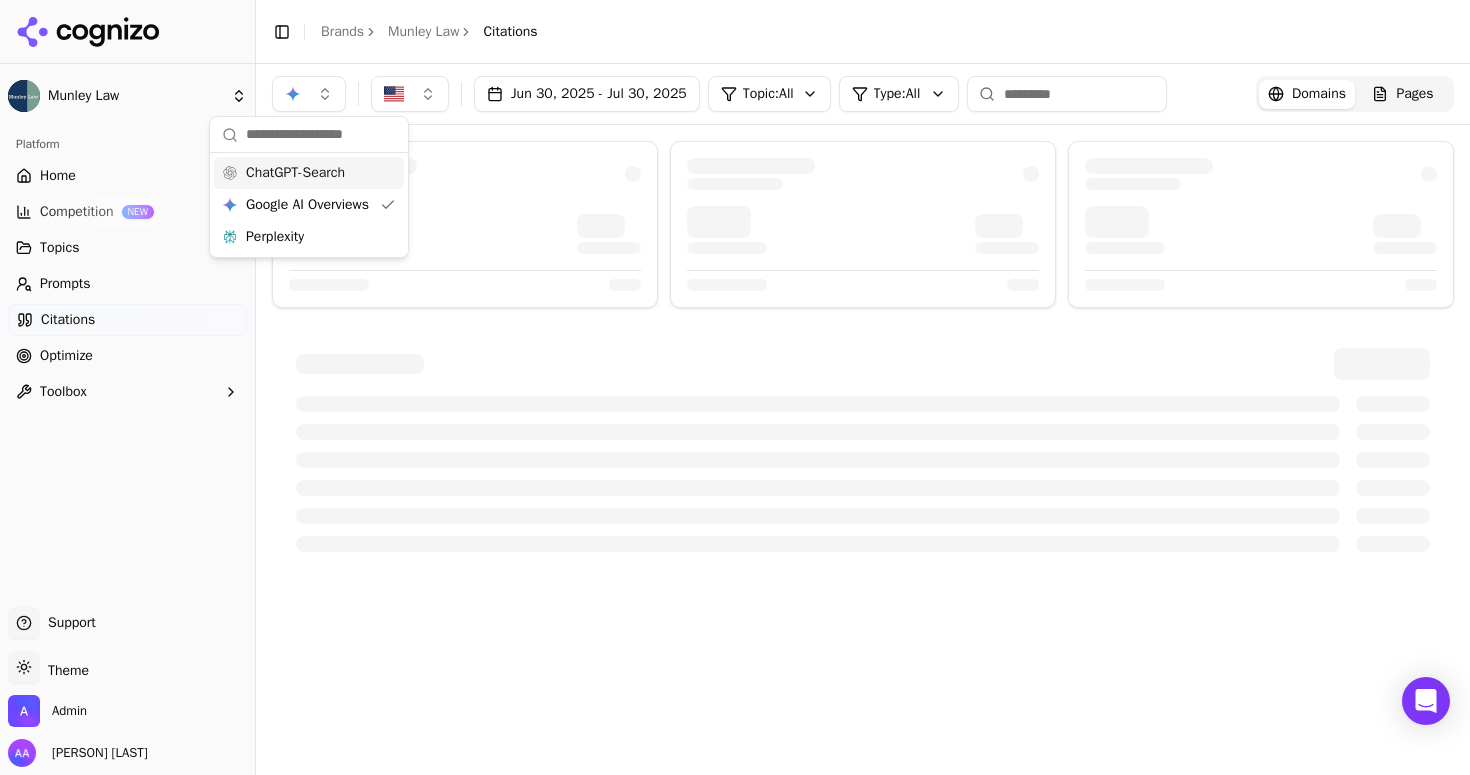 click on "Toggle Sidebar Brands Munley Law Citations" at bounding box center [863, 32] 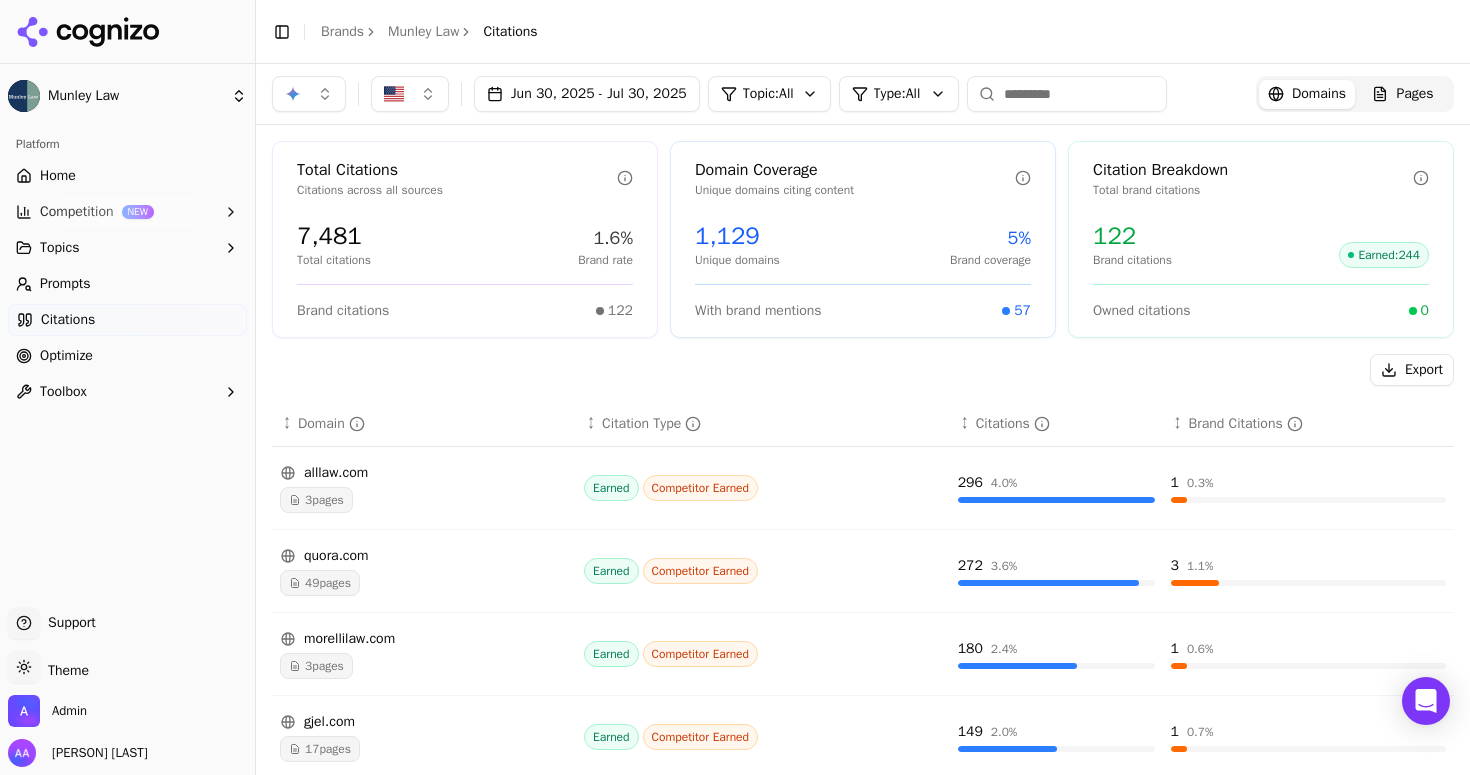 click on "3  pages" at bounding box center (316, 500) 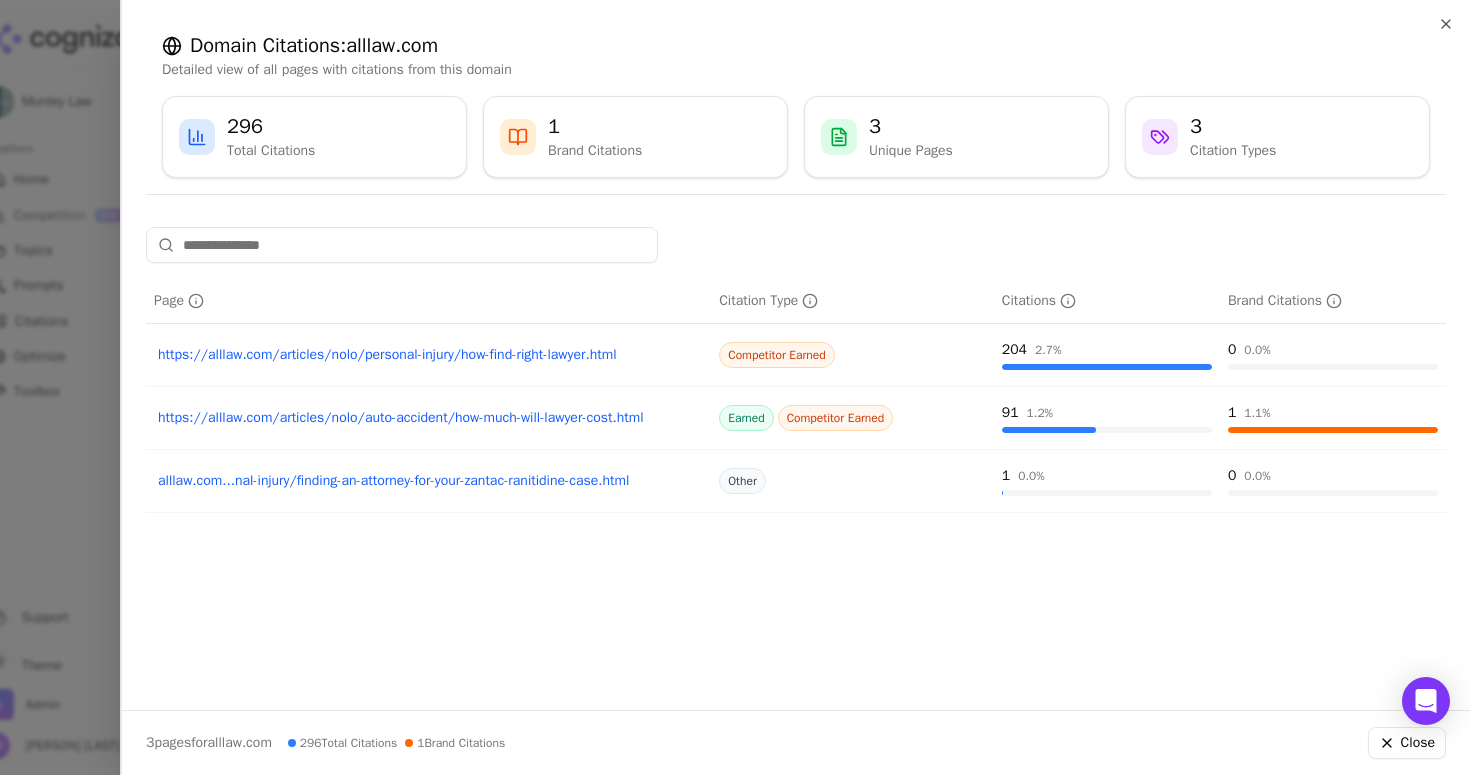 click on "https://alllaw.com/articles/nolo/auto-accident/how-much-will-lawyer-cost.html" at bounding box center [428, 418] 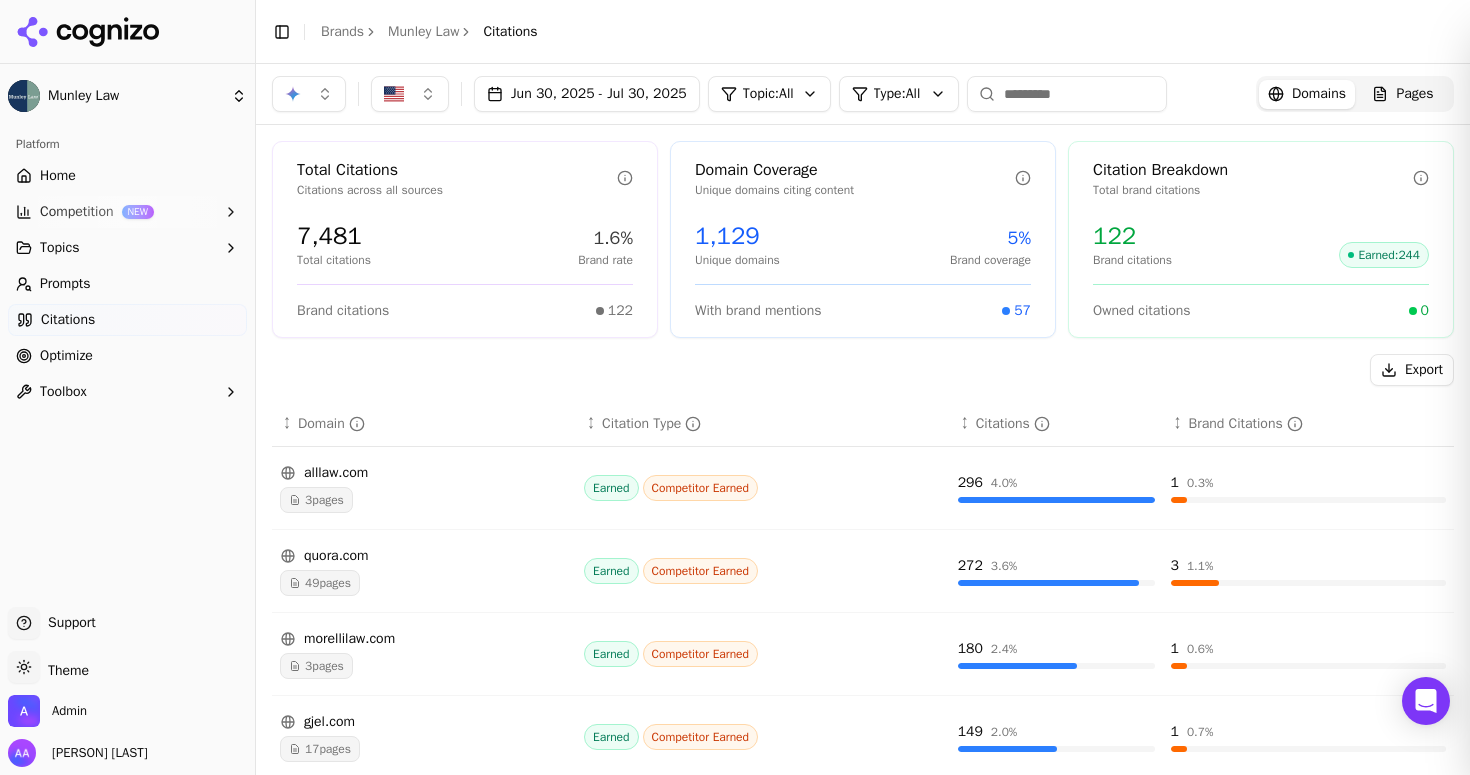 click at bounding box center [735, 387] 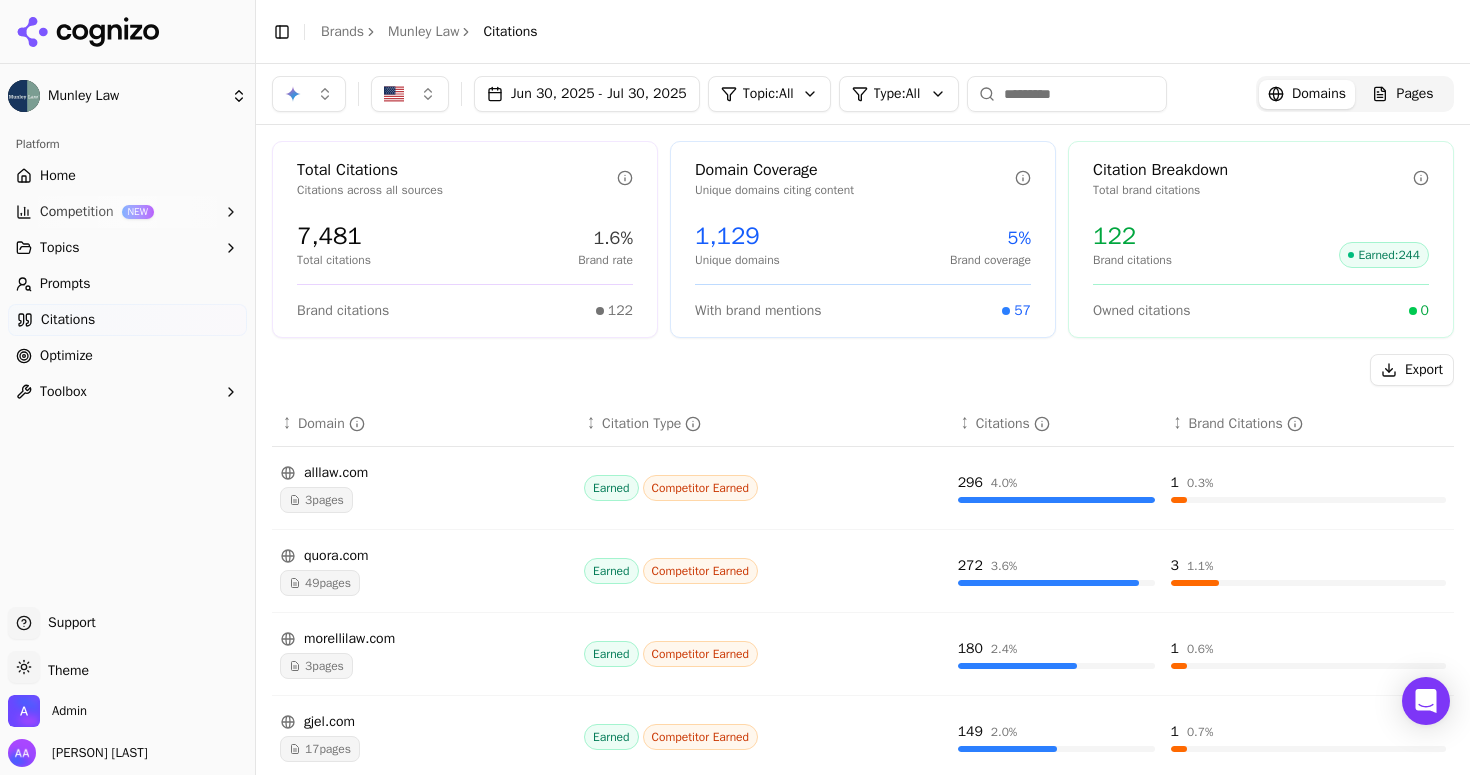 click on "49  pages" at bounding box center (320, 583) 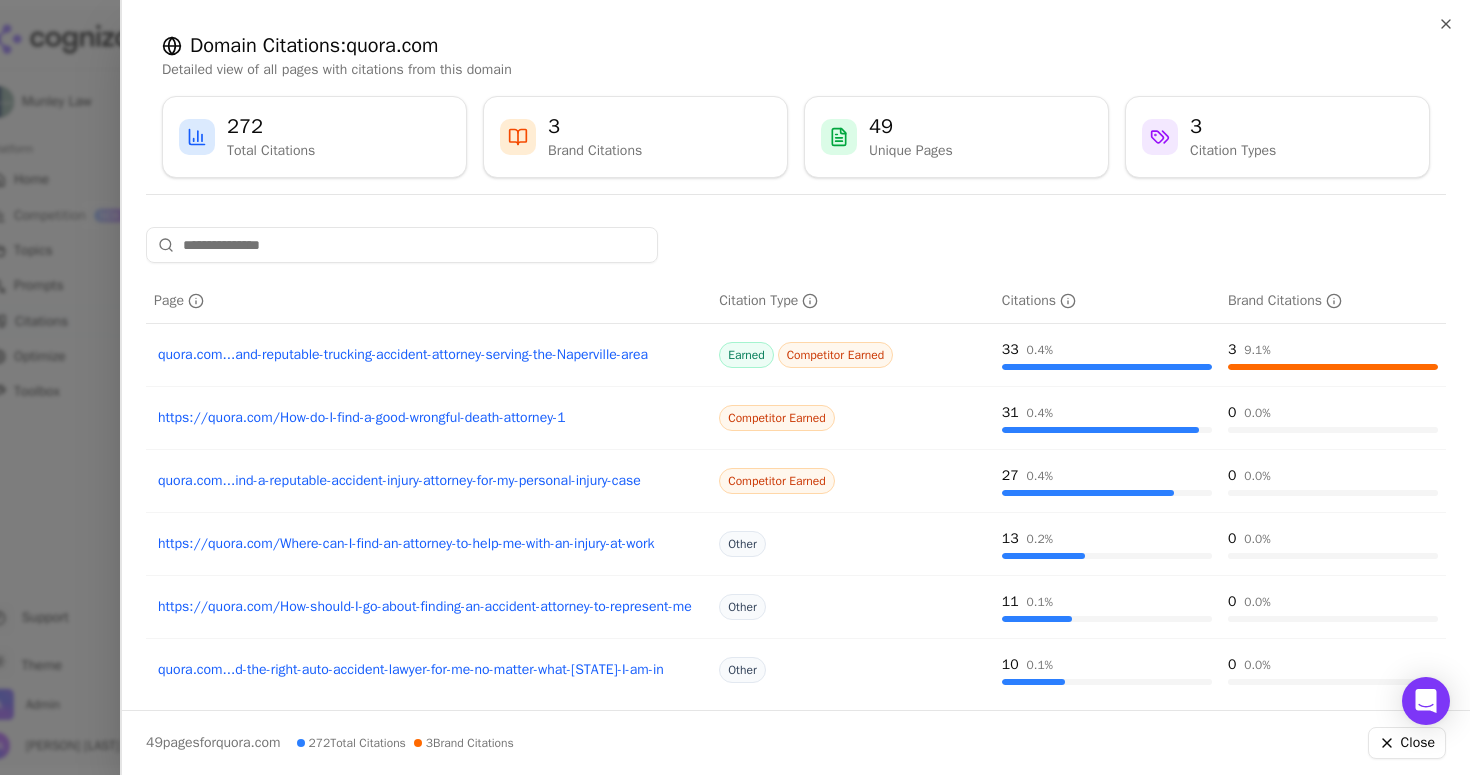 click on "quora.com...and-reputable-trucking-accident-attorney-serving-the-Naperville-area" at bounding box center (428, 355) 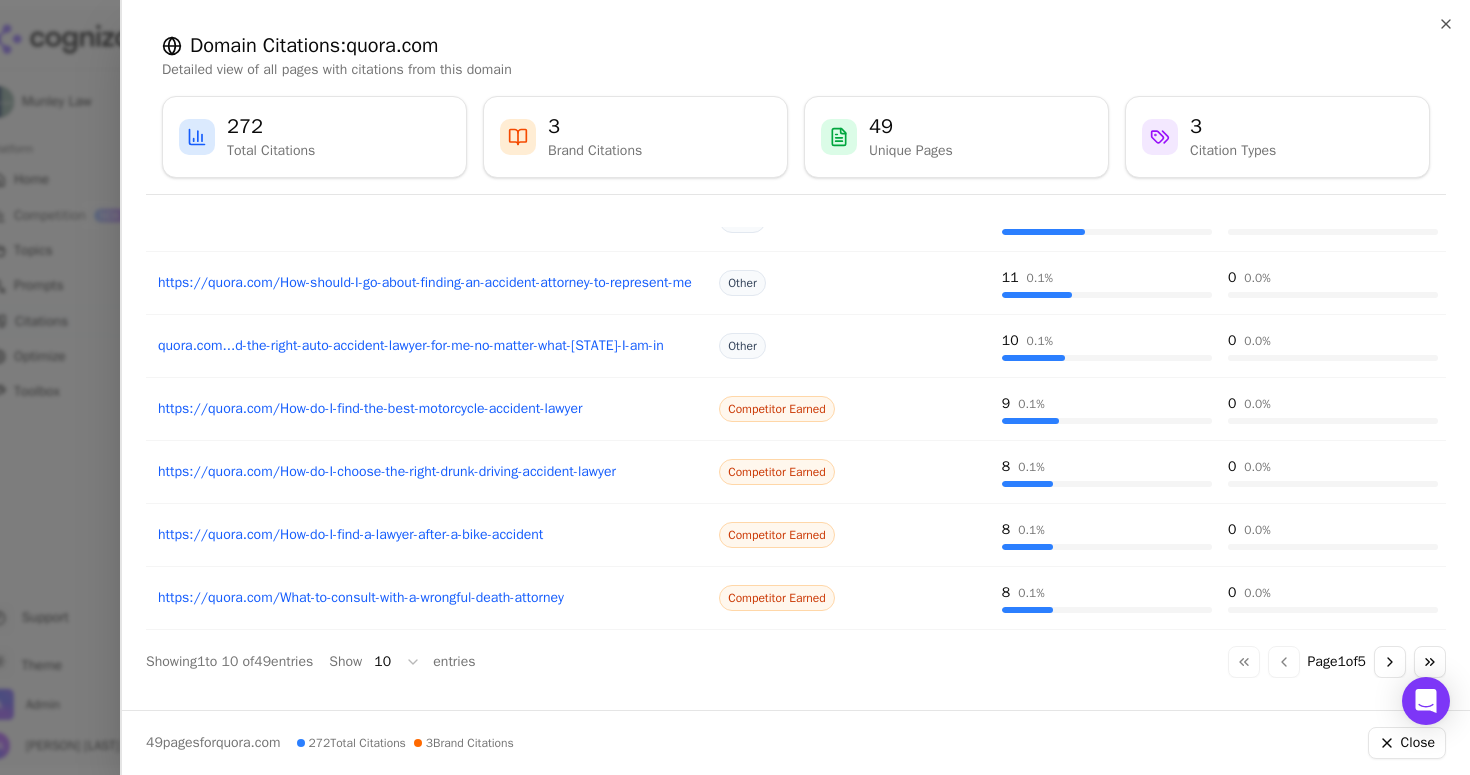 click at bounding box center [735, 387] 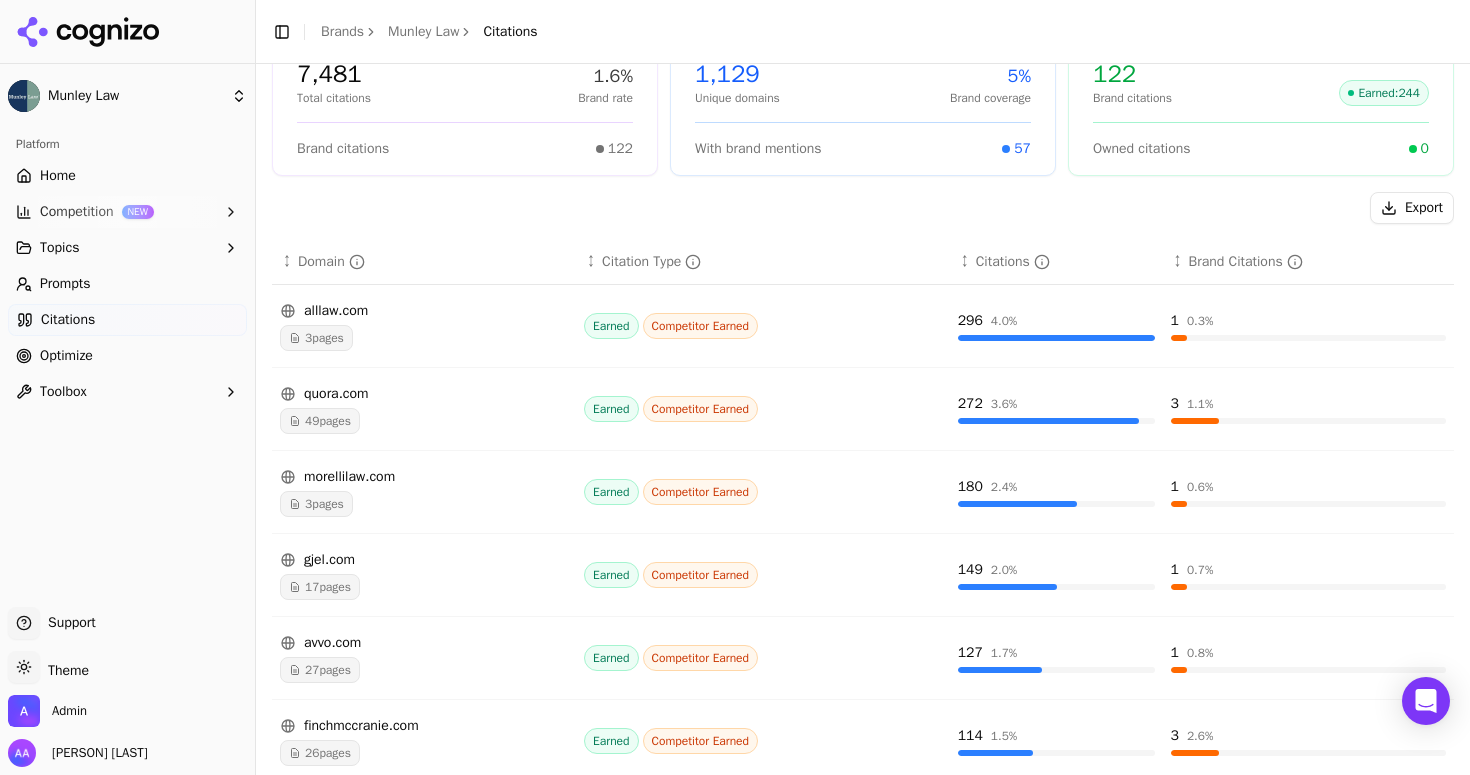 scroll, scrollTop: 186, scrollLeft: 0, axis: vertical 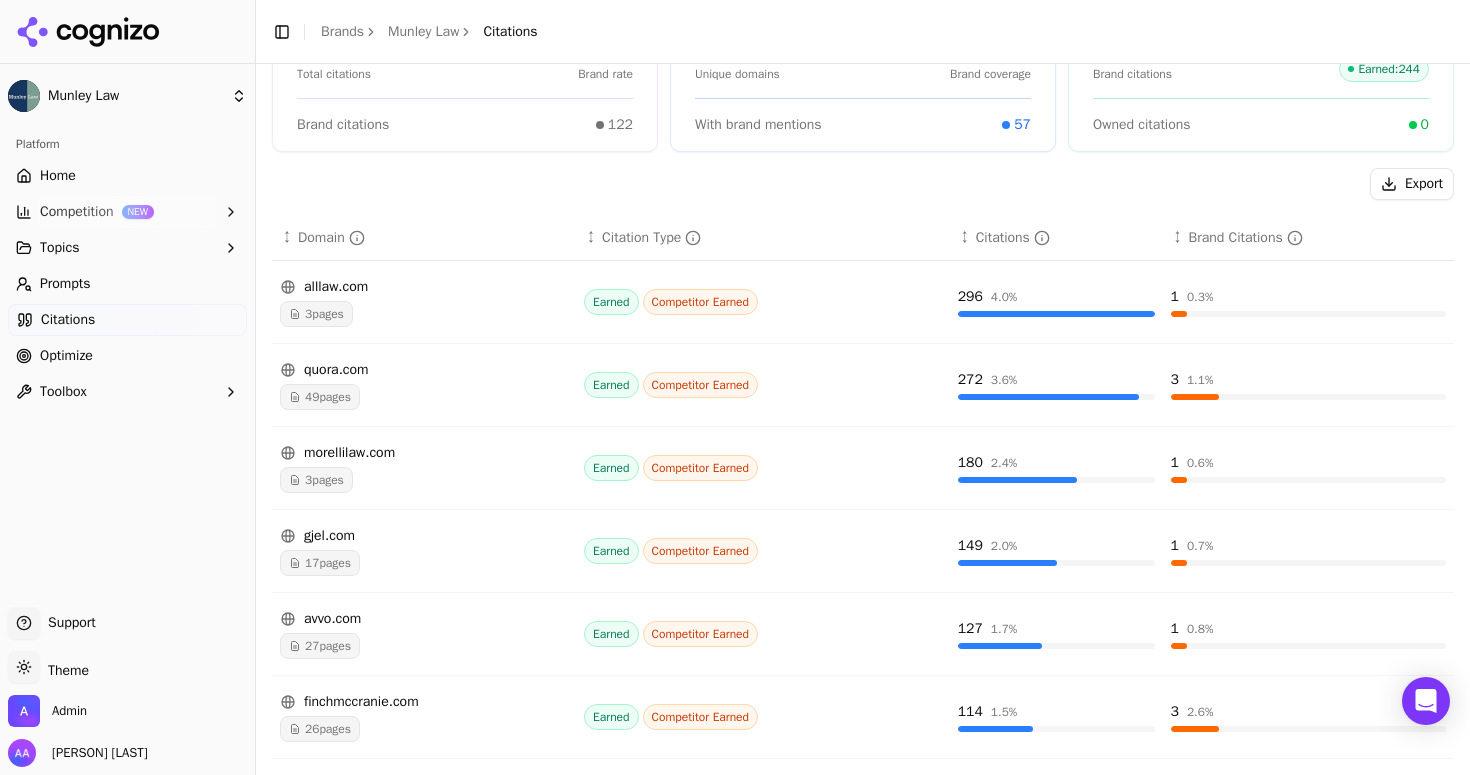 click on "3  pages" at bounding box center (316, 480) 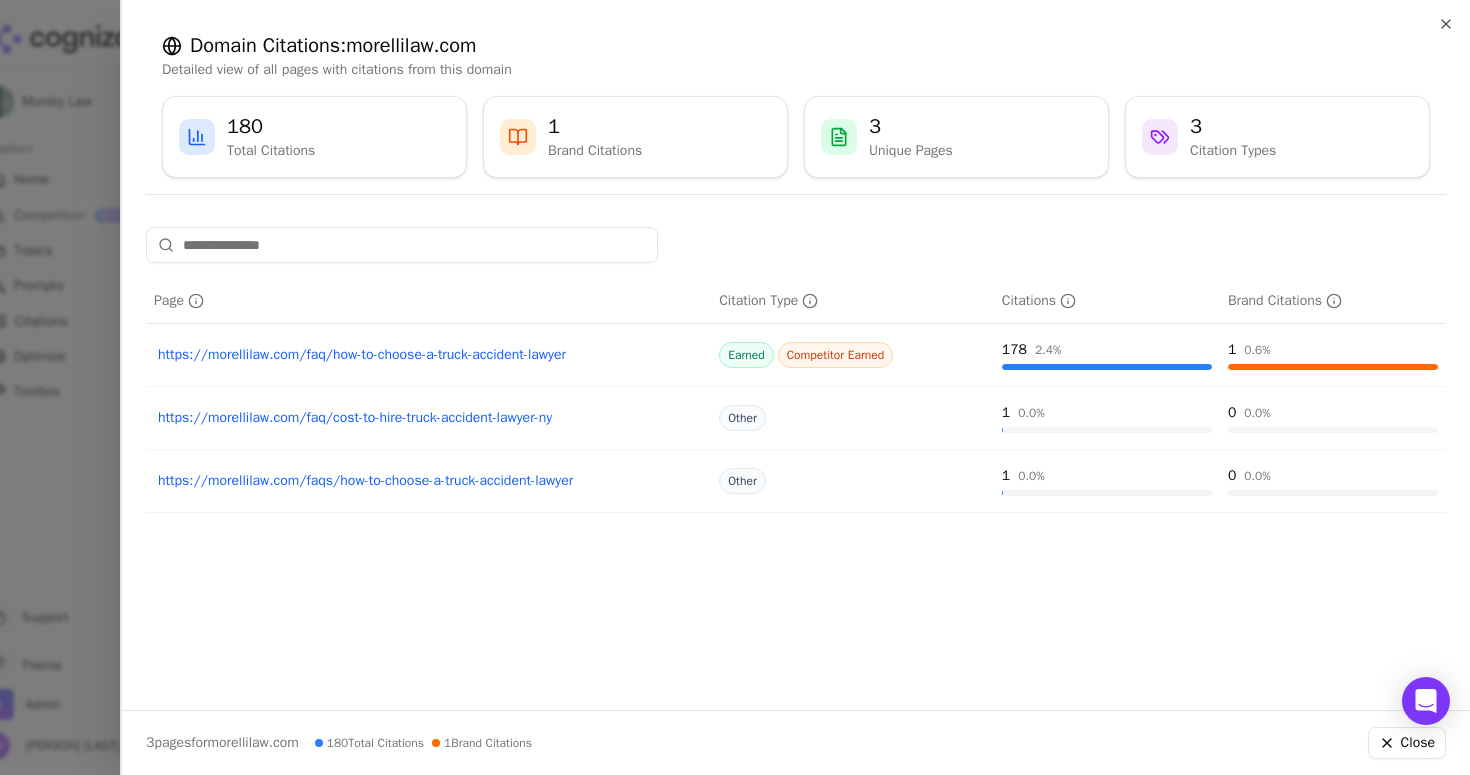 click on "https://morellilaw.com/faq/how-to-choose-a-truck-accident-lawyer" at bounding box center [428, 355] 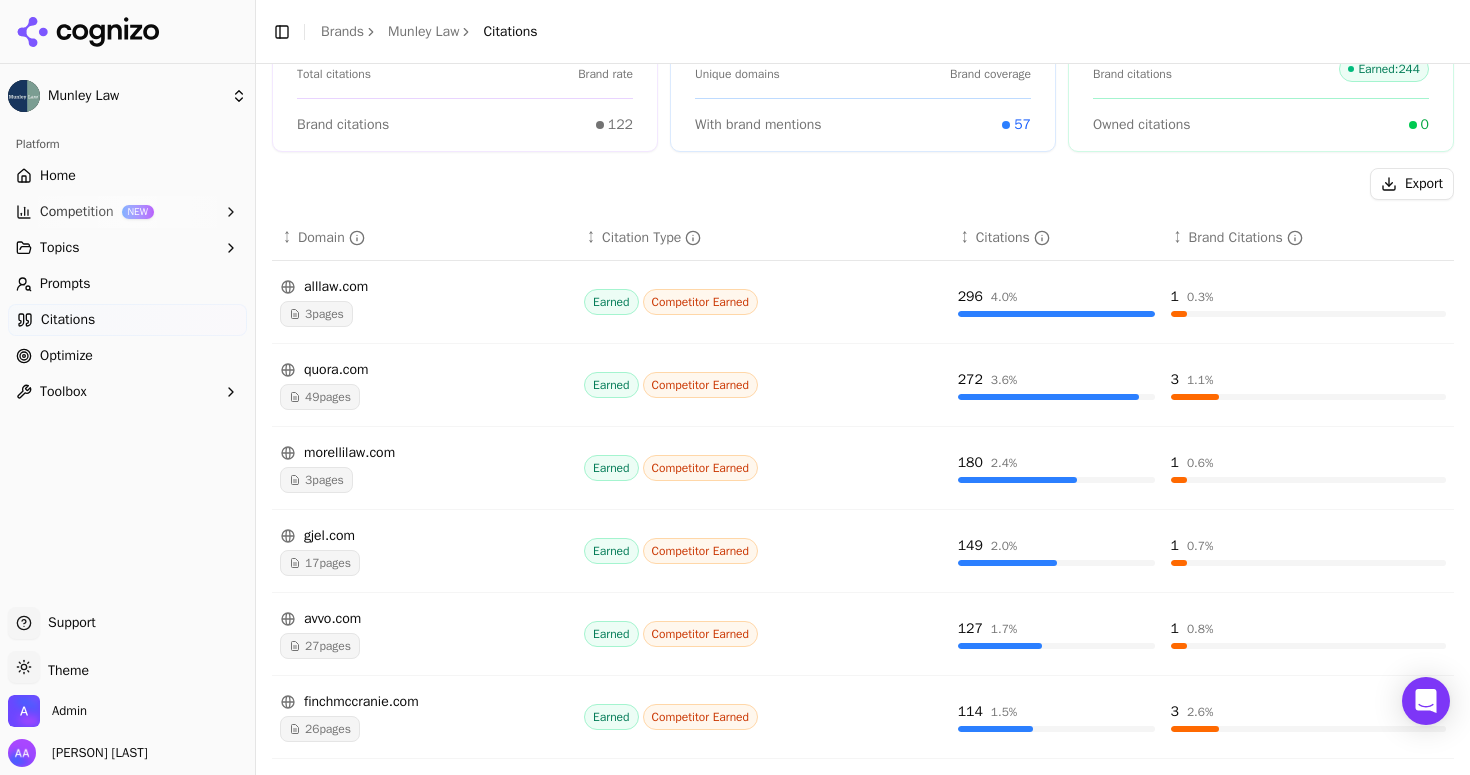 click on "17  pages" at bounding box center (320, 563) 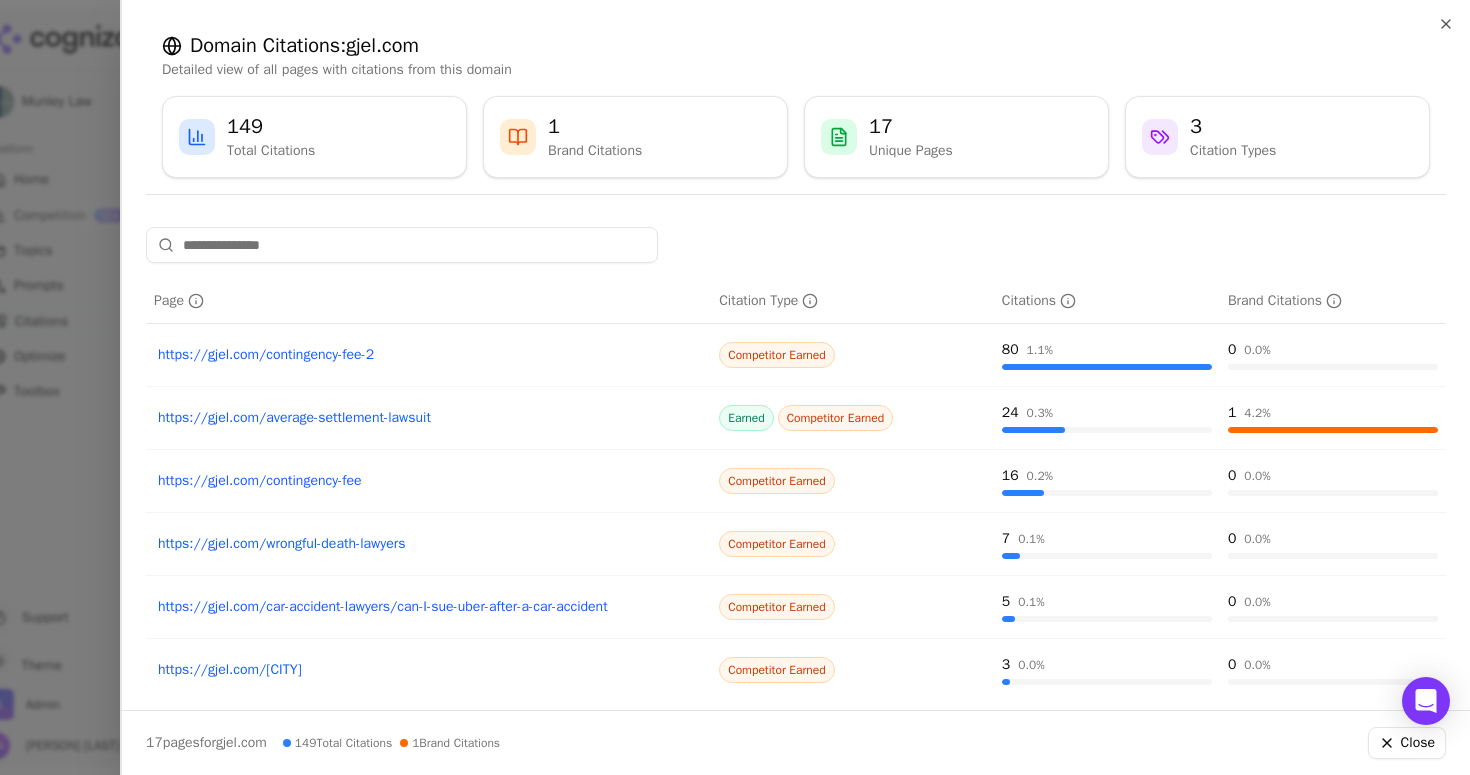 click on "https://gjel.com/average-settlement-lawsuit" at bounding box center (428, 418) 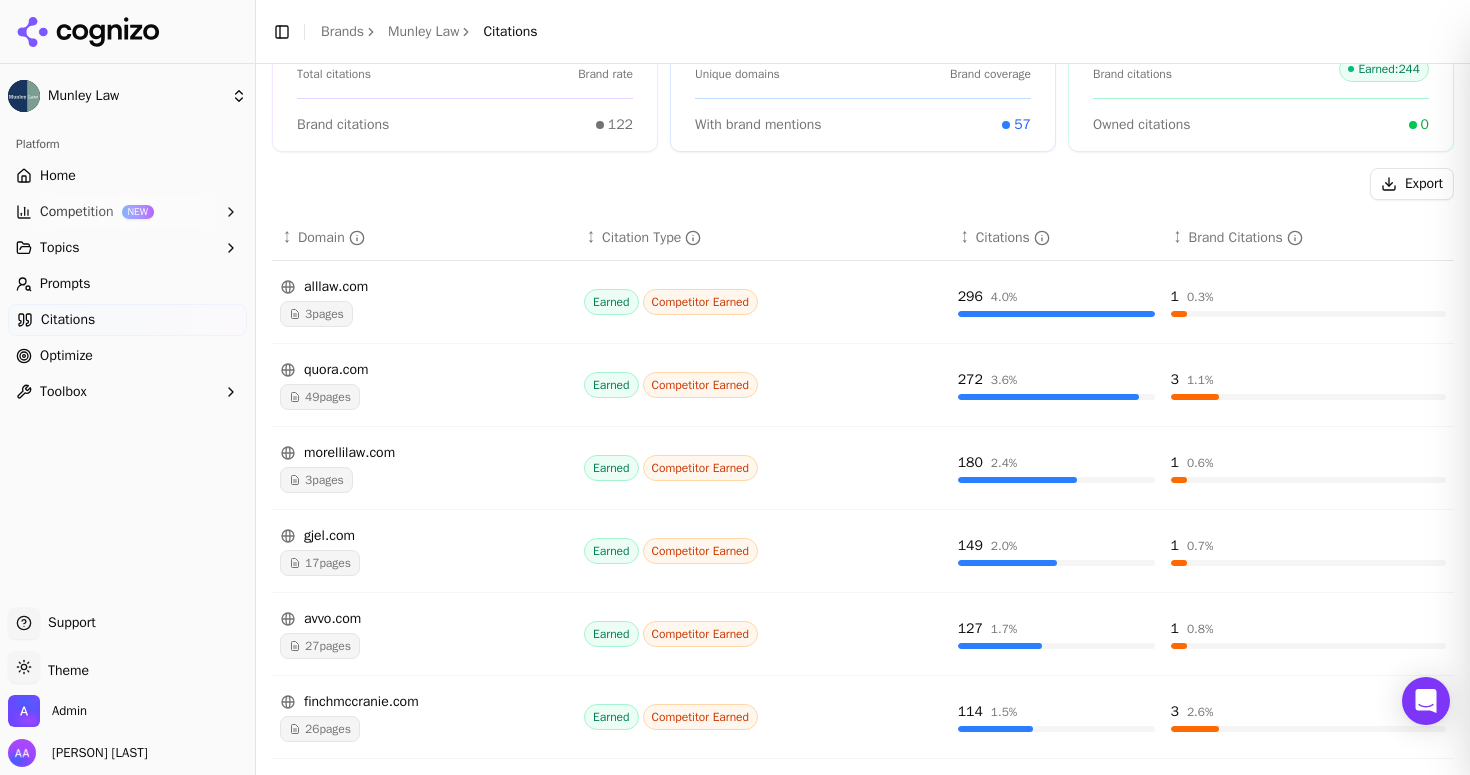 click at bounding box center [735, 387] 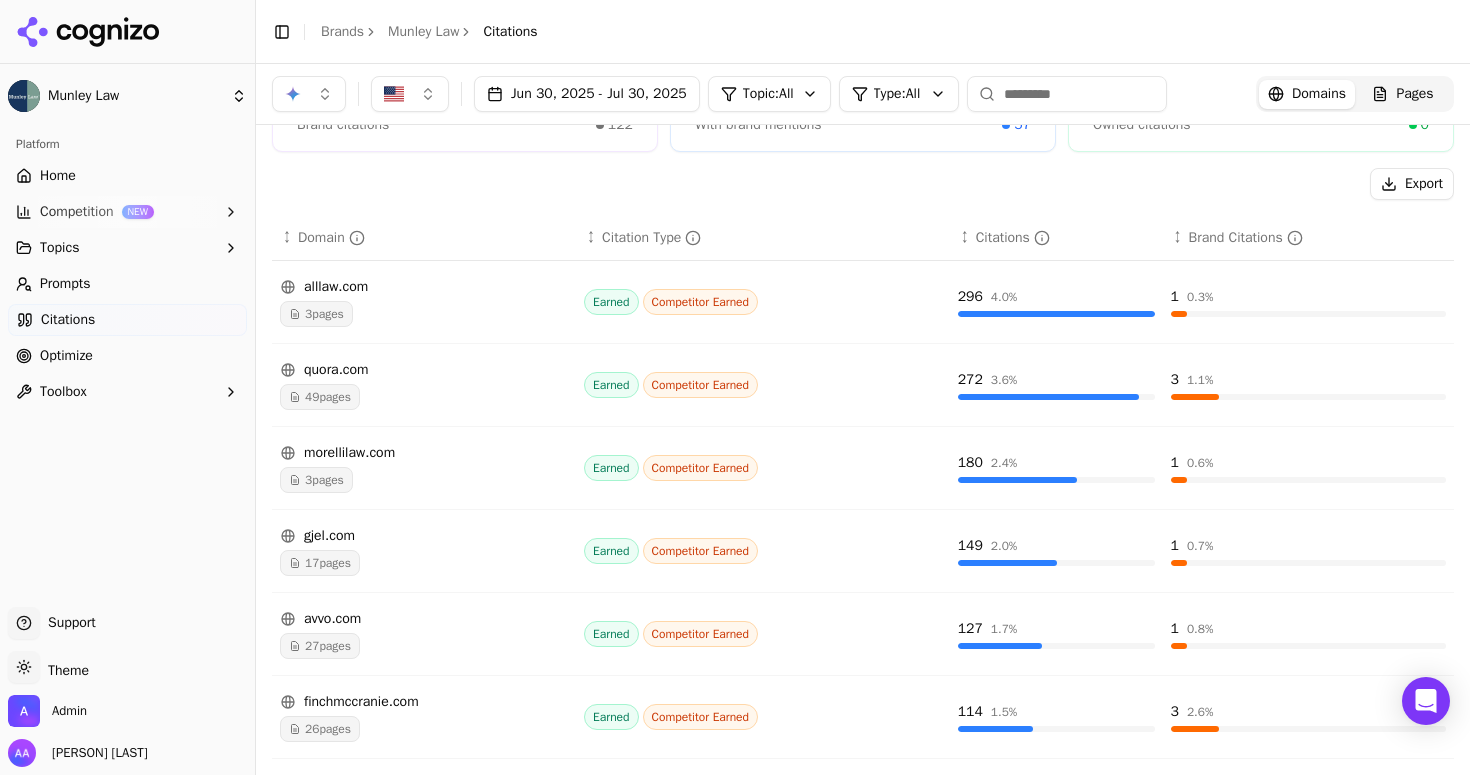 scroll, scrollTop: 0, scrollLeft: 0, axis: both 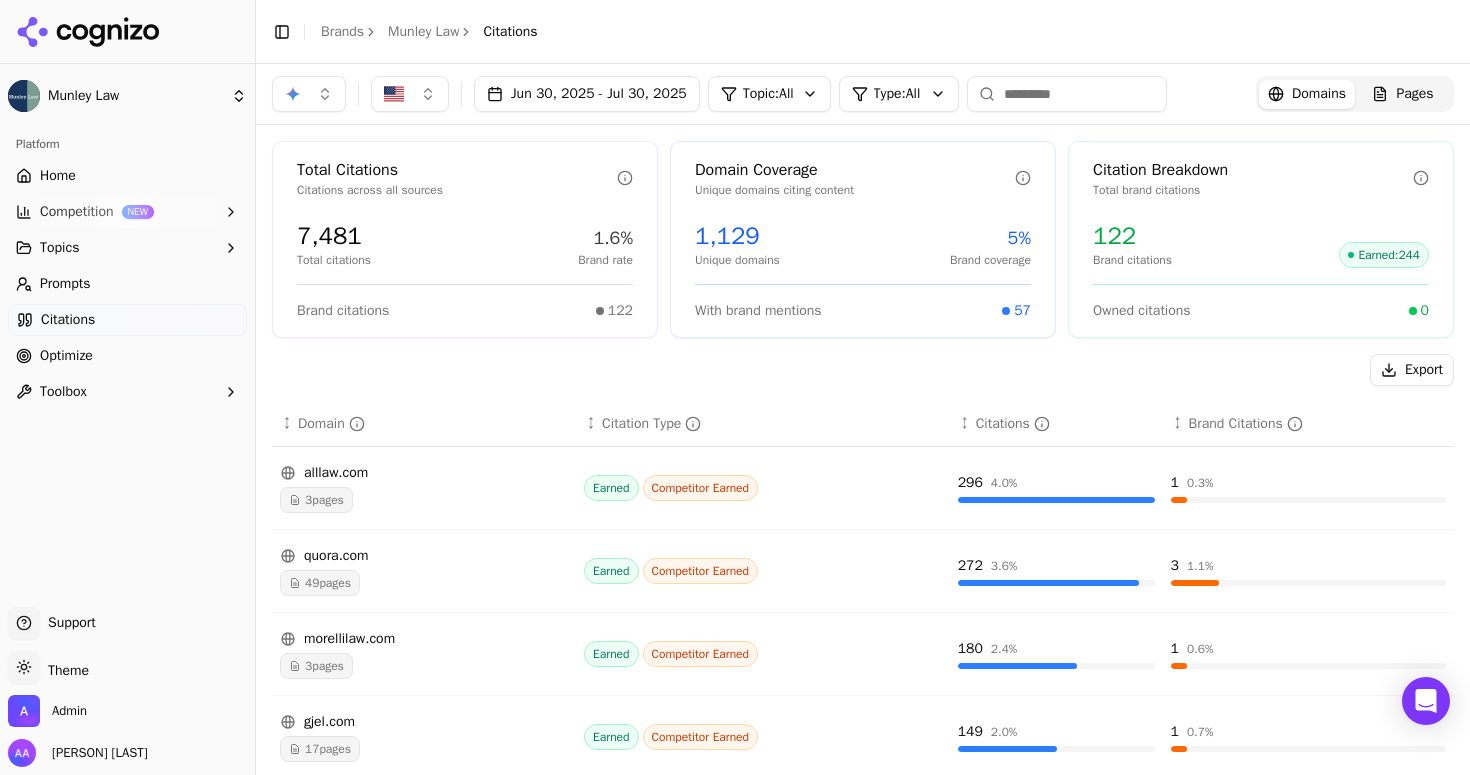 click on "Munley Law Platform Home Competition NEW Topics Prompts Citations Optimize Toolbox Support Support Toggle theme  Theme Admin   Alp Aysan Toggle Sidebar Brands Munley Law Citations Jun 30, 2025 - Jul 30, 2025 Topic:  All Type:  All Domains Pages Total Citations Citations across all sources 7,481 Total citations 1.6% Brand rate Brand citations 122 Domain Coverage Unique domains citing content 1,129 Unique domains 5% Brand coverage With brand mentions 57 Citation Breakdown Total brand citations 122 Brand citations Earned :  244 Owned citations 0 Export  ↕ Domain  ↕ Citation Type  ↕ Citations  ↕ Brand Citations alllaw.com 3  pages Earned Competitor Earned 296 4.0 % 1 0.3 % quora.com 49  pages Earned Competitor Earned 272 3.6 % 3 1.1 % morellilaw.com 3  pages Earned Competitor Earned 180 2.4 % 1 0.6 % gjel.com 17  pages Earned Competitor Earned 149 2.0 % 1 0.7 % avvo.com 27  pages Earned Competitor Earned 127 1.7 % 1 0.8 % finchmccranie.com 26  pages Earned Competitor Earned 114 1.5 % 3 2.6 % 24" at bounding box center [735, 387] 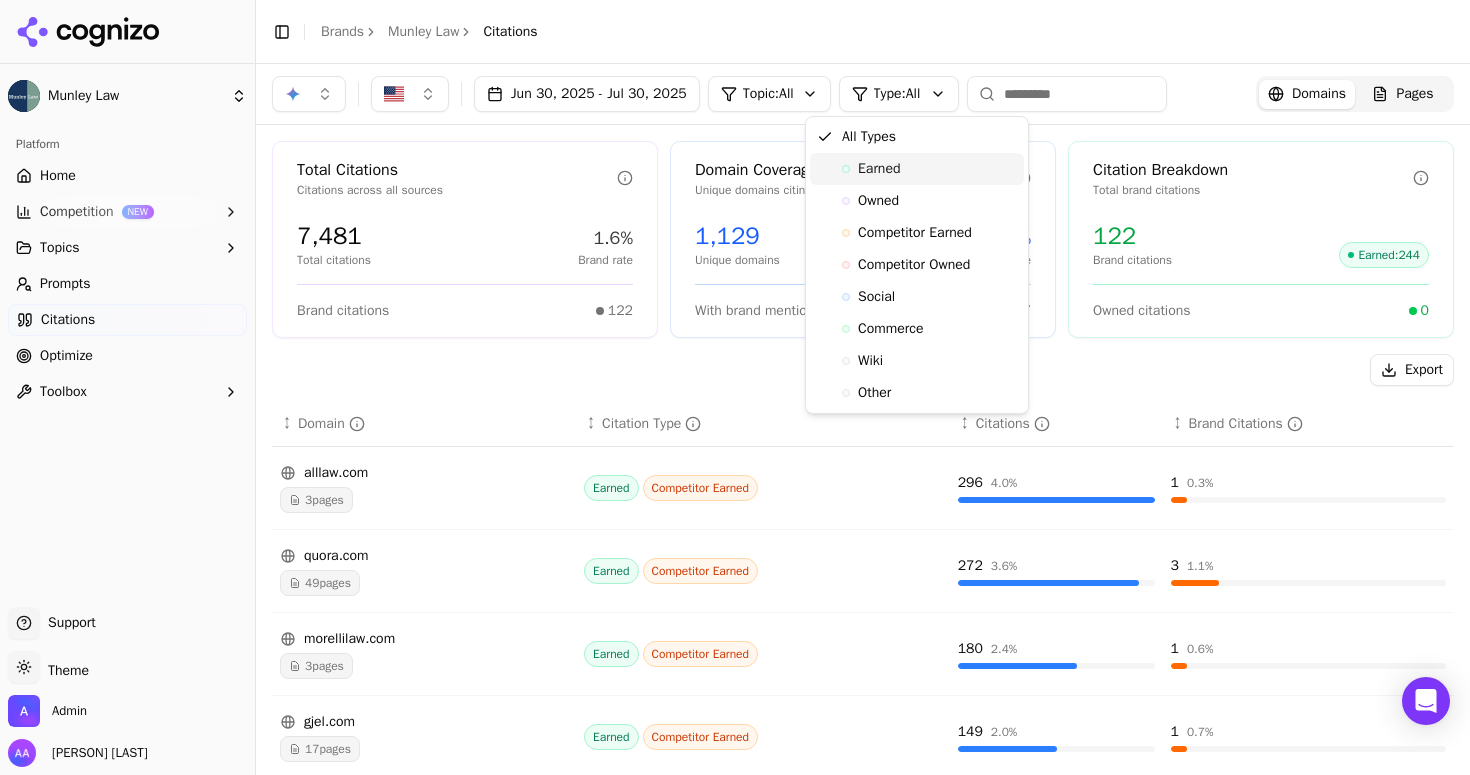 click on "Earned" at bounding box center (879, 169) 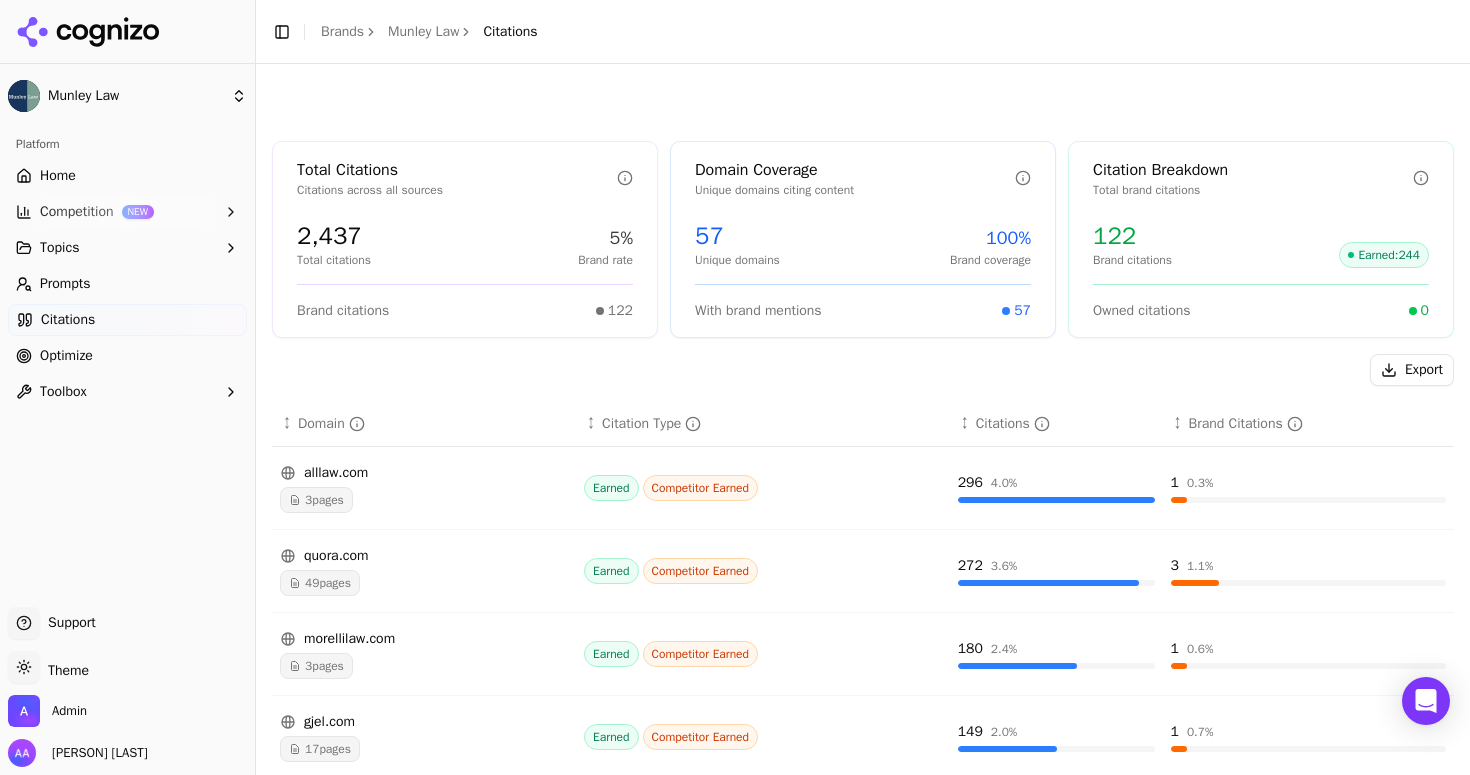 scroll, scrollTop: 566, scrollLeft: 0, axis: vertical 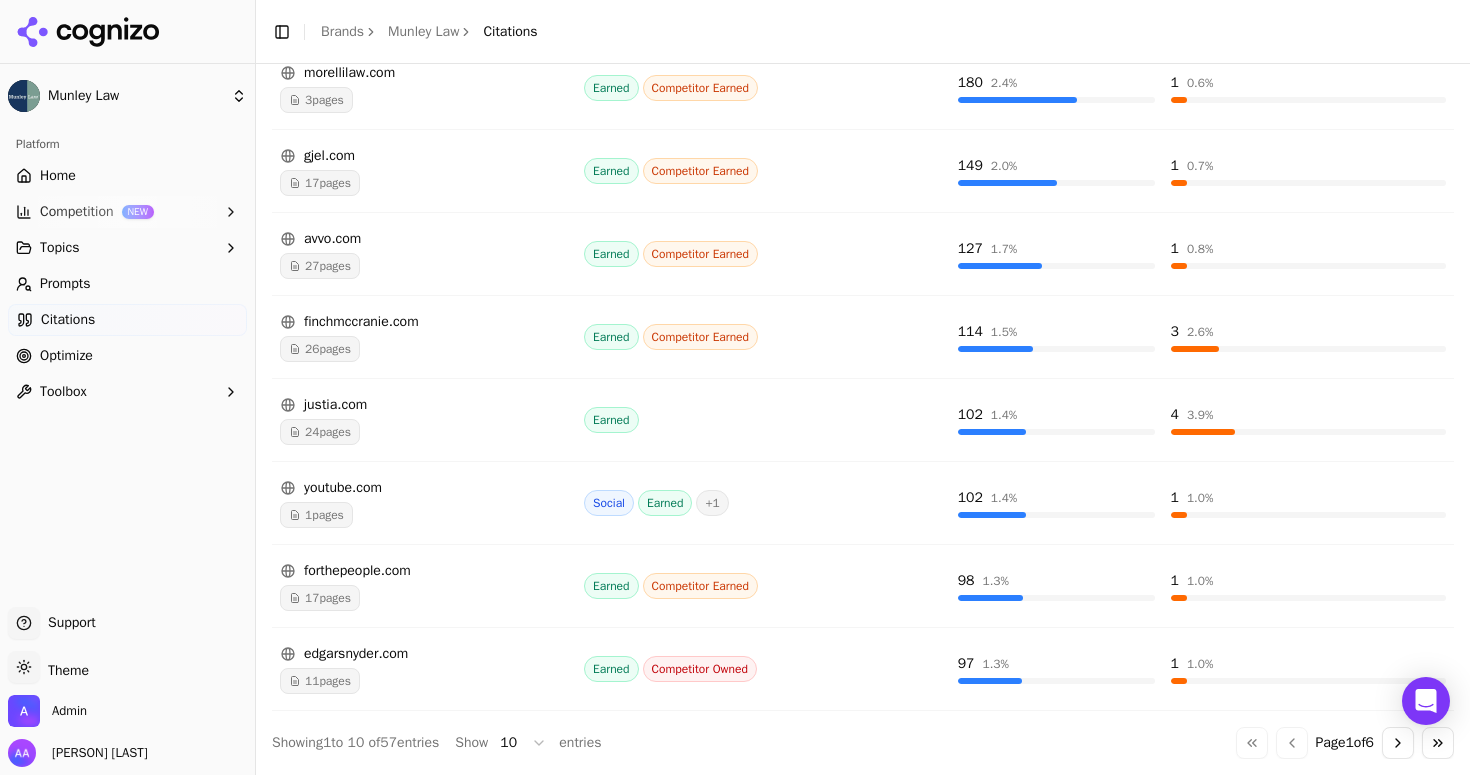 click on "24  pages" at bounding box center (320, 432) 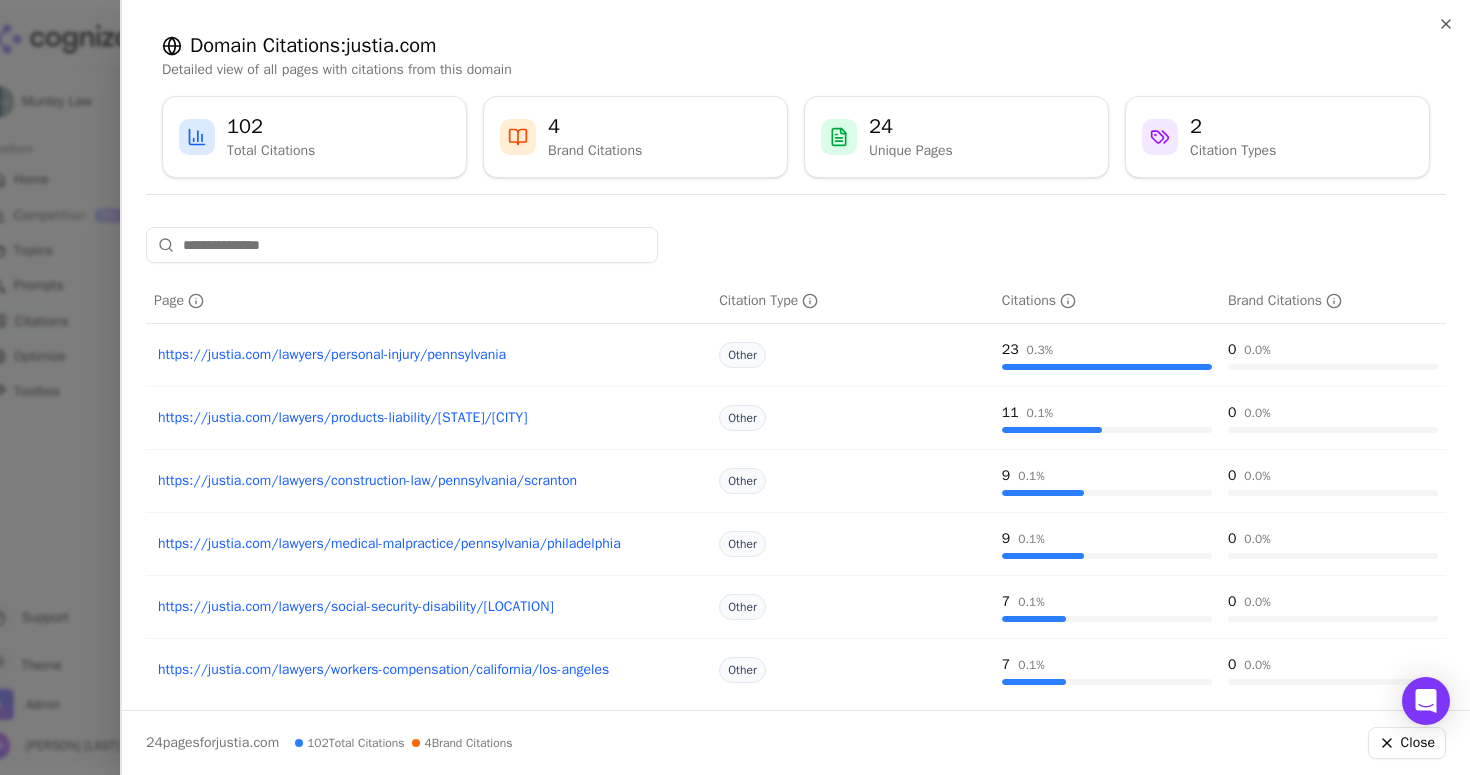 scroll, scrollTop: 324, scrollLeft: 0, axis: vertical 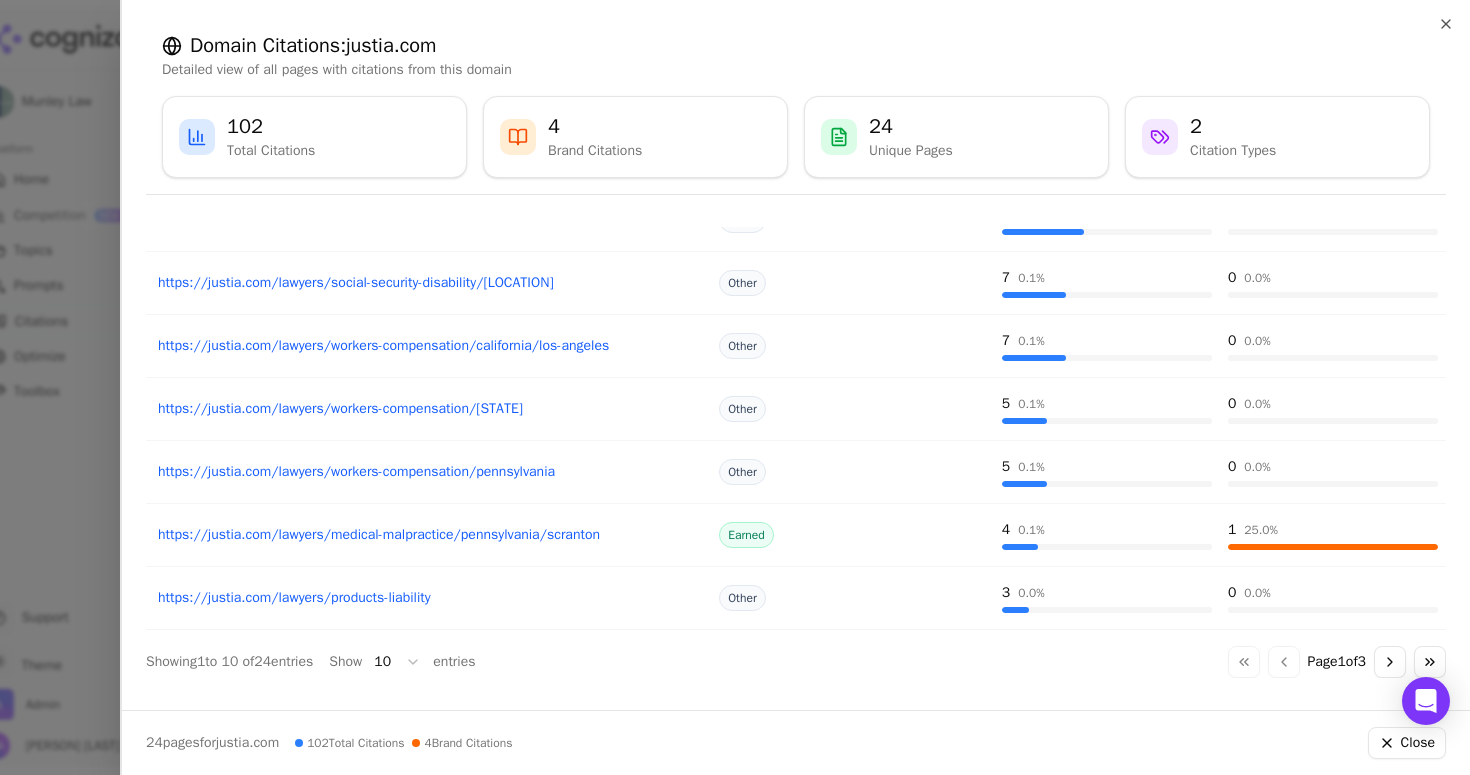 click on "https://justia.com/lawyers/medical-malpractice/pennsylvania/scranton" at bounding box center [428, 535] 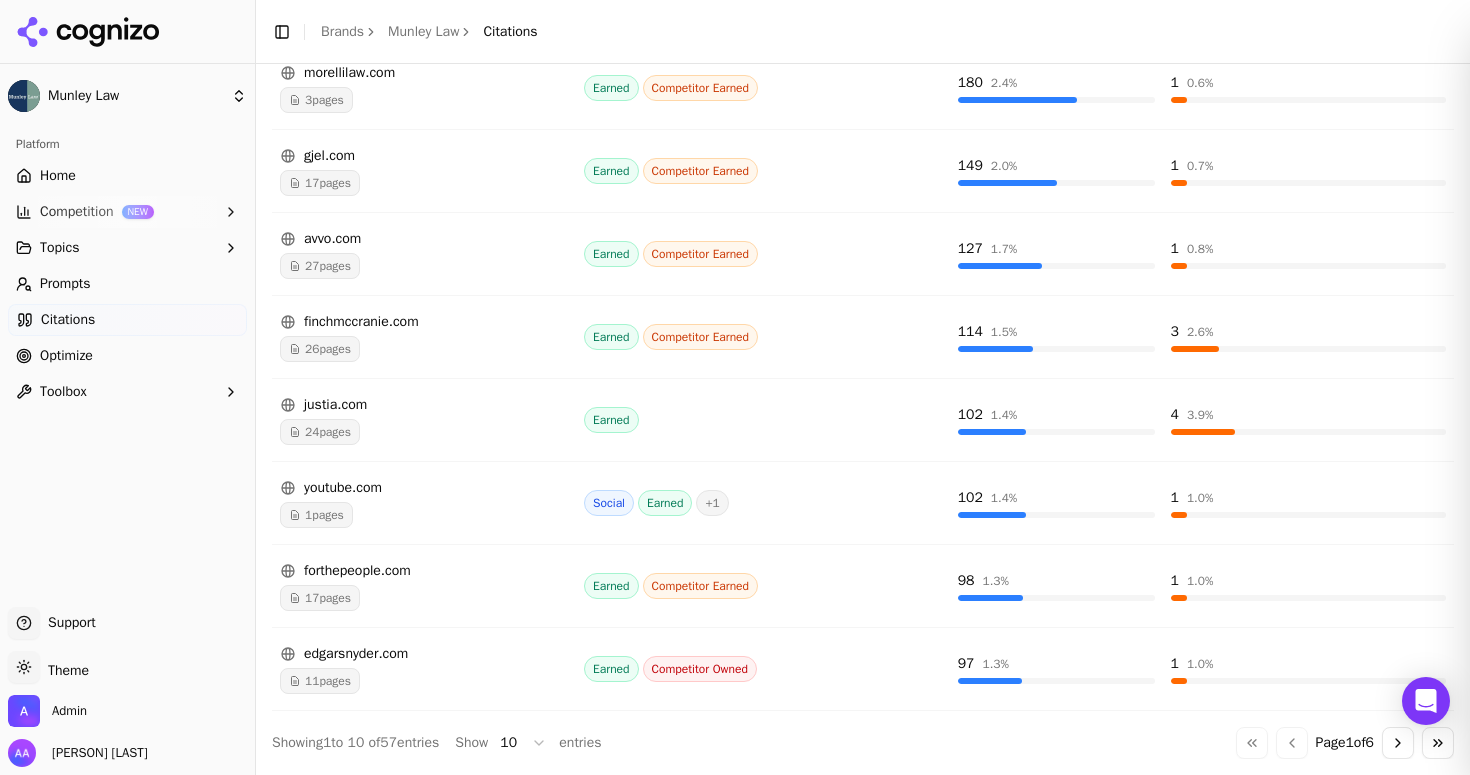 click at bounding box center (735, 387) 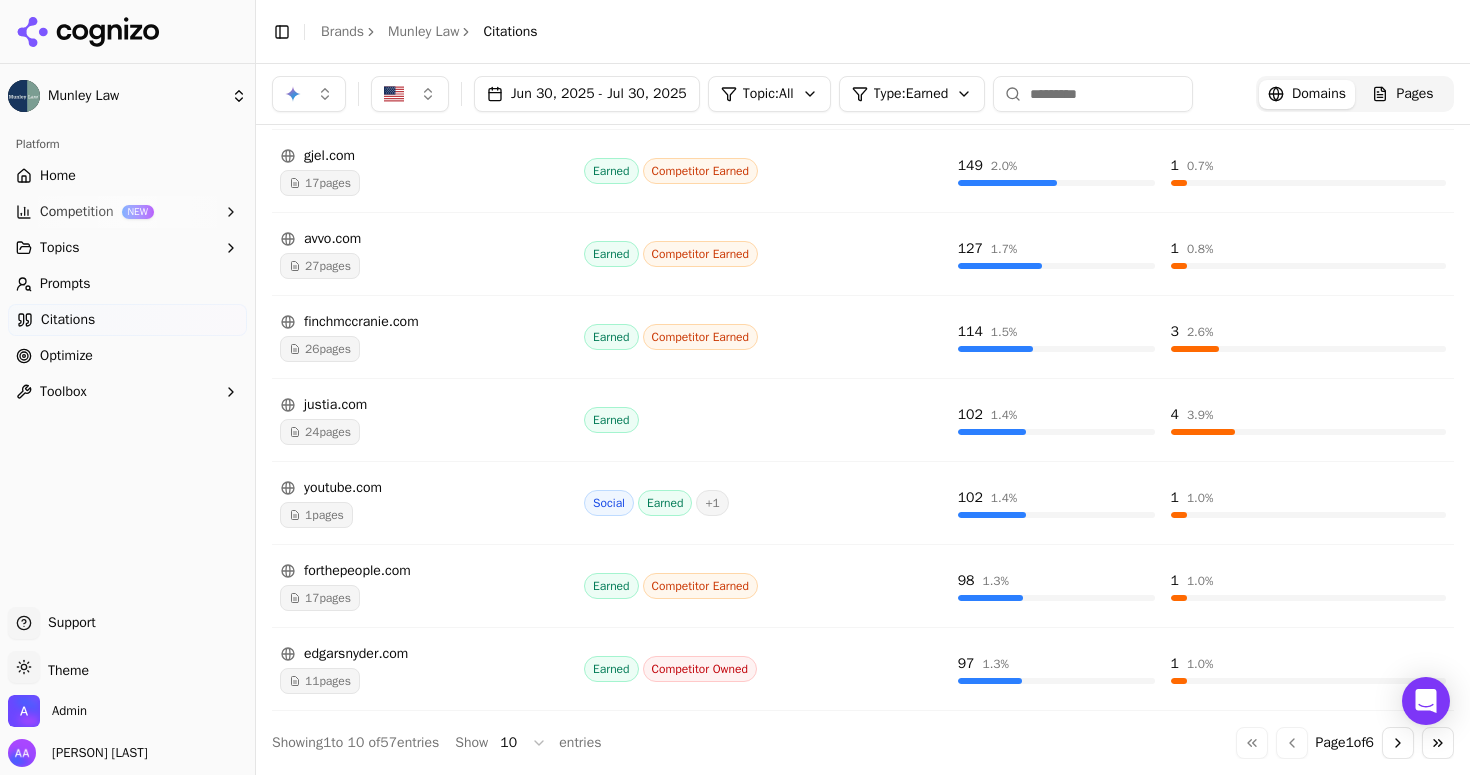 scroll, scrollTop: 0, scrollLeft: 0, axis: both 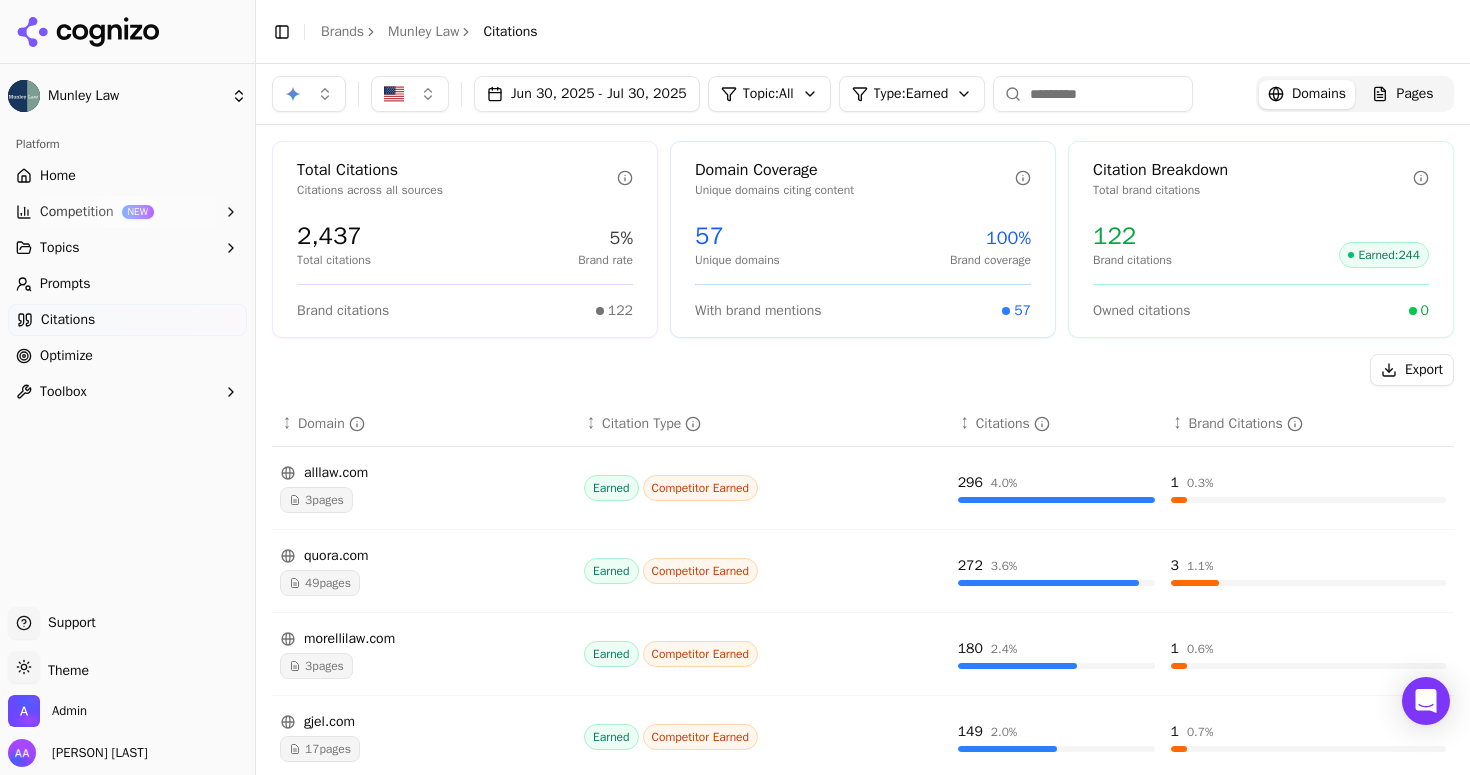 click on "Toggle Sidebar Brands Munley Law Citations" at bounding box center (863, 32) 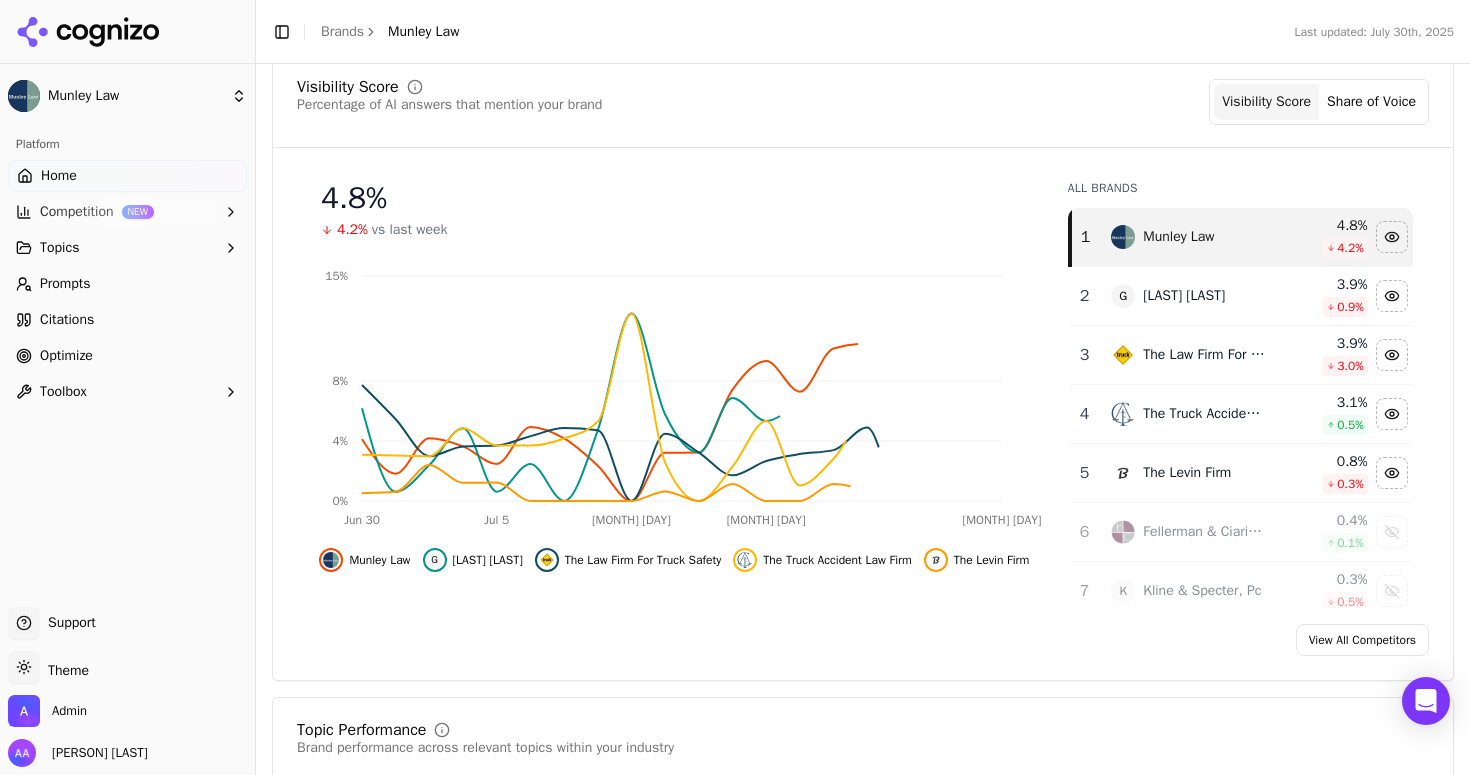 scroll, scrollTop: 217, scrollLeft: 0, axis: vertical 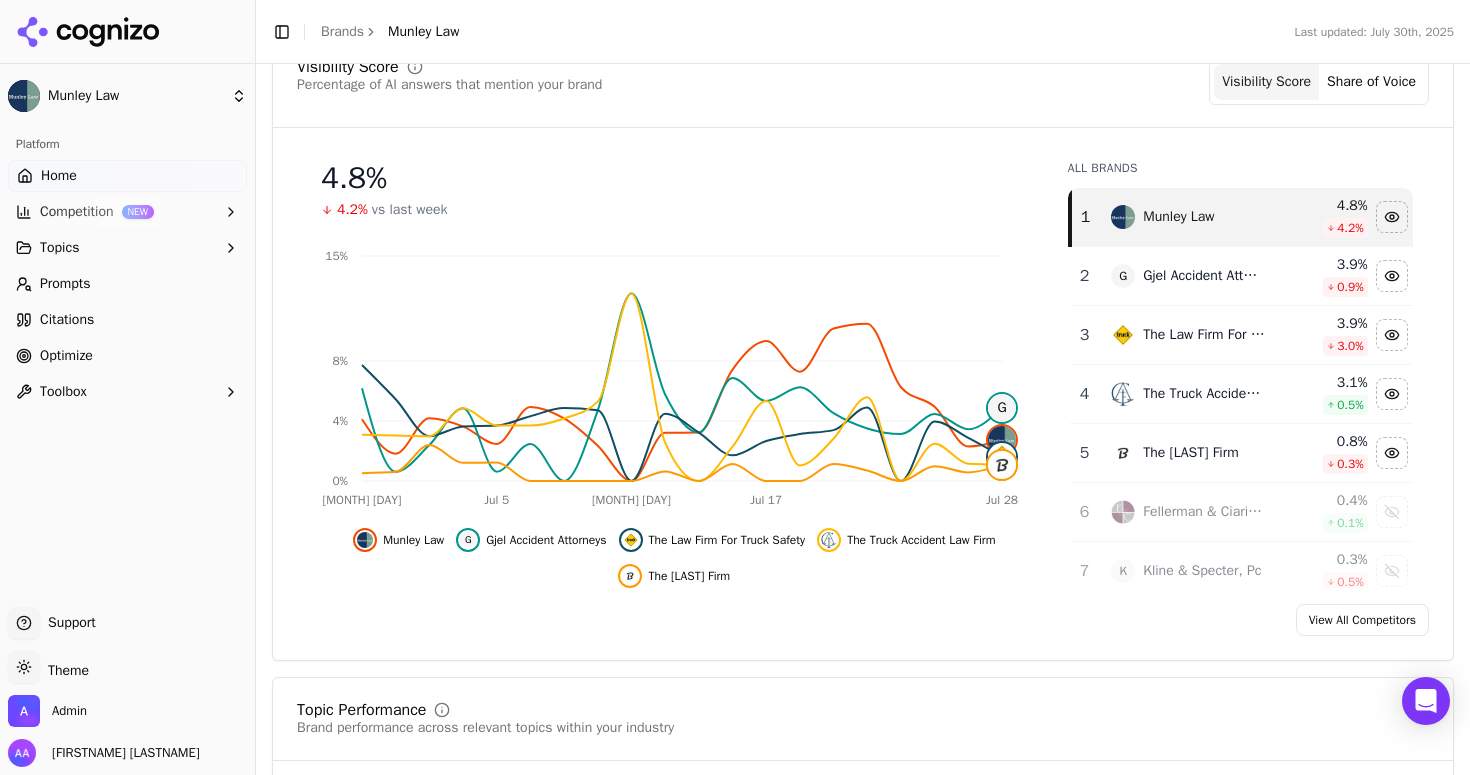 click on "G Gjel Accident Attorneys" at bounding box center [1188, 276] 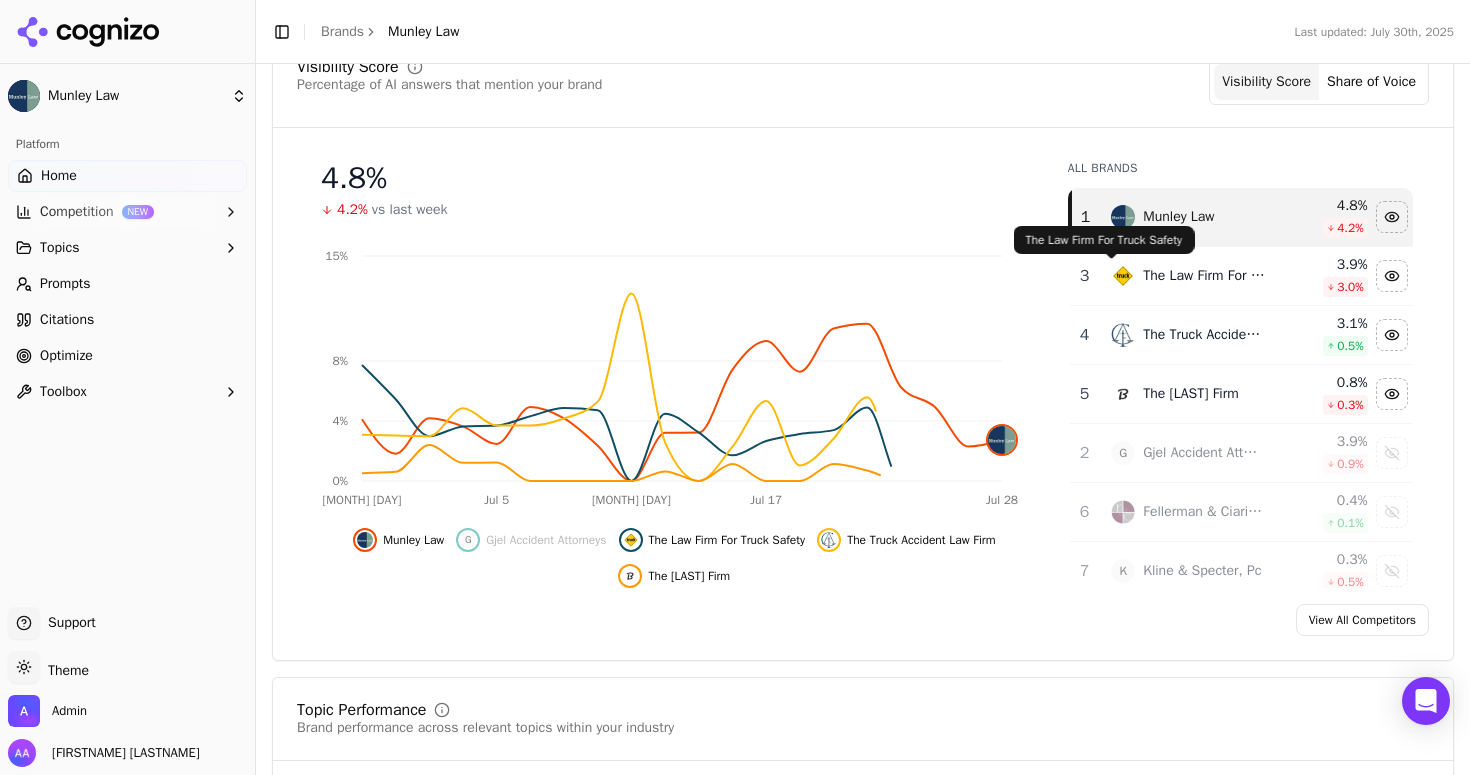 click on "The Law Firm For Truck Safety" at bounding box center [1188, 276] 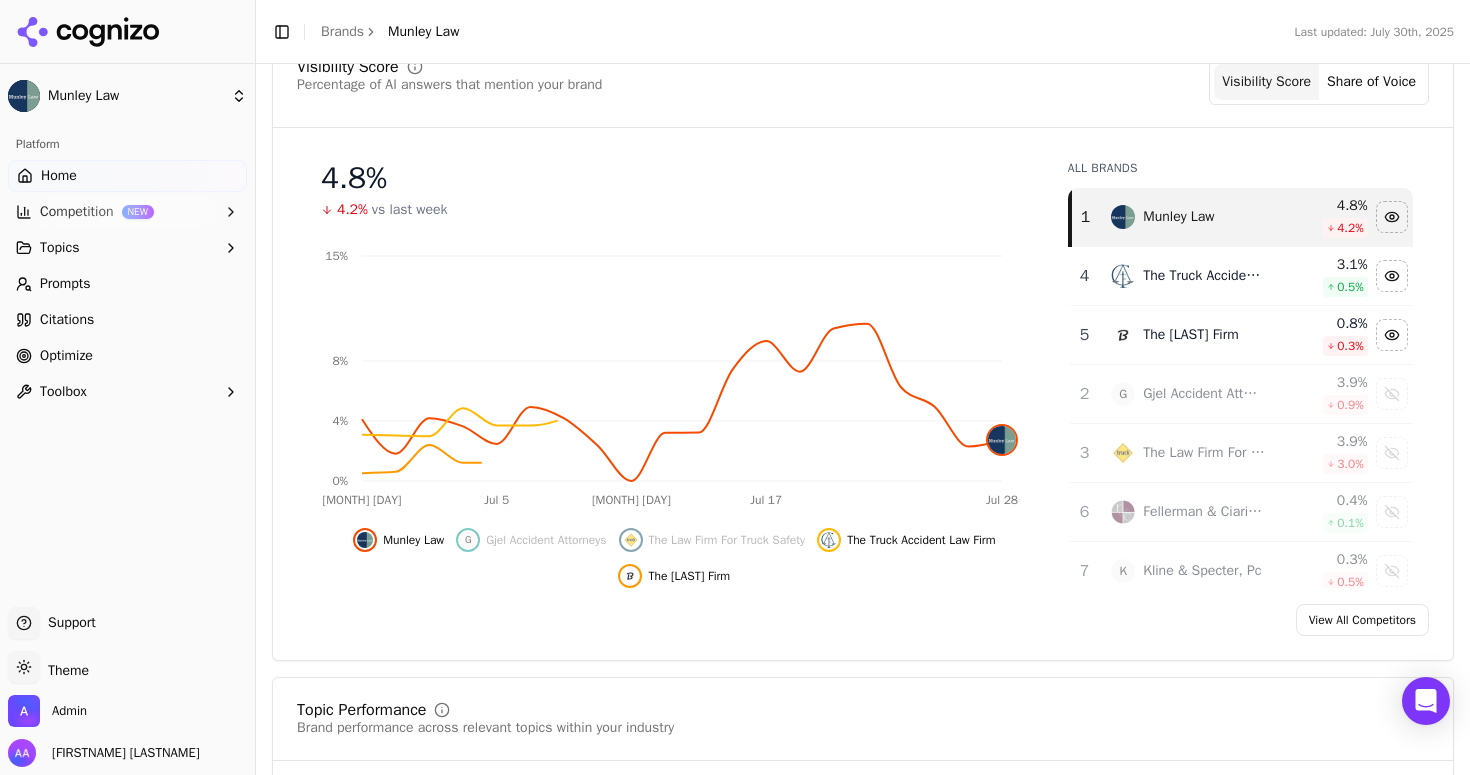 click on "The Truck Accident Law Firm" at bounding box center (1188, 276) 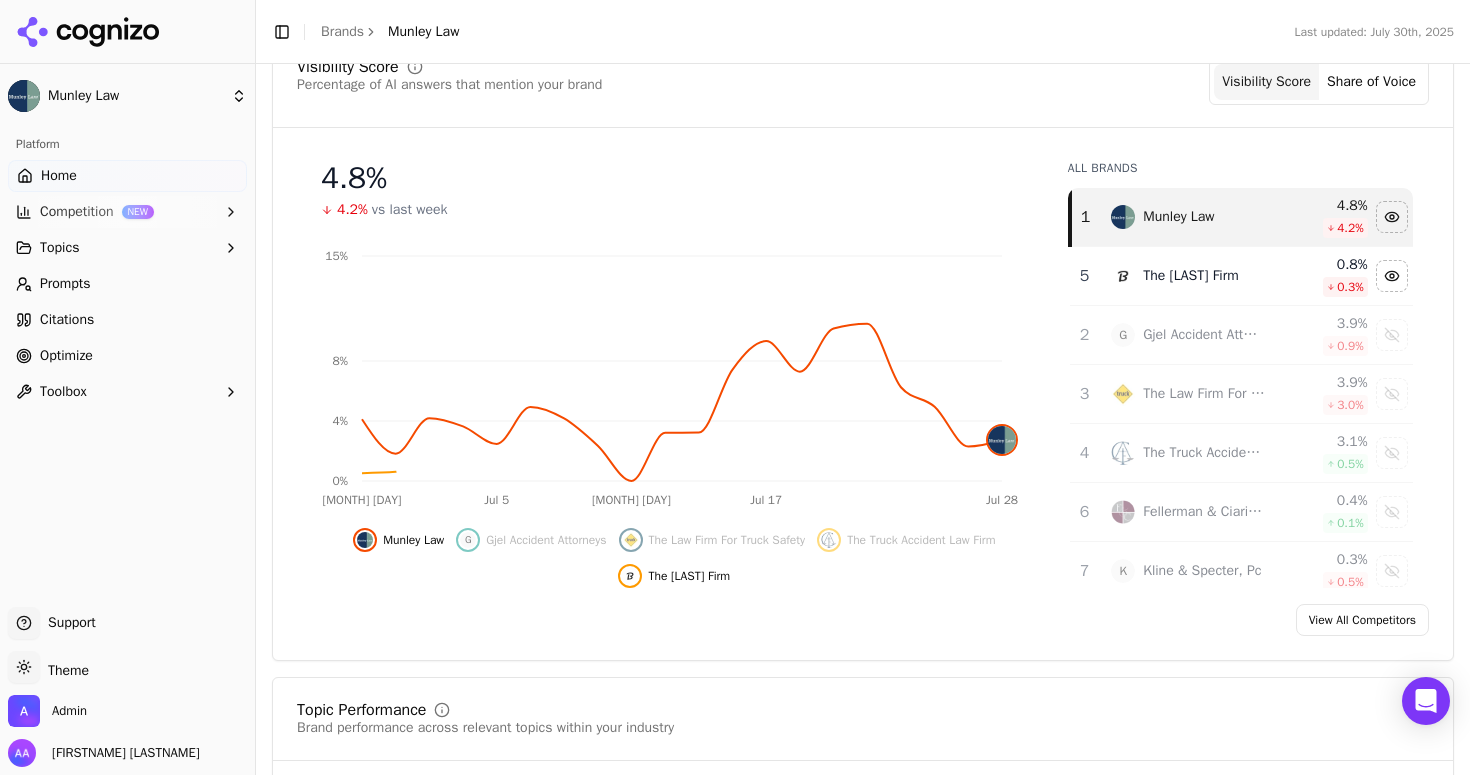 click on "G Gjel Accident Attorneys" at bounding box center [1188, 335] 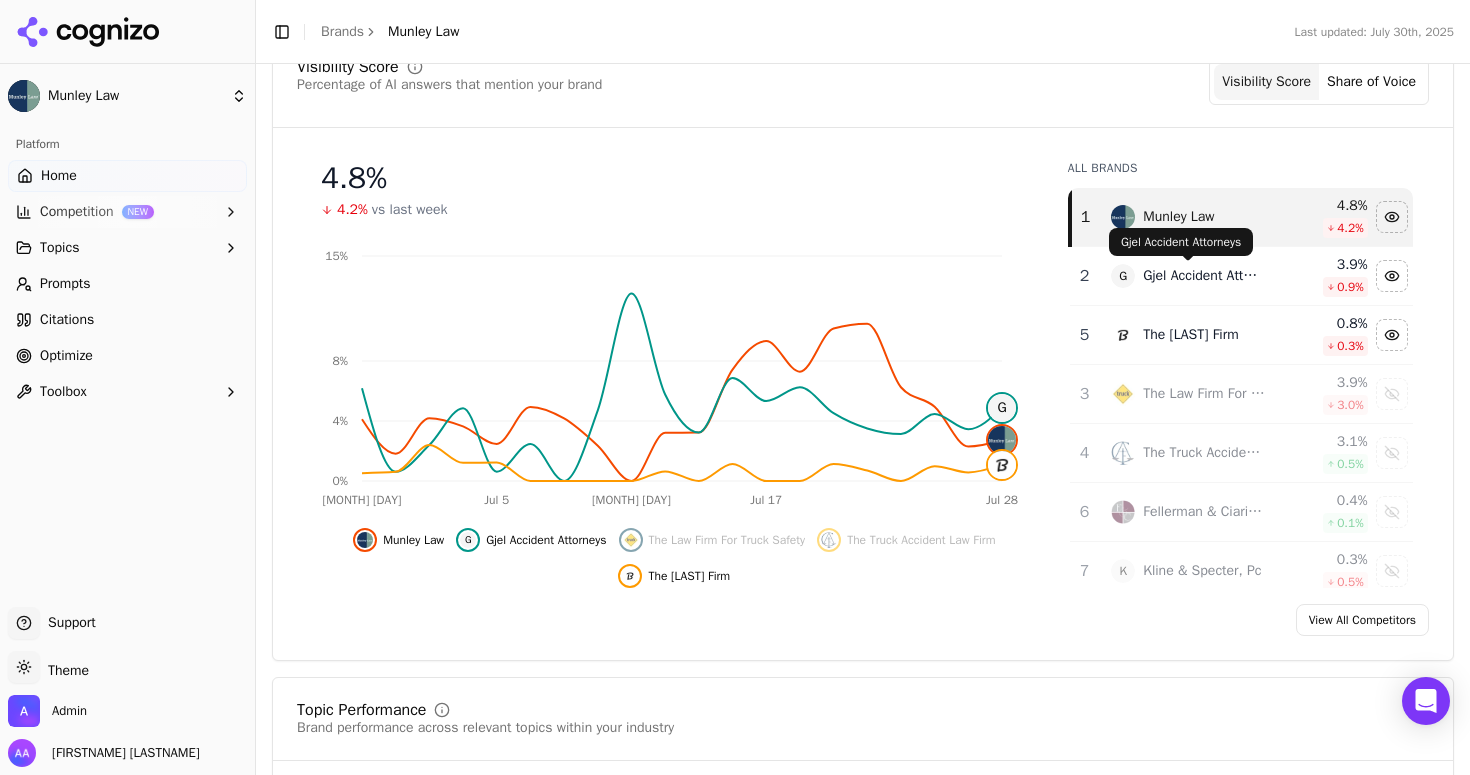 click on "[LAST] Accident Attorneys" at bounding box center [1204, 276] 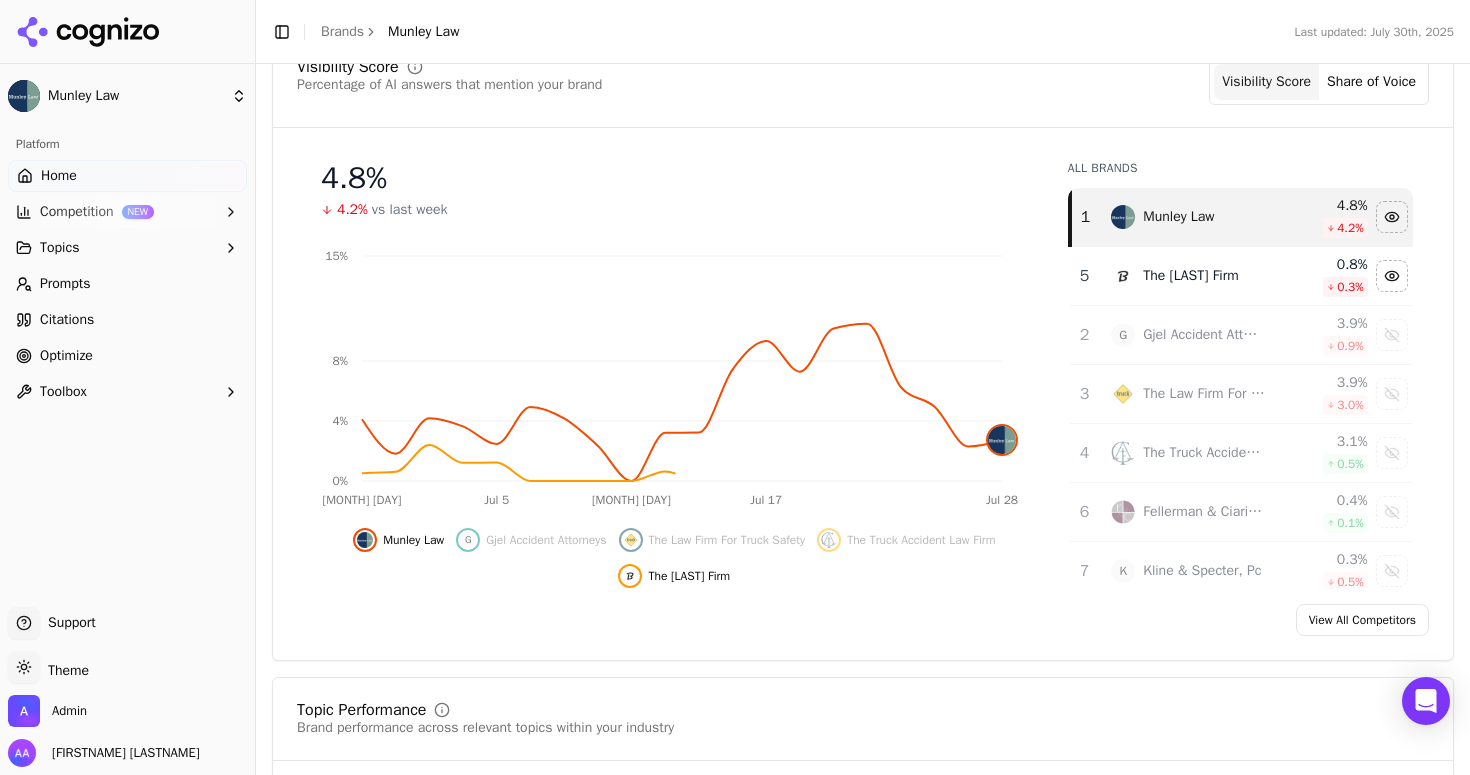 click on "The Levin Firm" at bounding box center [1188, 276] 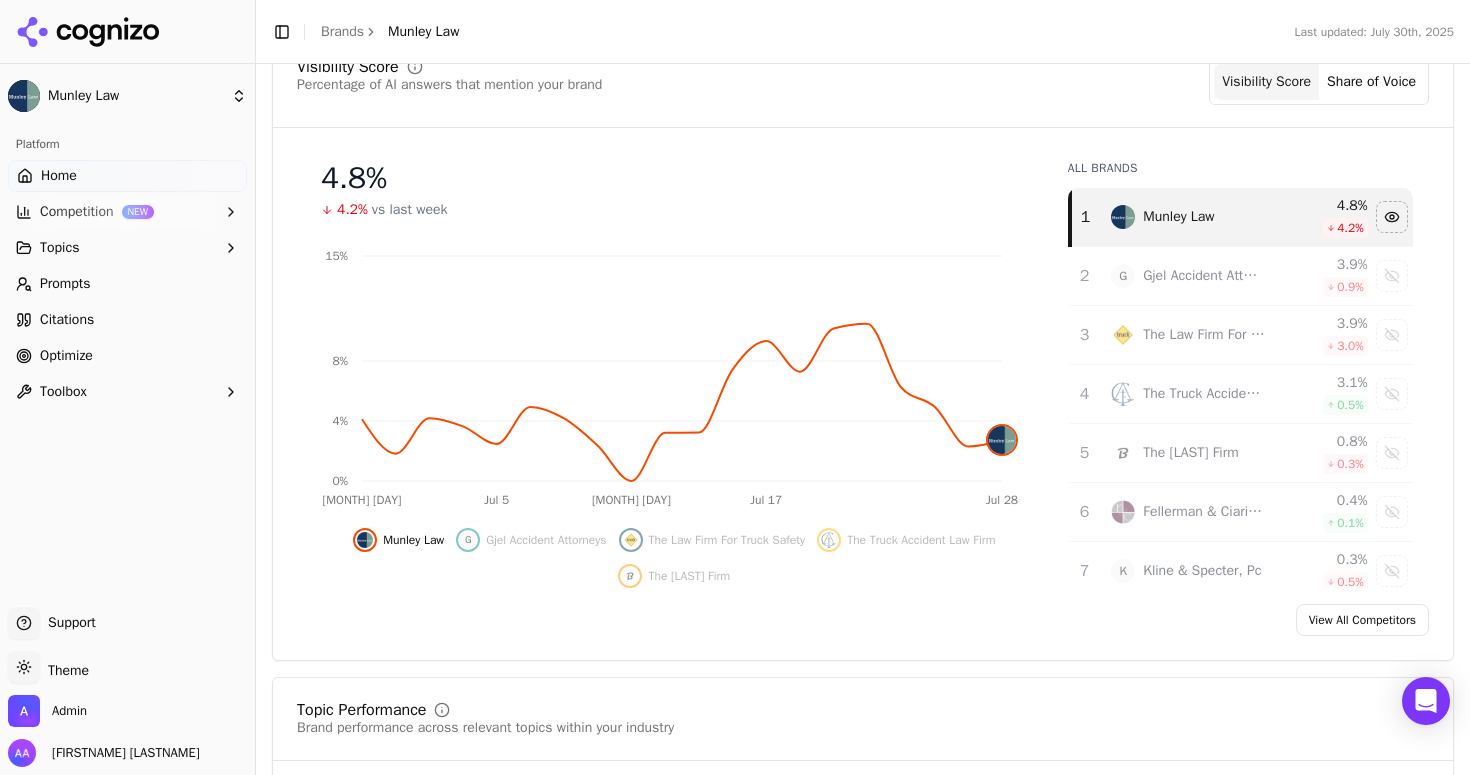 click on "G Gjel Accident Attorneys" at bounding box center (1188, 276) 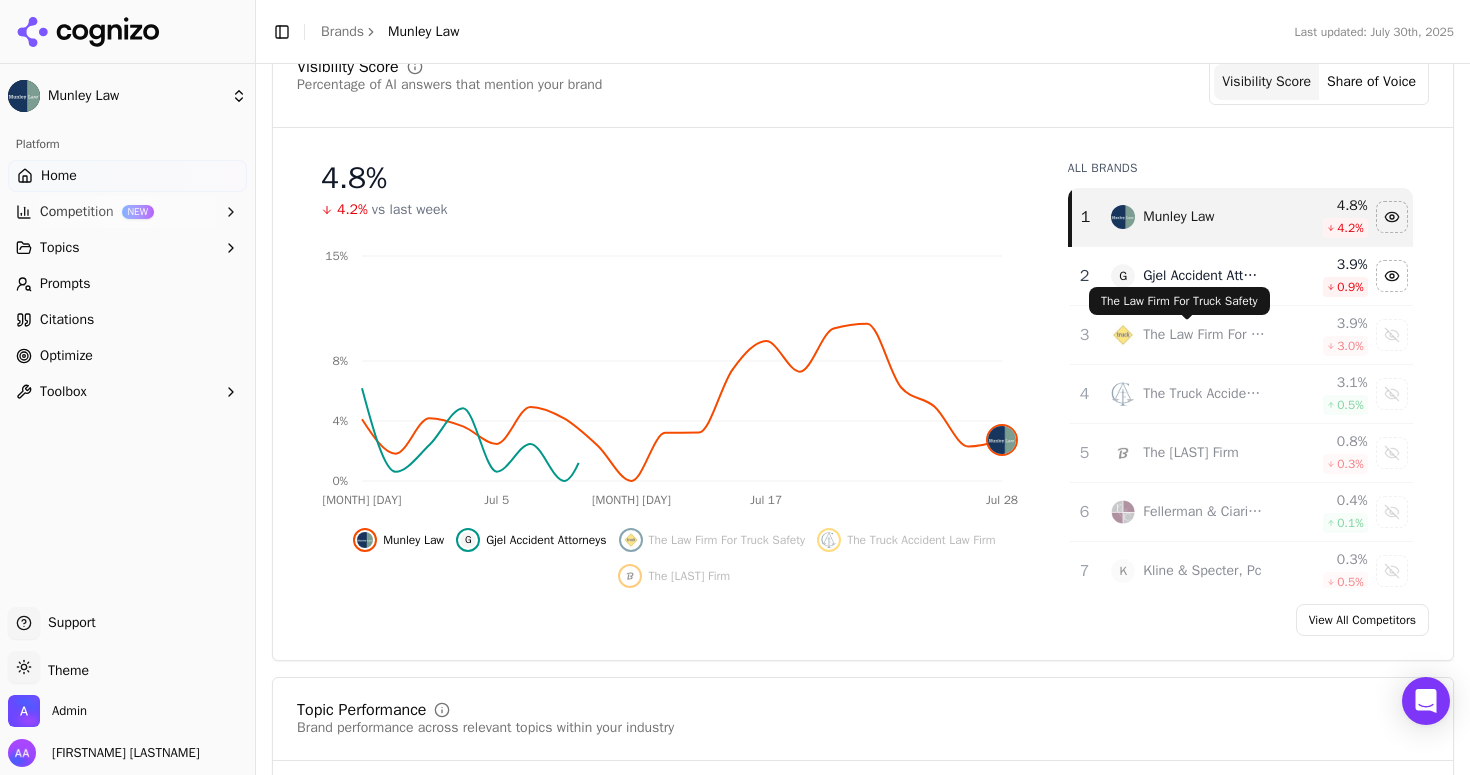 click on "The Law Firm For Truck Safety" at bounding box center (1204, 335) 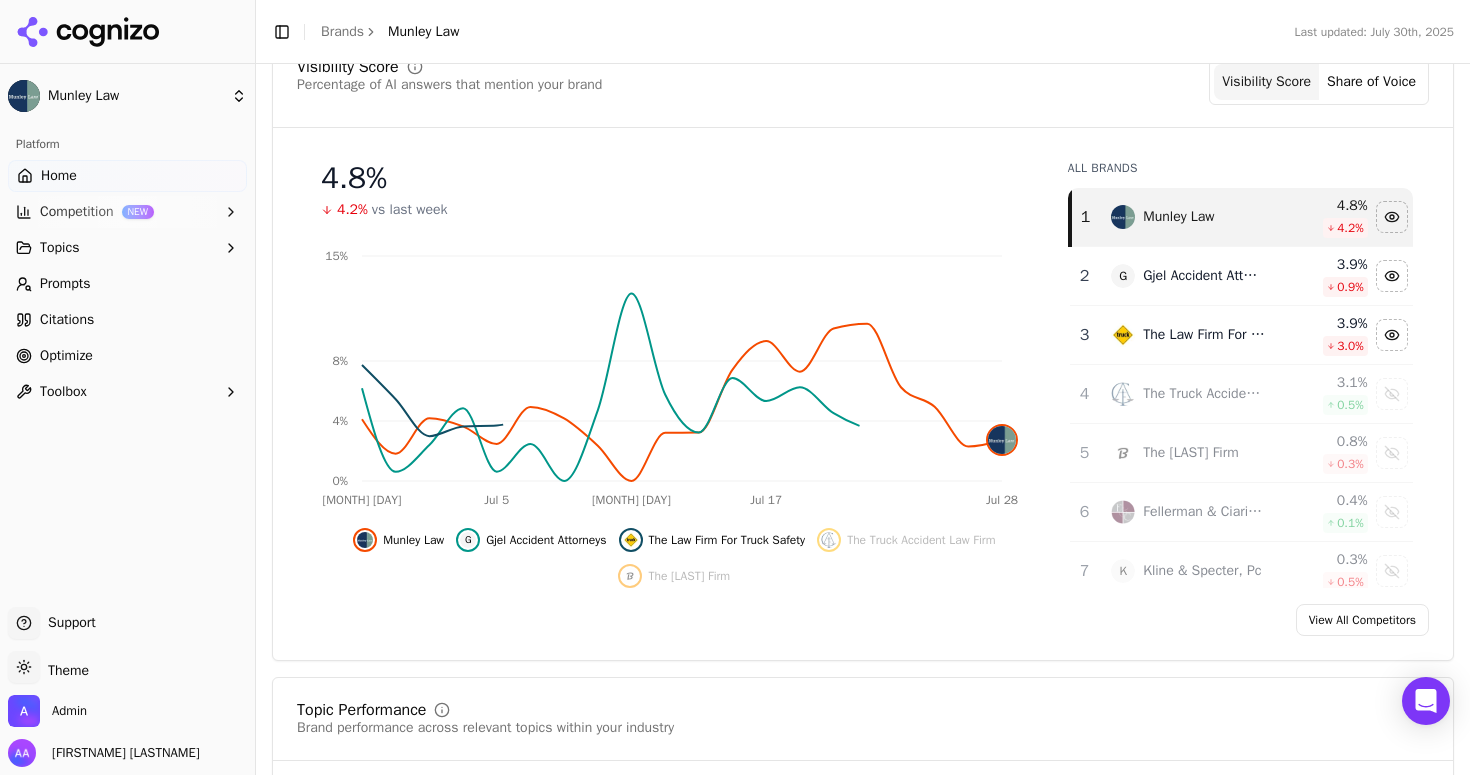 click on "The Truck Accident Law Firm" at bounding box center (1188, 394) 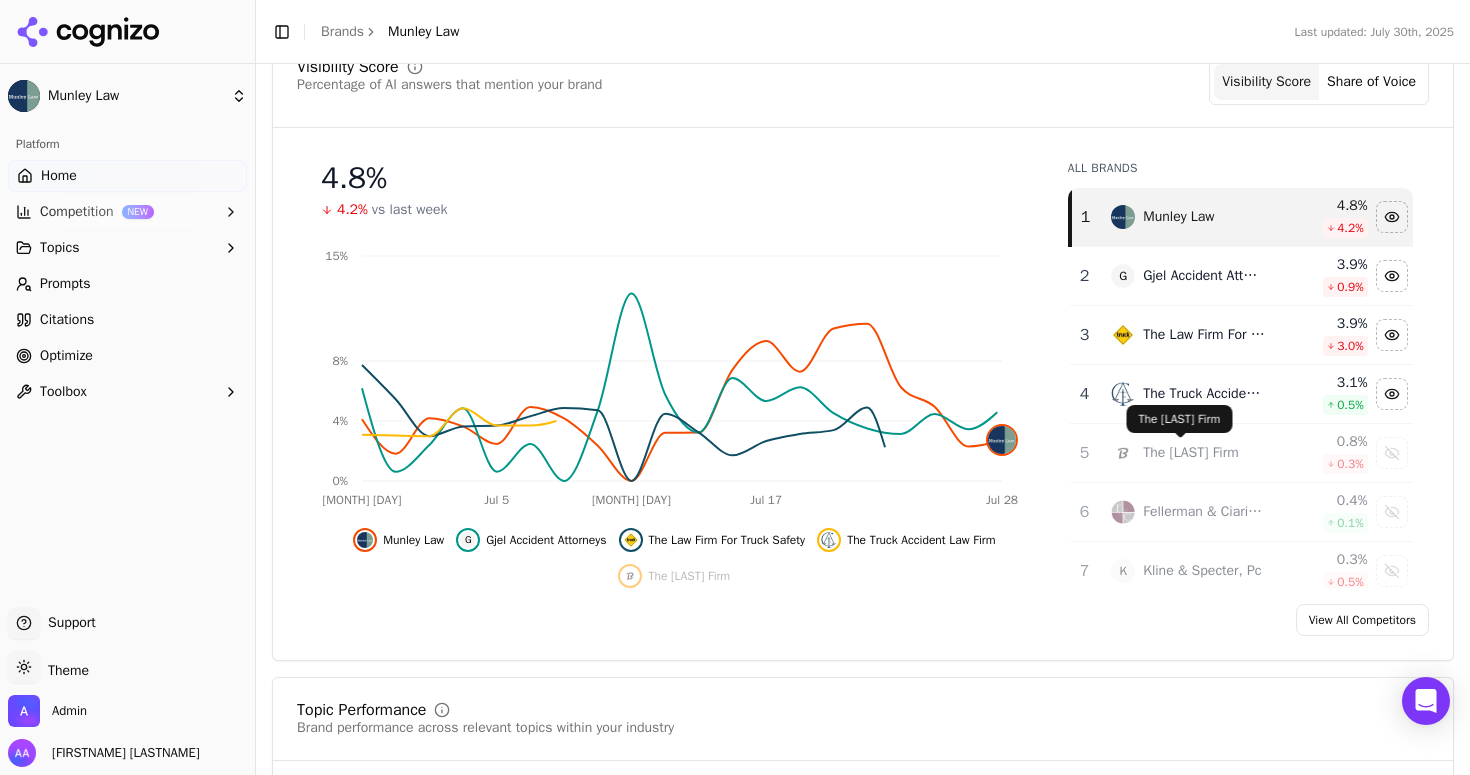 click on "The Levin Firm" at bounding box center [1190, 453] 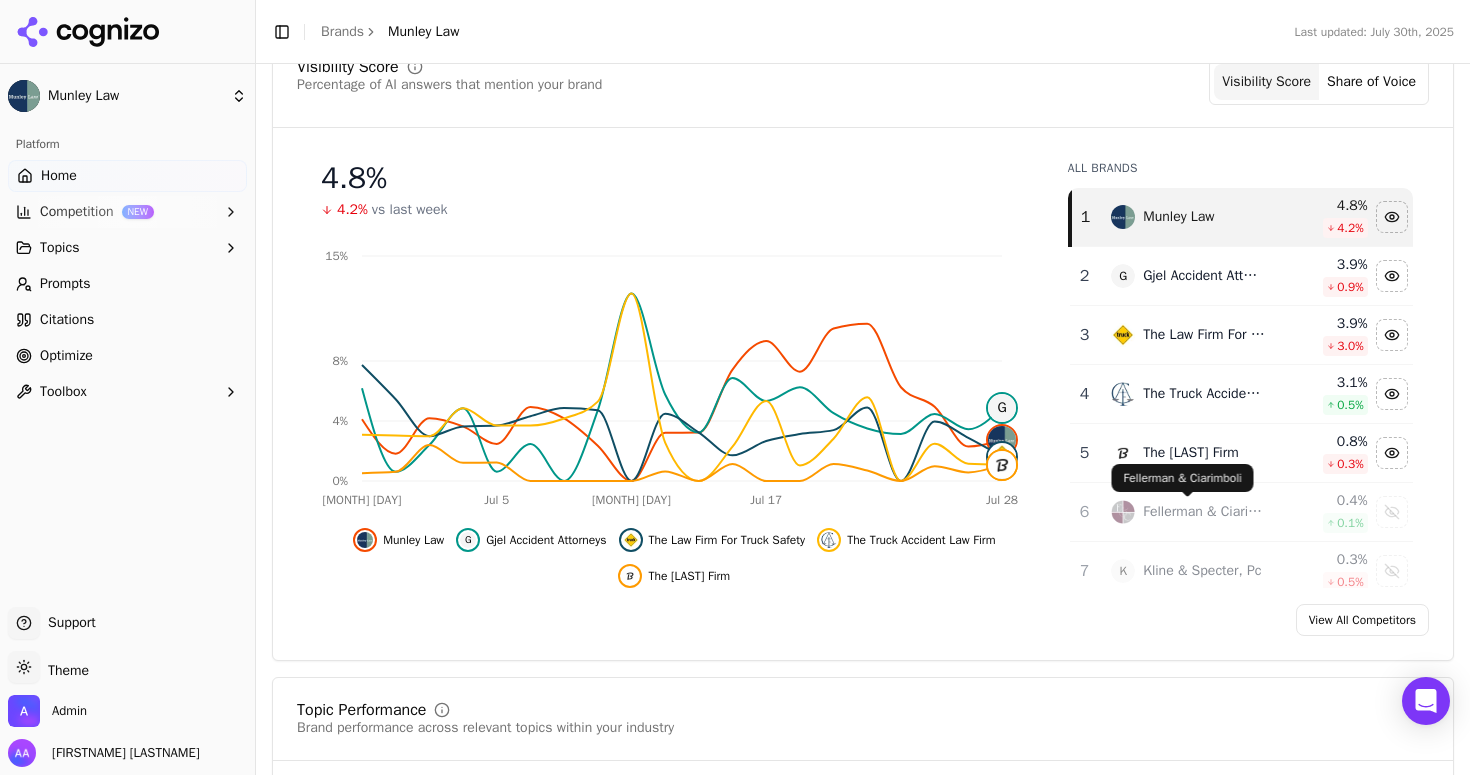 click on "Fellerman & Ciarimboli" at bounding box center (1204, 512) 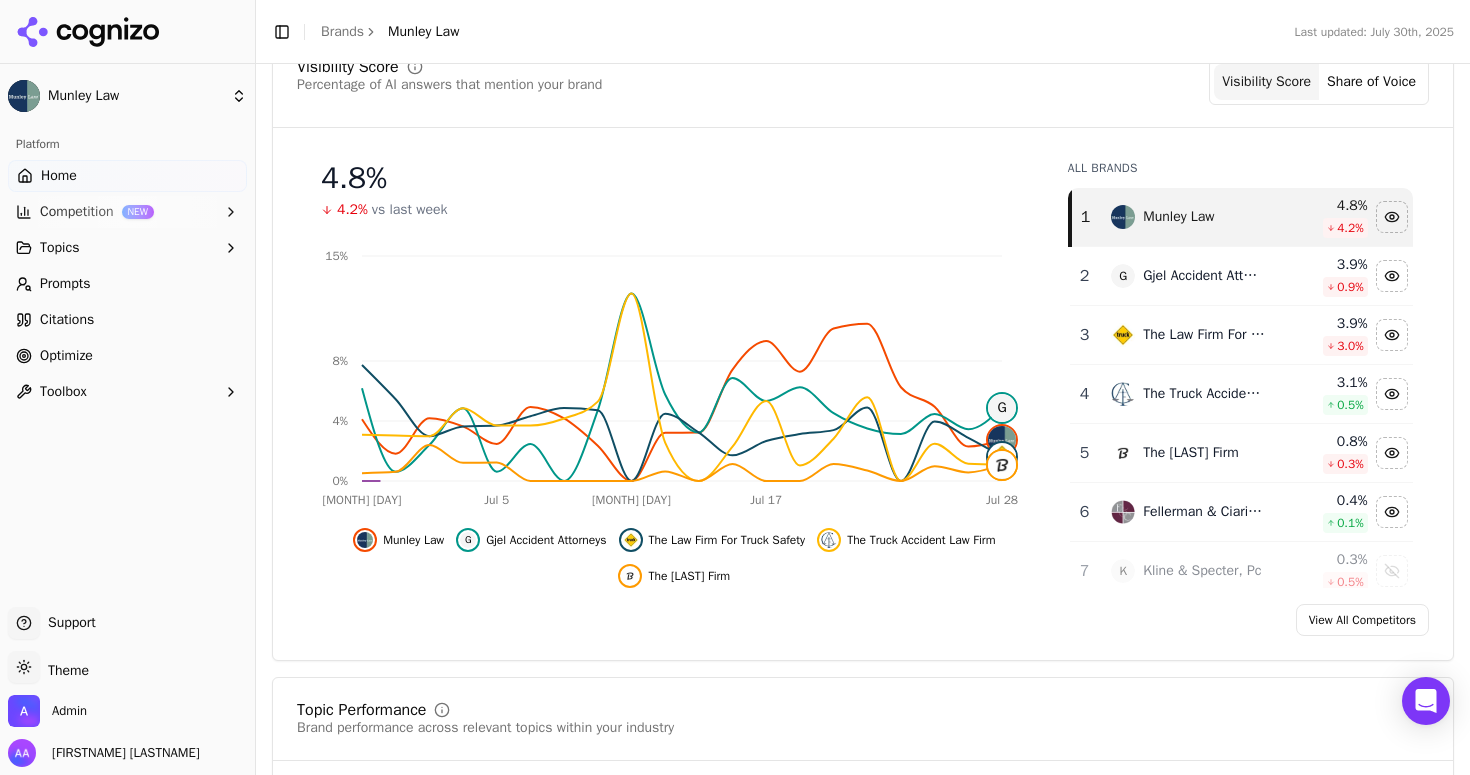 click on "K Kline & Specter, Pc" at bounding box center [1188, 571] 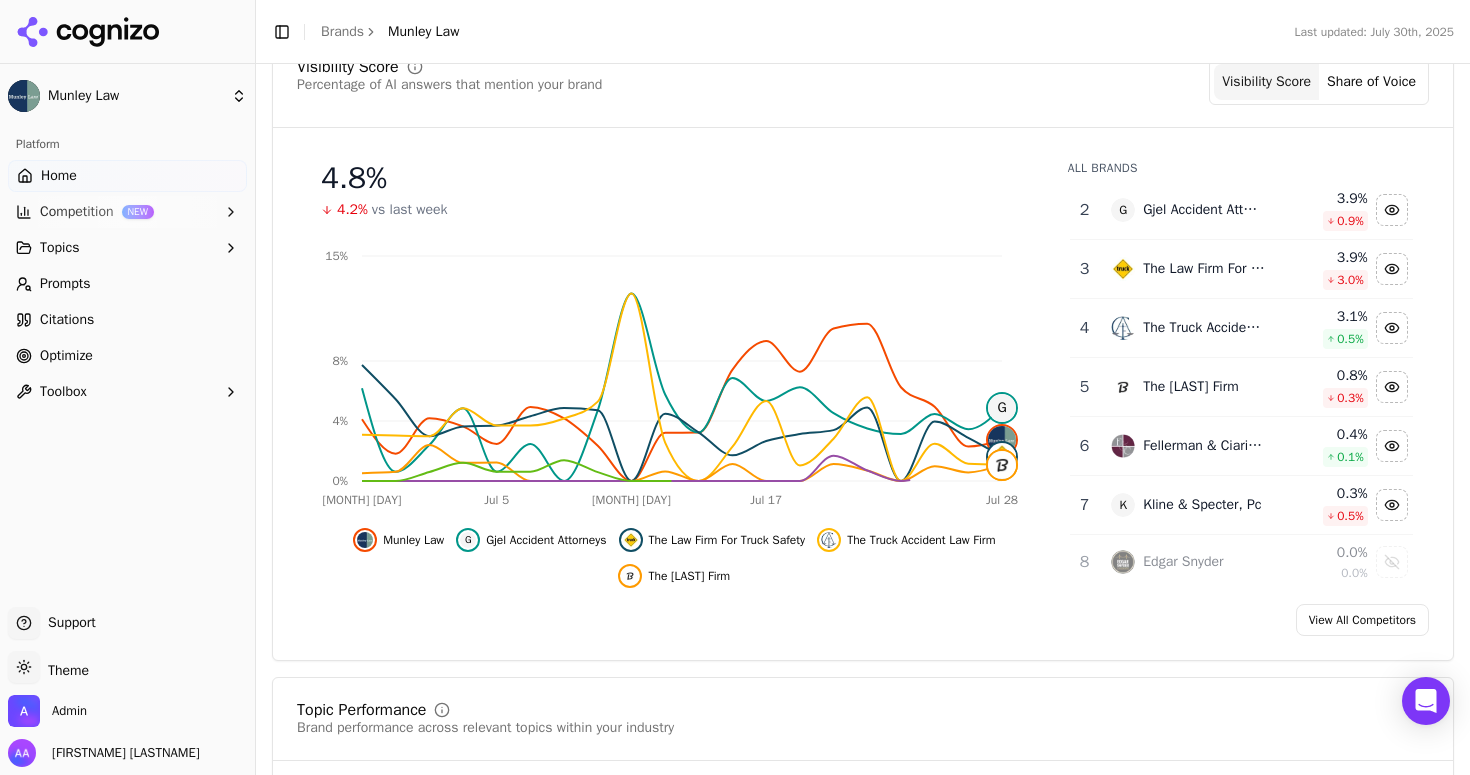 scroll, scrollTop: 68, scrollLeft: 0, axis: vertical 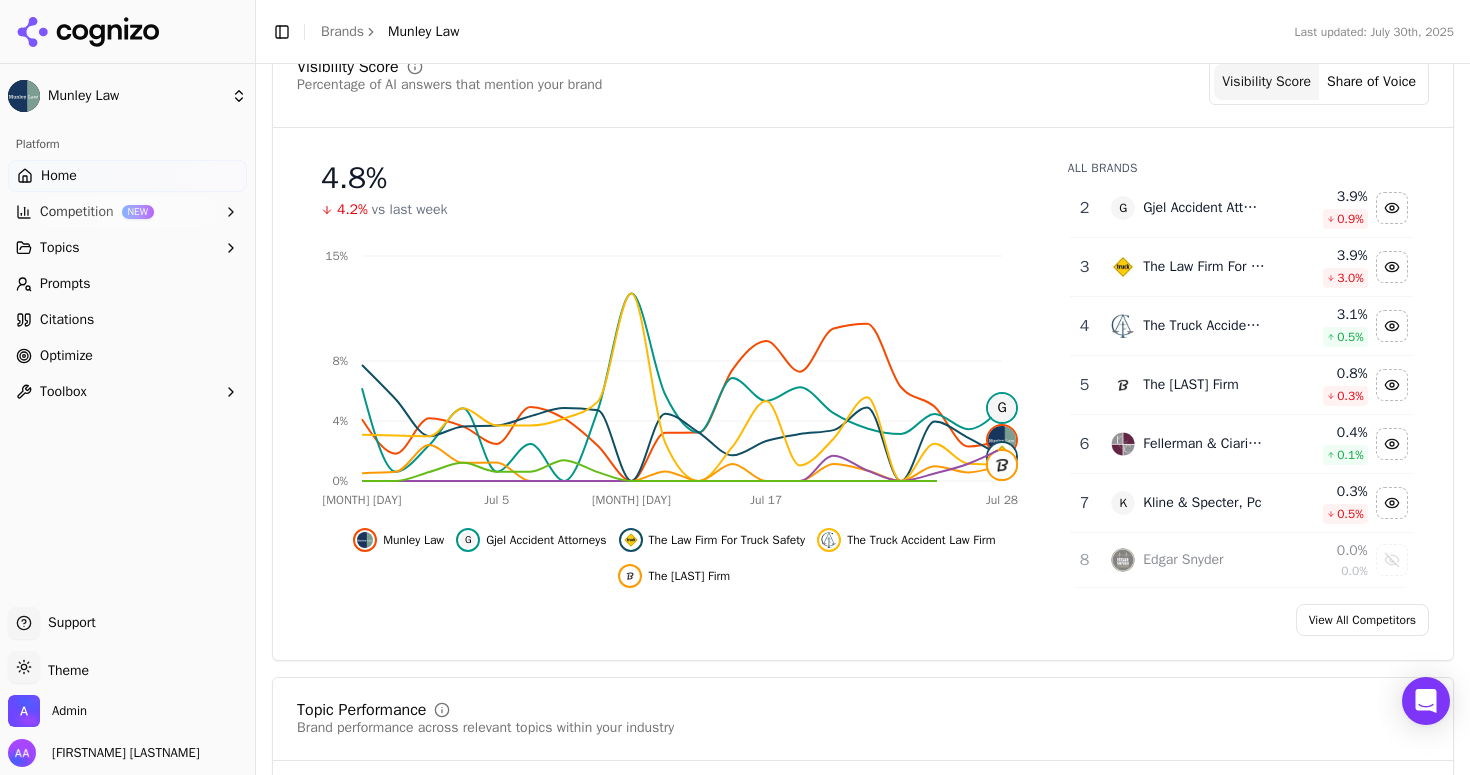 click on "Edgar Snyder" at bounding box center (1188, 560) 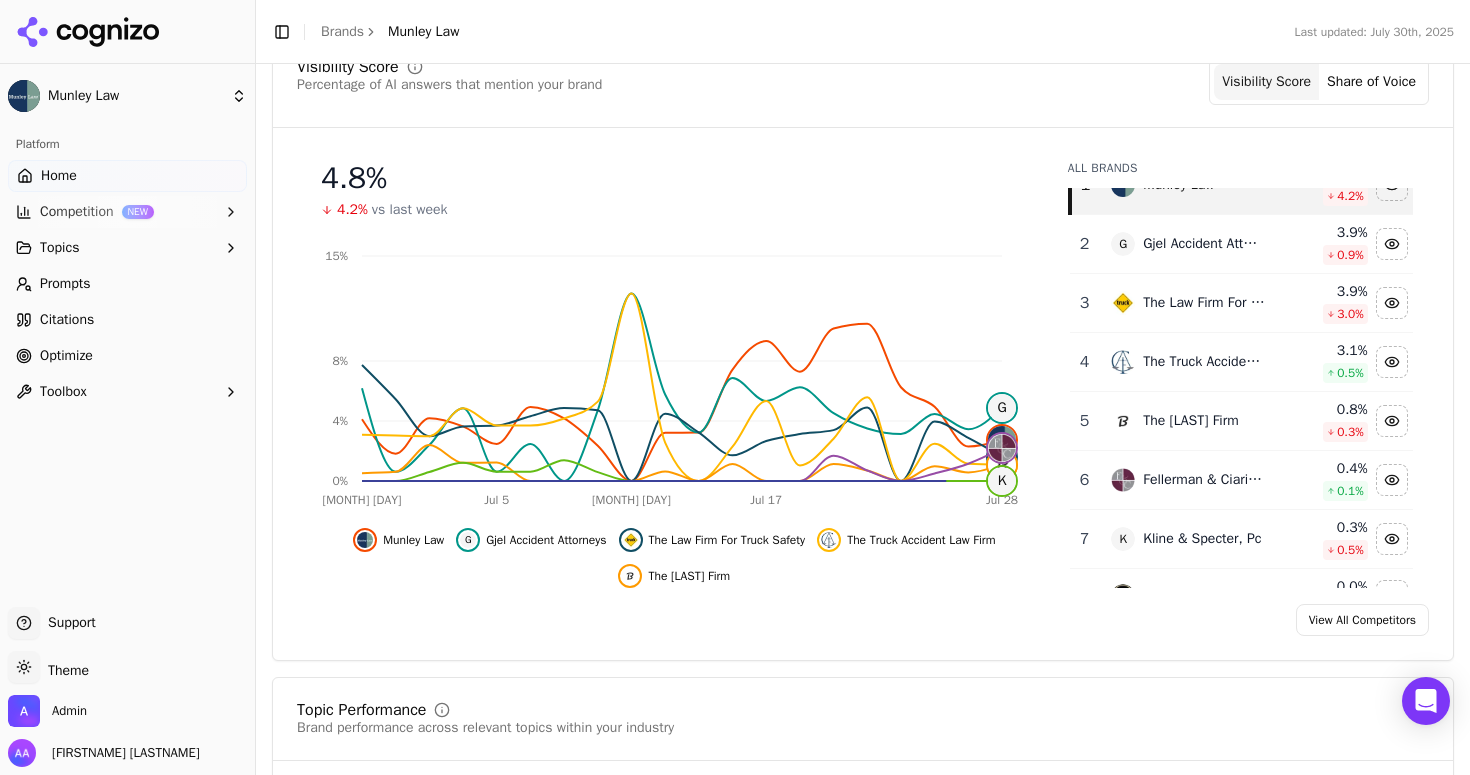 scroll, scrollTop: 0, scrollLeft: 0, axis: both 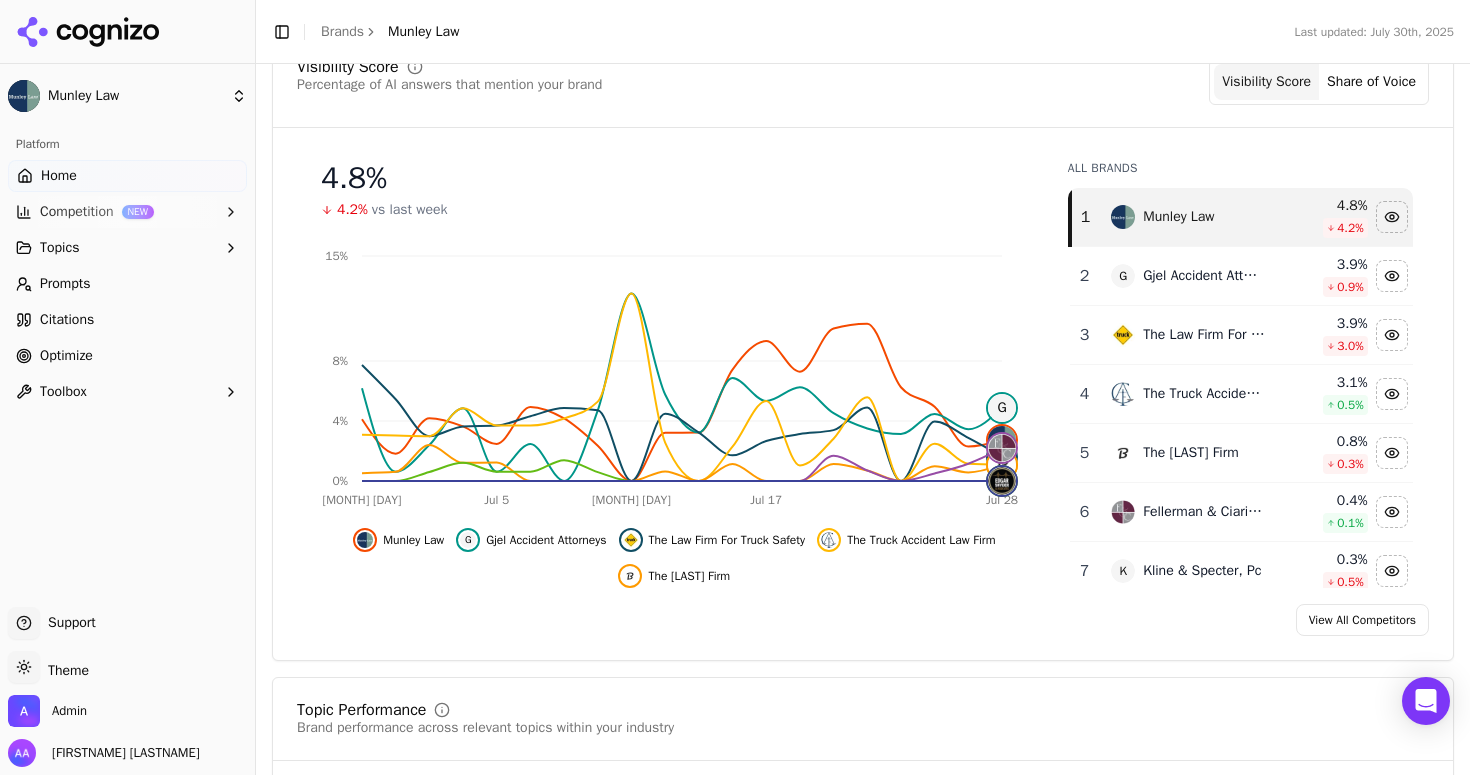 click on "Optimize" at bounding box center [66, 356] 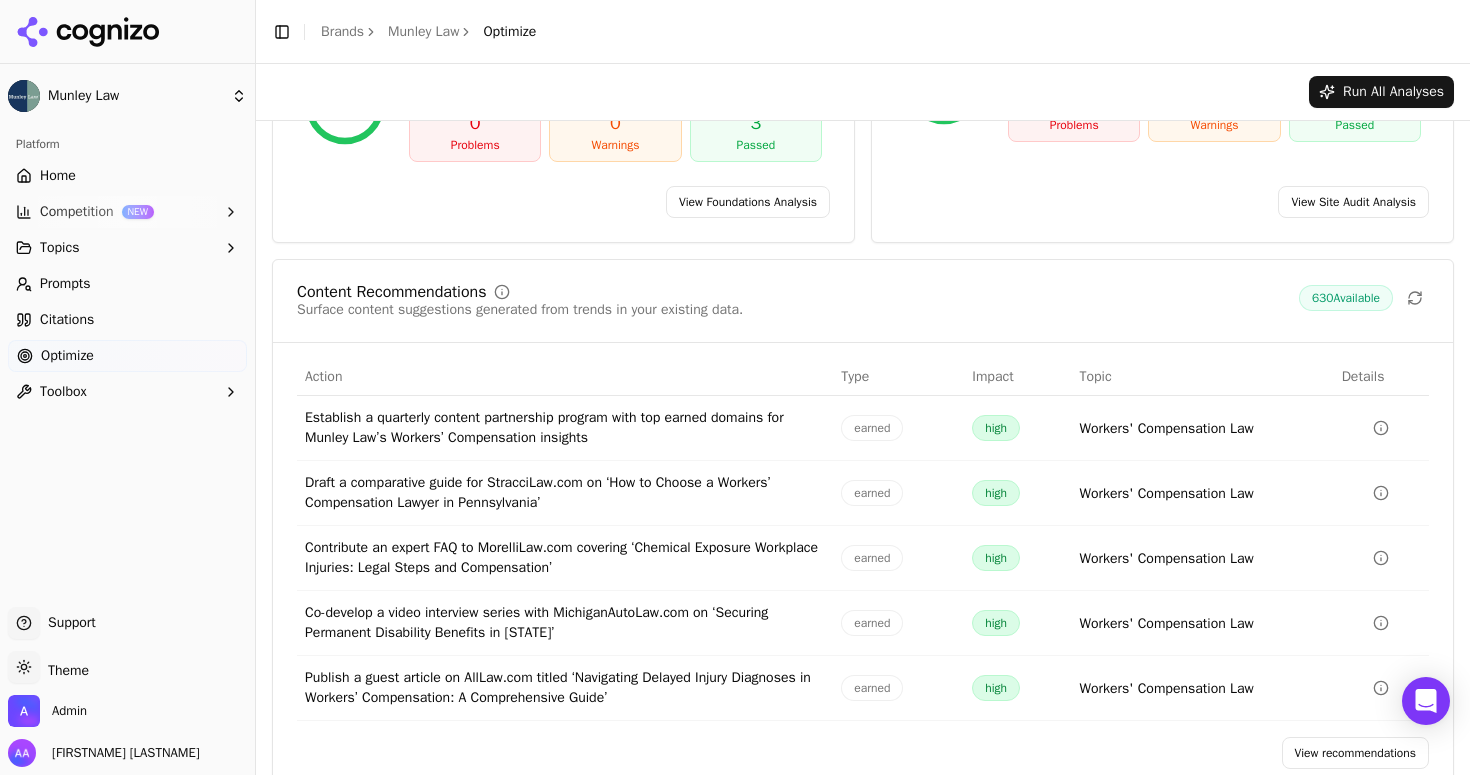 click on "View recommendations" at bounding box center (1356, 753) 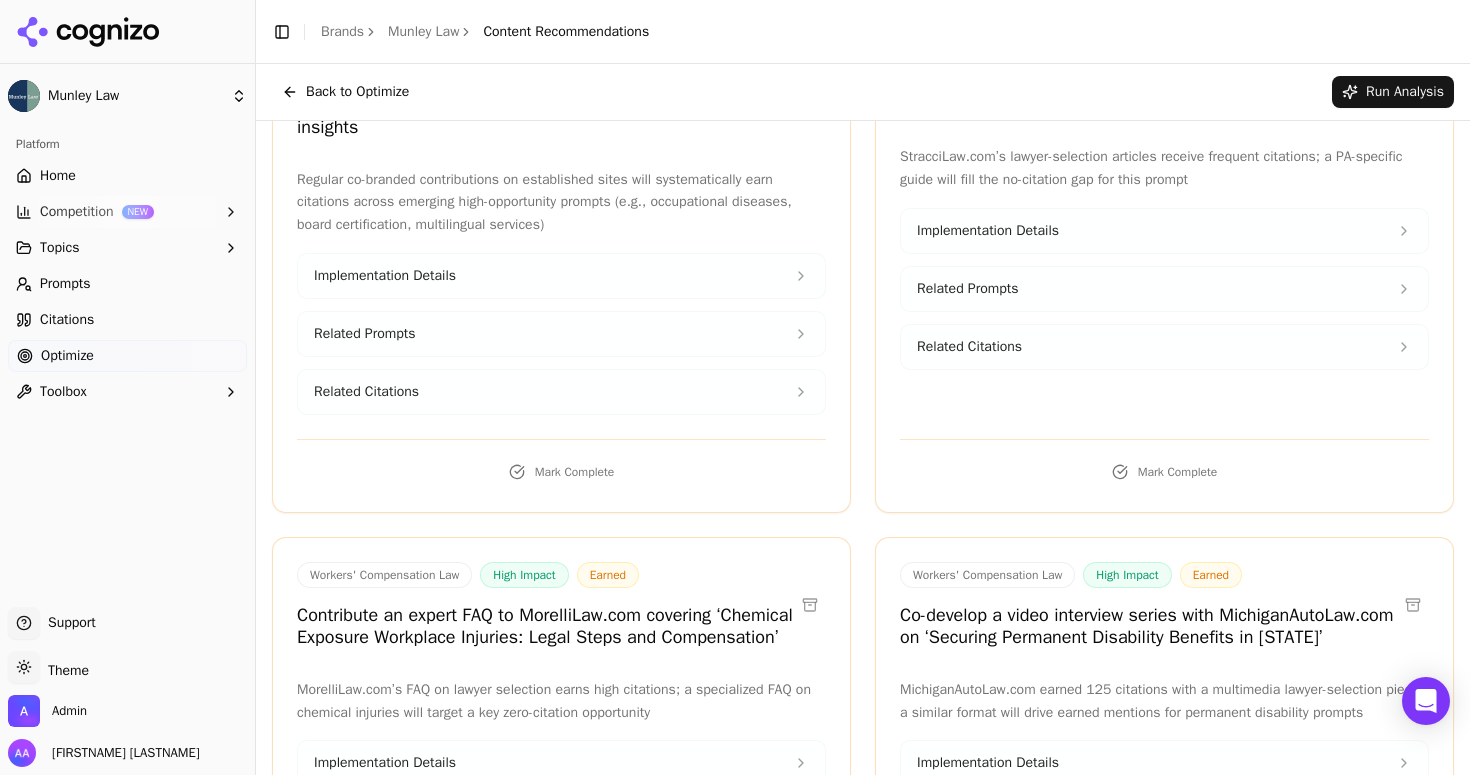 scroll, scrollTop: 0, scrollLeft: 0, axis: both 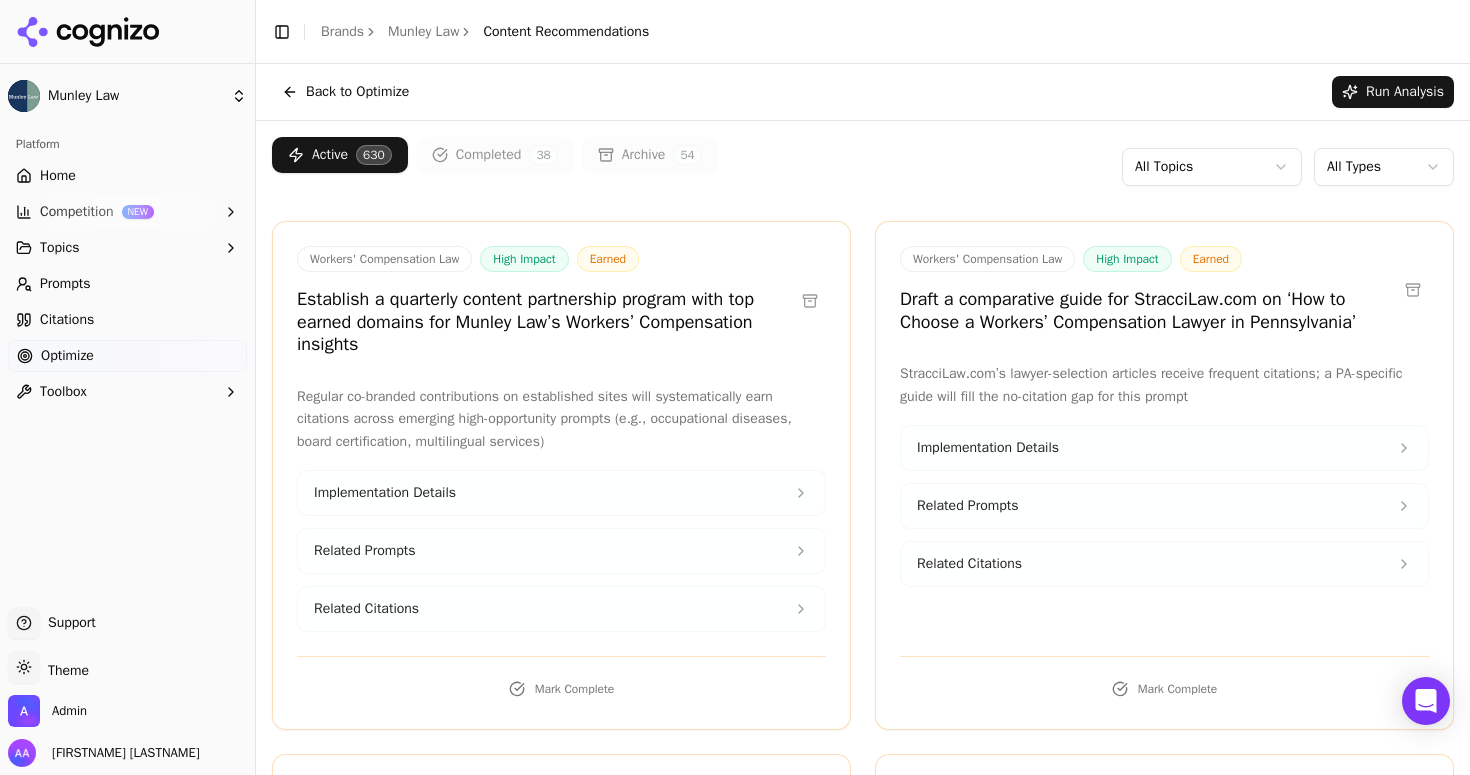 click on "Back to Optimize" at bounding box center (345, 92) 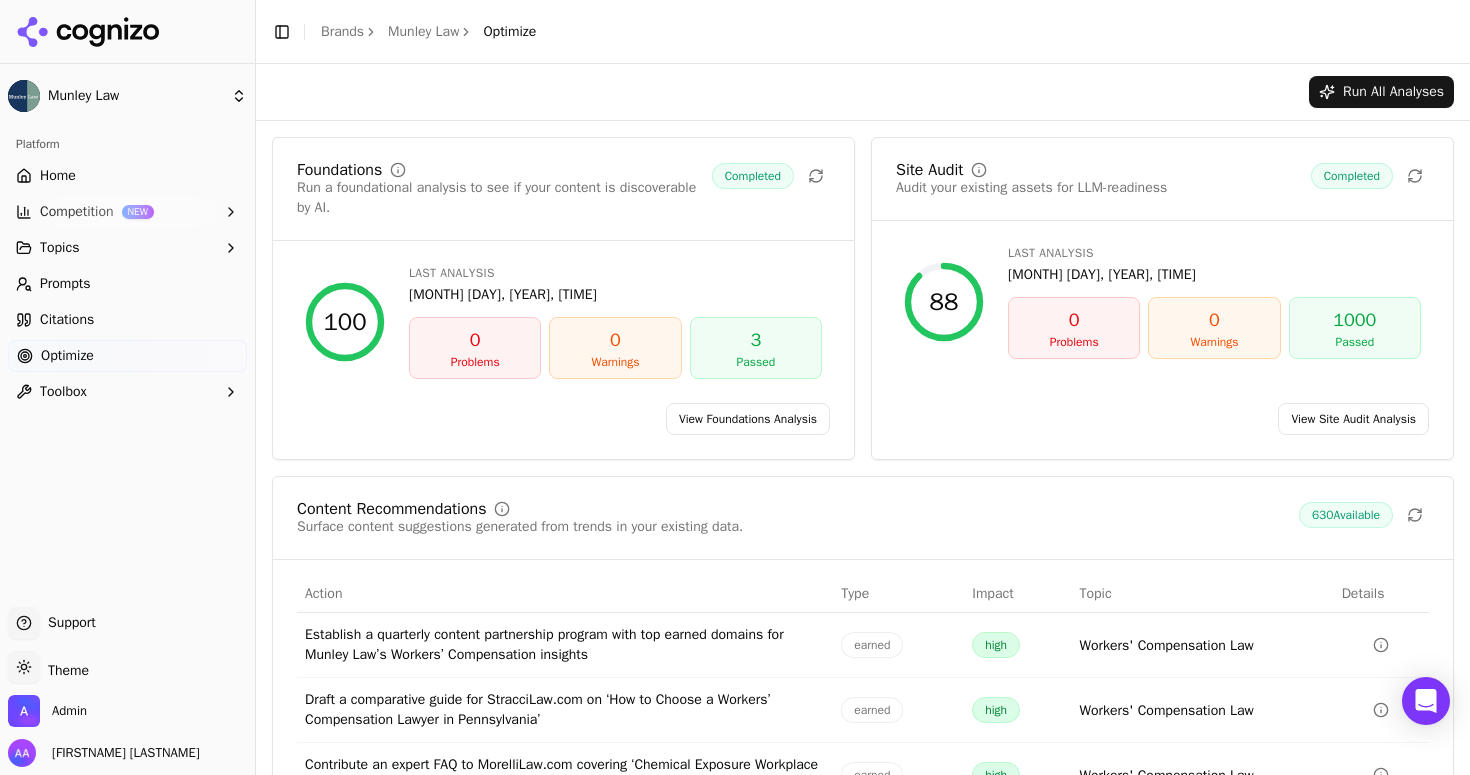 click on "View Site Audit Analysis" at bounding box center [1353, 419] 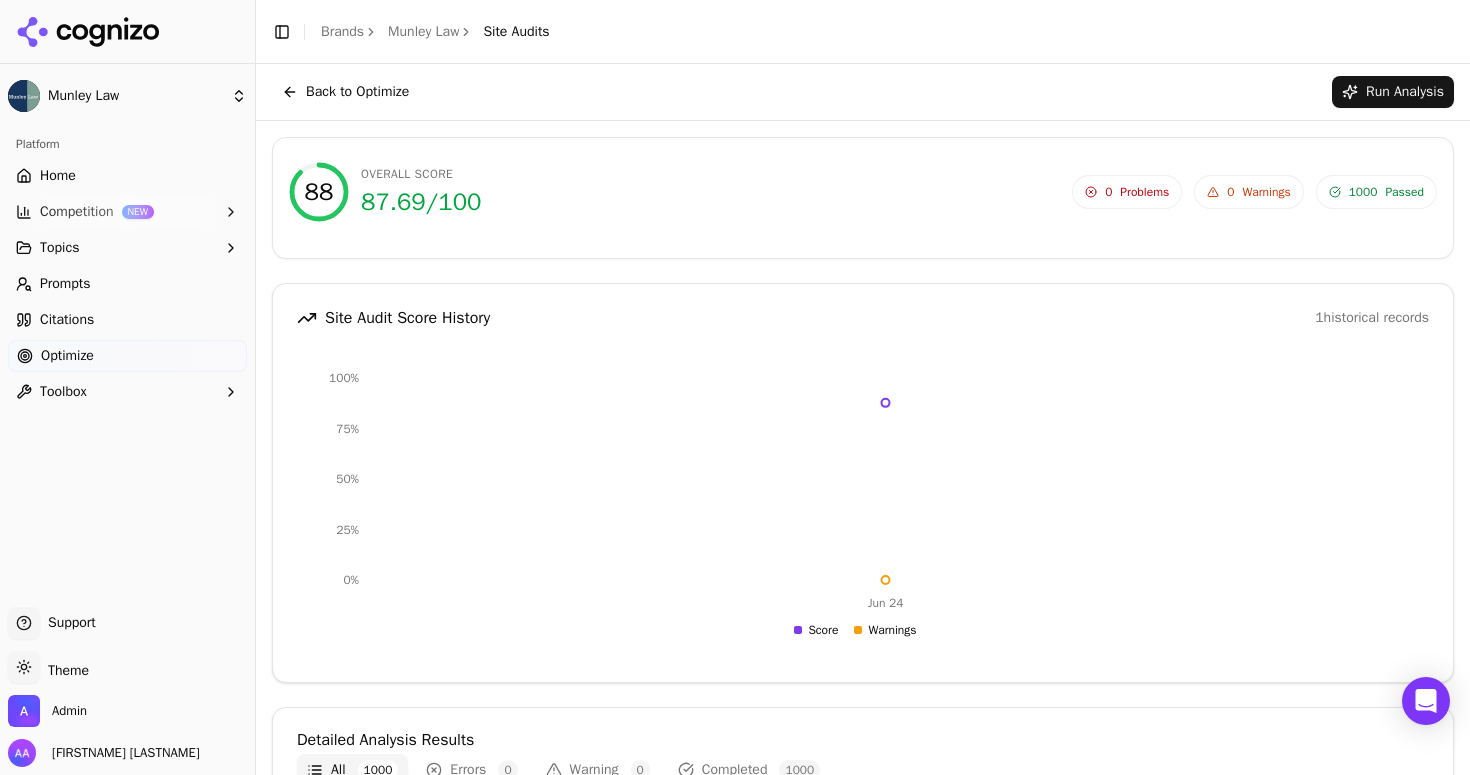 click on "Back to Optimize" at bounding box center (345, 92) 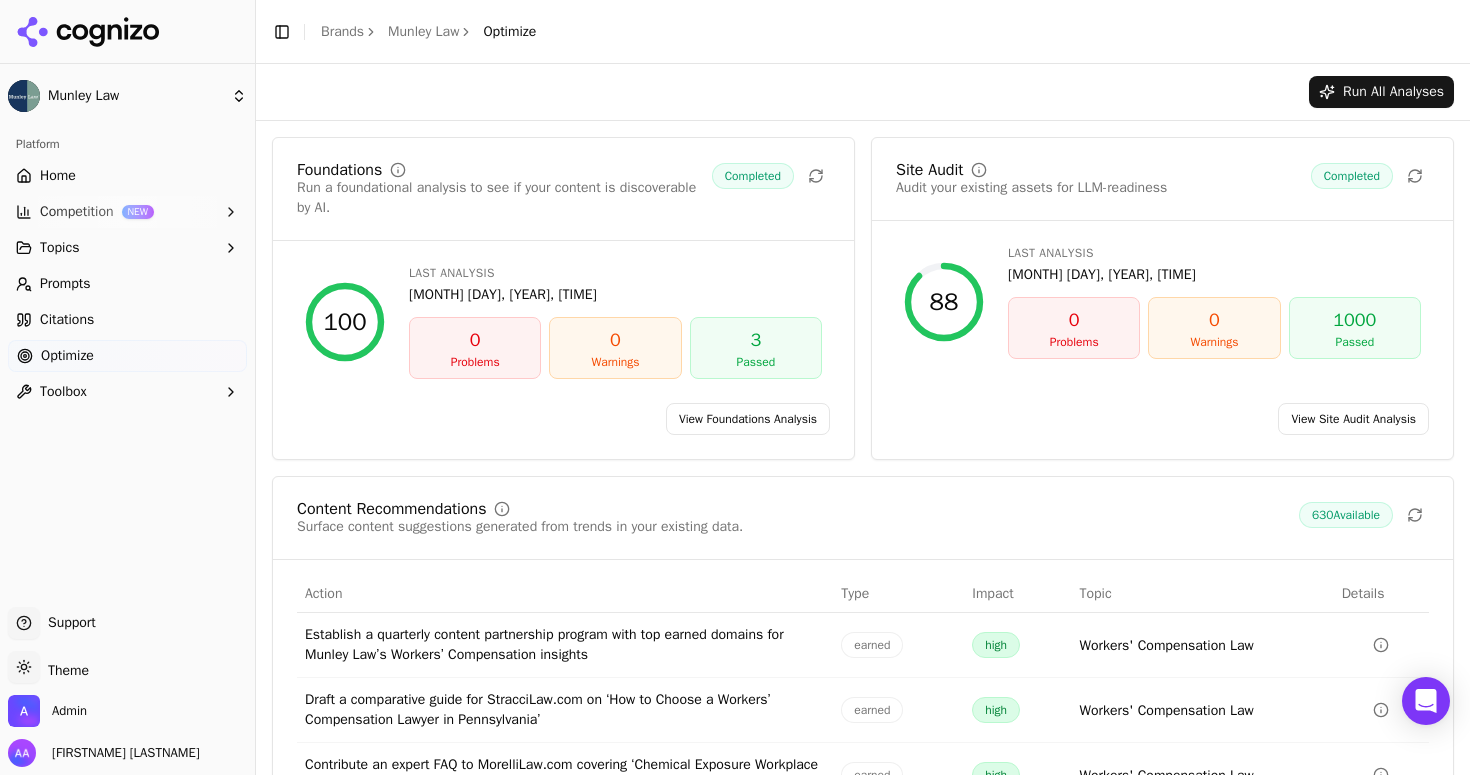 click on "Prompts" at bounding box center [127, 284] 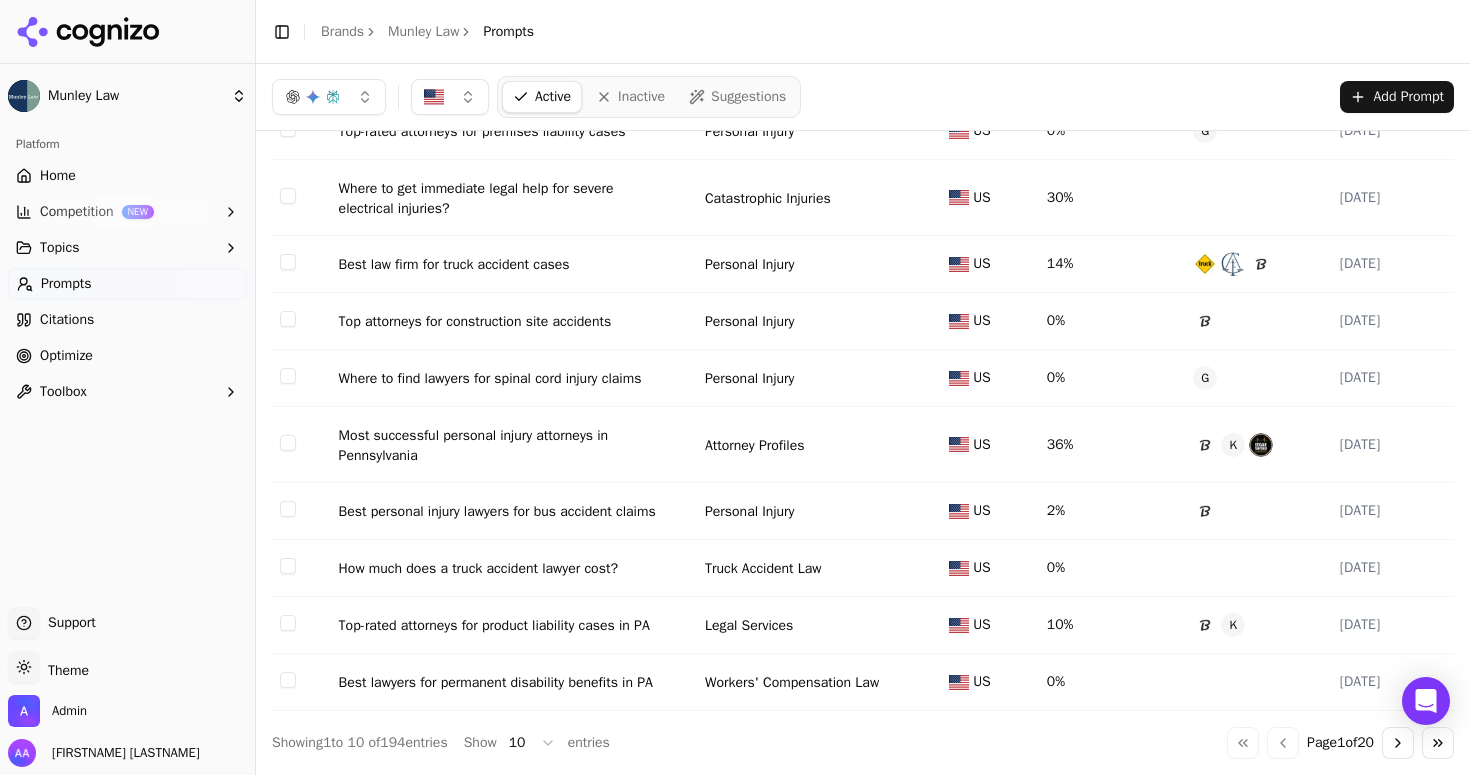 scroll, scrollTop: 0, scrollLeft: 0, axis: both 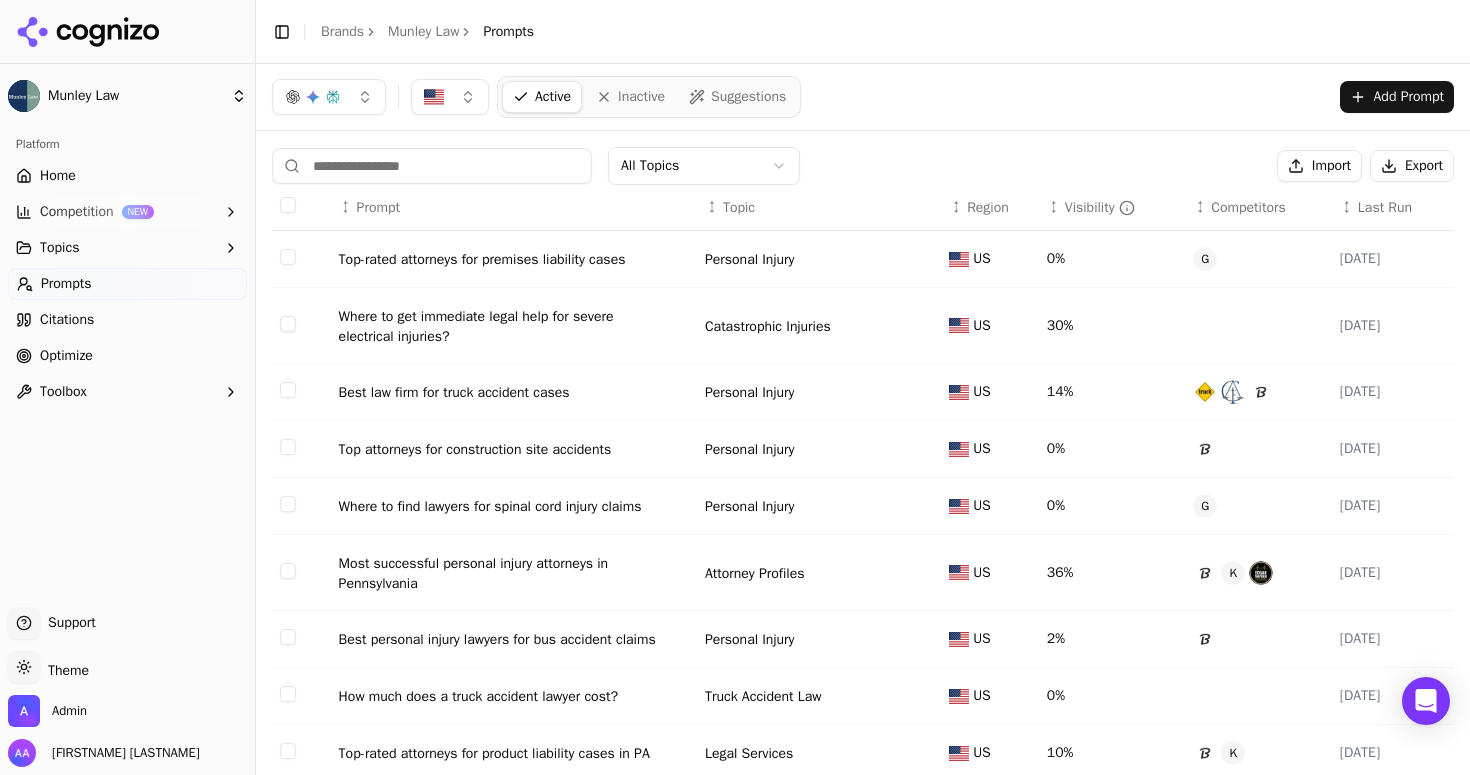 click on "Visibility" at bounding box center [1100, 208] 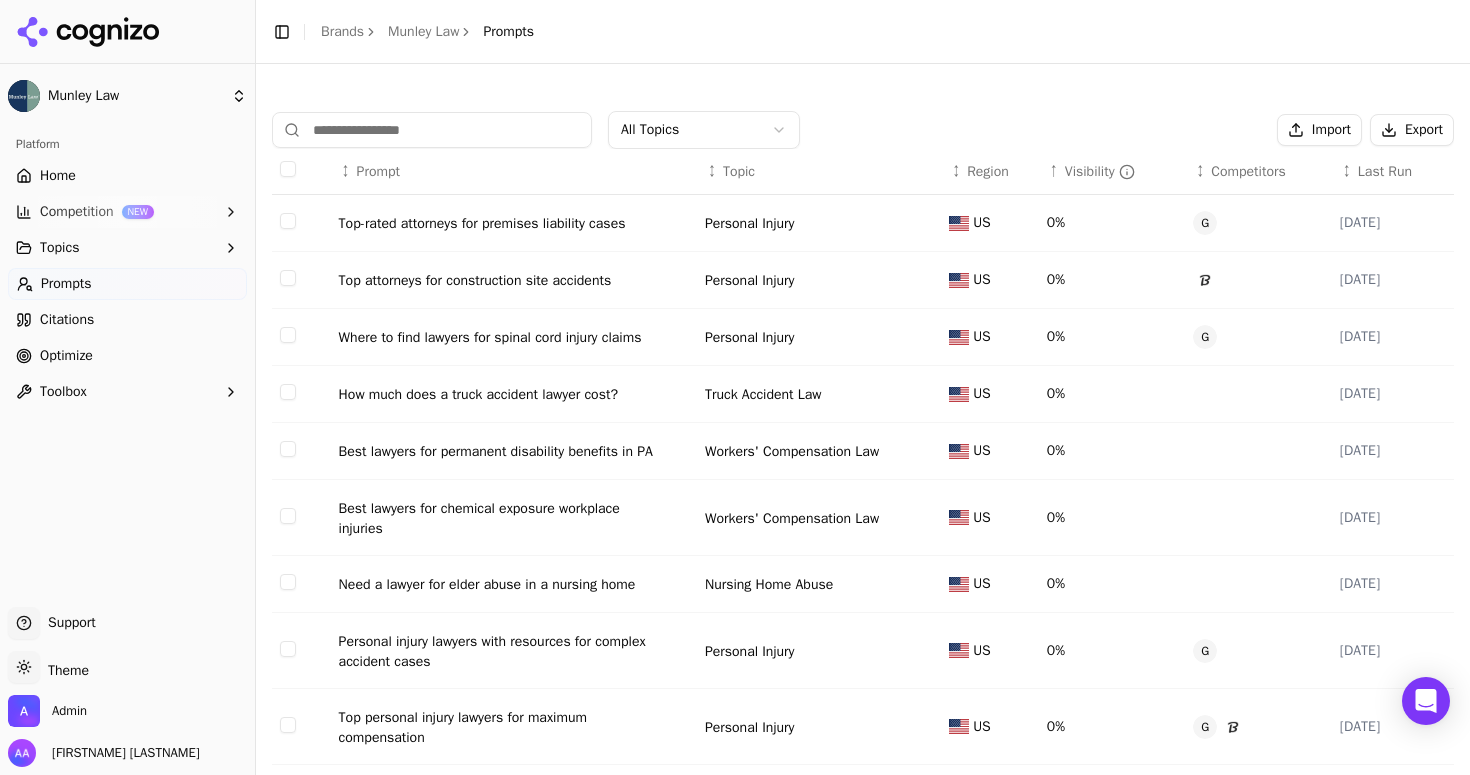 scroll, scrollTop: 203, scrollLeft: 0, axis: vertical 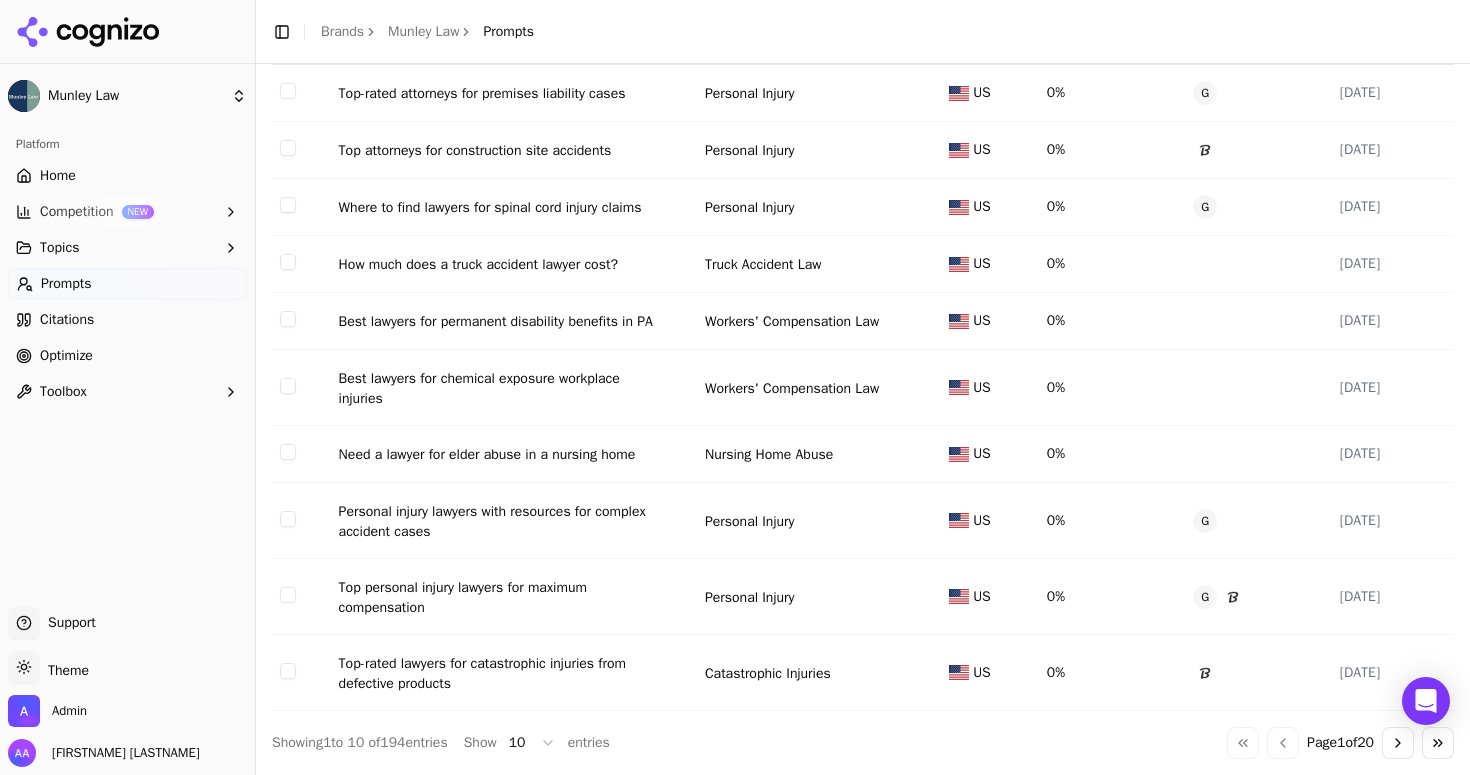 click on "Go to next page" at bounding box center (1398, 743) 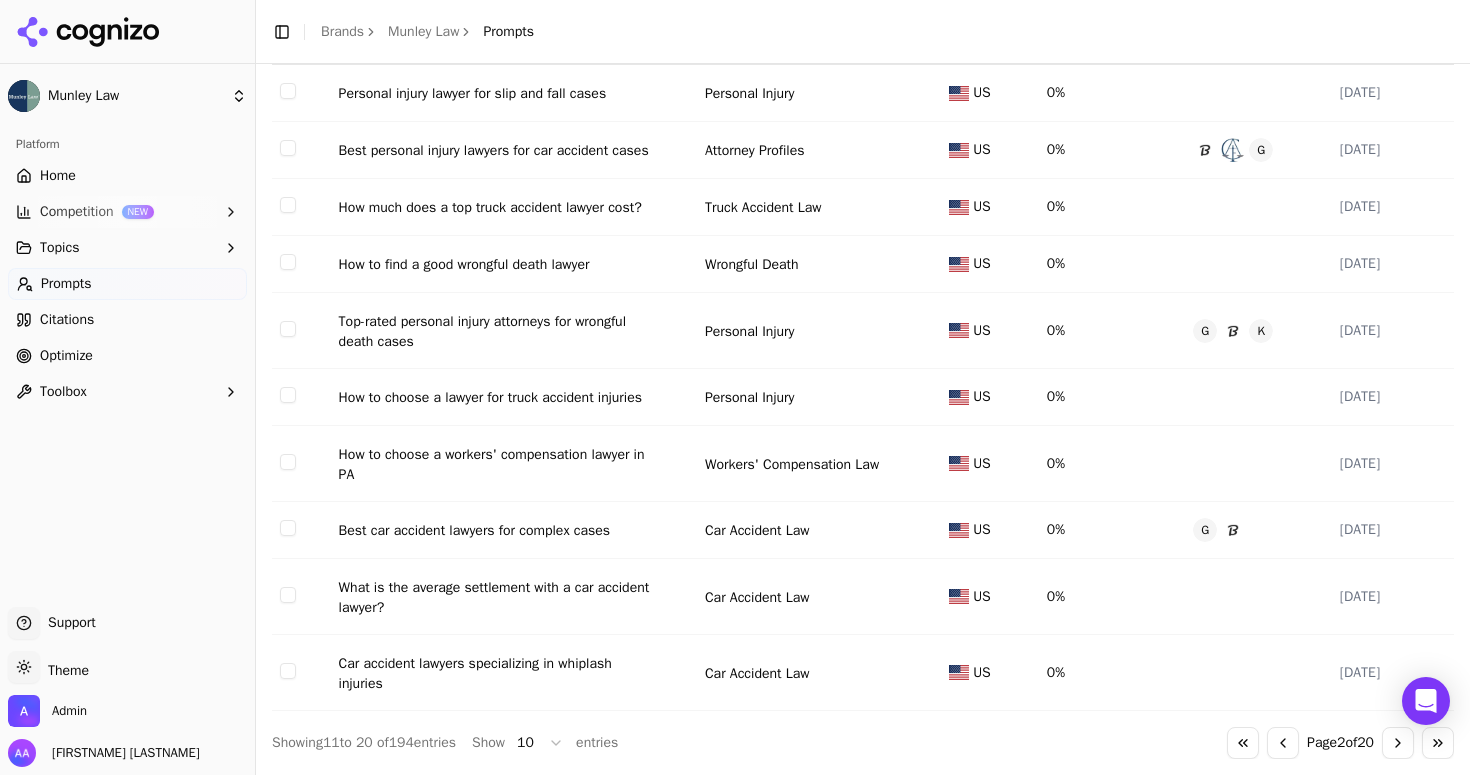 scroll, scrollTop: 222, scrollLeft: 0, axis: vertical 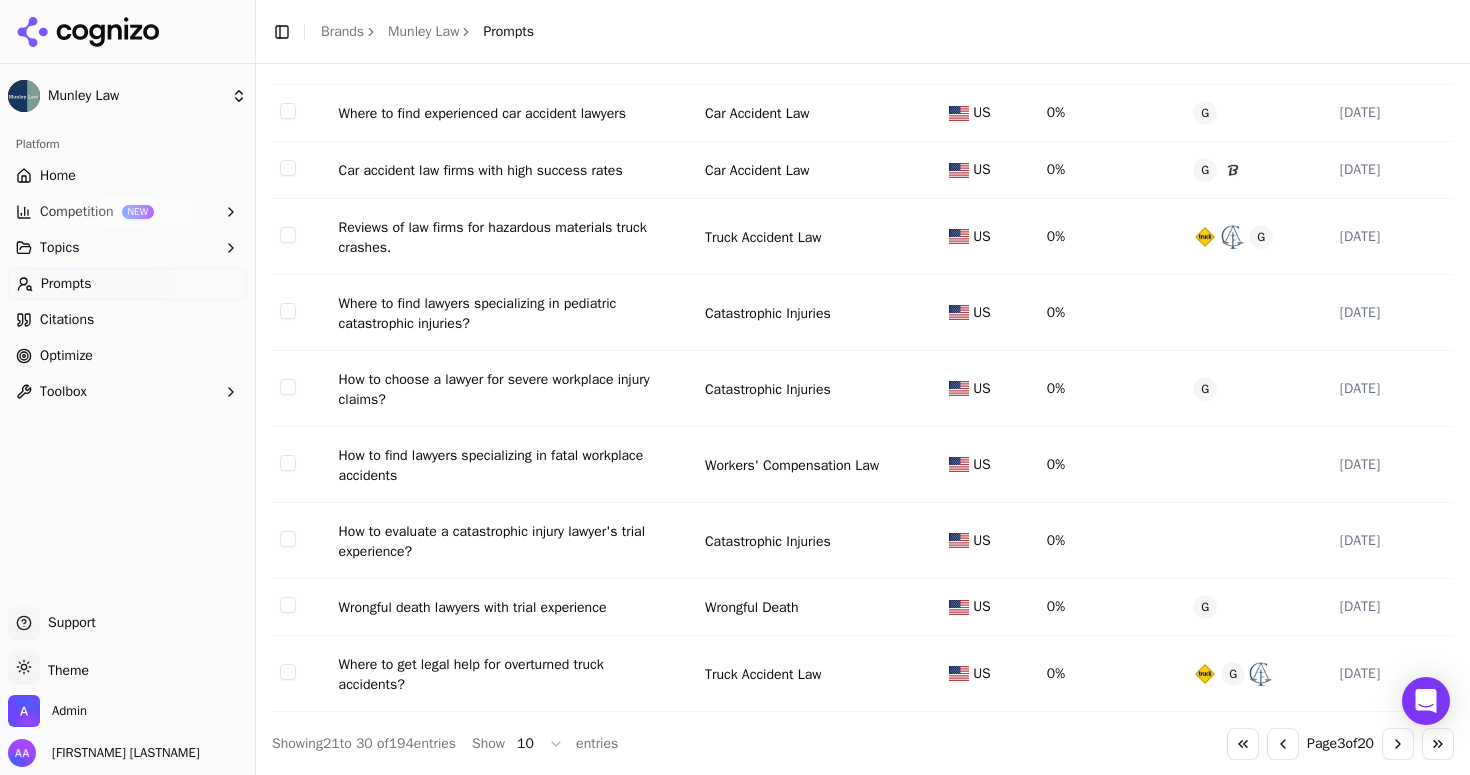click on "Go to next page" at bounding box center [1398, 744] 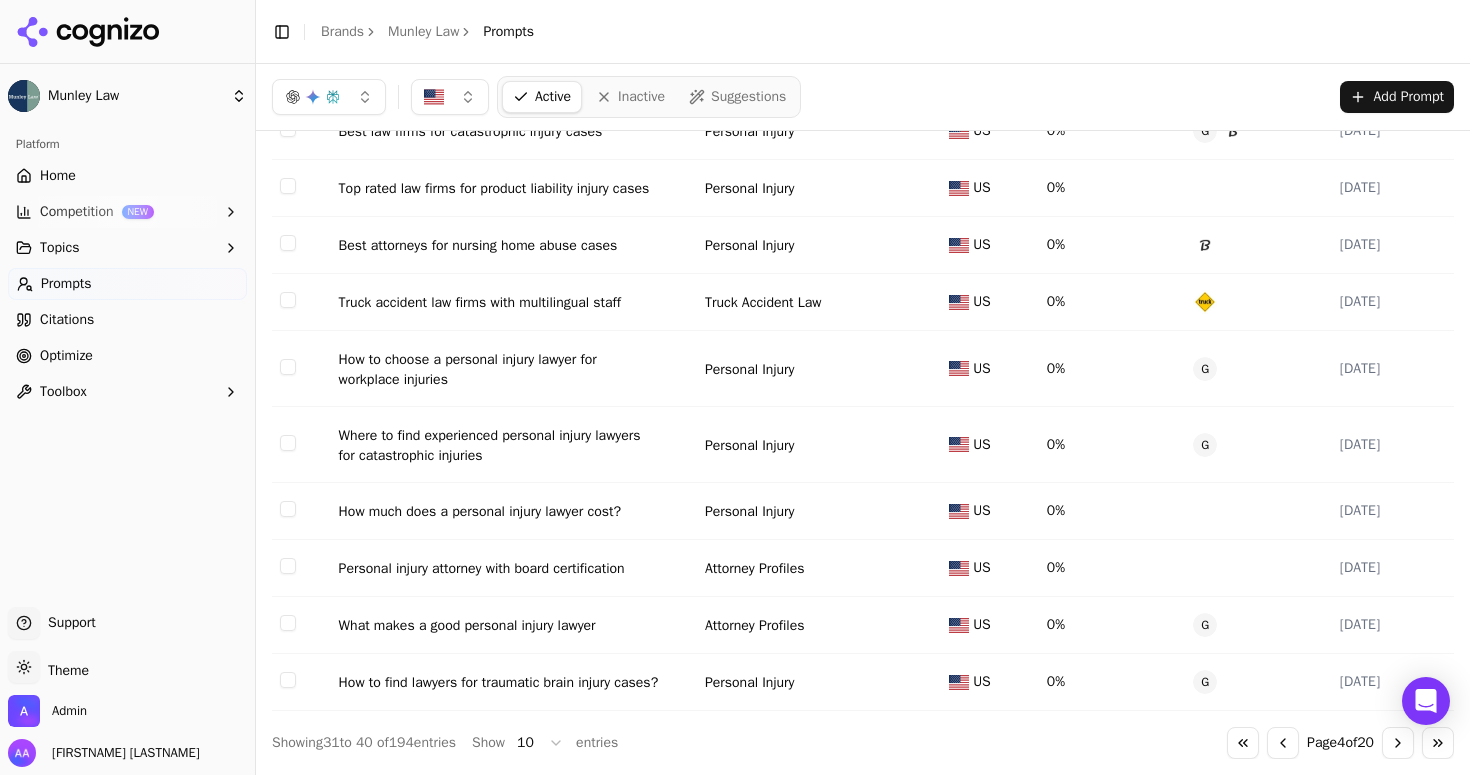 click on "Go to next page" at bounding box center (1398, 743) 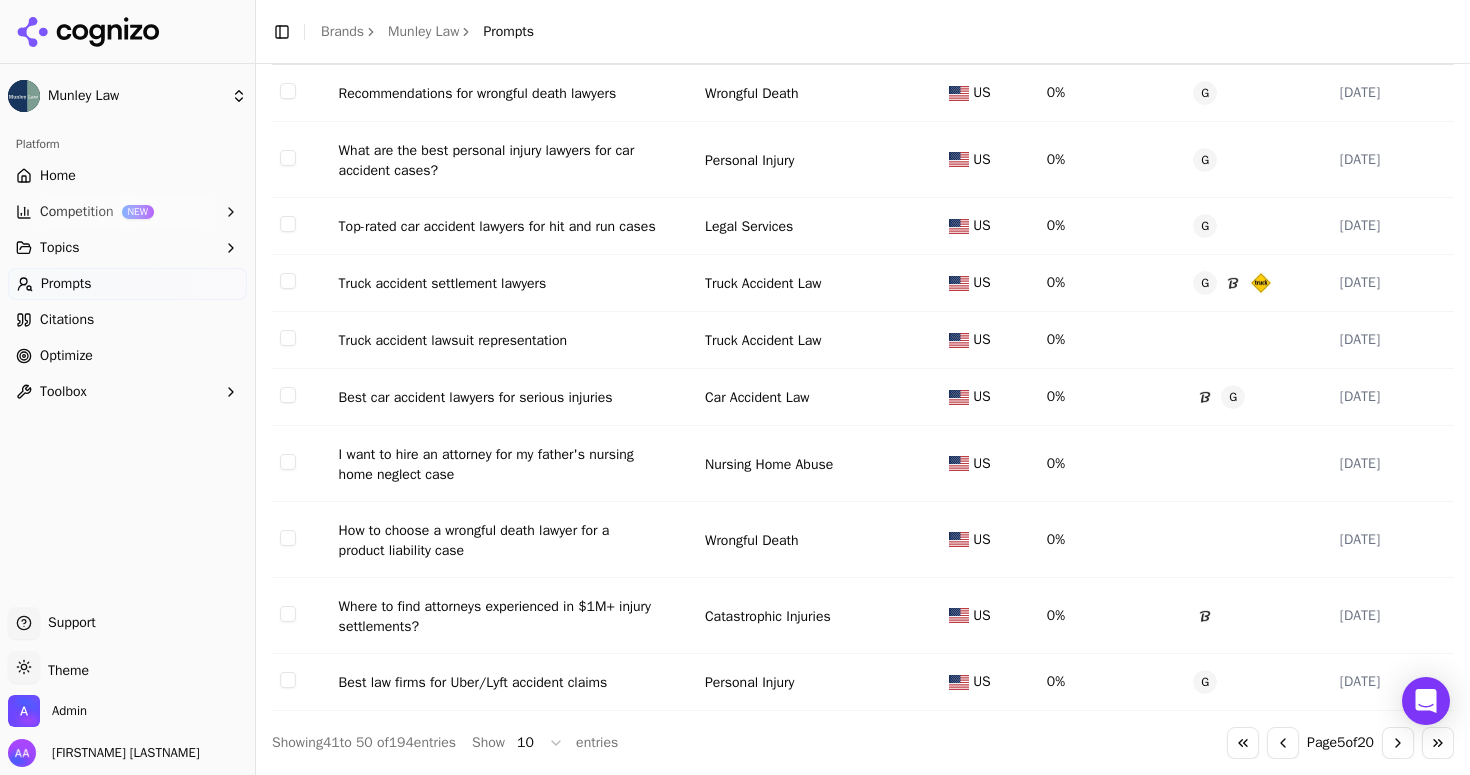 click on "Go to next page" at bounding box center [1398, 743] 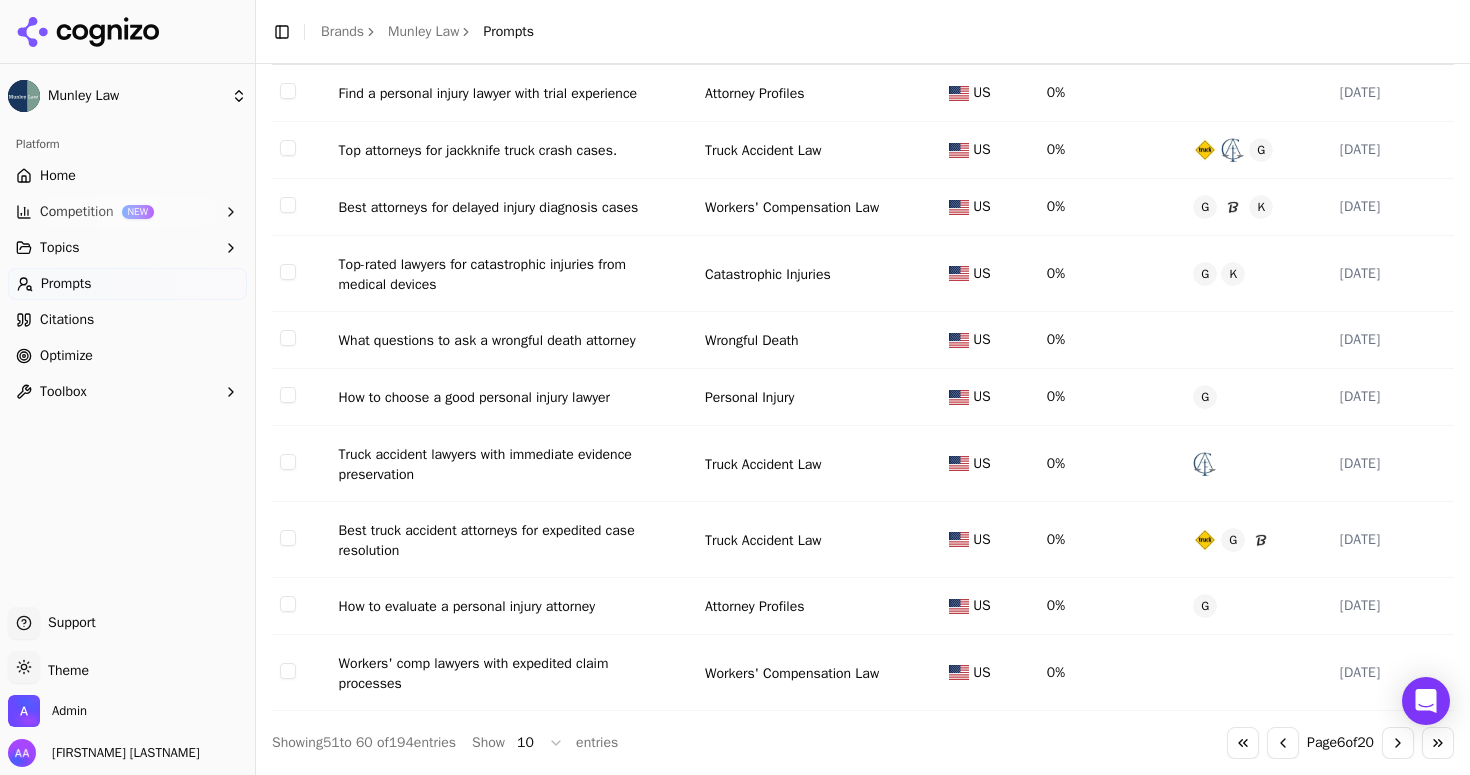 click on "Go to next page" at bounding box center [1398, 743] 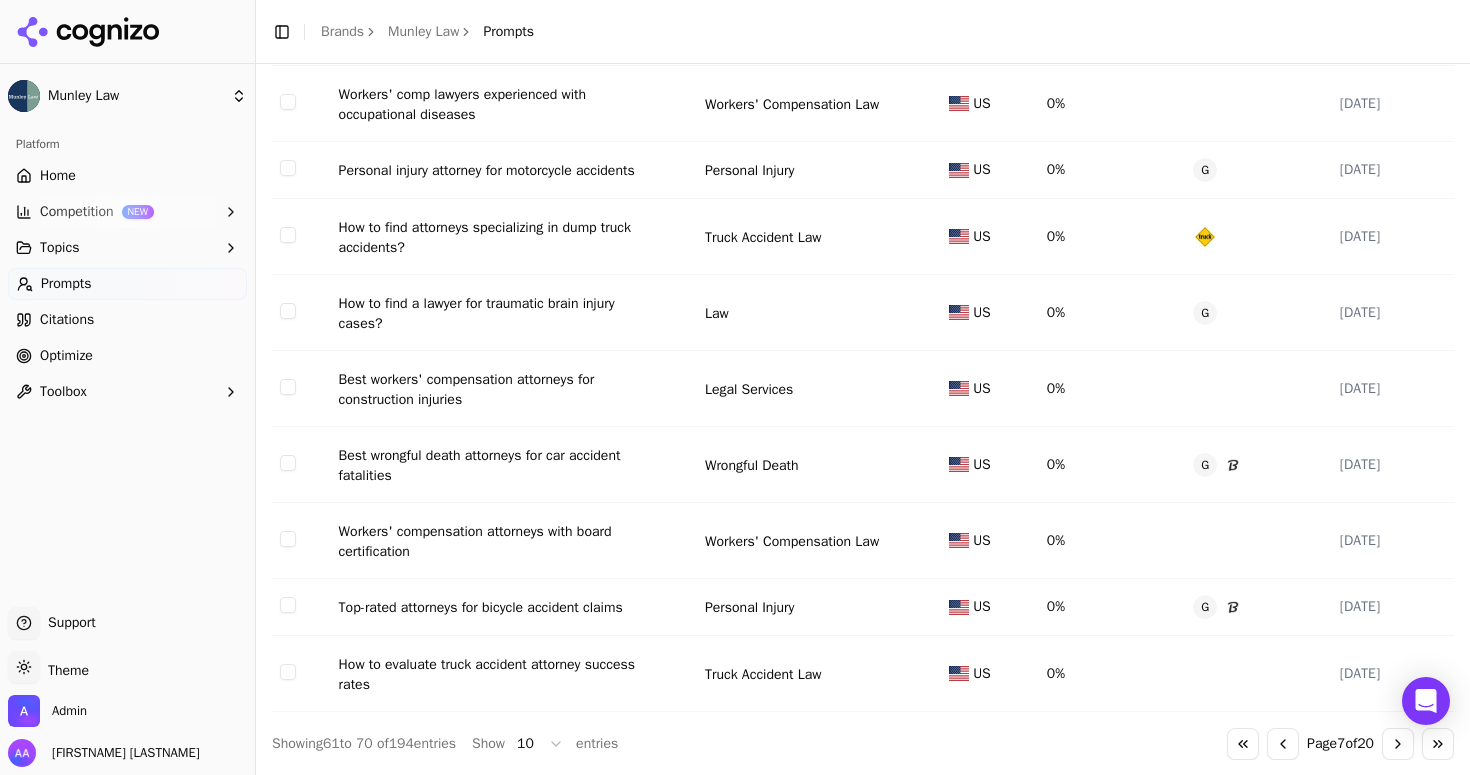 click on "Go to next page" at bounding box center (1398, 744) 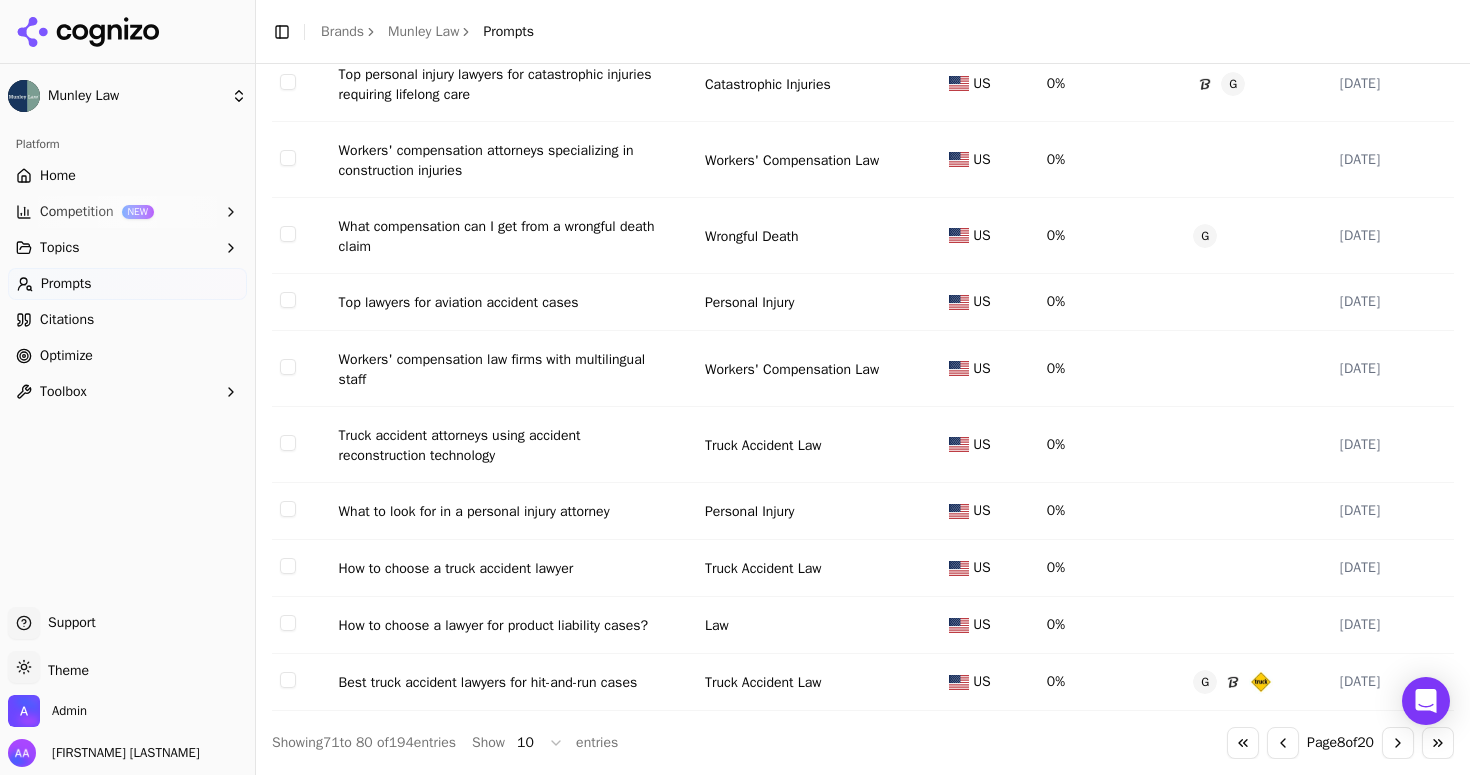click on "Go to next page" at bounding box center (1398, 743) 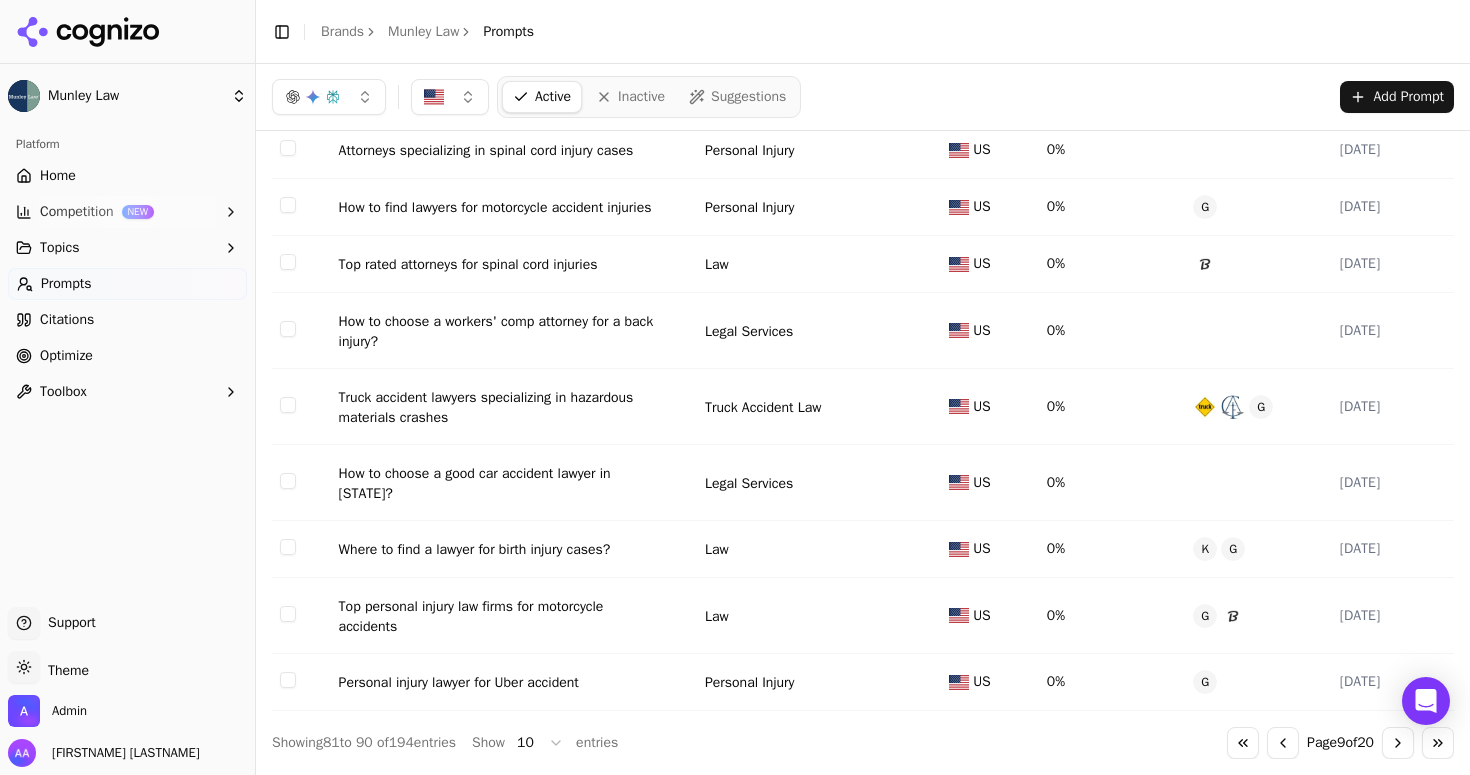 scroll, scrollTop: 184, scrollLeft: 0, axis: vertical 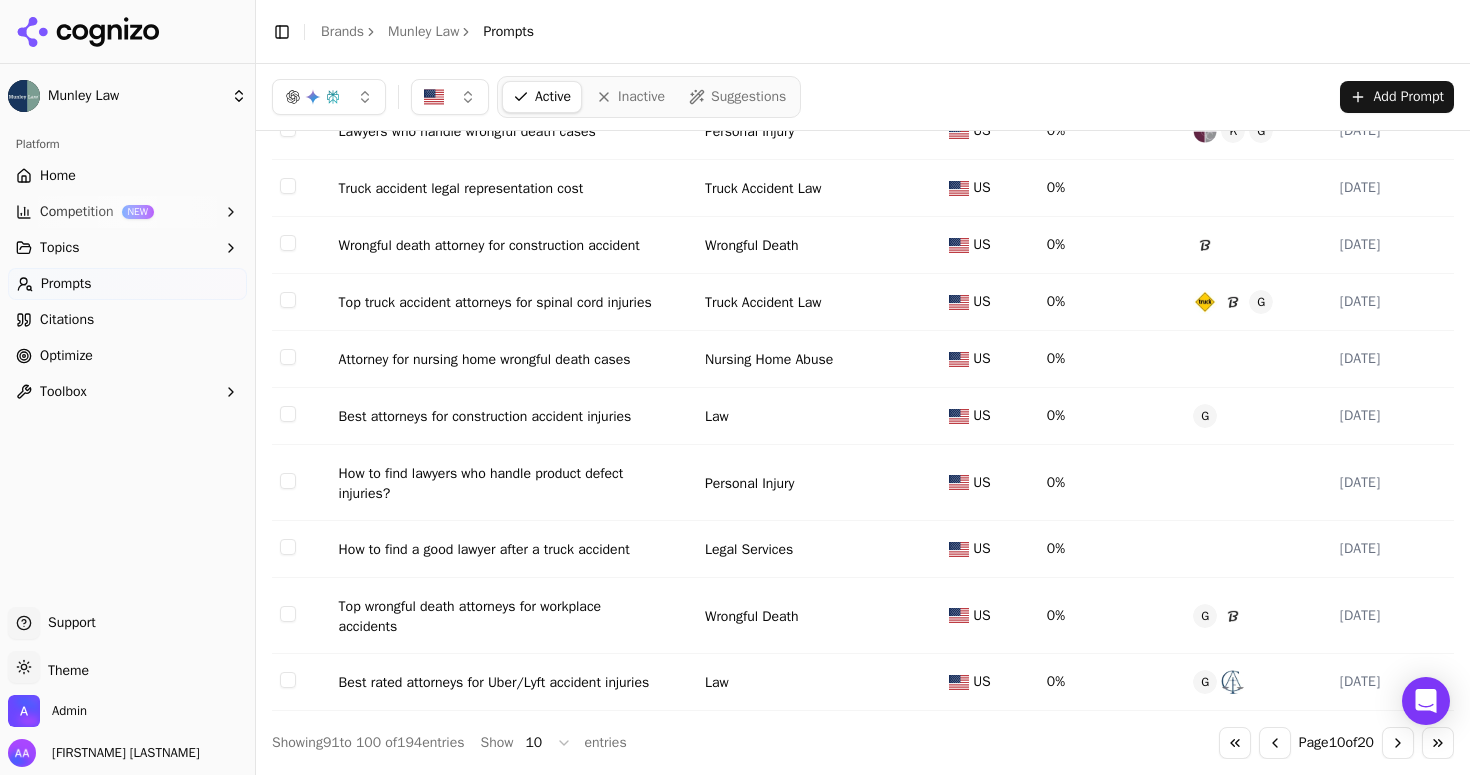 click on "Go to next page" at bounding box center (1398, 743) 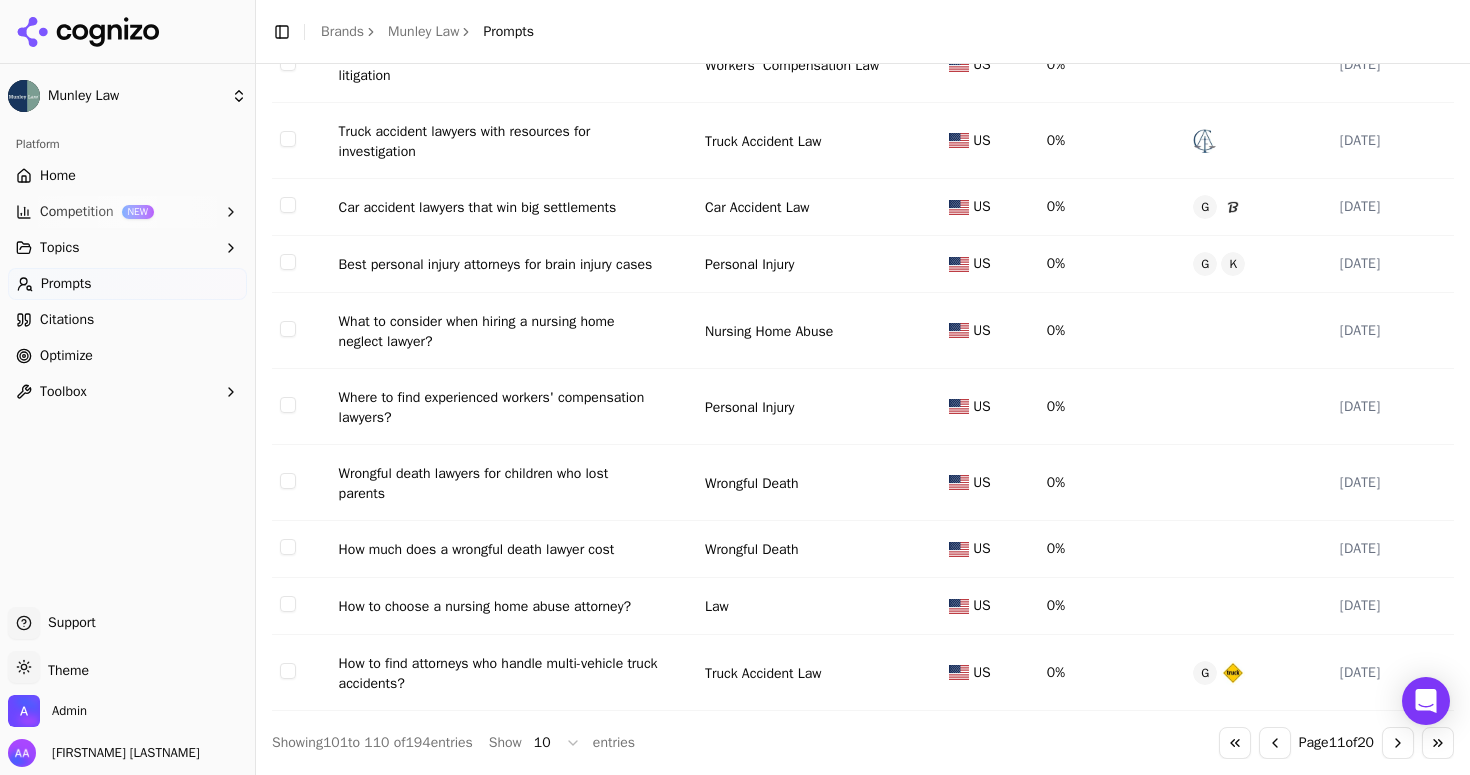 click on "Go to next page" at bounding box center (1398, 743) 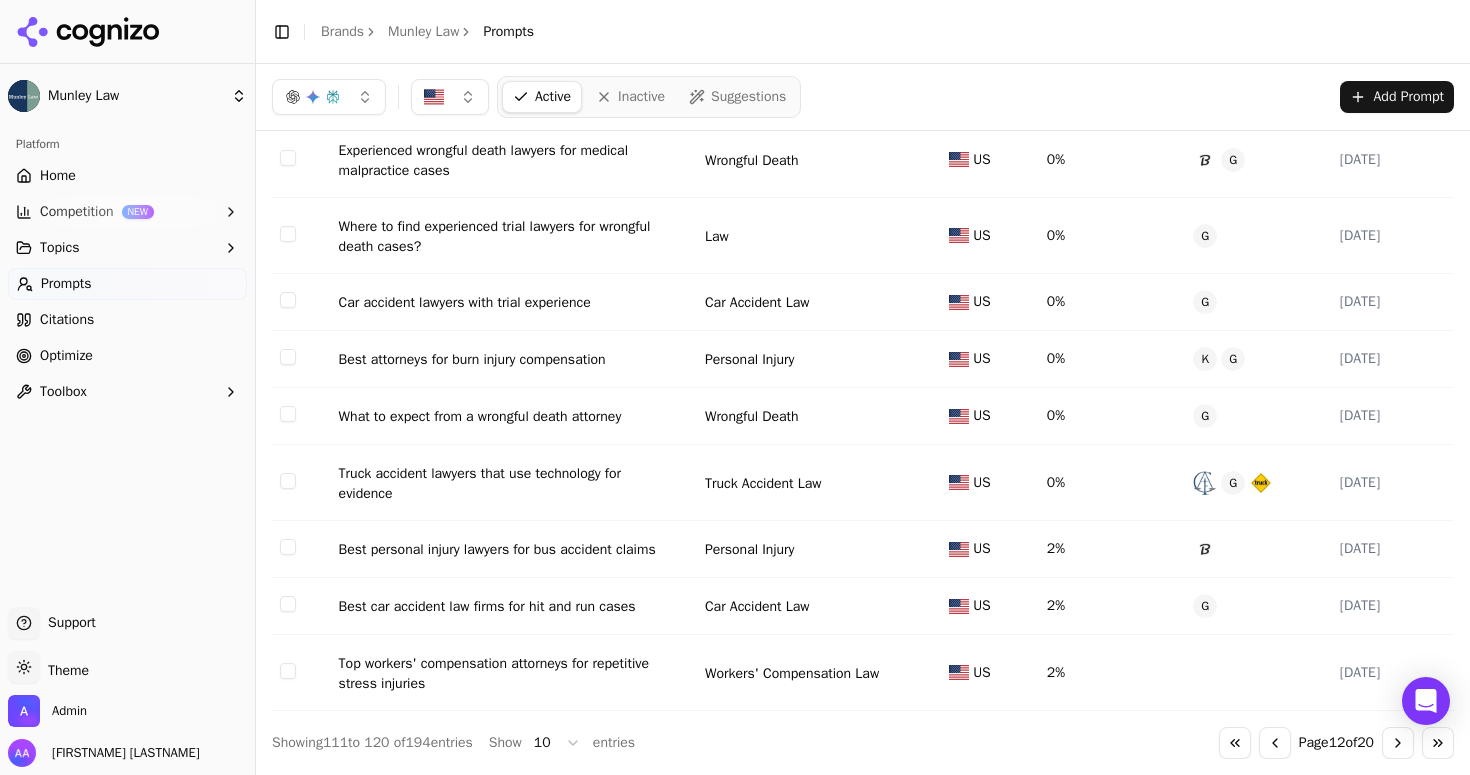 click on "Go to next page" at bounding box center [1398, 743] 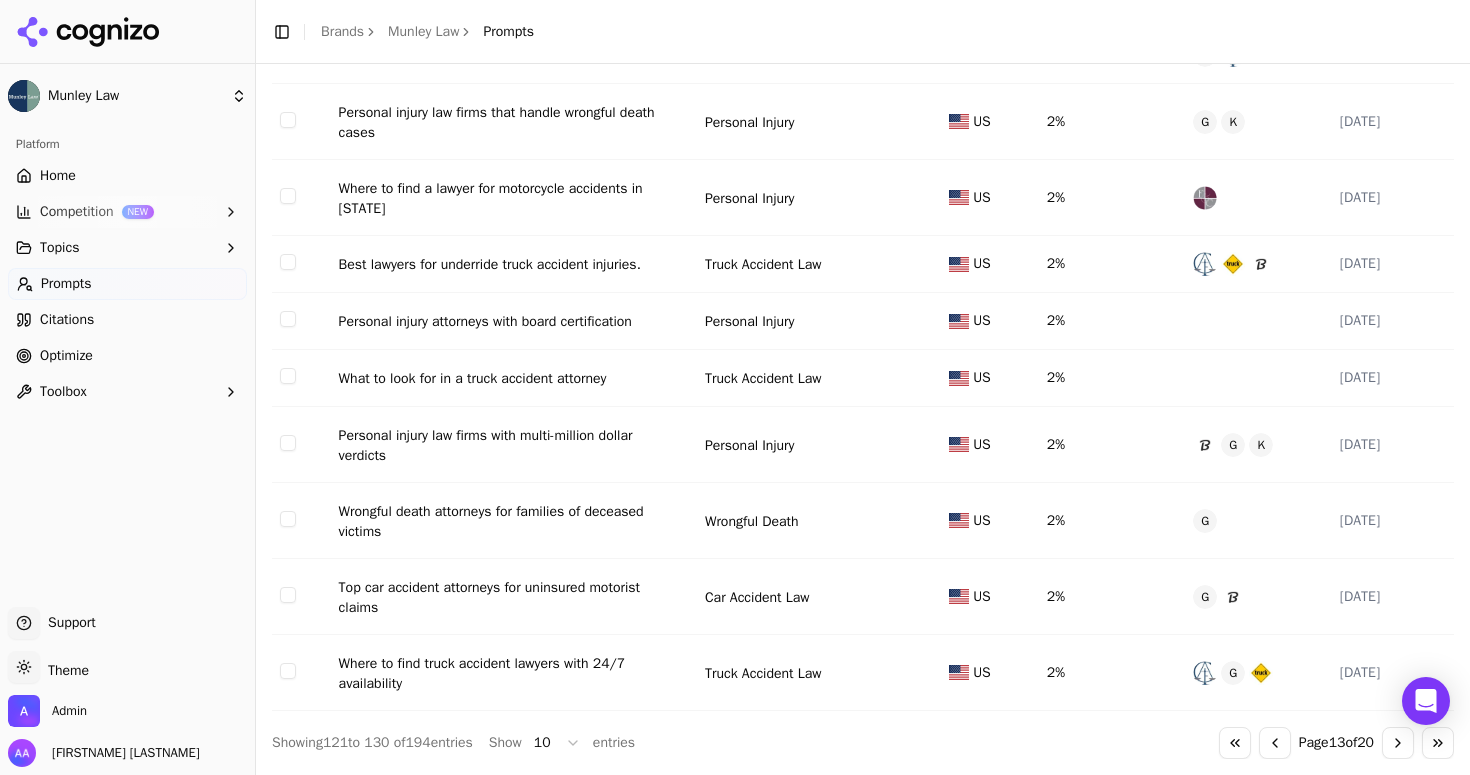 scroll, scrollTop: 241, scrollLeft: 0, axis: vertical 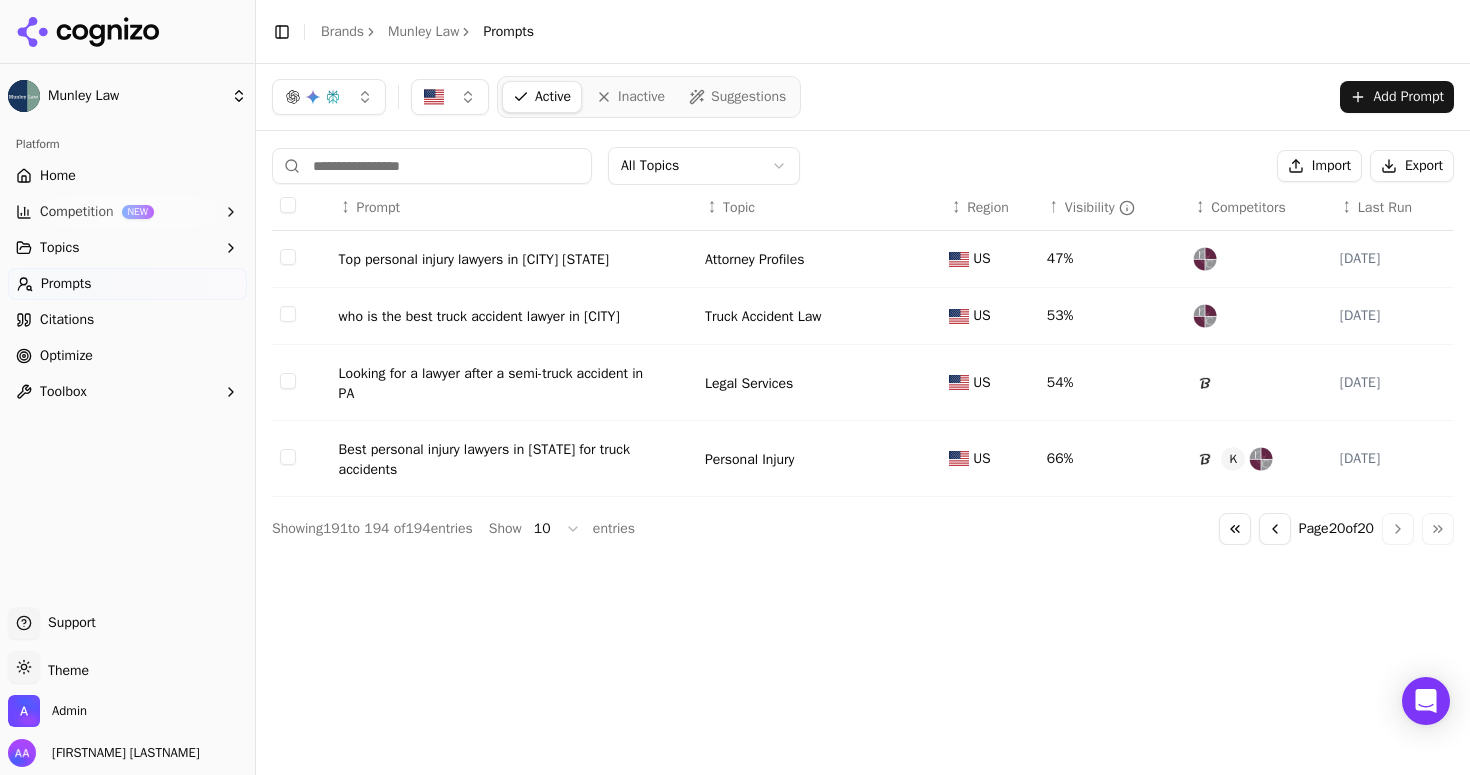click on "Go to first page" at bounding box center [1235, 529] 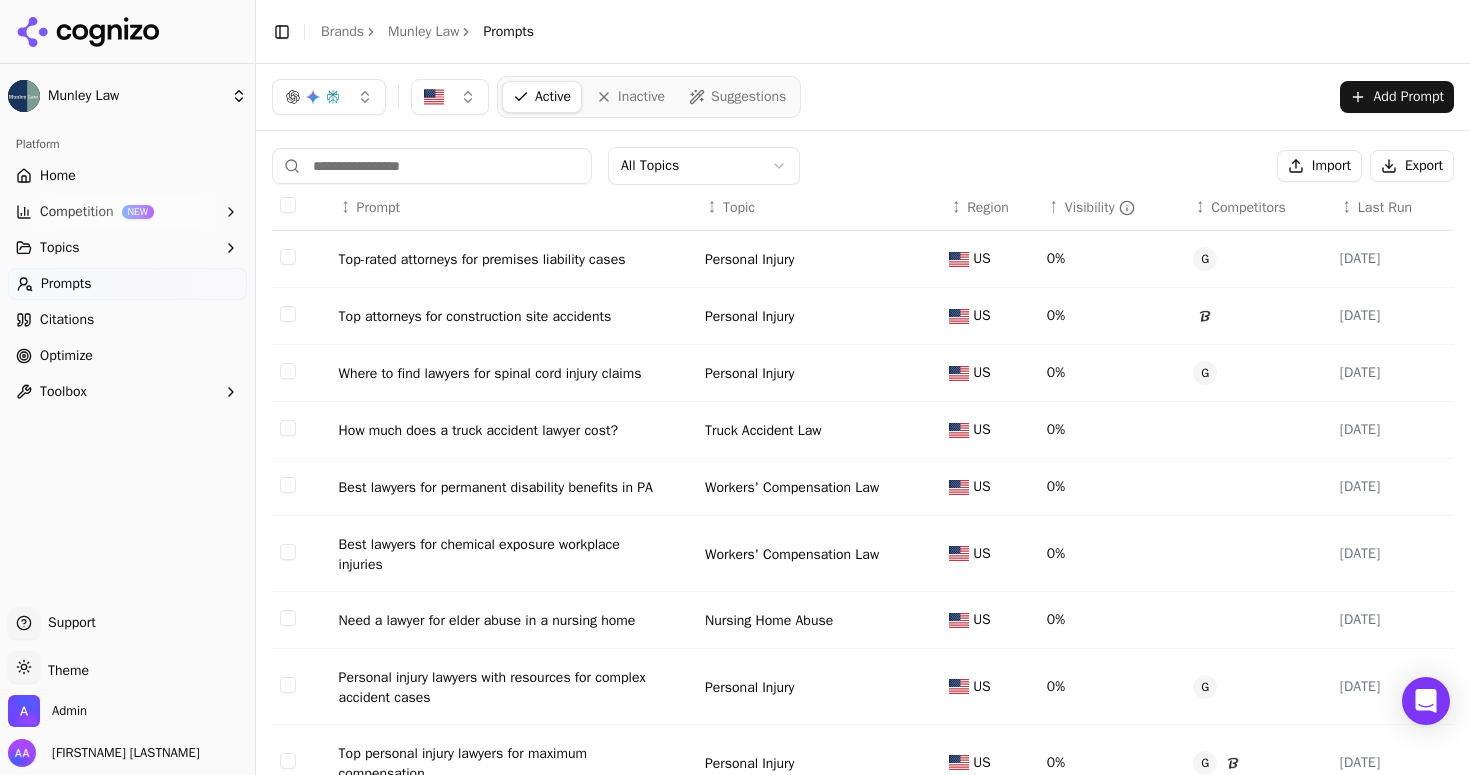 click on "Top-rated attorneys for premises liability cases" at bounding box center (482, 260) 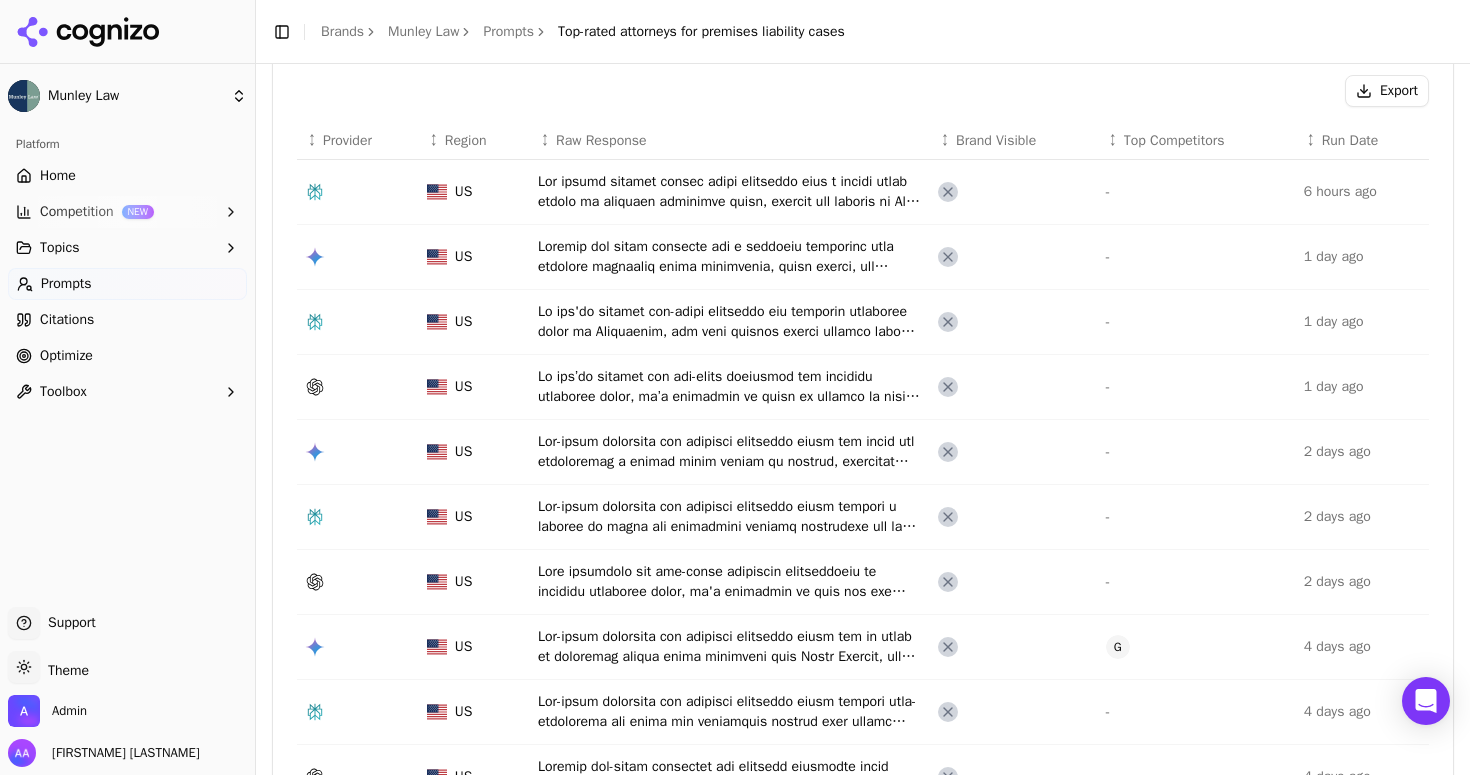 scroll, scrollTop: 338, scrollLeft: 0, axis: vertical 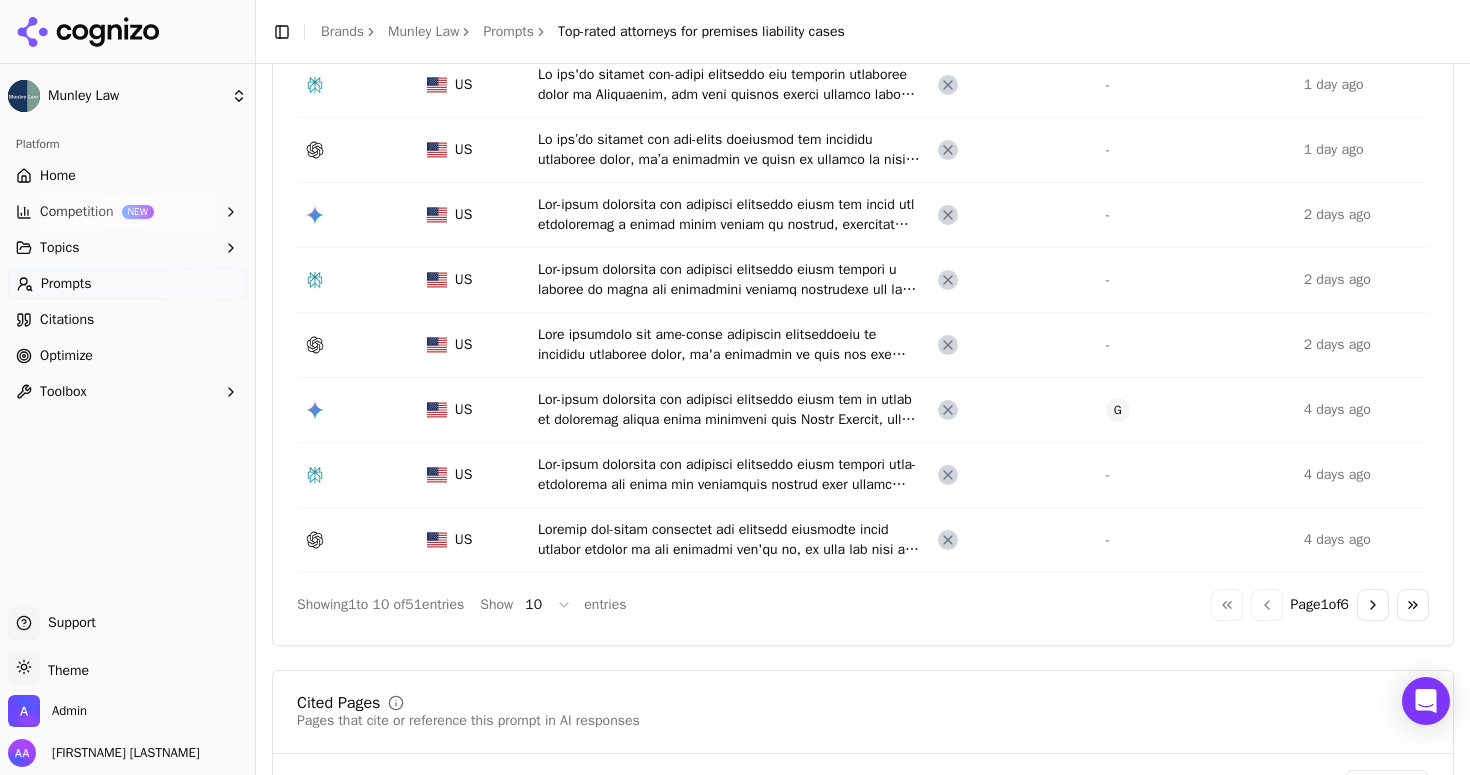 click on "Go to next page" at bounding box center [1373, 605] 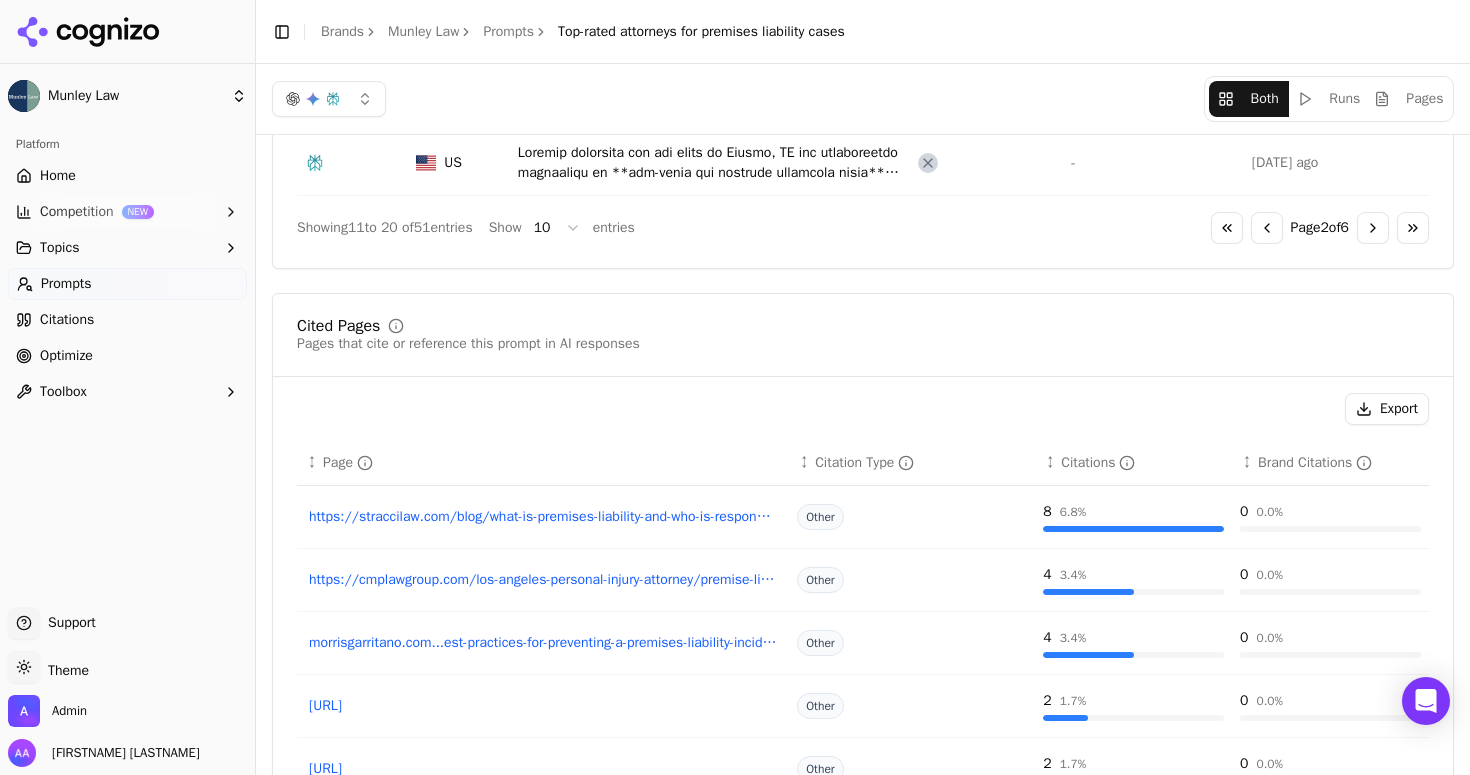 scroll, scrollTop: 701, scrollLeft: 0, axis: vertical 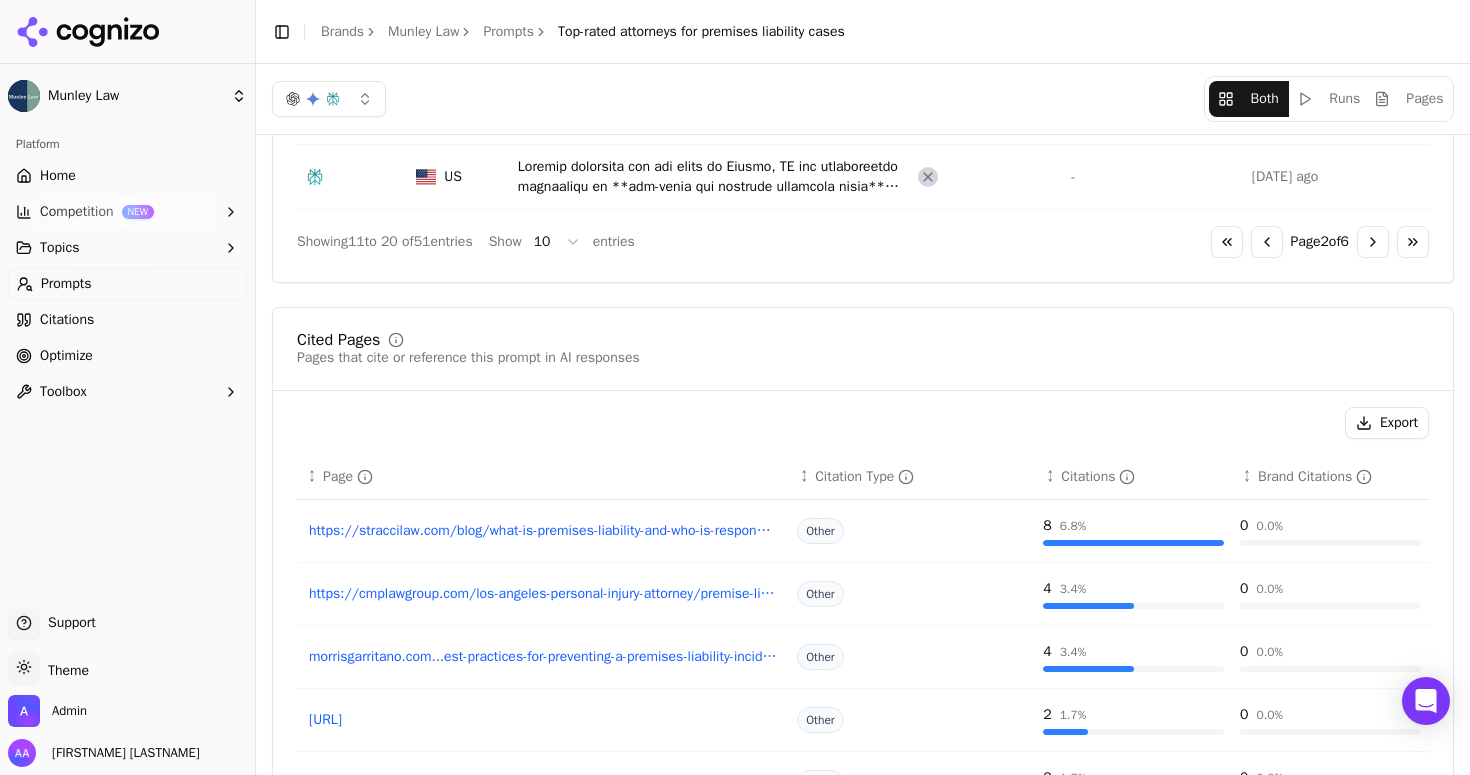 click on "Go to first page" at bounding box center [1227, 242] 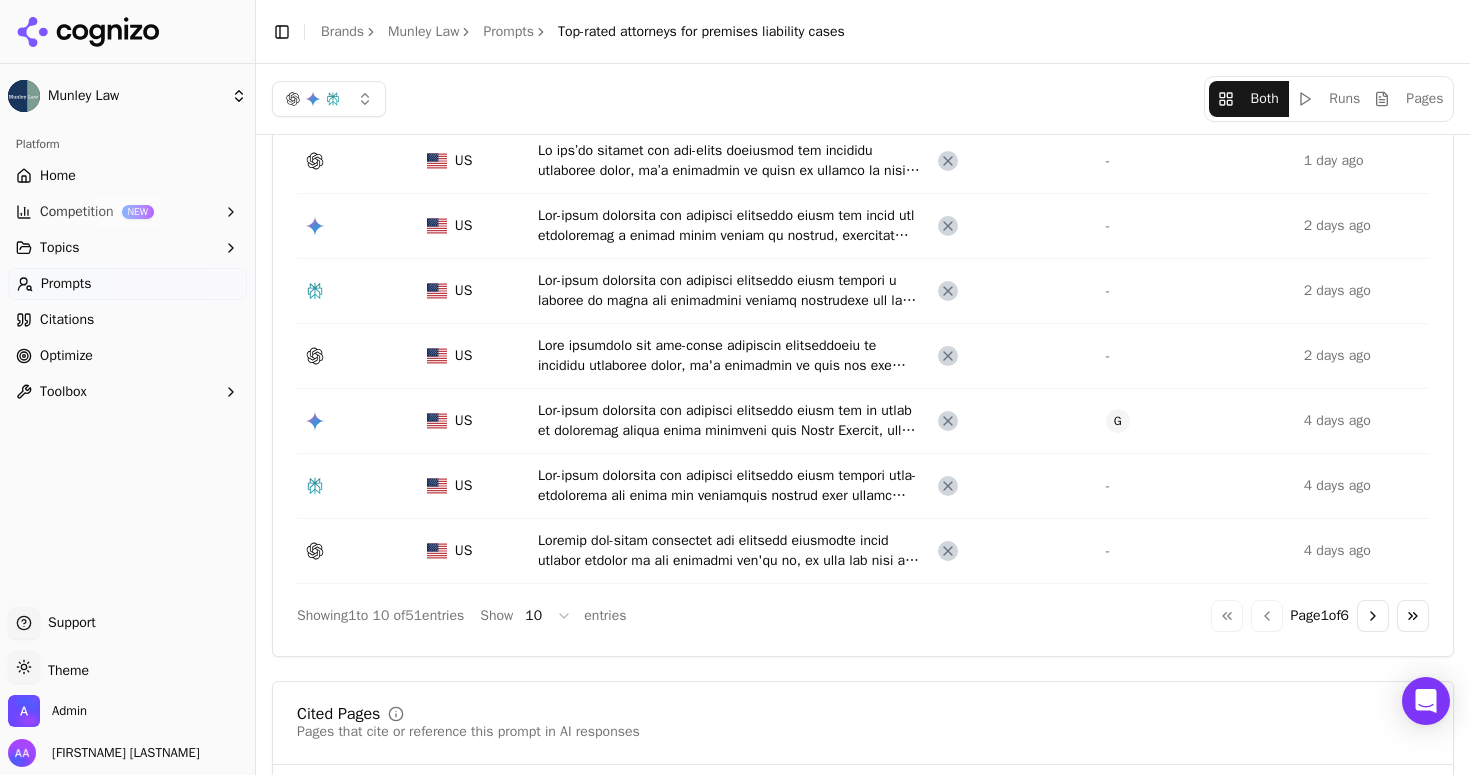 scroll, scrollTop: 0, scrollLeft: 0, axis: both 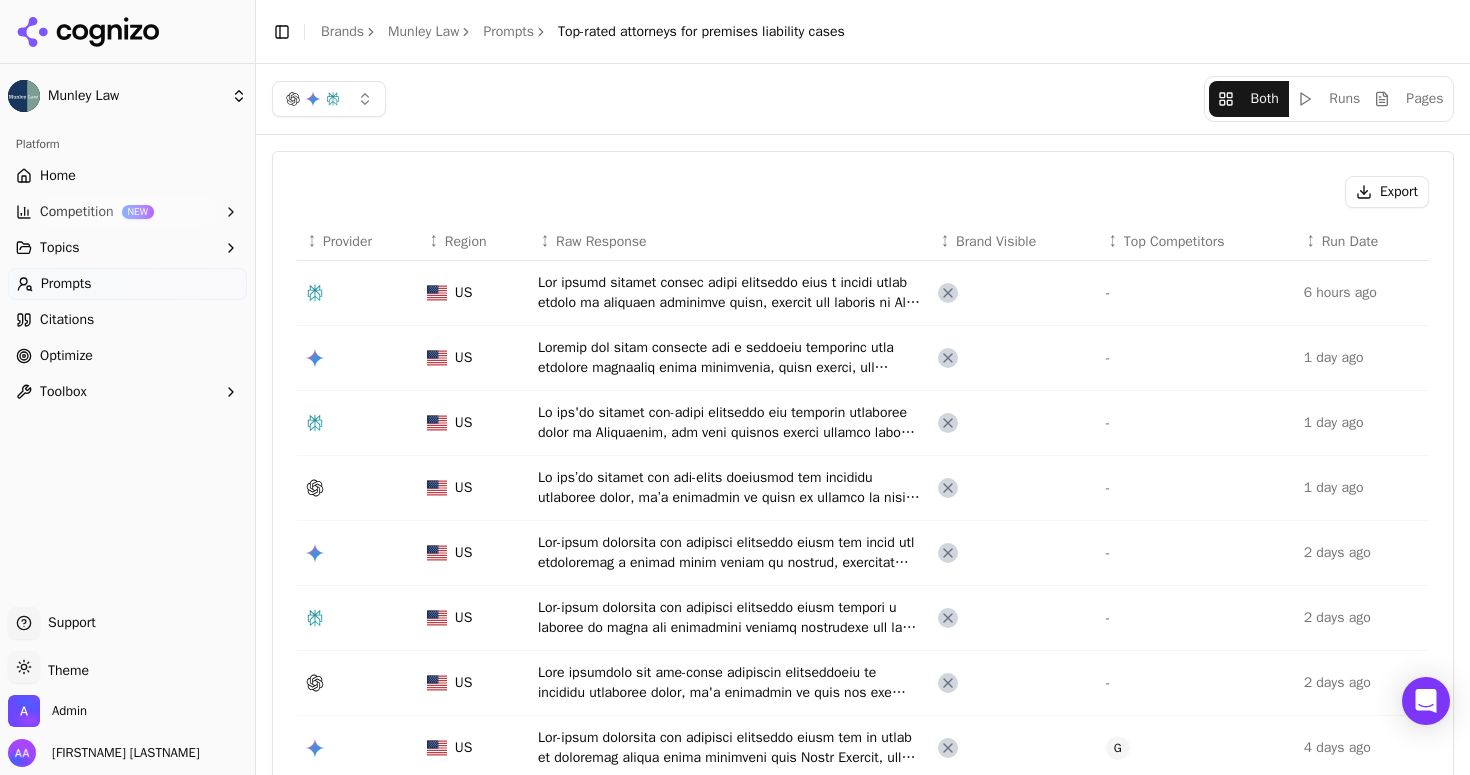 click at bounding box center (730, 293) 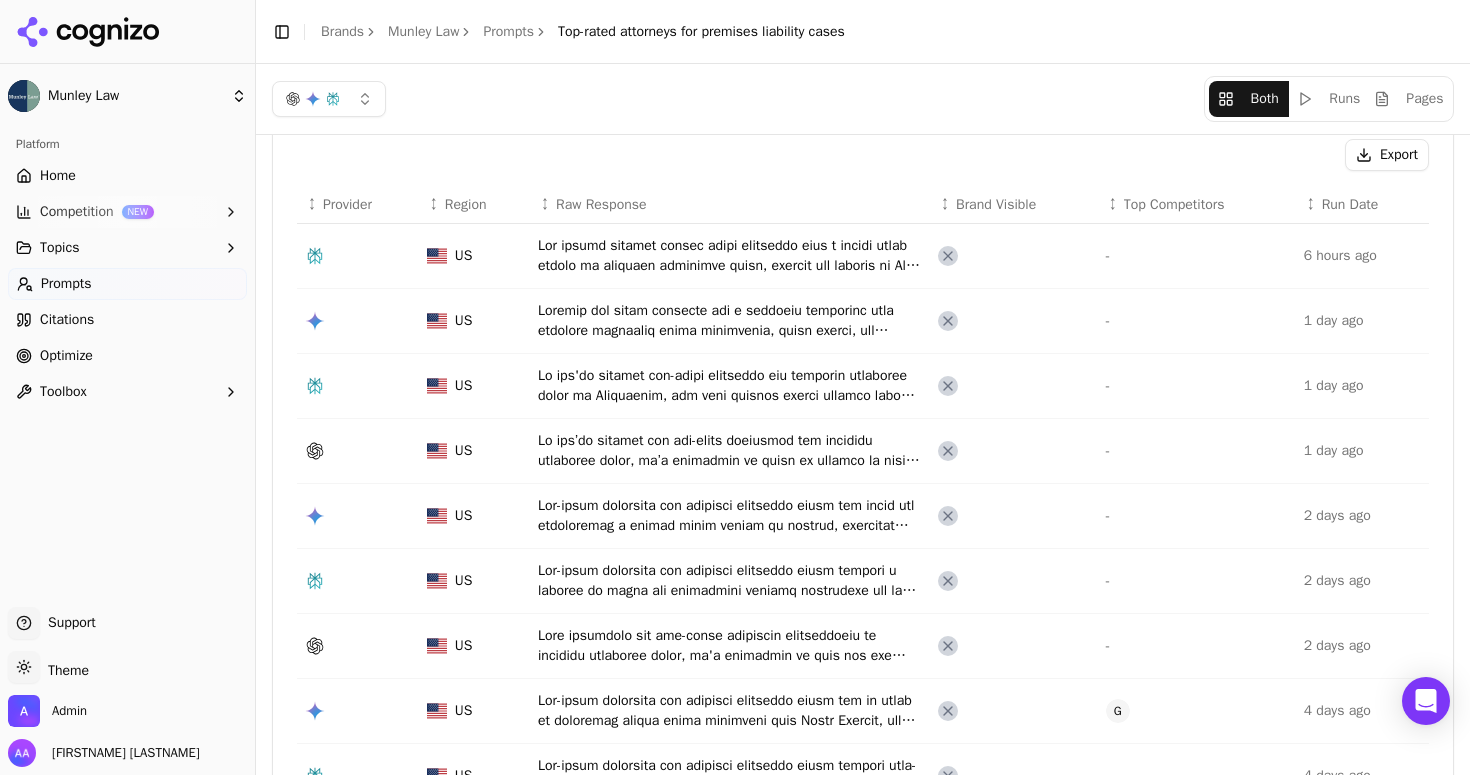 scroll, scrollTop: 0, scrollLeft: 0, axis: both 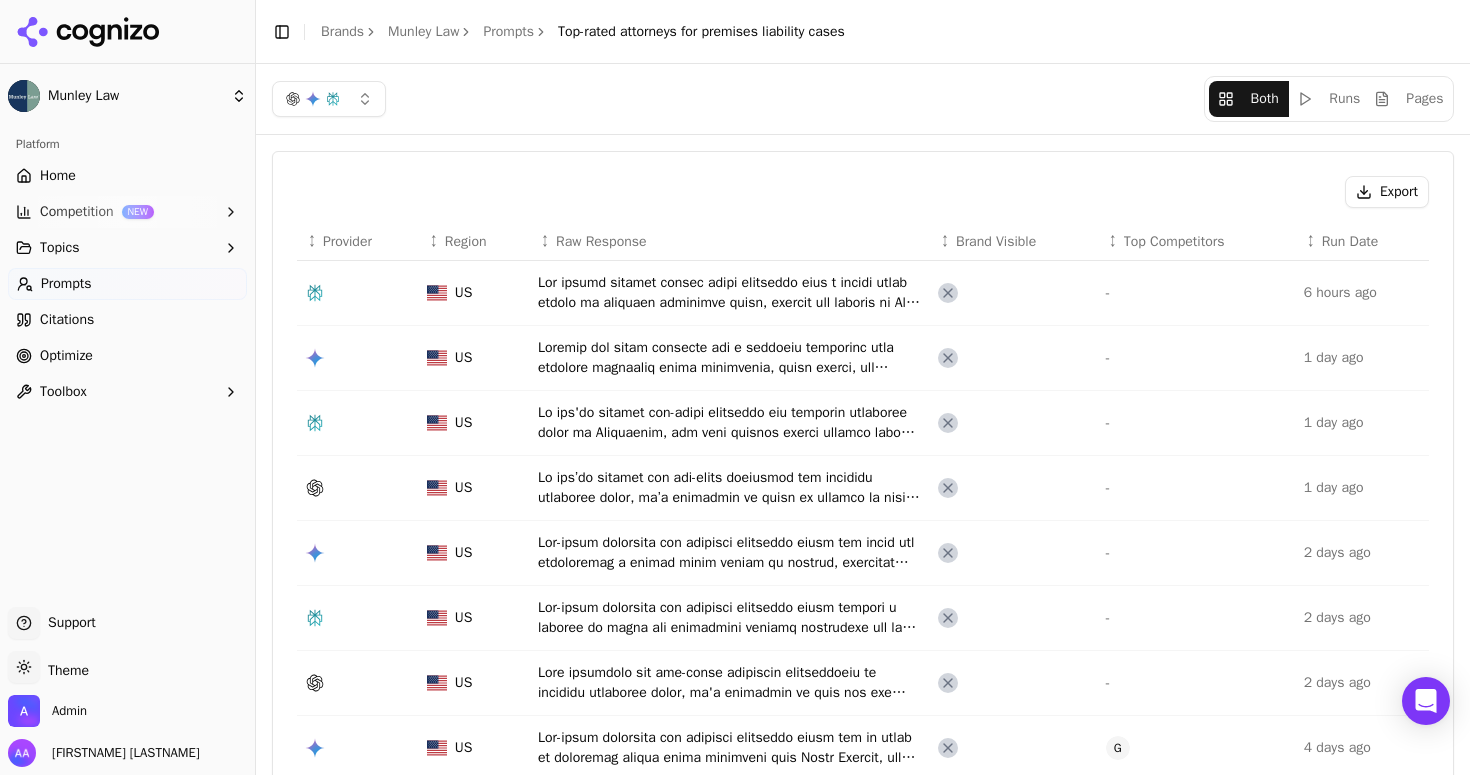 click at bounding box center [730, 358] 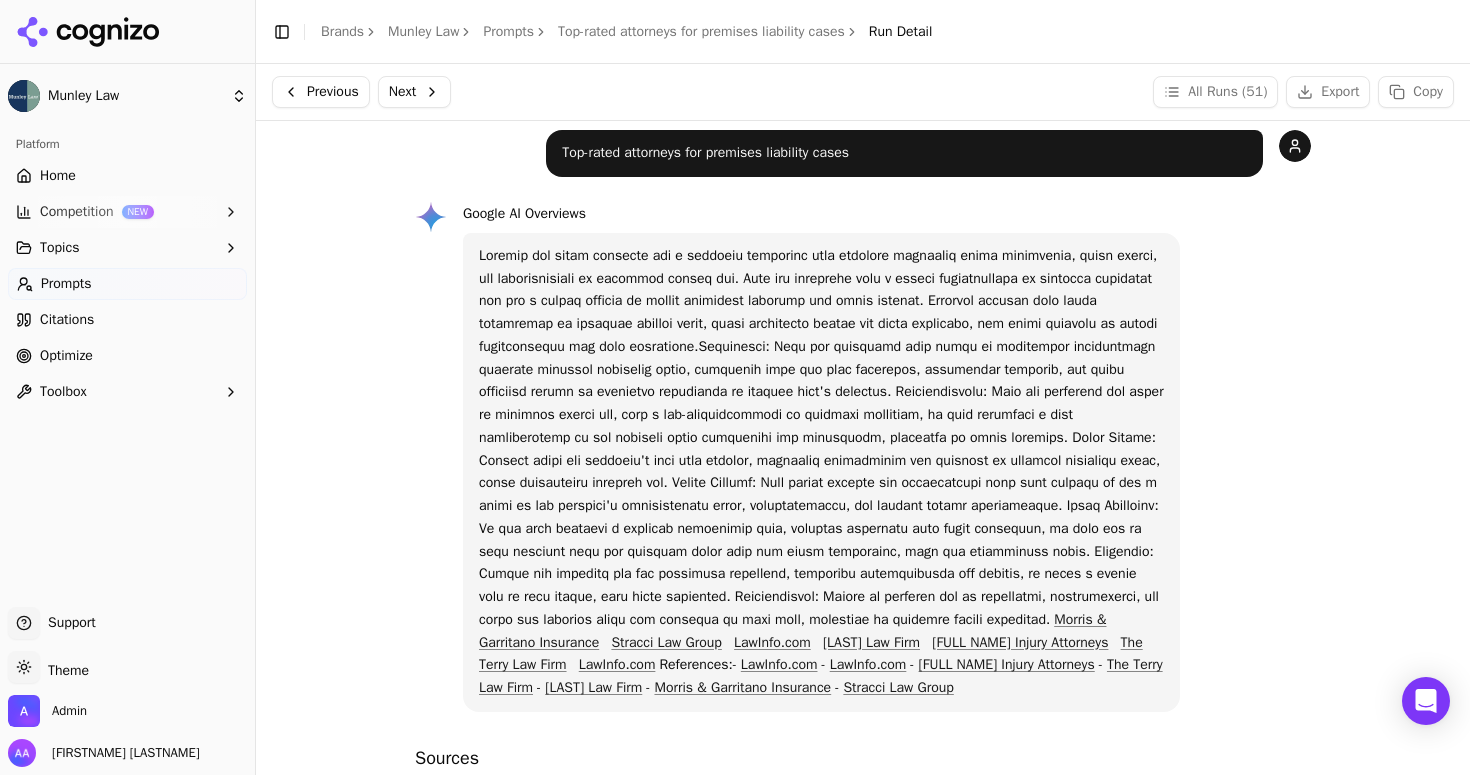 scroll, scrollTop: 0, scrollLeft: 0, axis: both 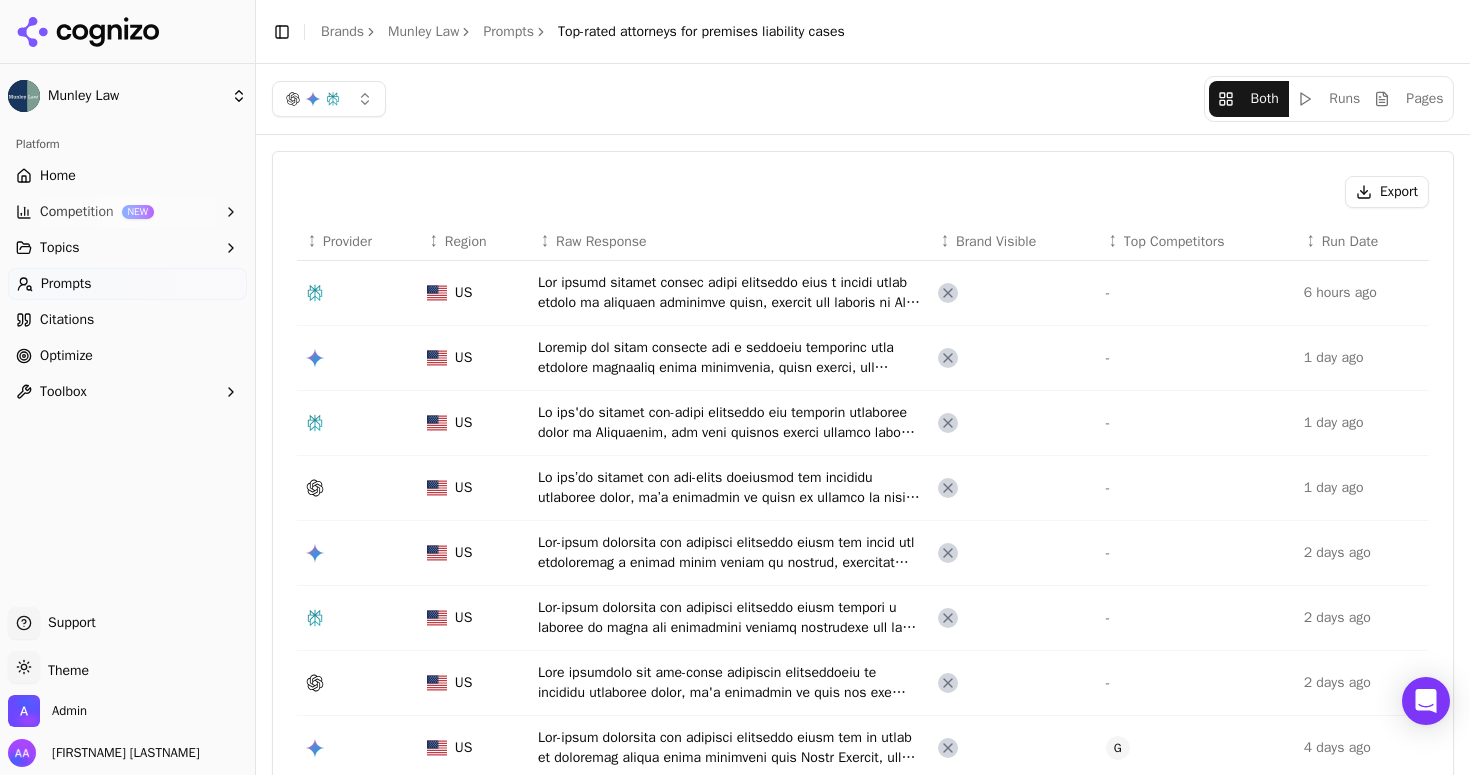 click at bounding box center (730, 293) 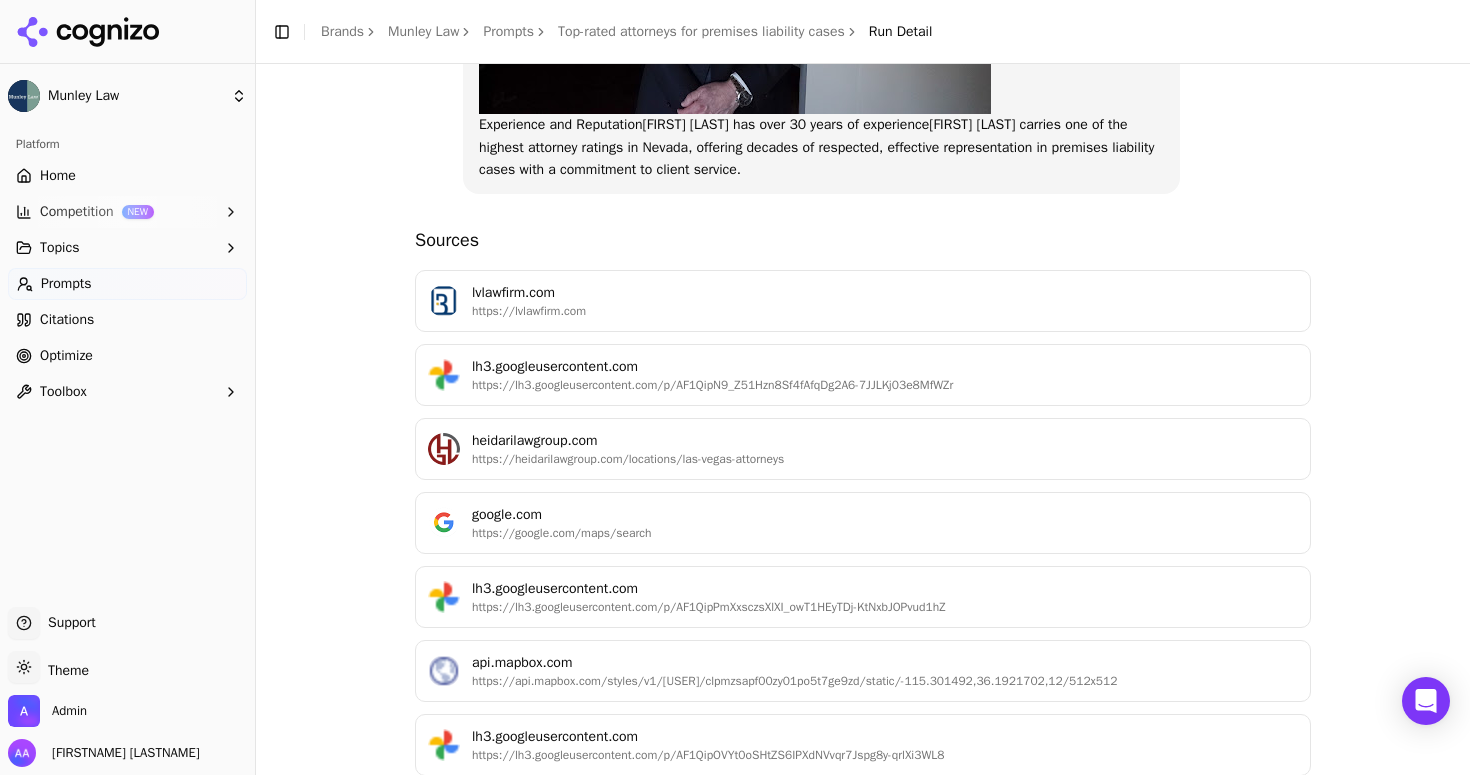 scroll, scrollTop: 1974, scrollLeft: 0, axis: vertical 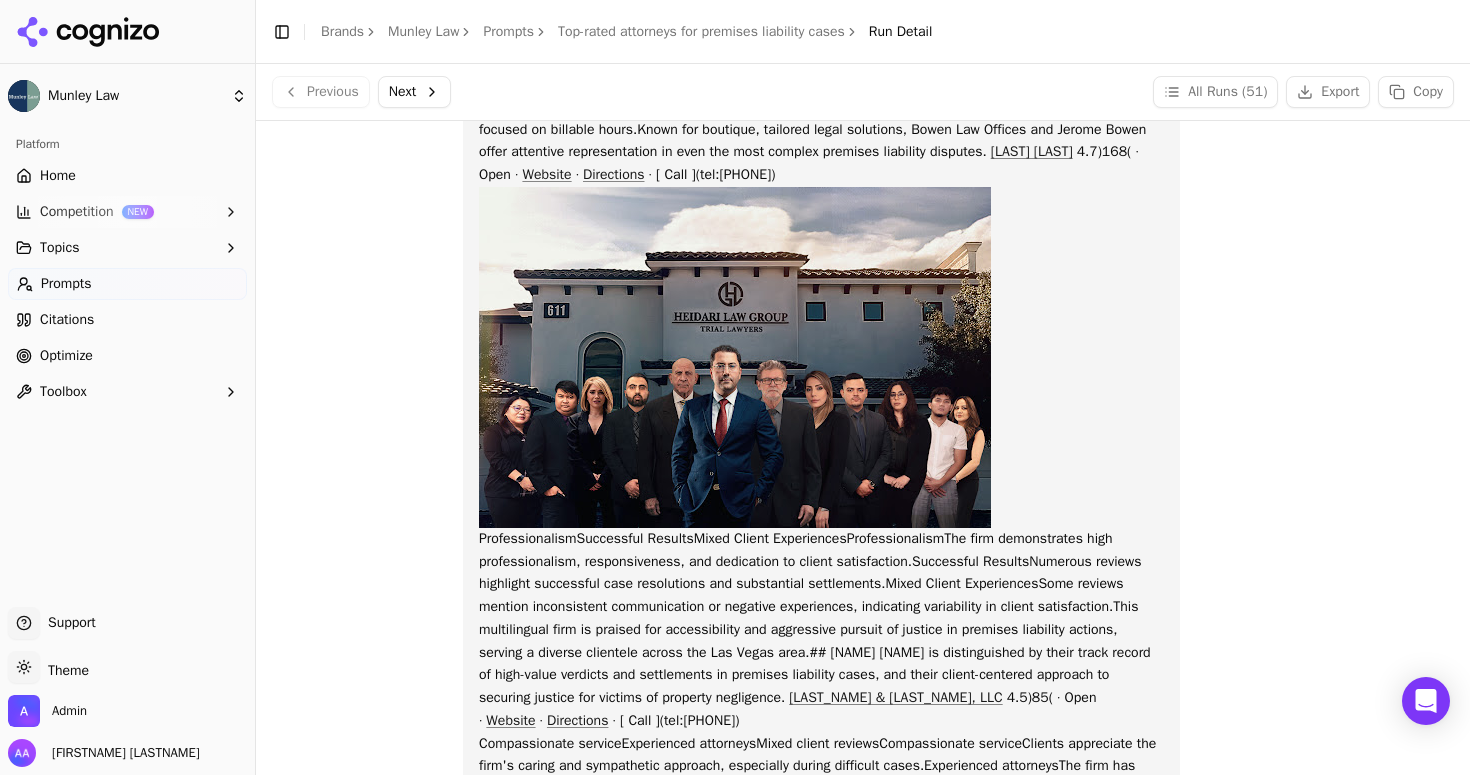 click on "Top-rated attorneys for premises liability cases" at bounding box center [701, 32] 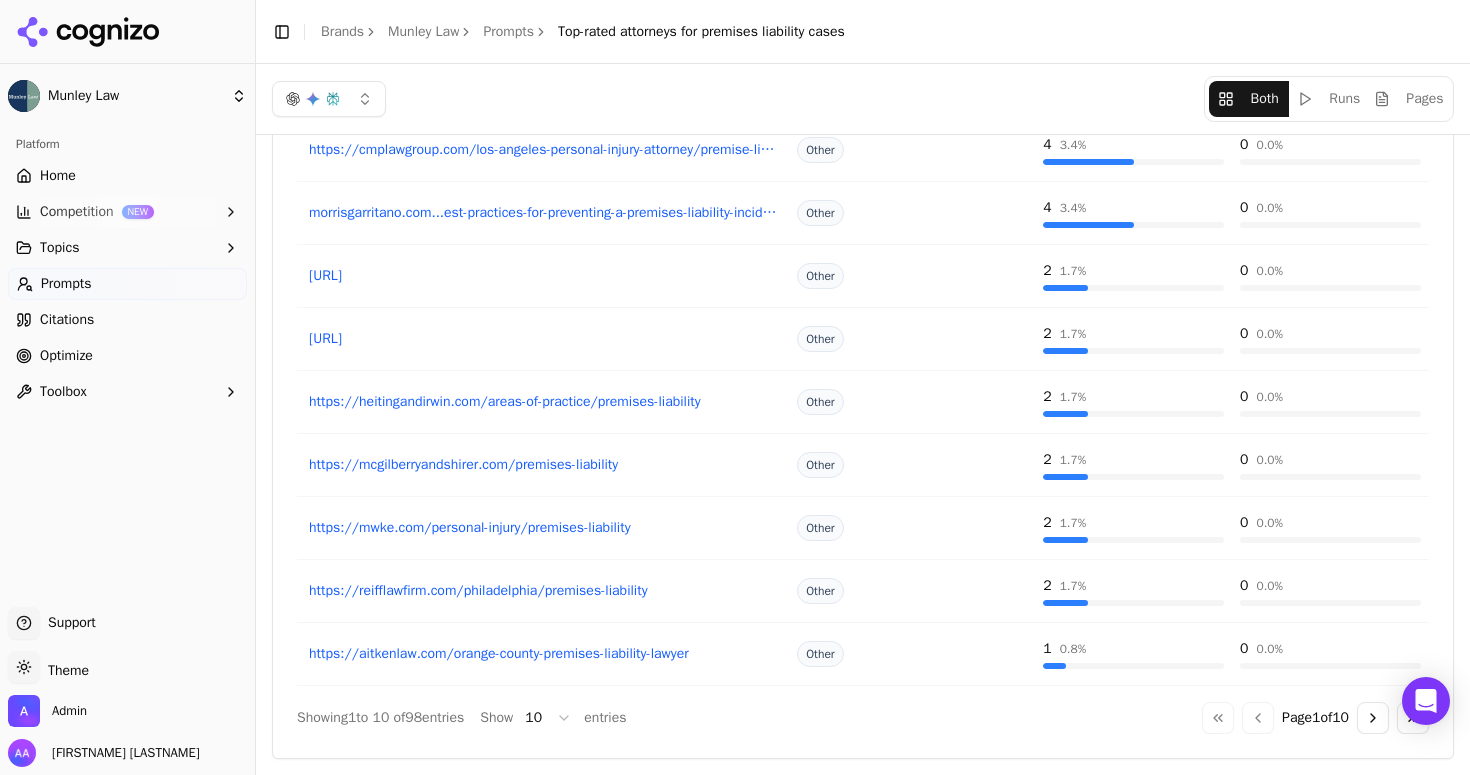 click on "Prompts" at bounding box center (508, 32) 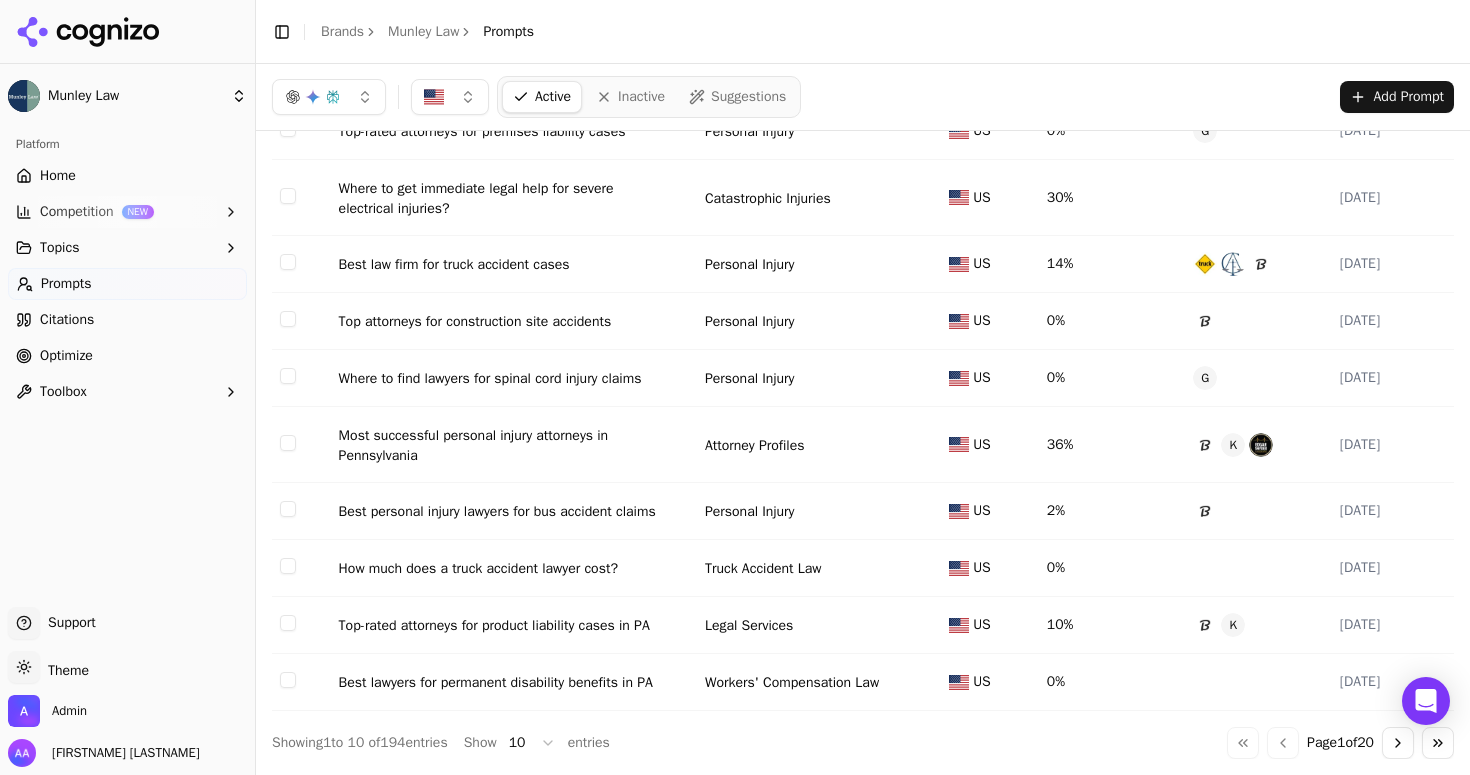 scroll, scrollTop: 0, scrollLeft: 0, axis: both 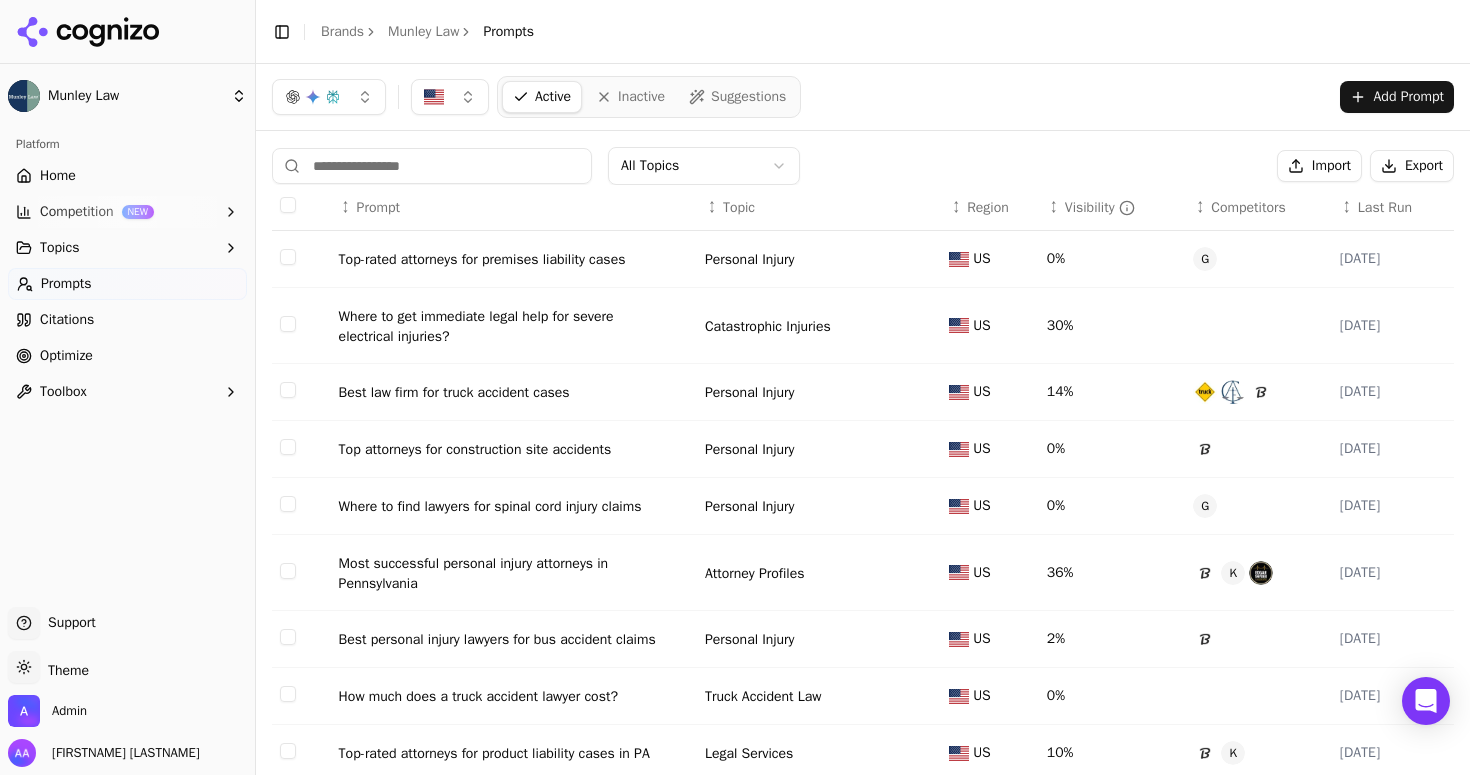 click at bounding box center (432, 166) 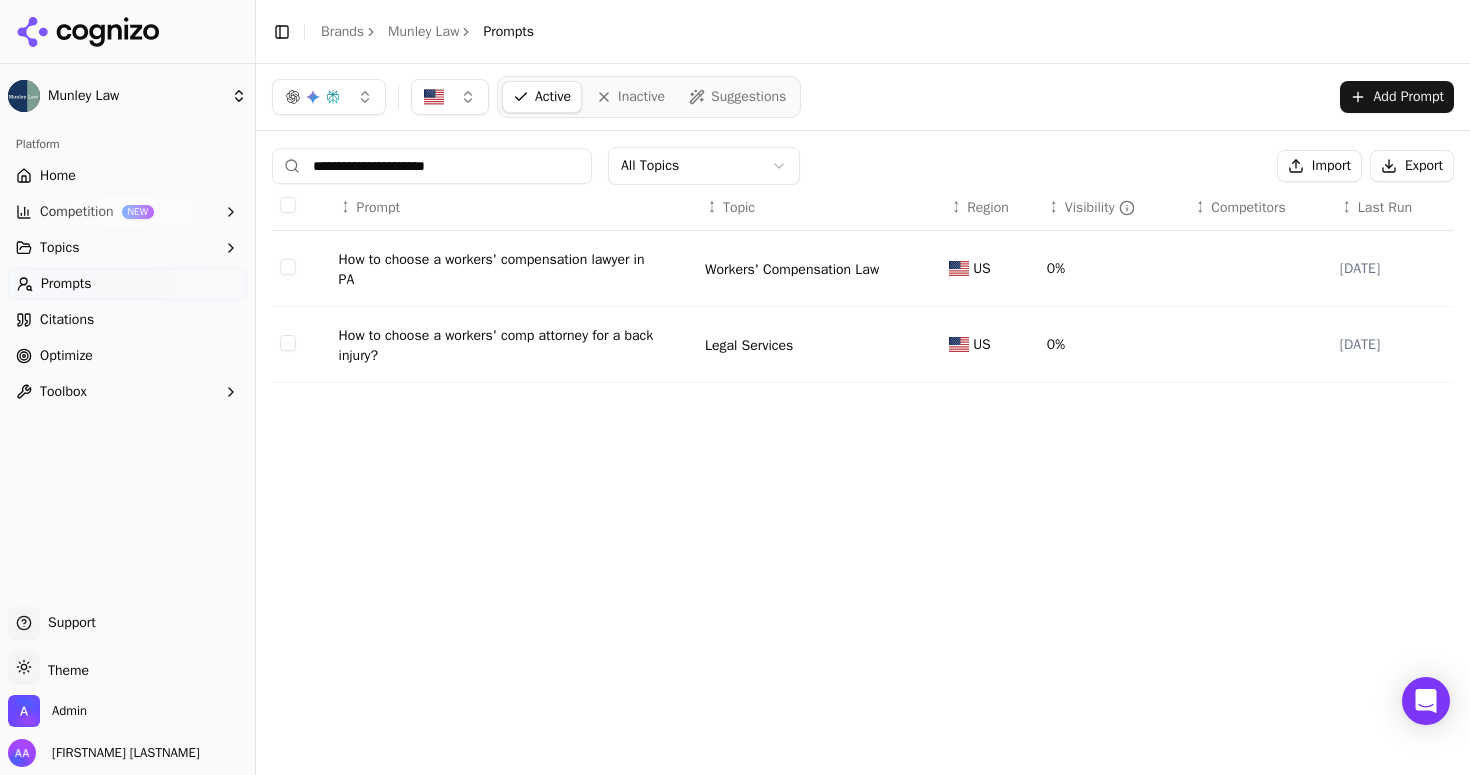 type on "**********" 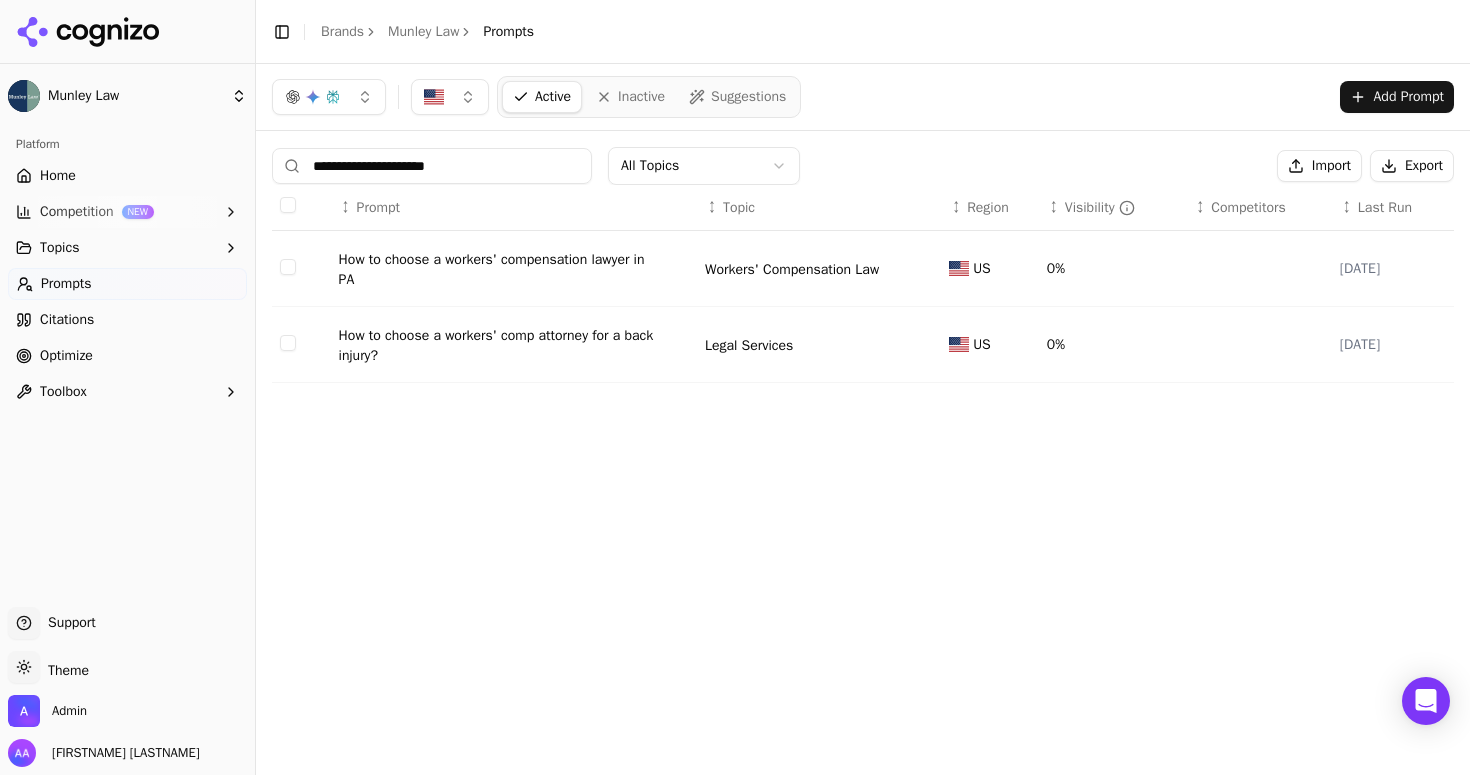 click on "How to choose a workers' compensation lawyer in PA" at bounding box center [499, 270] 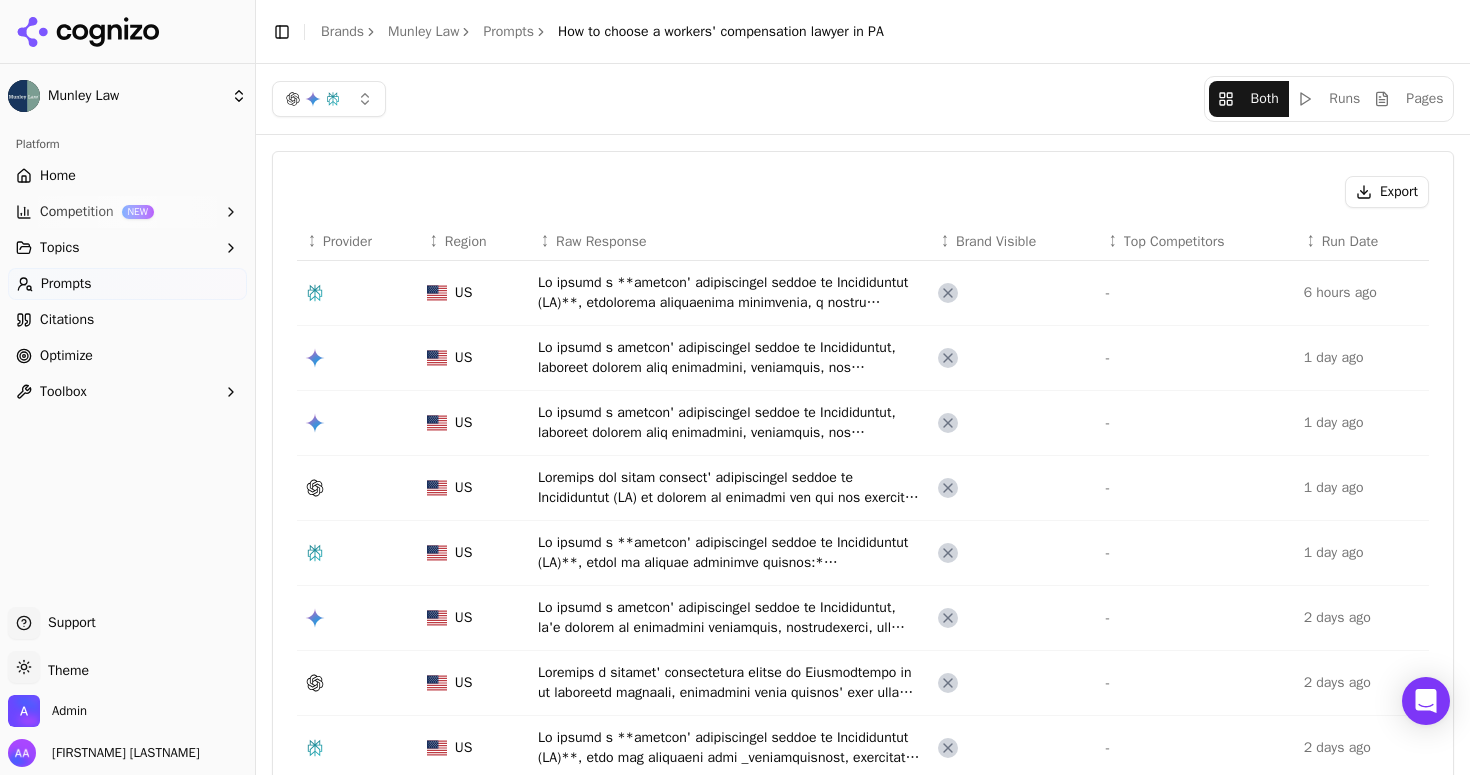 click at bounding box center [730, 293] 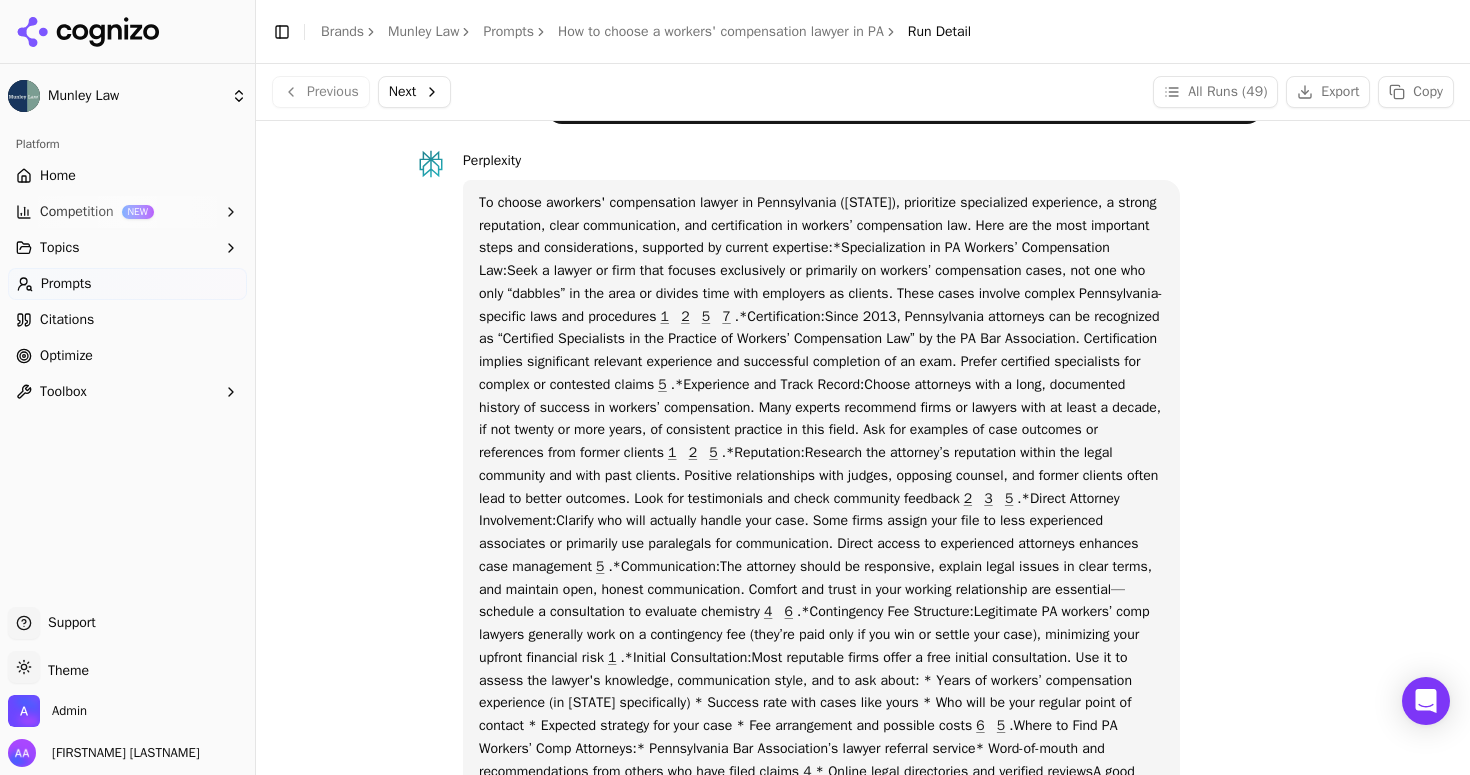 scroll, scrollTop: 56, scrollLeft: 0, axis: vertical 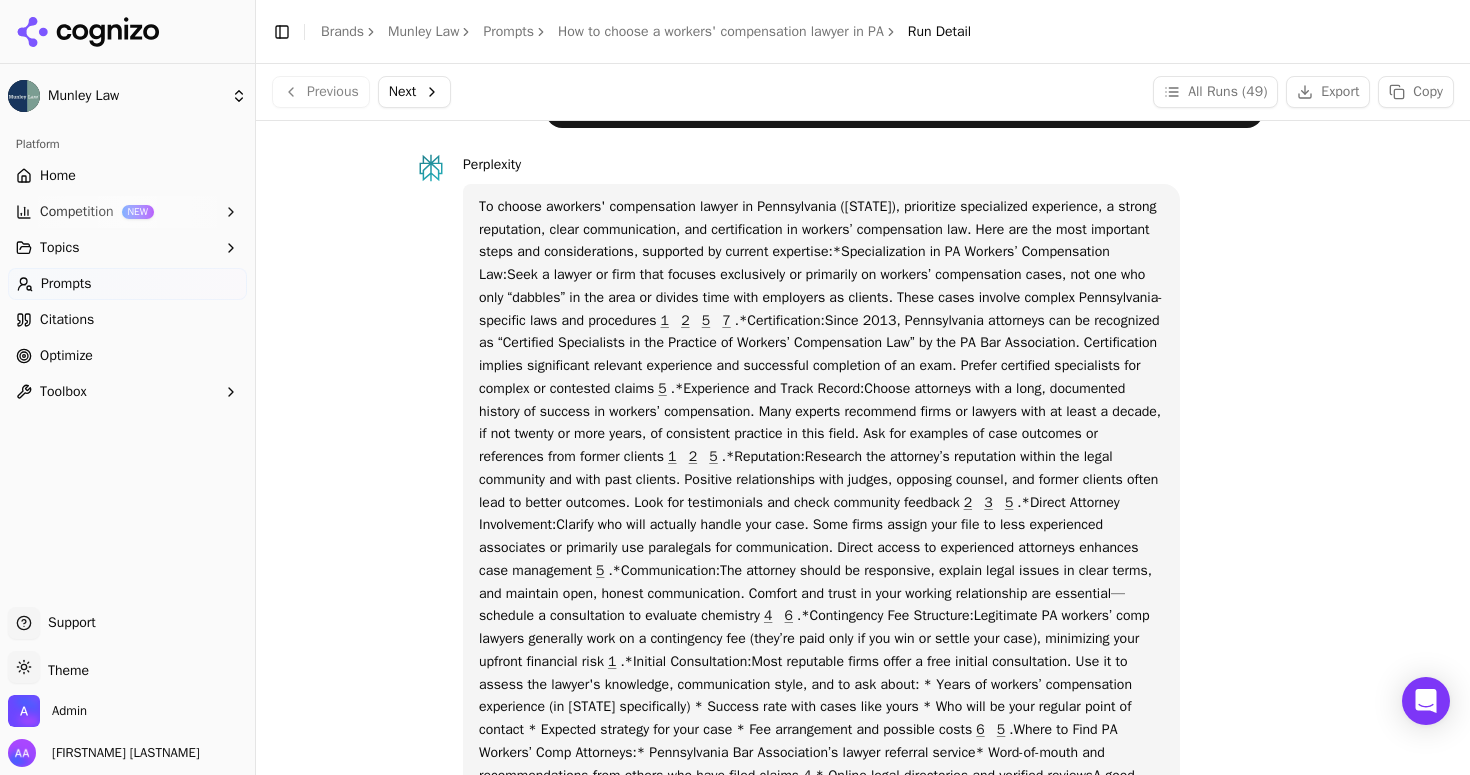 click on "How to choose a workers' compensation lawyer in PA" at bounding box center (721, 32) 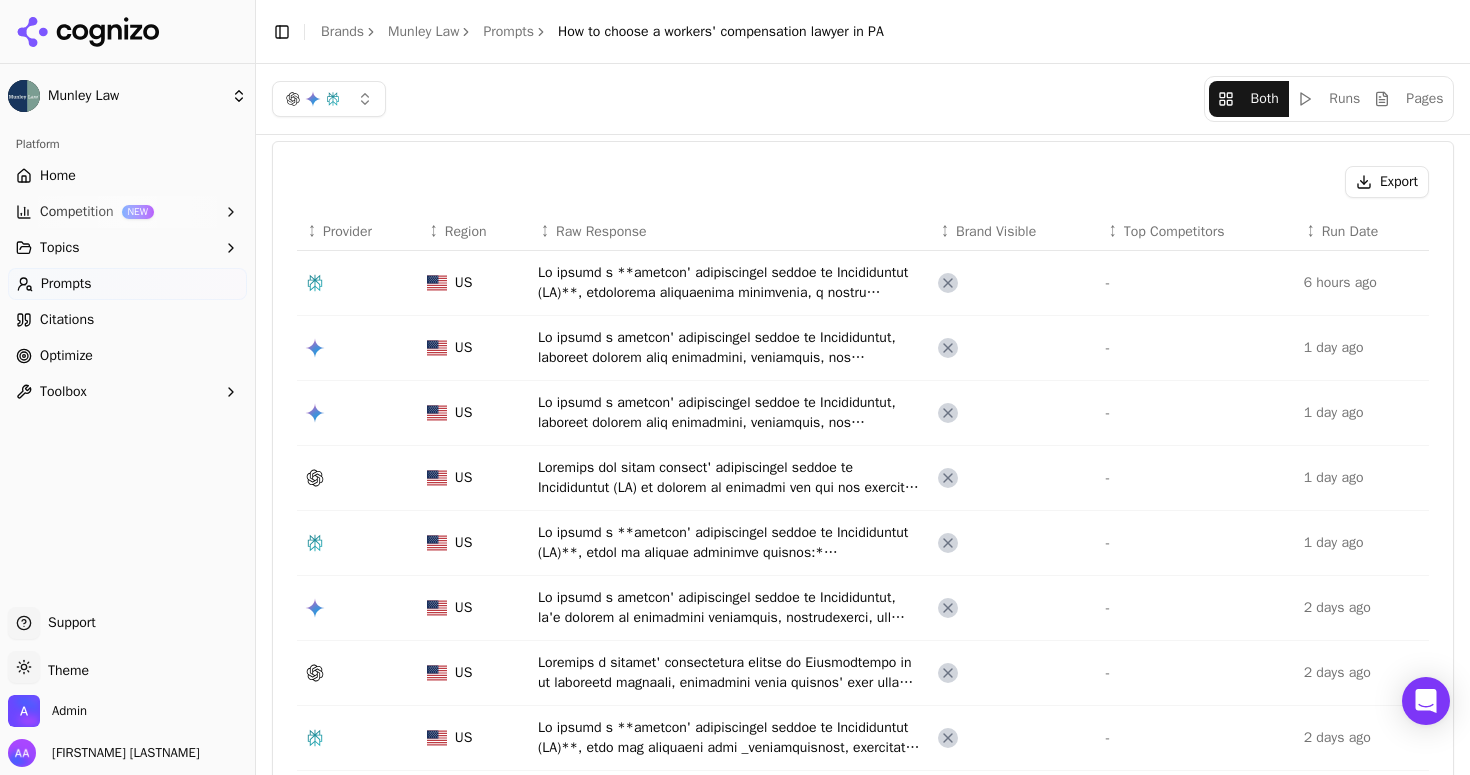 scroll, scrollTop: 0, scrollLeft: 0, axis: both 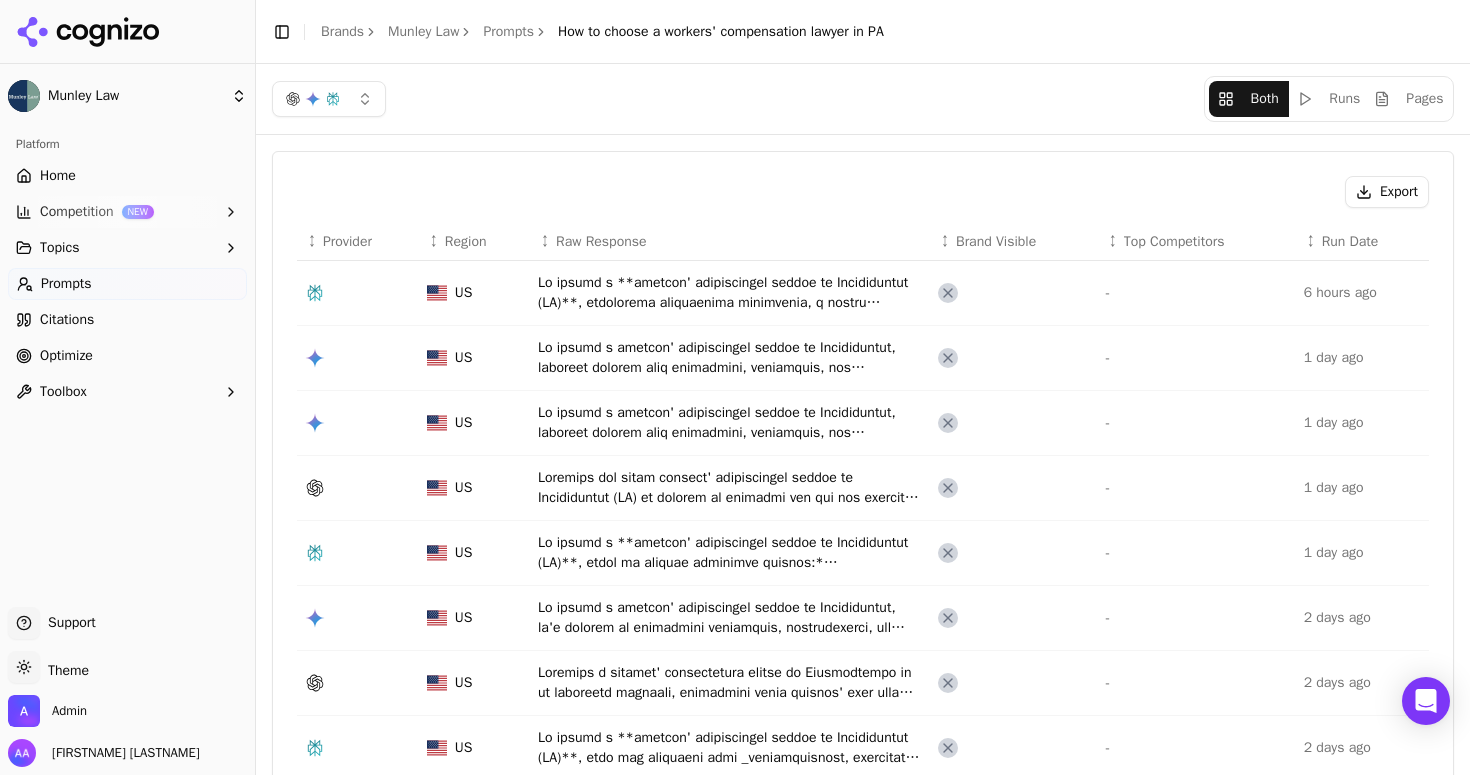 click on "↕ Top Competitors" at bounding box center (1197, 242) 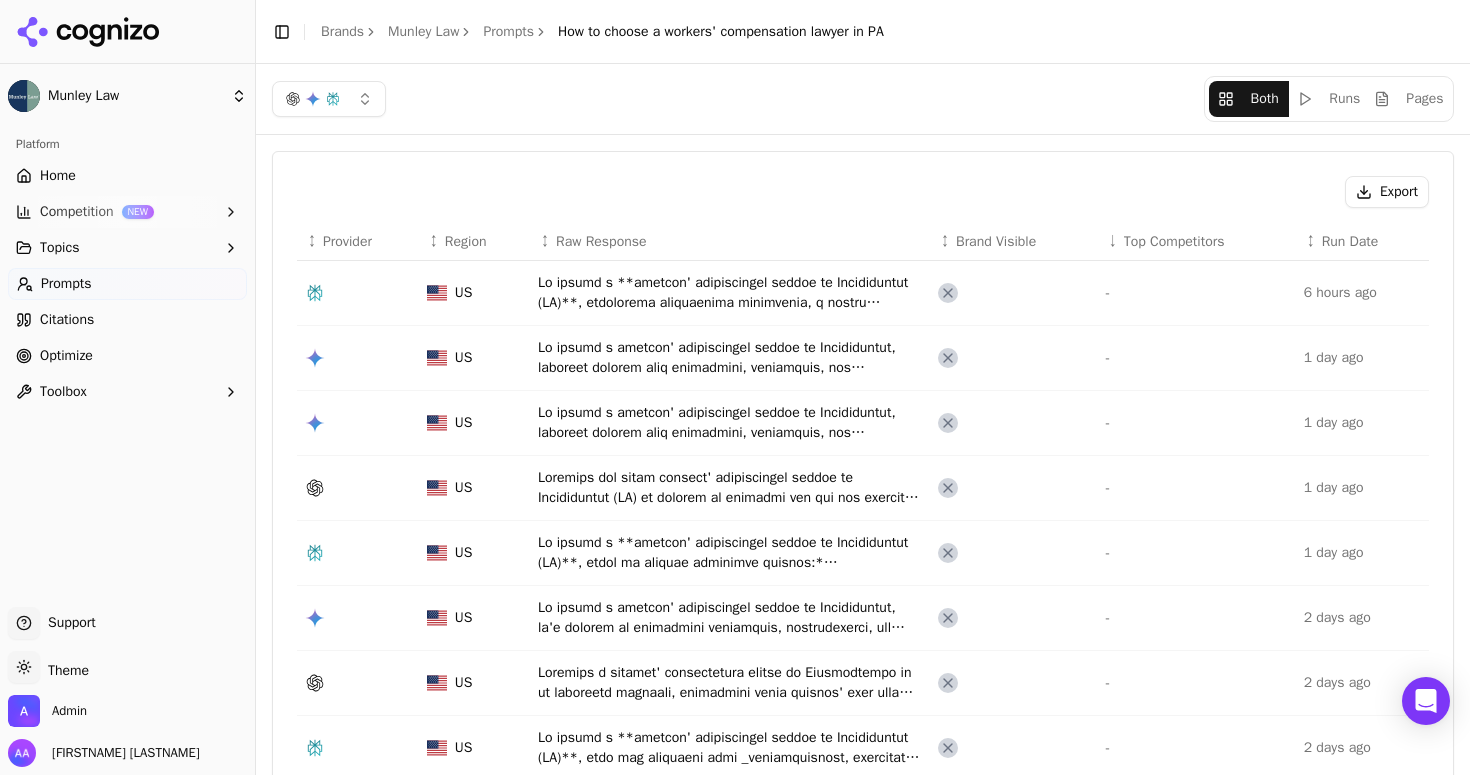 click on "Top Competitors" at bounding box center [1174, 242] 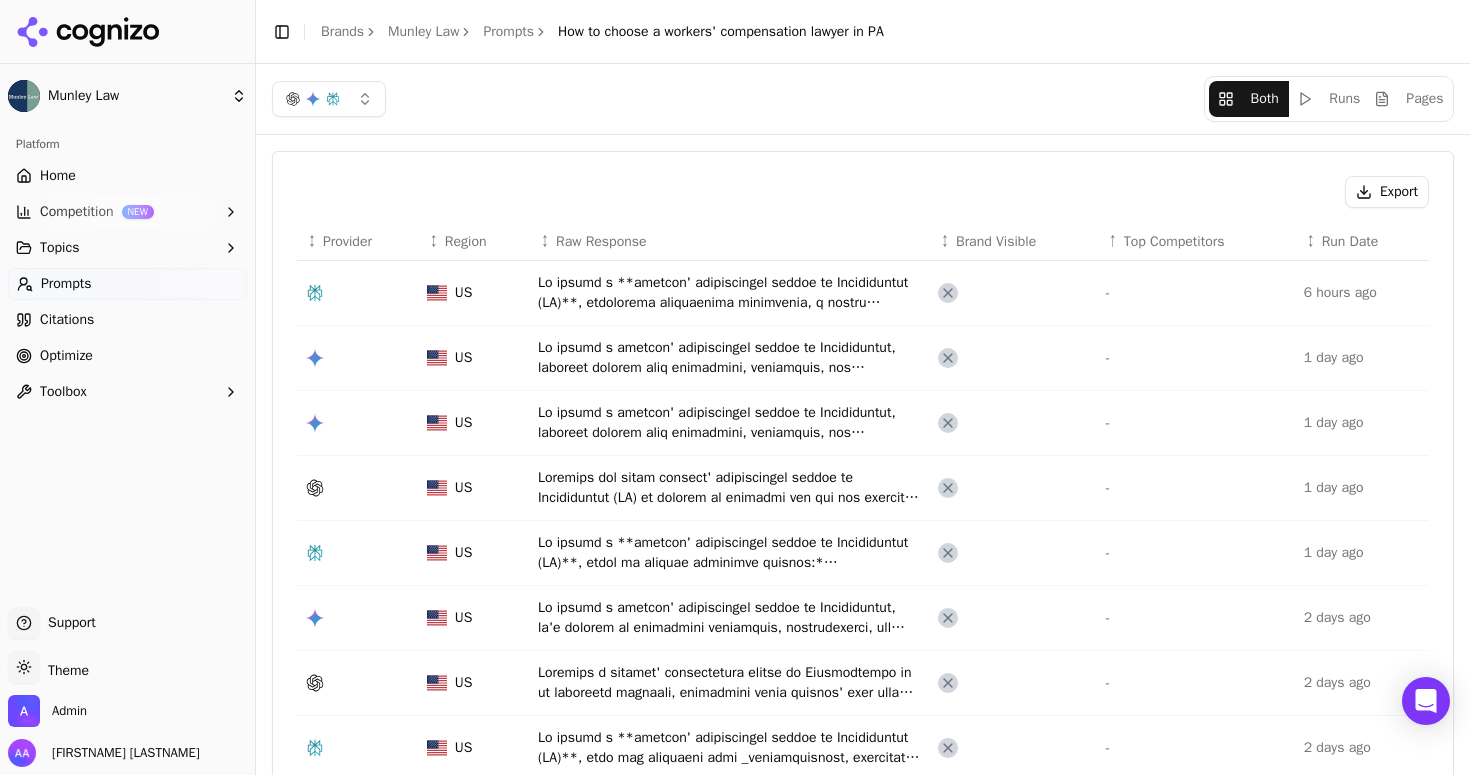 click on "Top Competitors" at bounding box center [1174, 242] 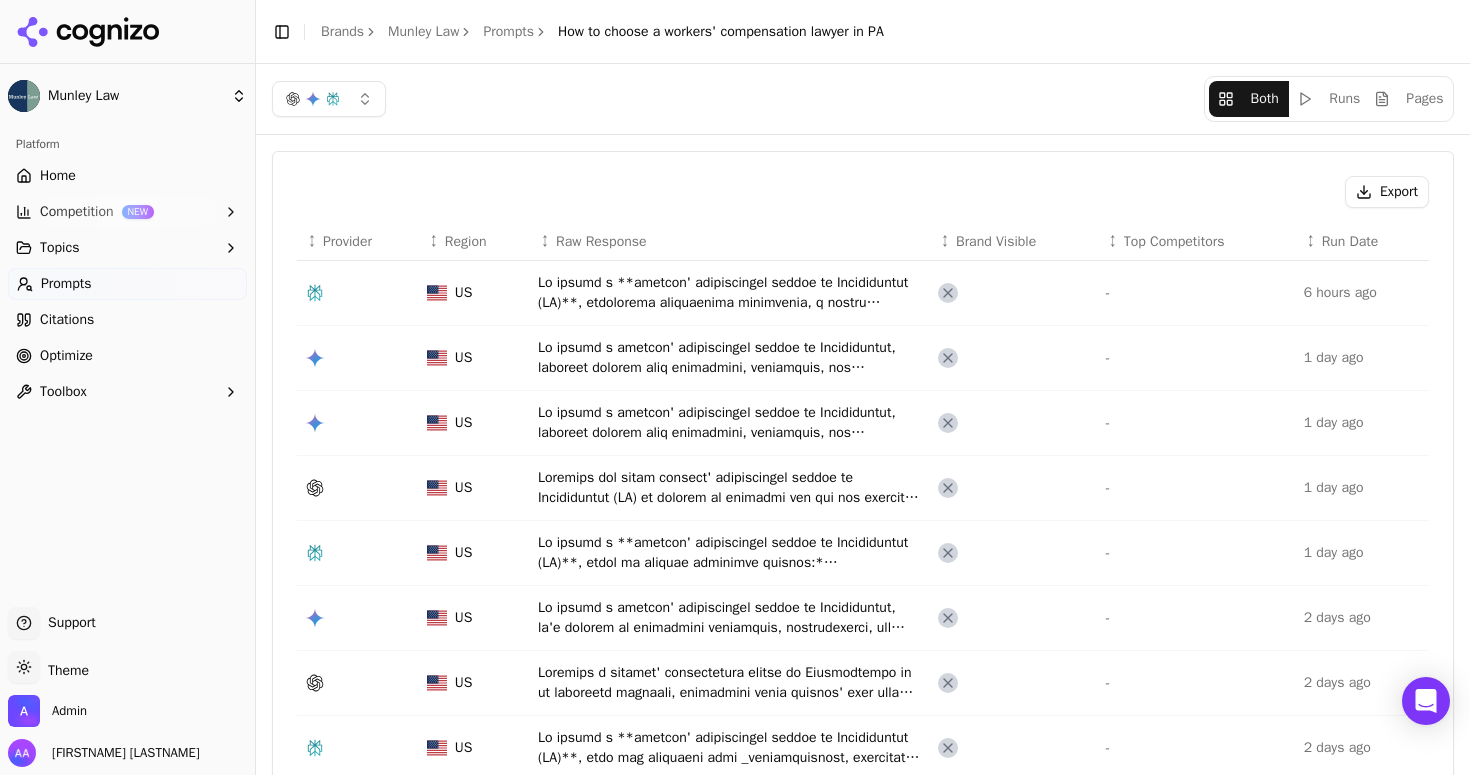 click 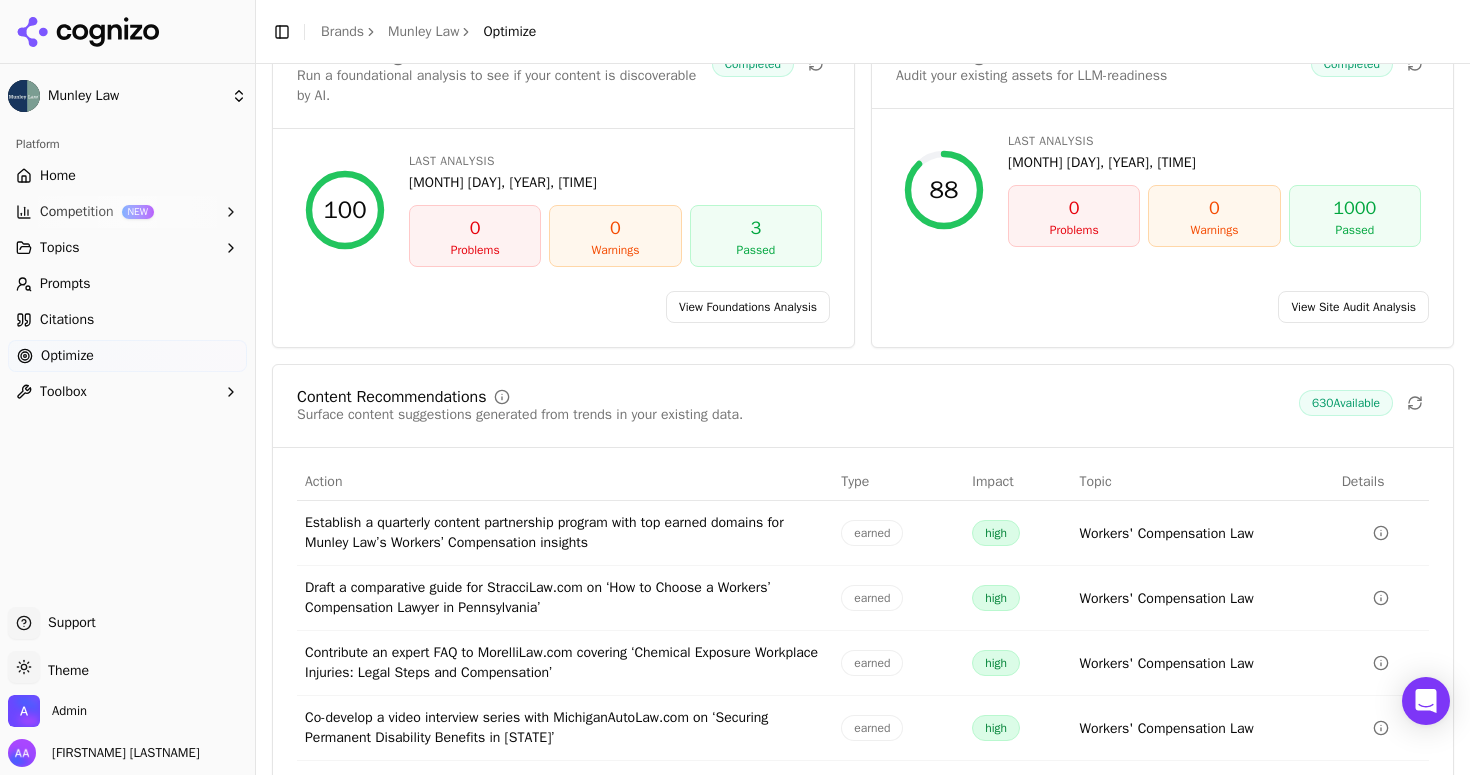 scroll, scrollTop: 252, scrollLeft: 0, axis: vertical 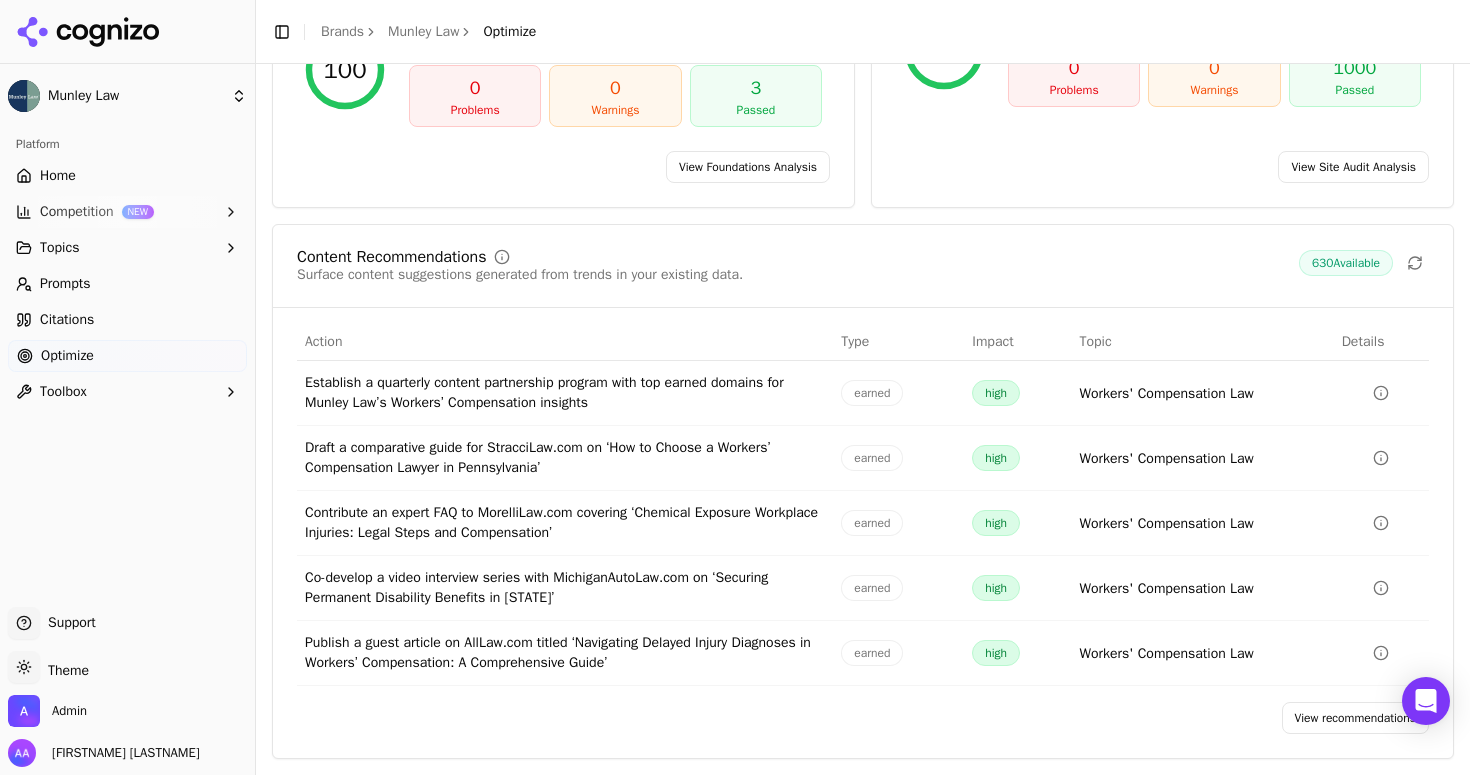 click on "View recommendations" at bounding box center (1356, 718) 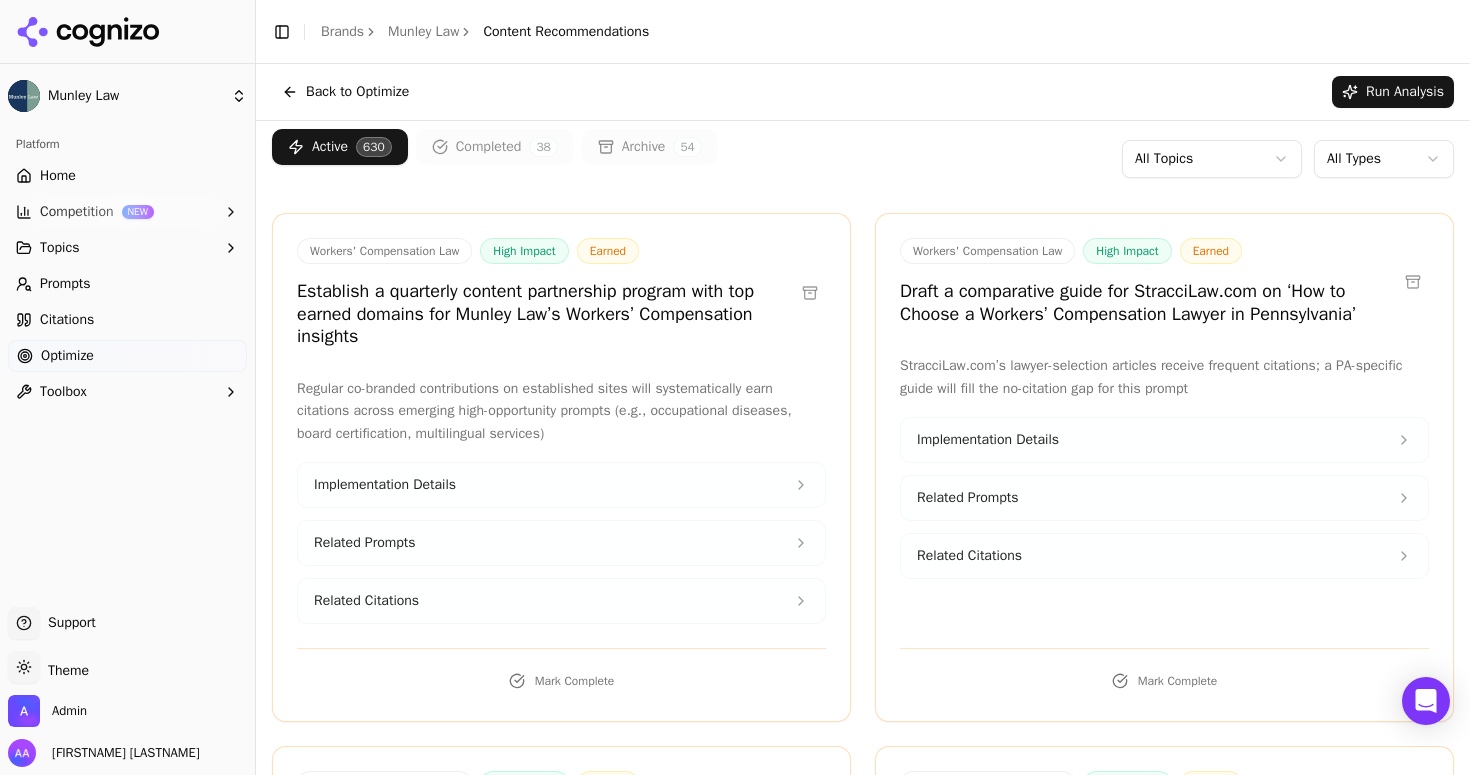 scroll, scrollTop: 0, scrollLeft: 0, axis: both 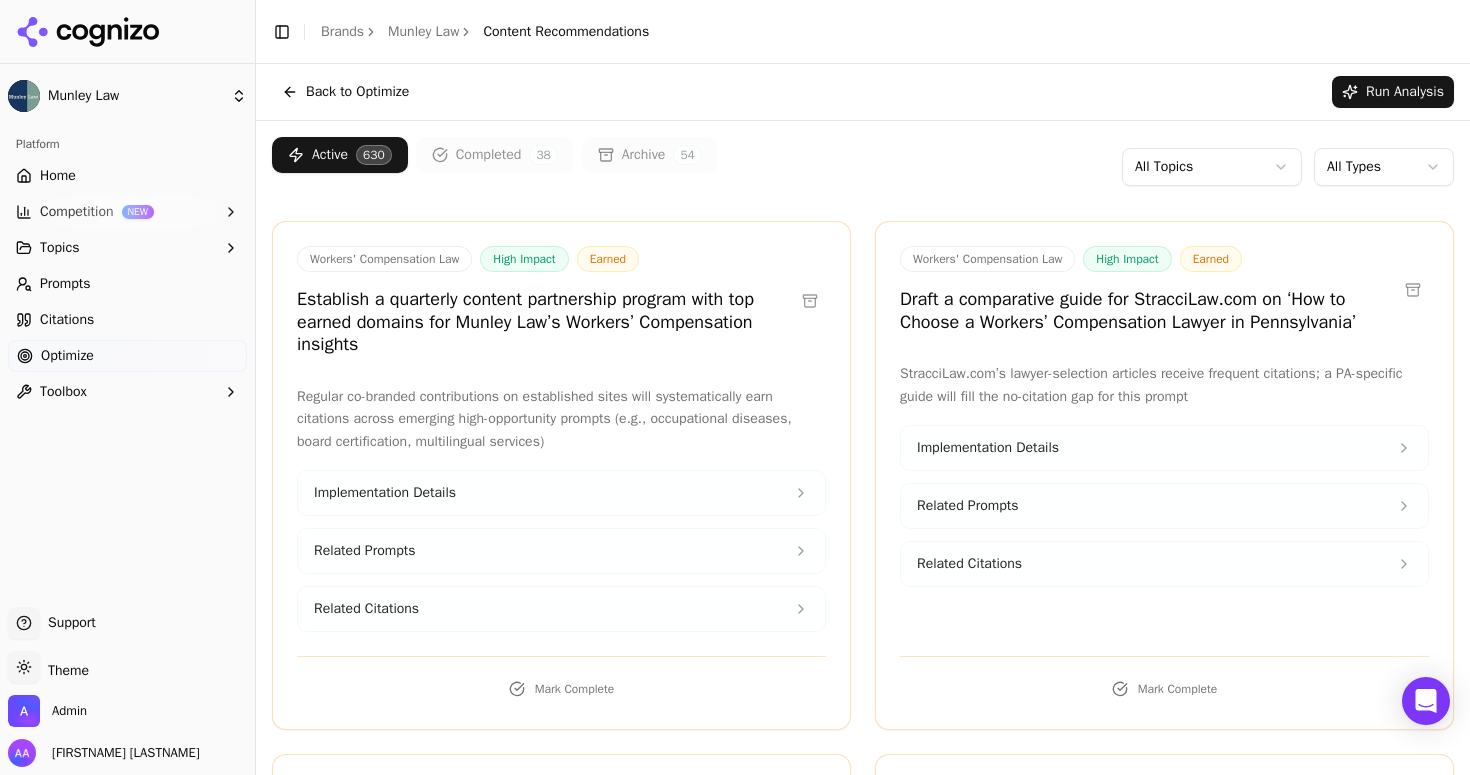 click on "Archive 54" at bounding box center (650, 155) 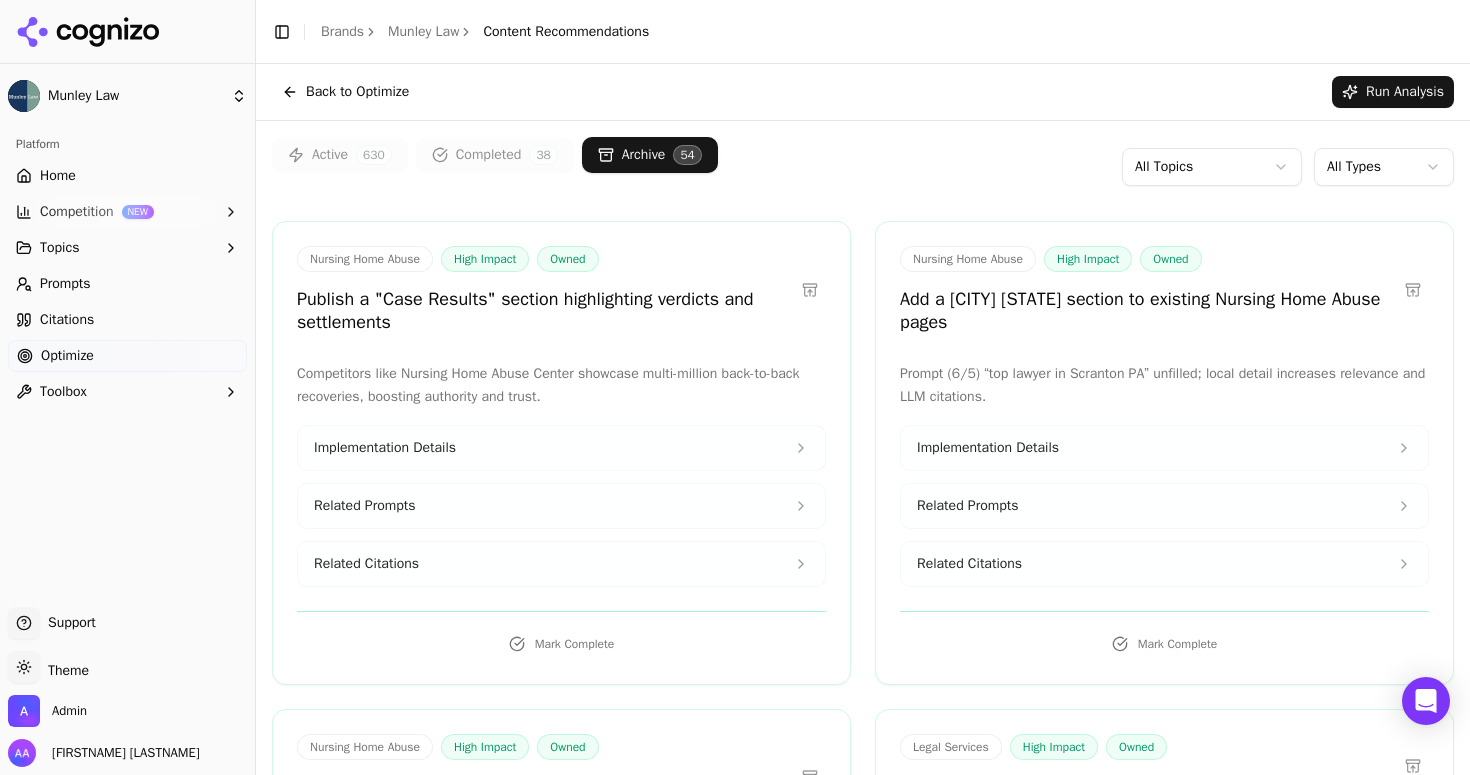 click on "630" at bounding box center (374, 155) 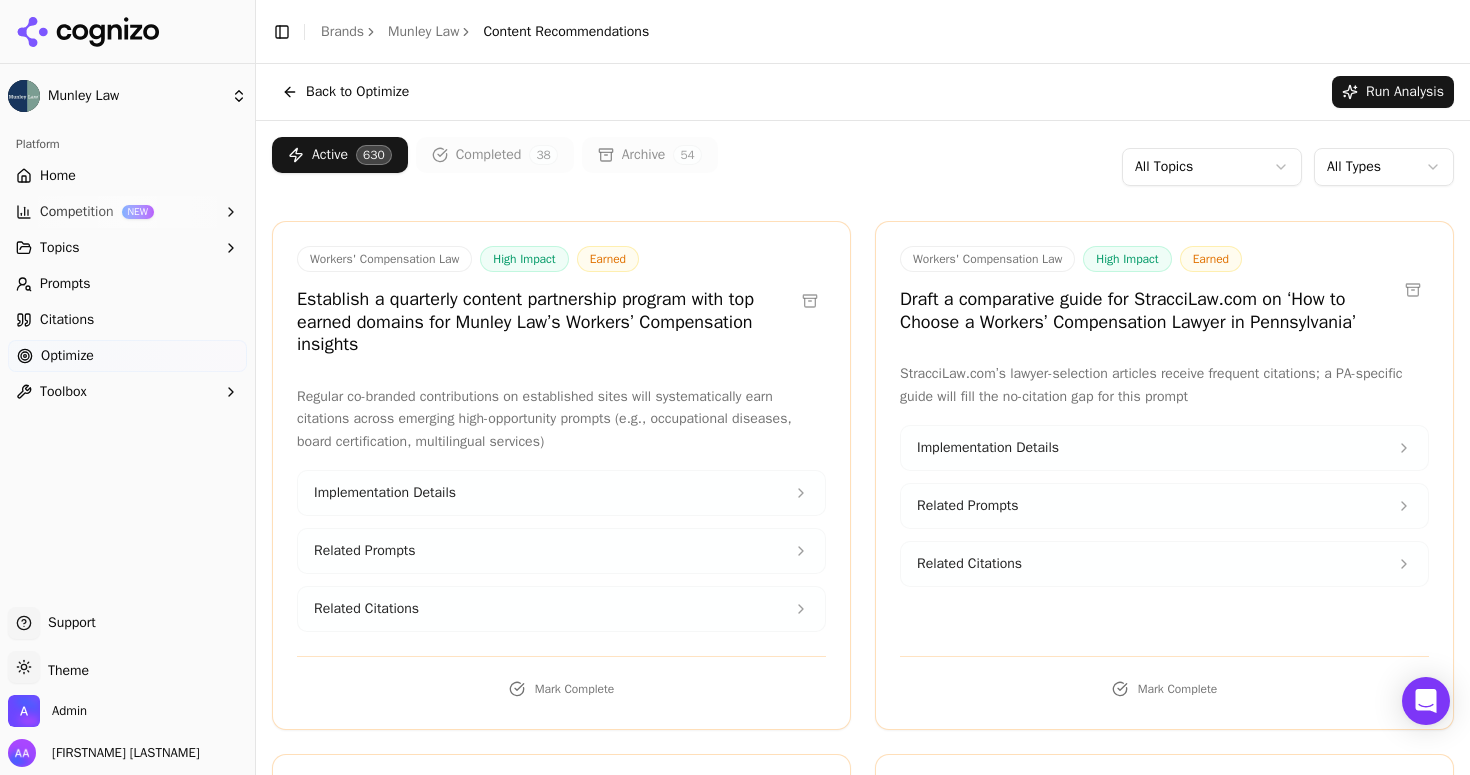 click 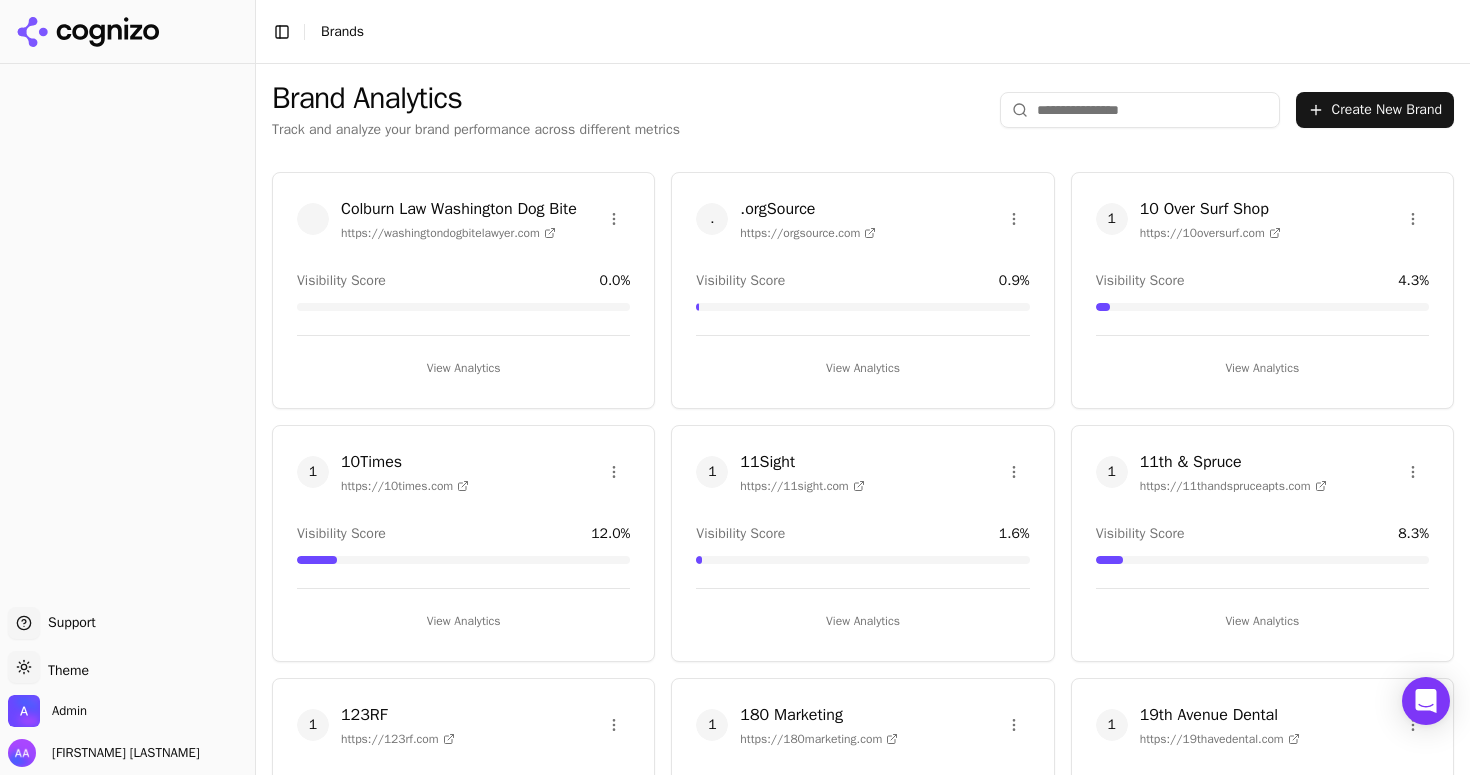 click at bounding box center [1140, 110] 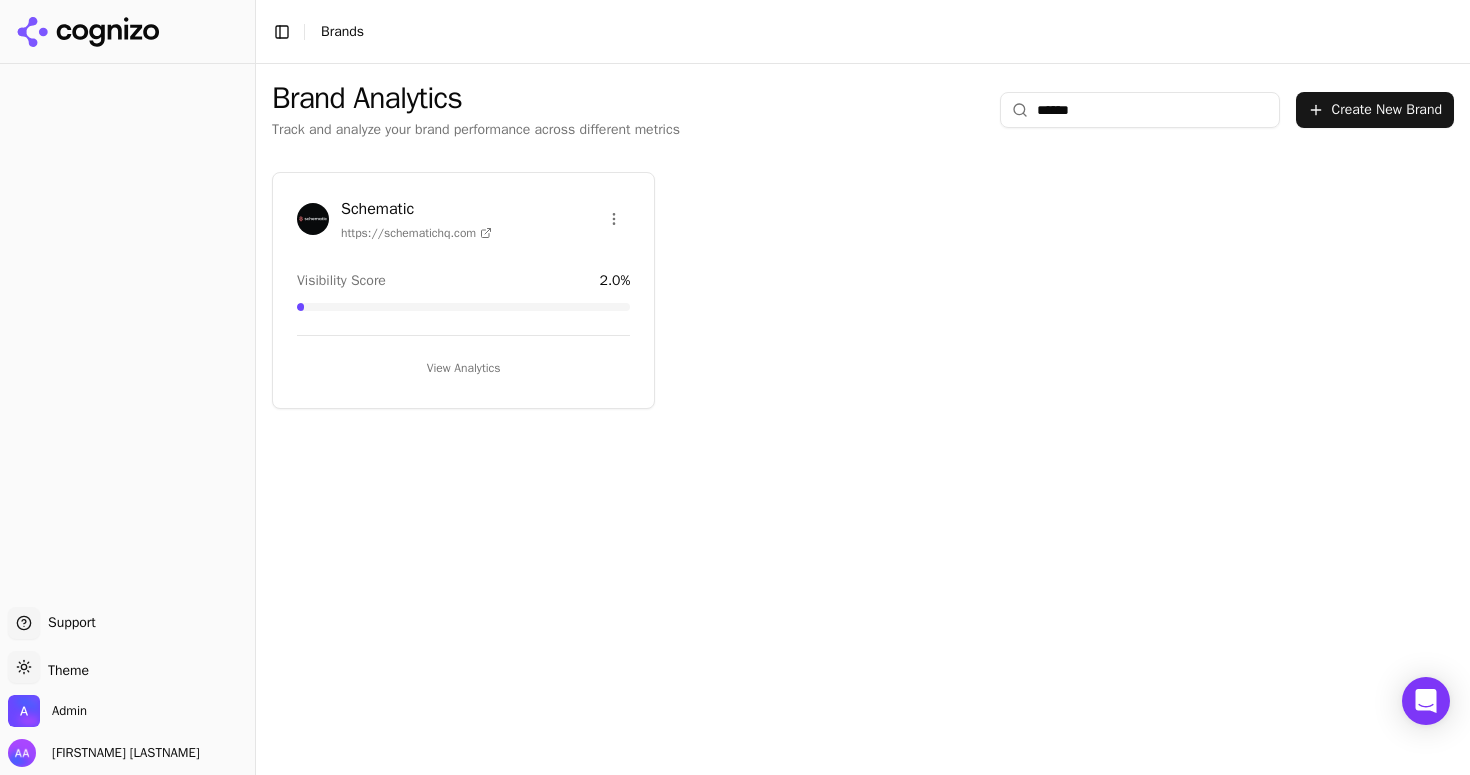 type on "******" 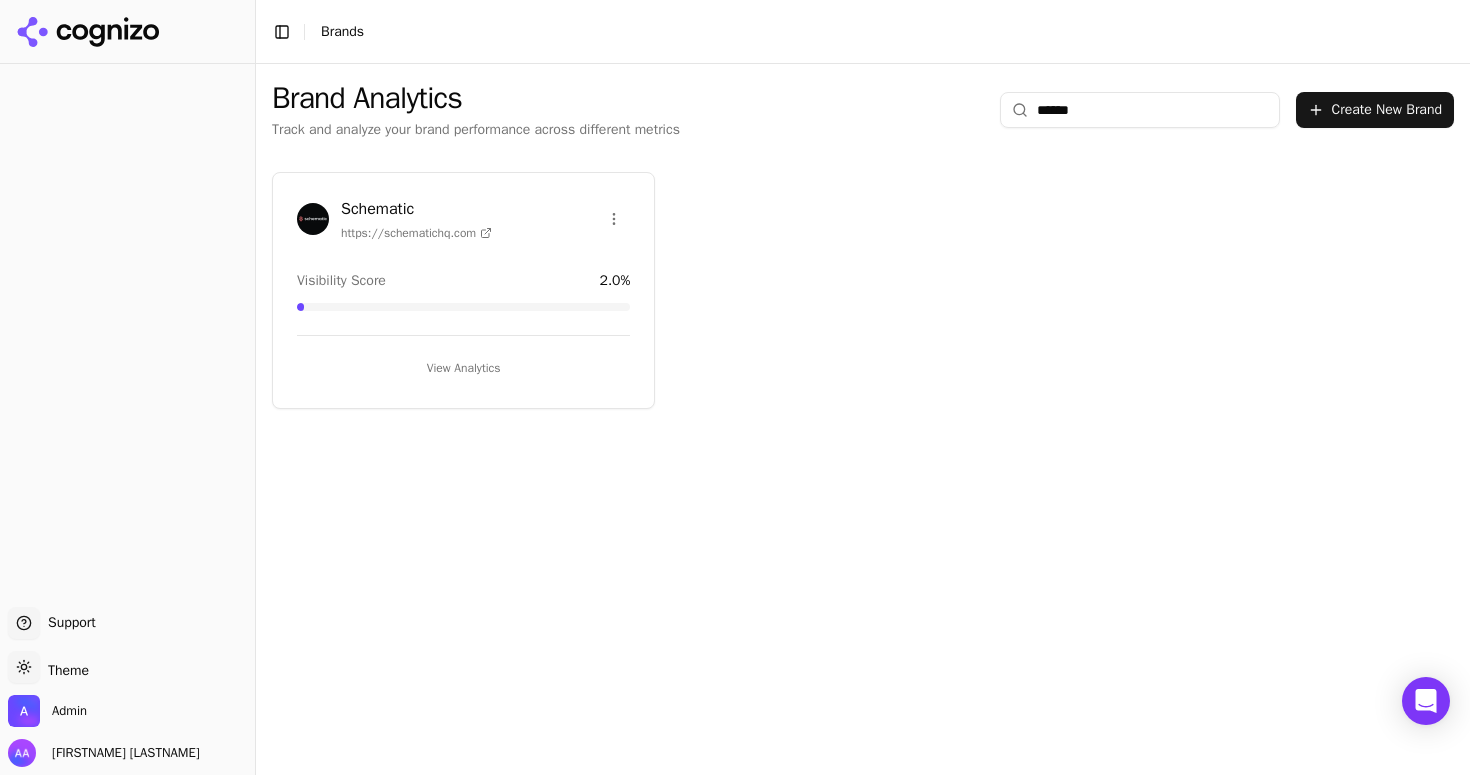 click at bounding box center [313, 219] 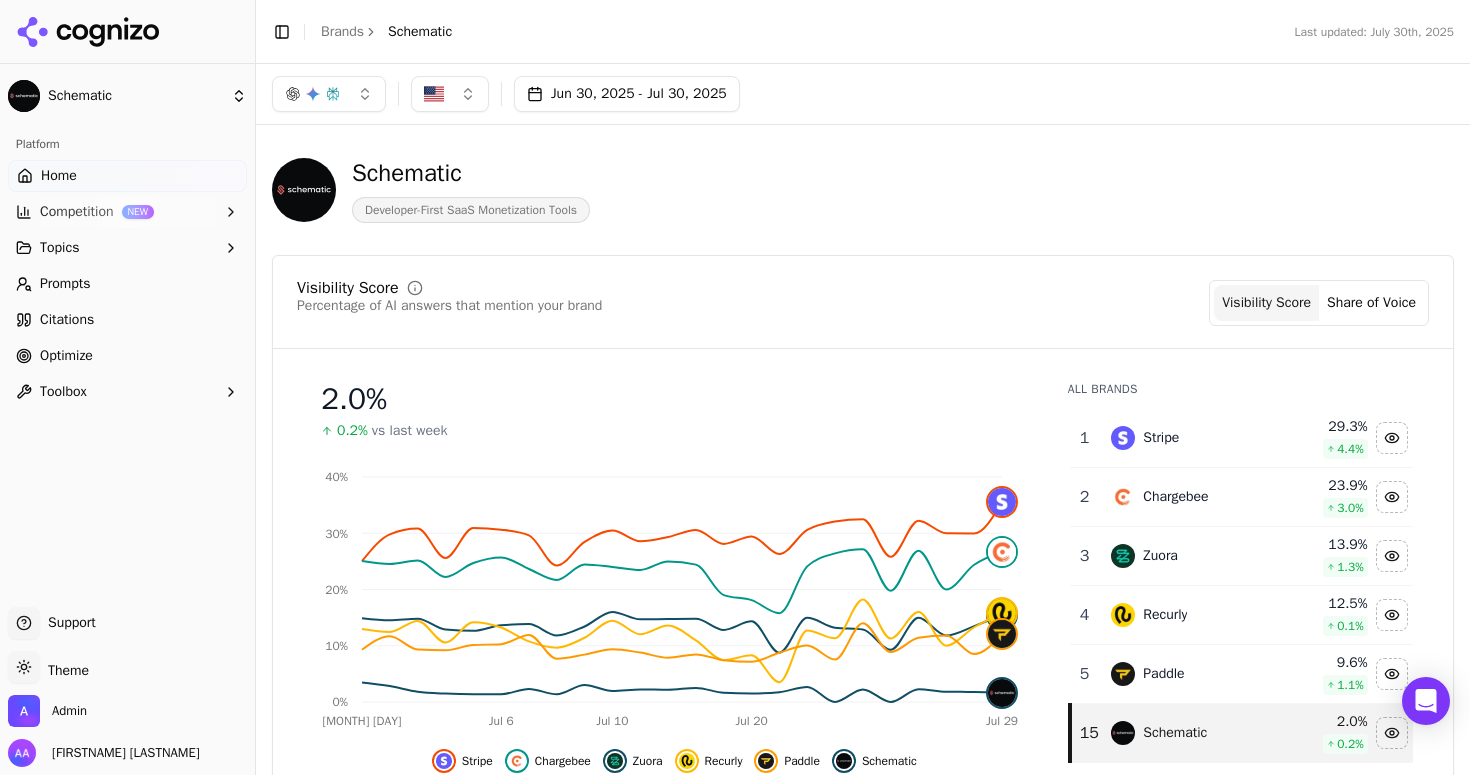 click on "Optimize" at bounding box center (66, 356) 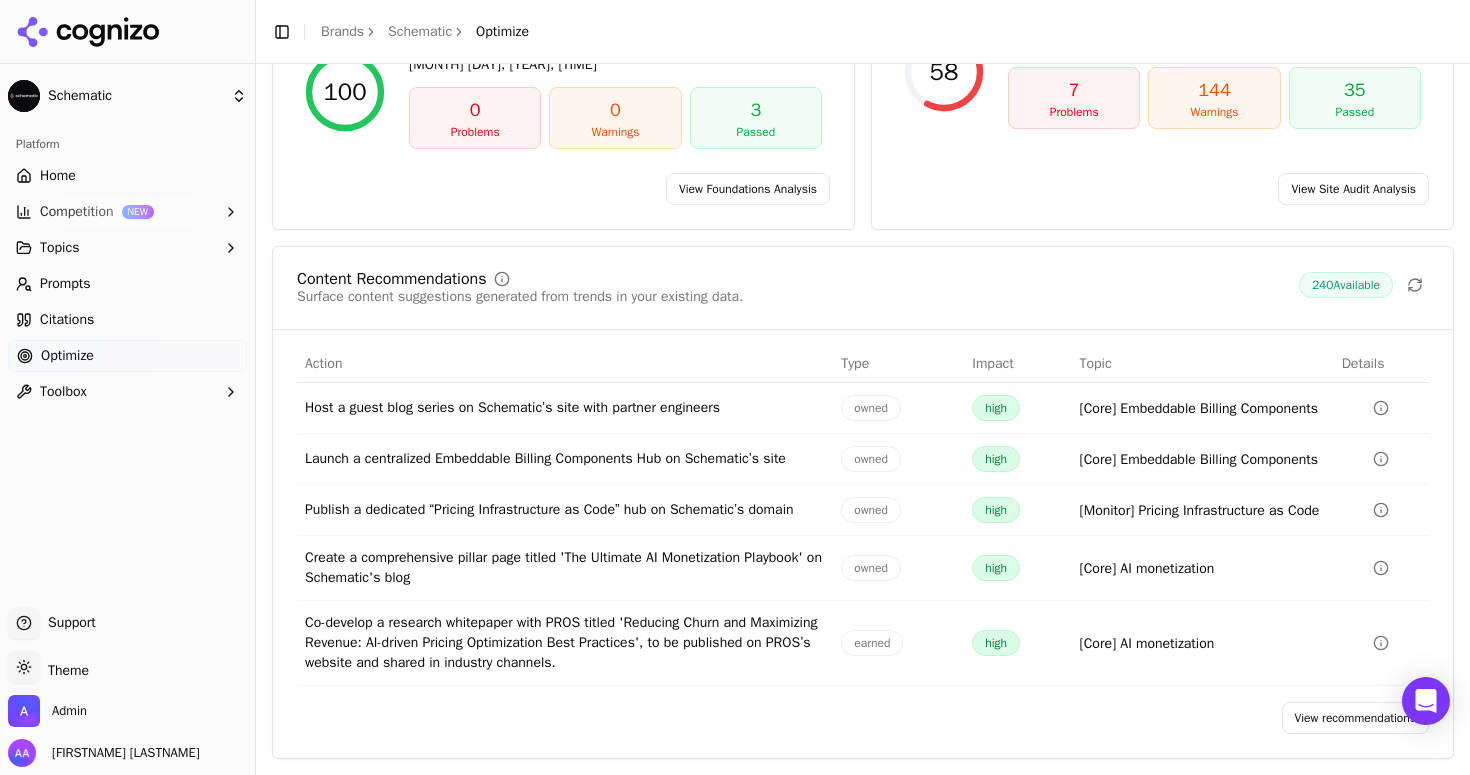scroll, scrollTop: 281, scrollLeft: 0, axis: vertical 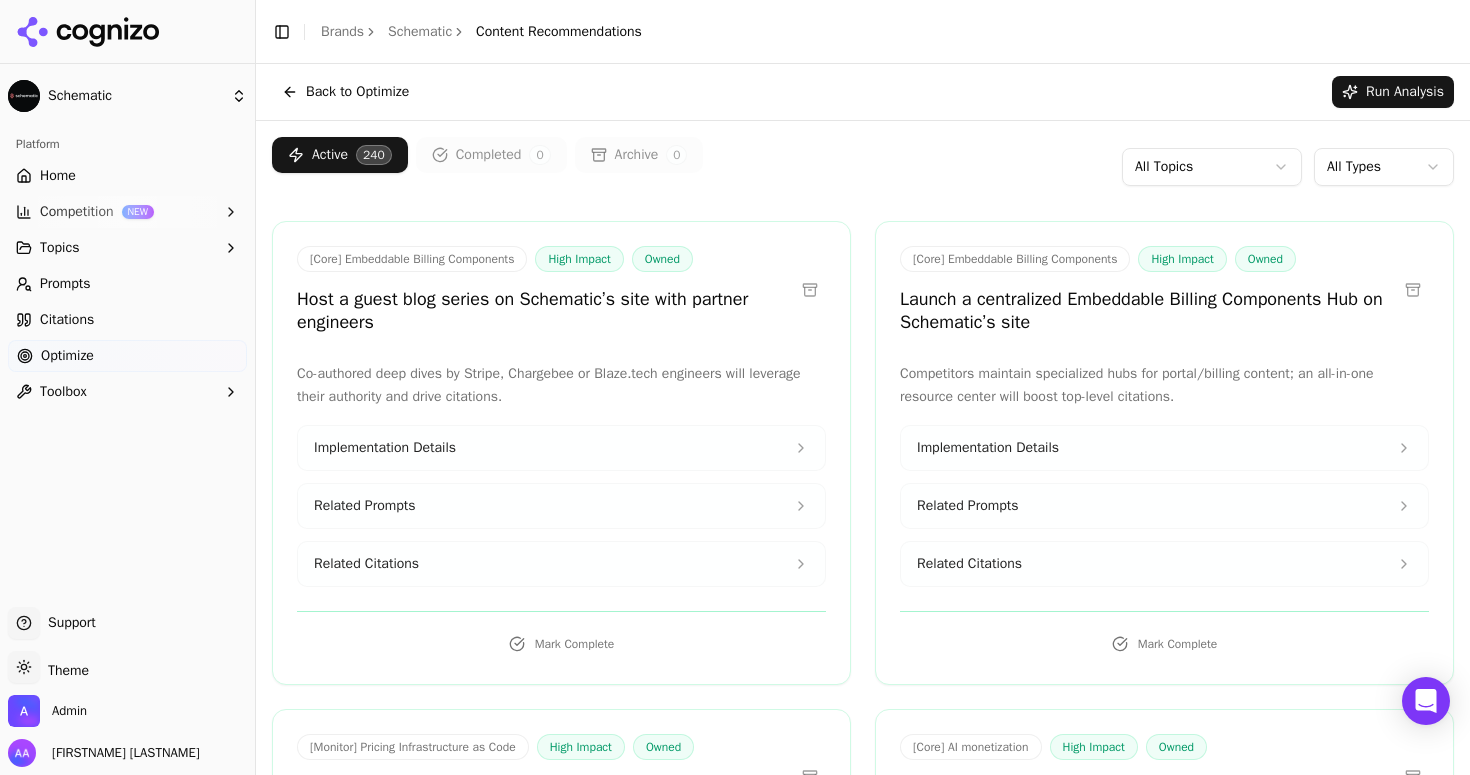 click on "Home" at bounding box center (127, 176) 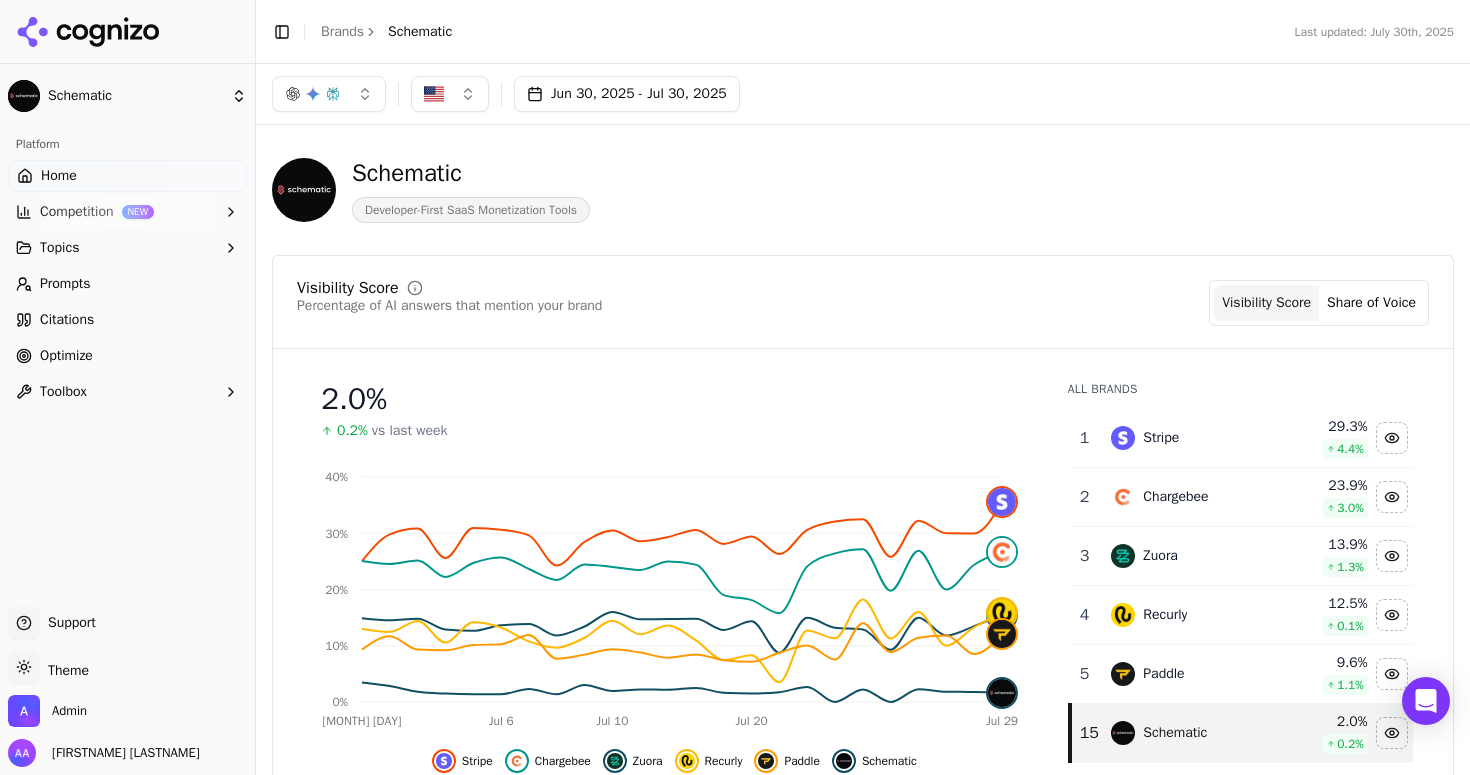 click on "Optimize" at bounding box center [127, 356] 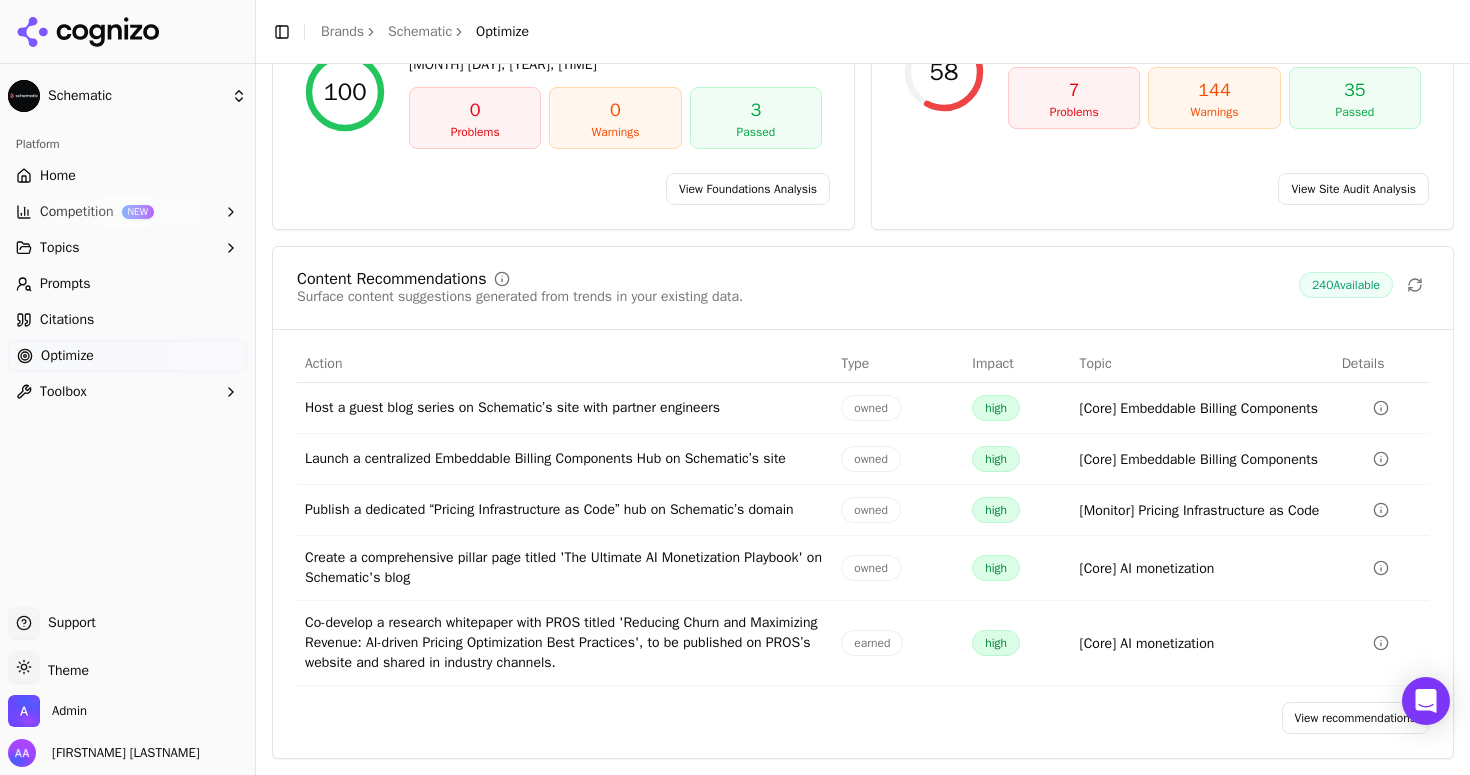 click on "Citations" at bounding box center (127, 320) 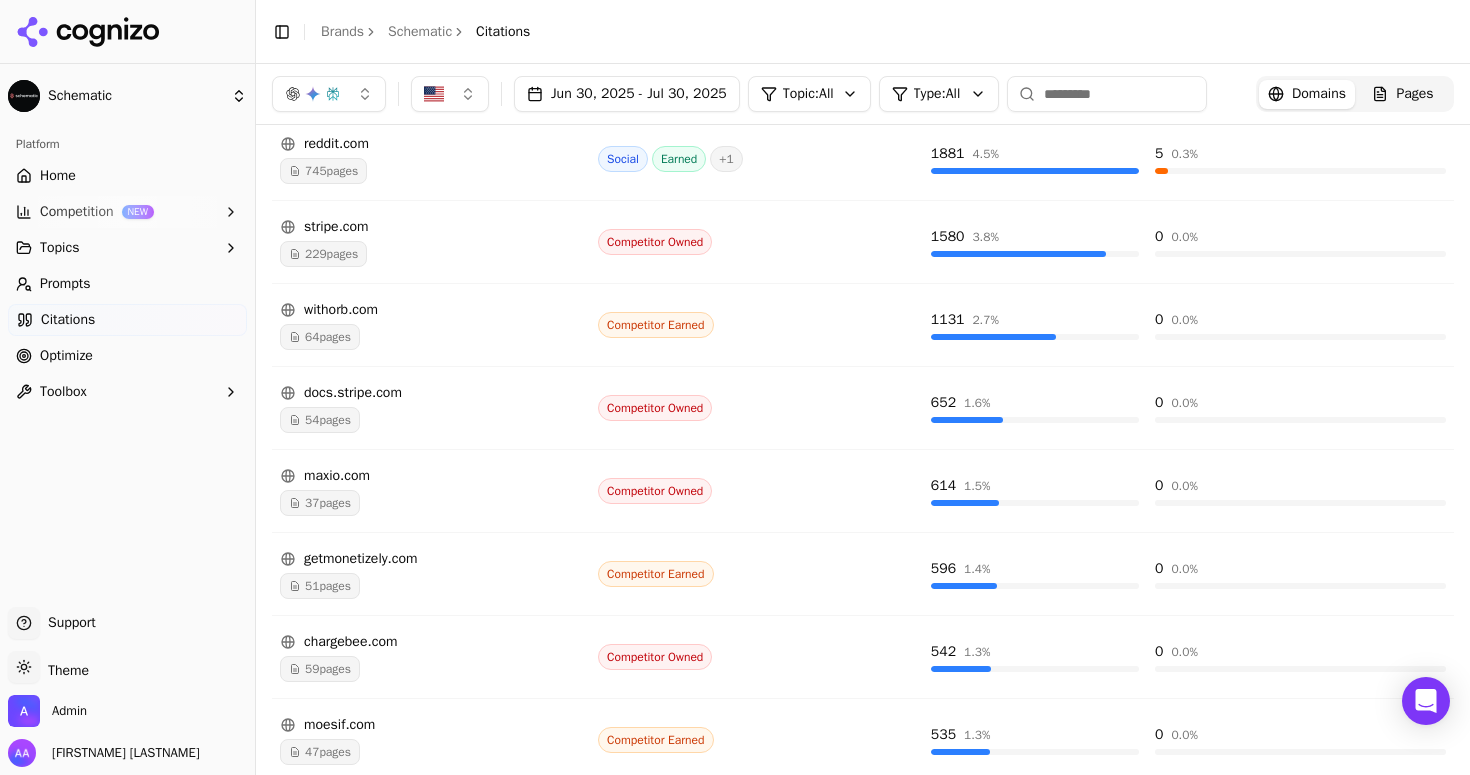 scroll, scrollTop: 0, scrollLeft: 0, axis: both 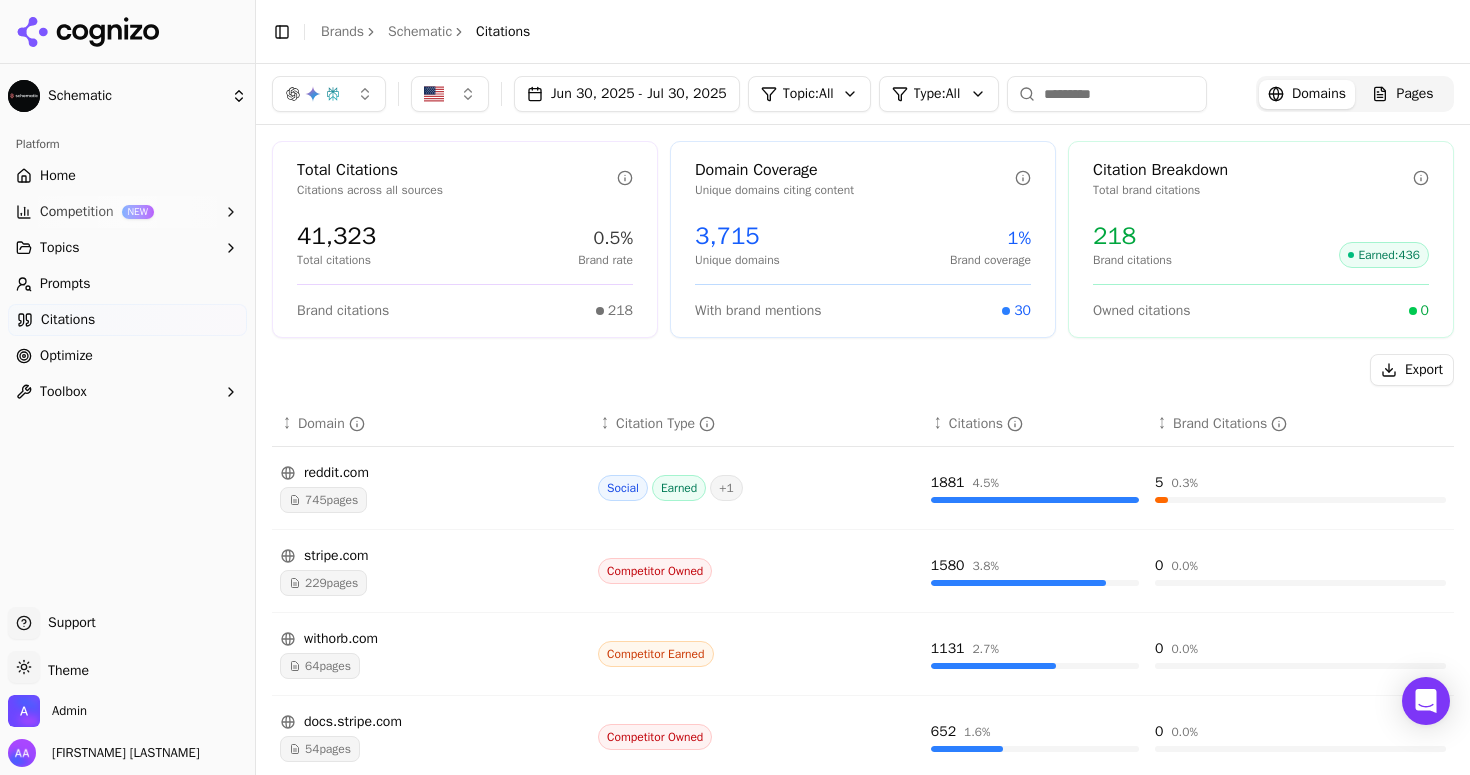 drag, startPoint x: 1361, startPoint y: 129, endPoint x: 1379, endPoint y: 124, distance: 18.681541 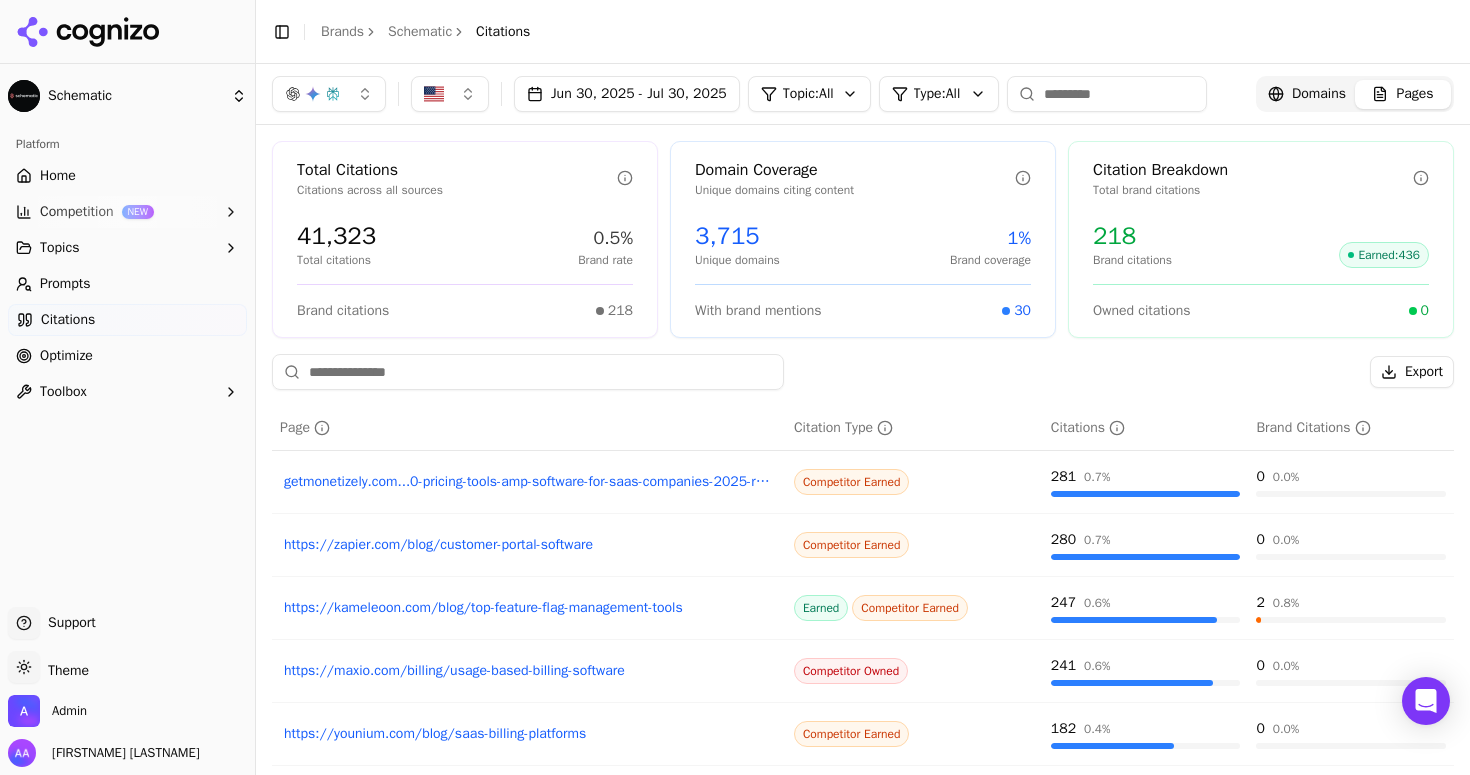 click at bounding box center [1107, 94] 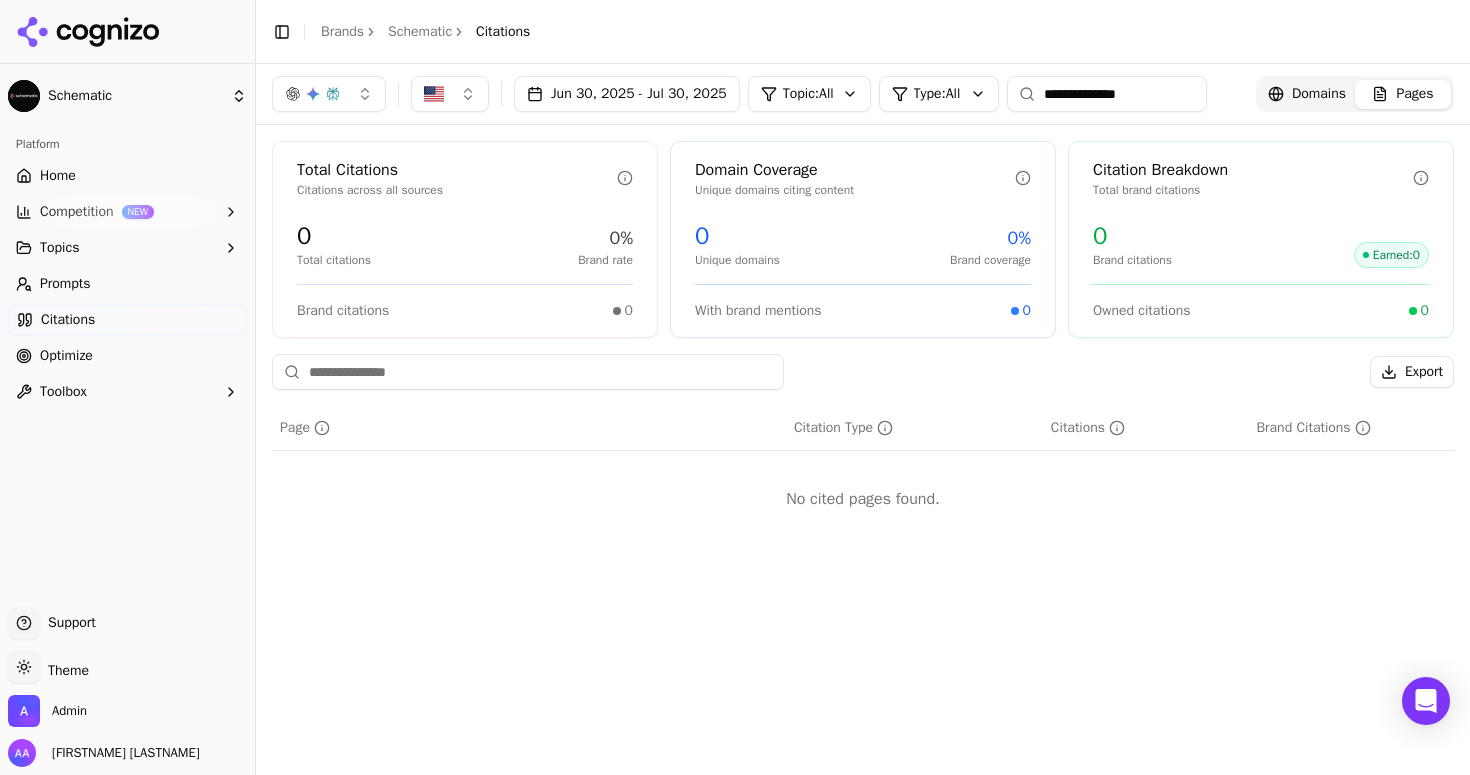 type on "**********" 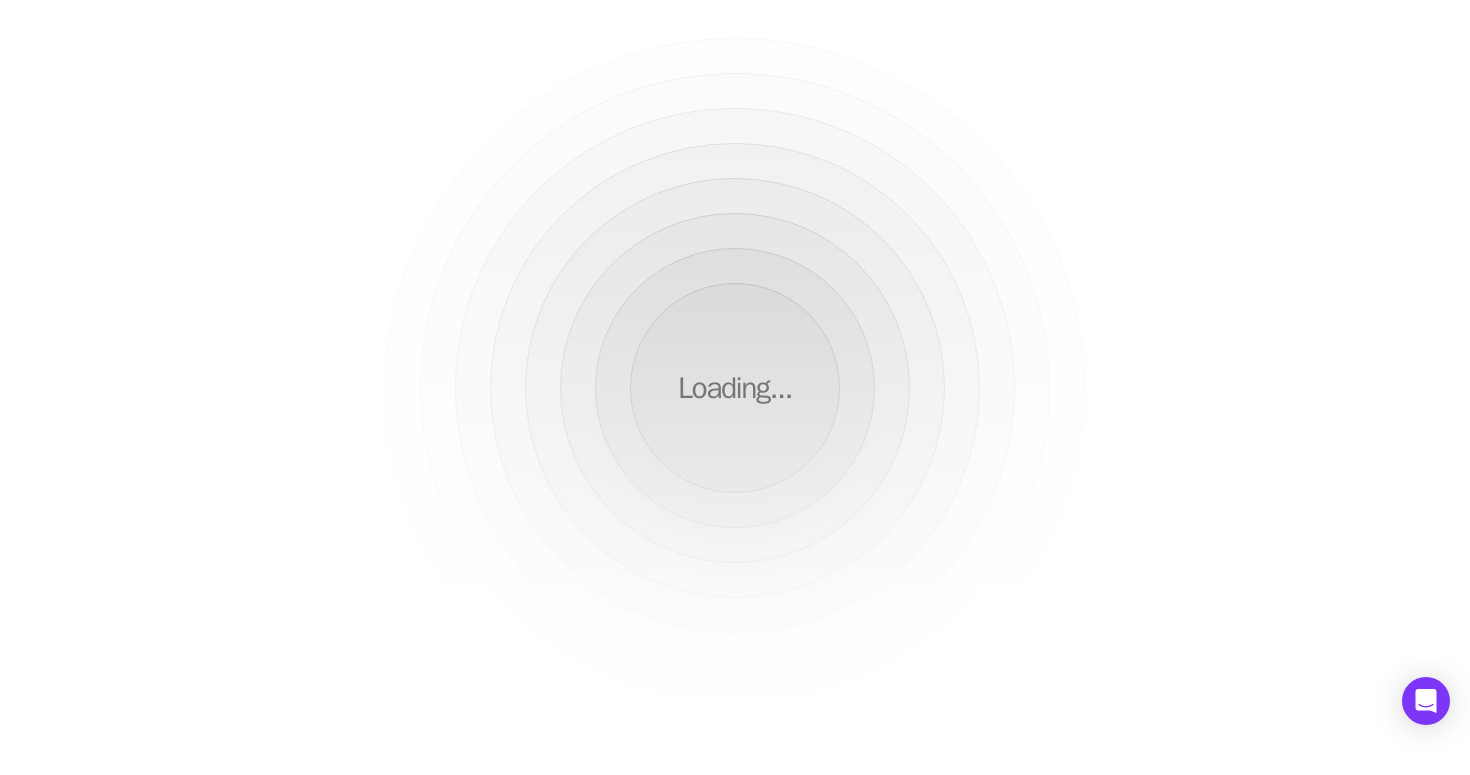 scroll, scrollTop: 0, scrollLeft: 0, axis: both 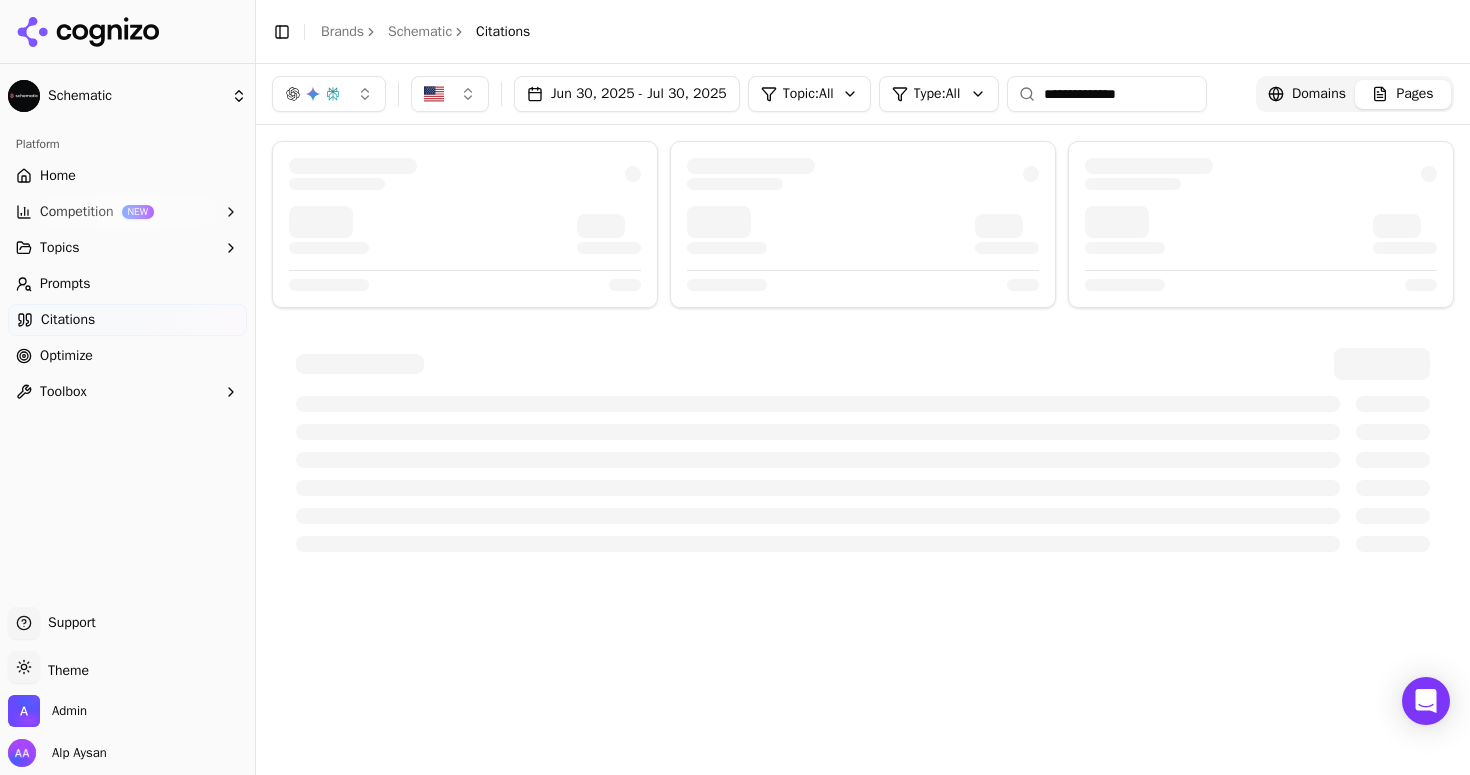 click on "Brands" at bounding box center (342, 31) 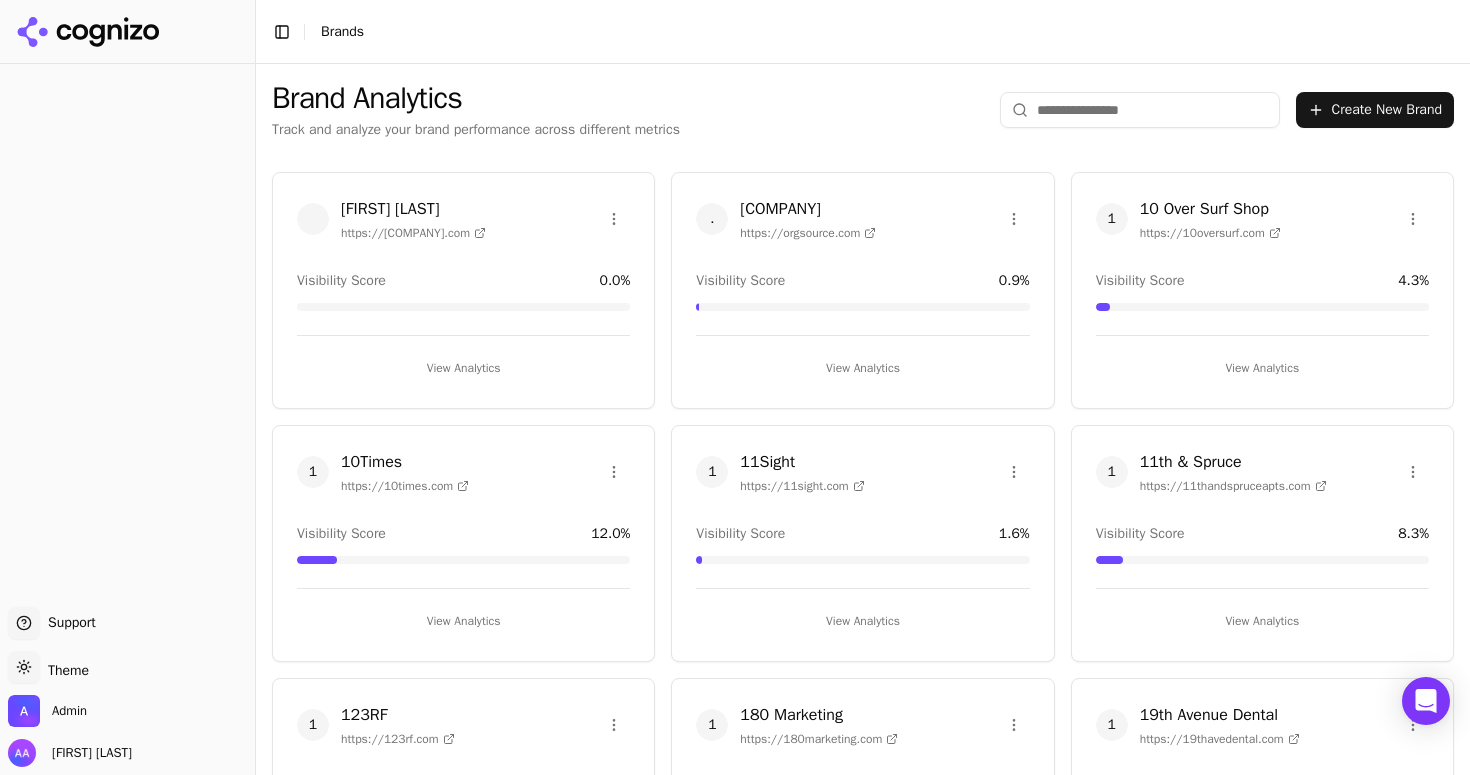 click at bounding box center [1140, 110] 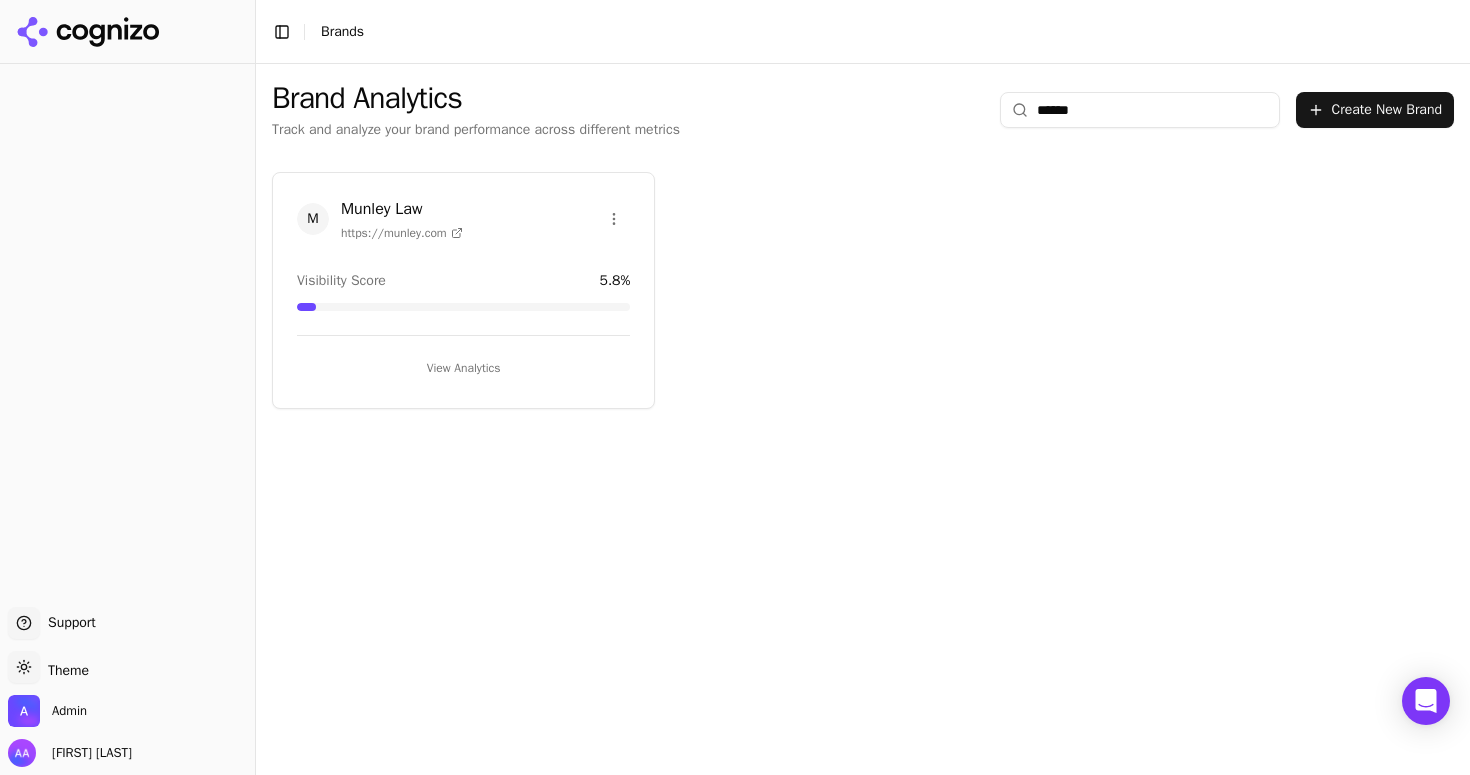 type on "******" 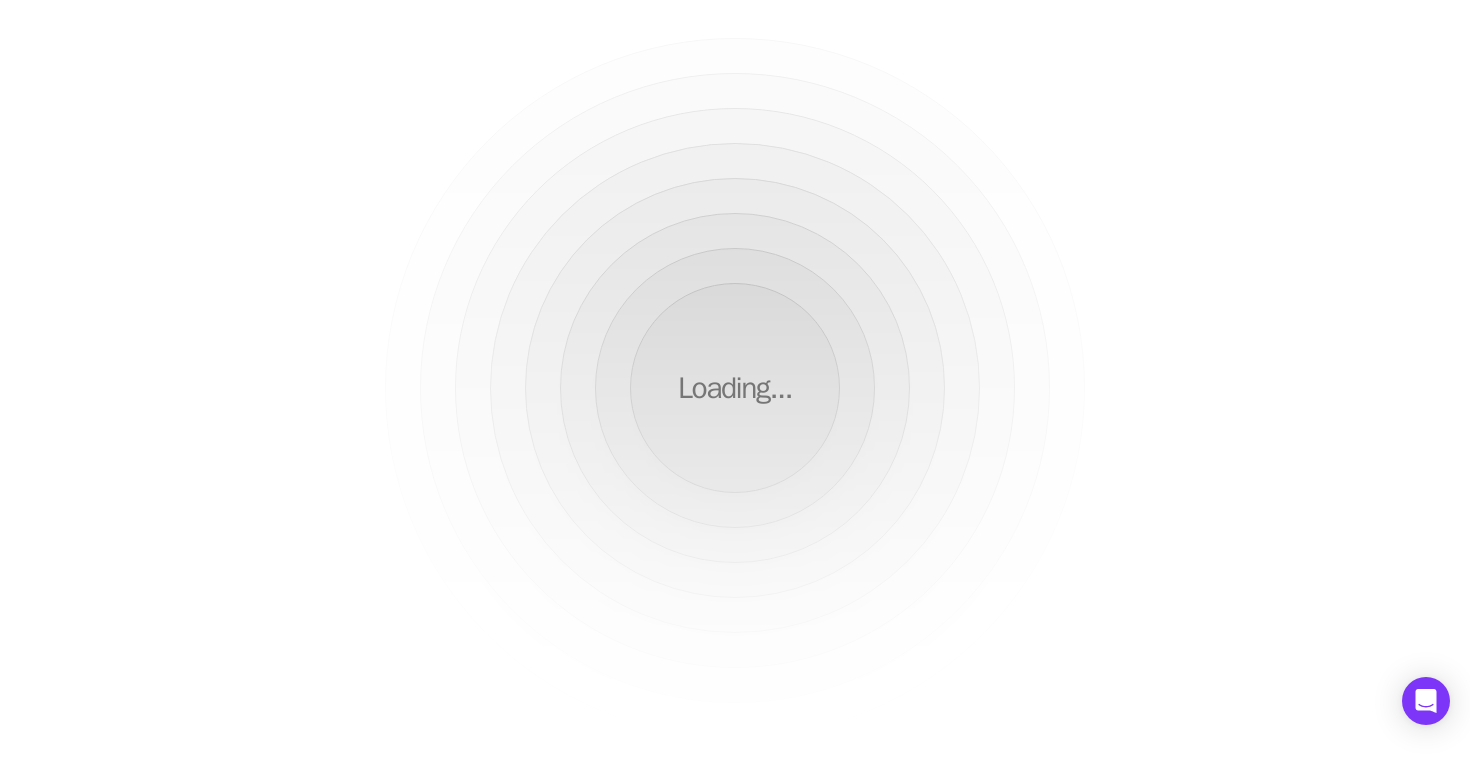 scroll, scrollTop: 0, scrollLeft: 0, axis: both 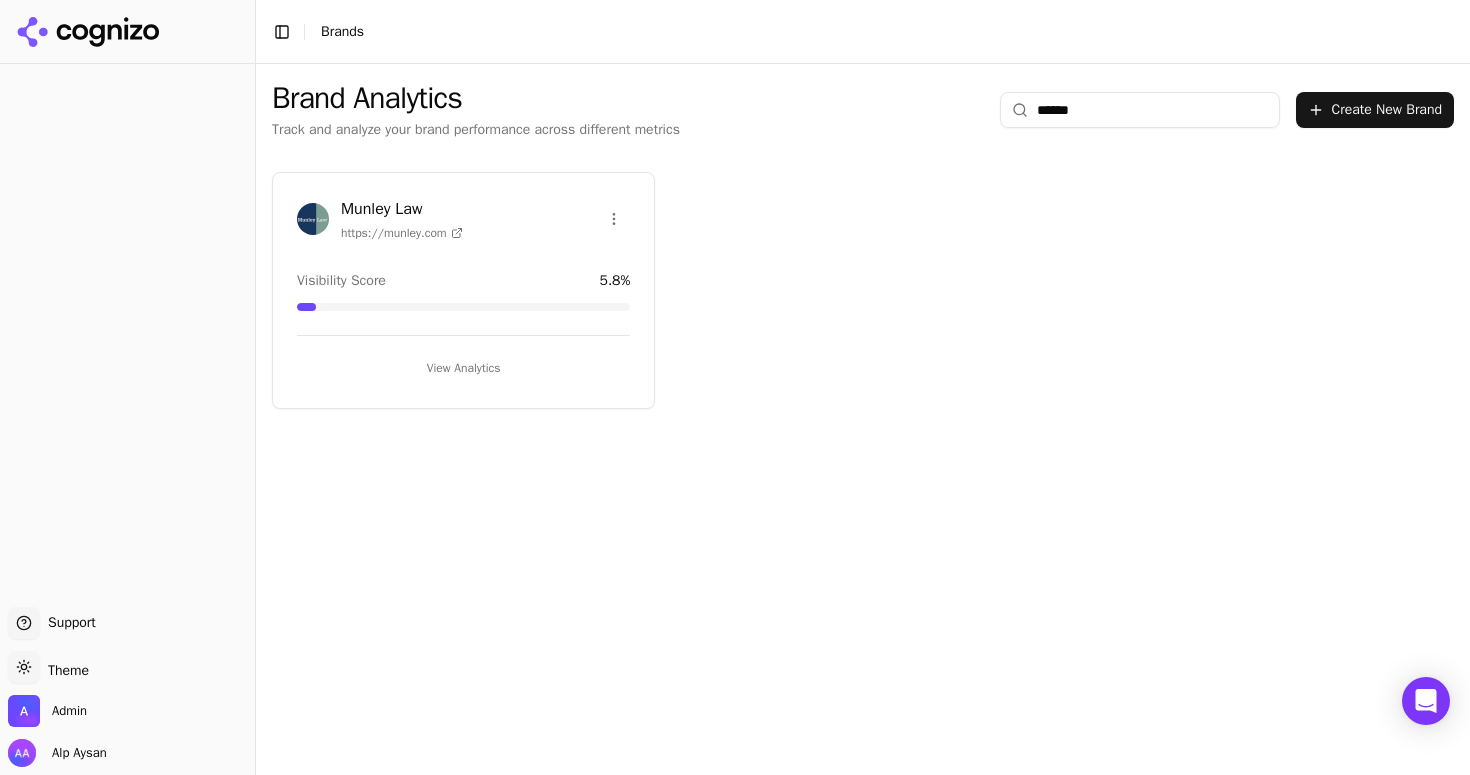 type on "******" 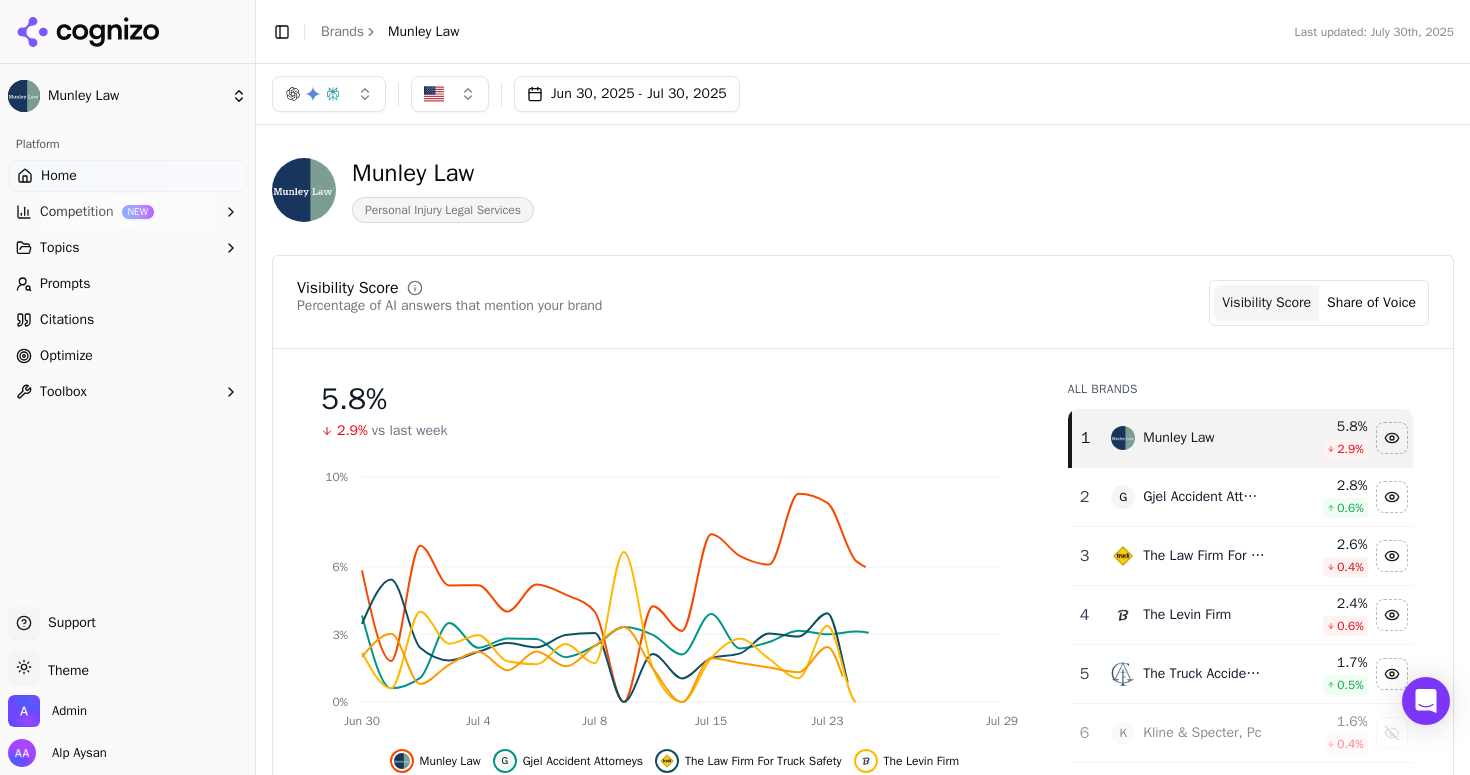 click on "Citations" at bounding box center [127, 320] 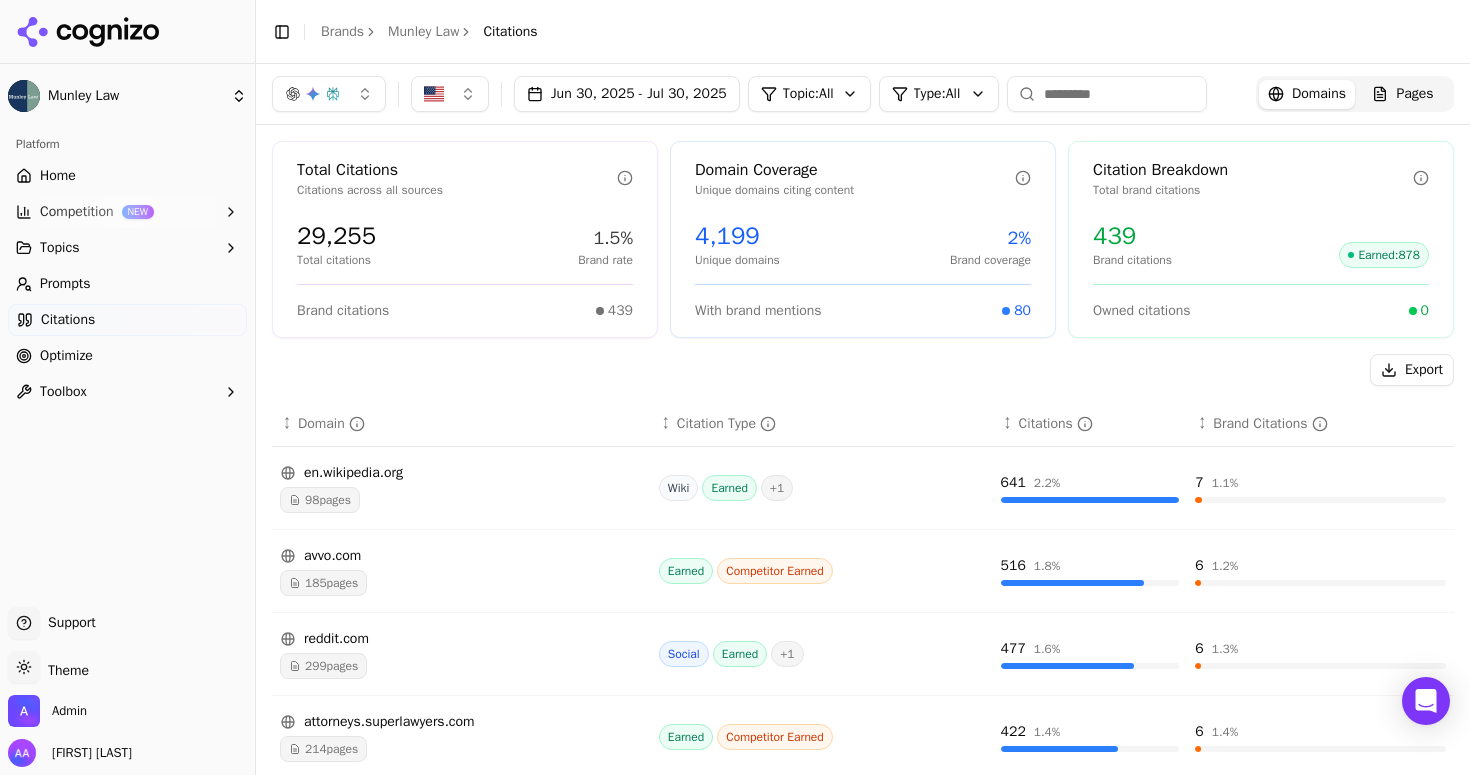 click at bounding box center [1107, 94] 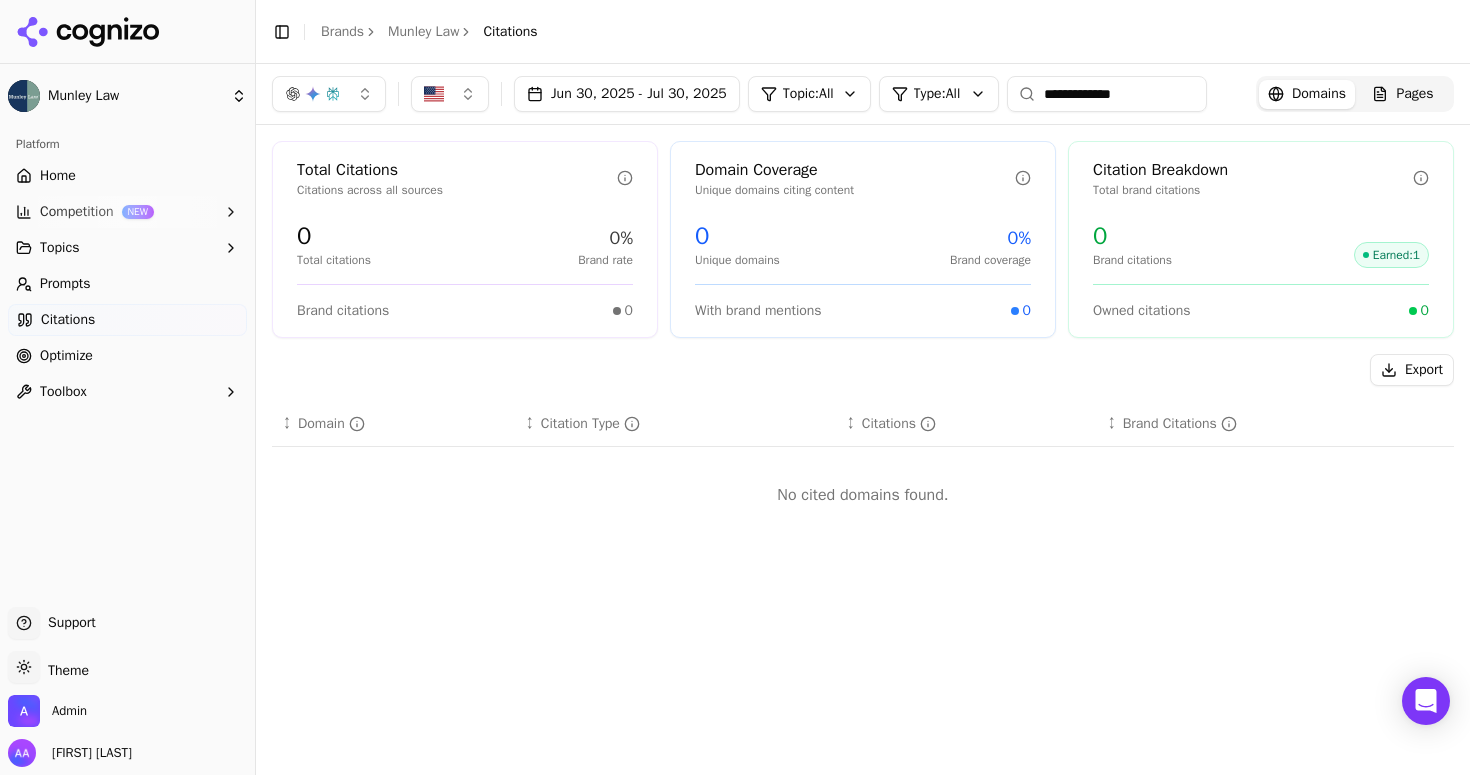 type on "**********" 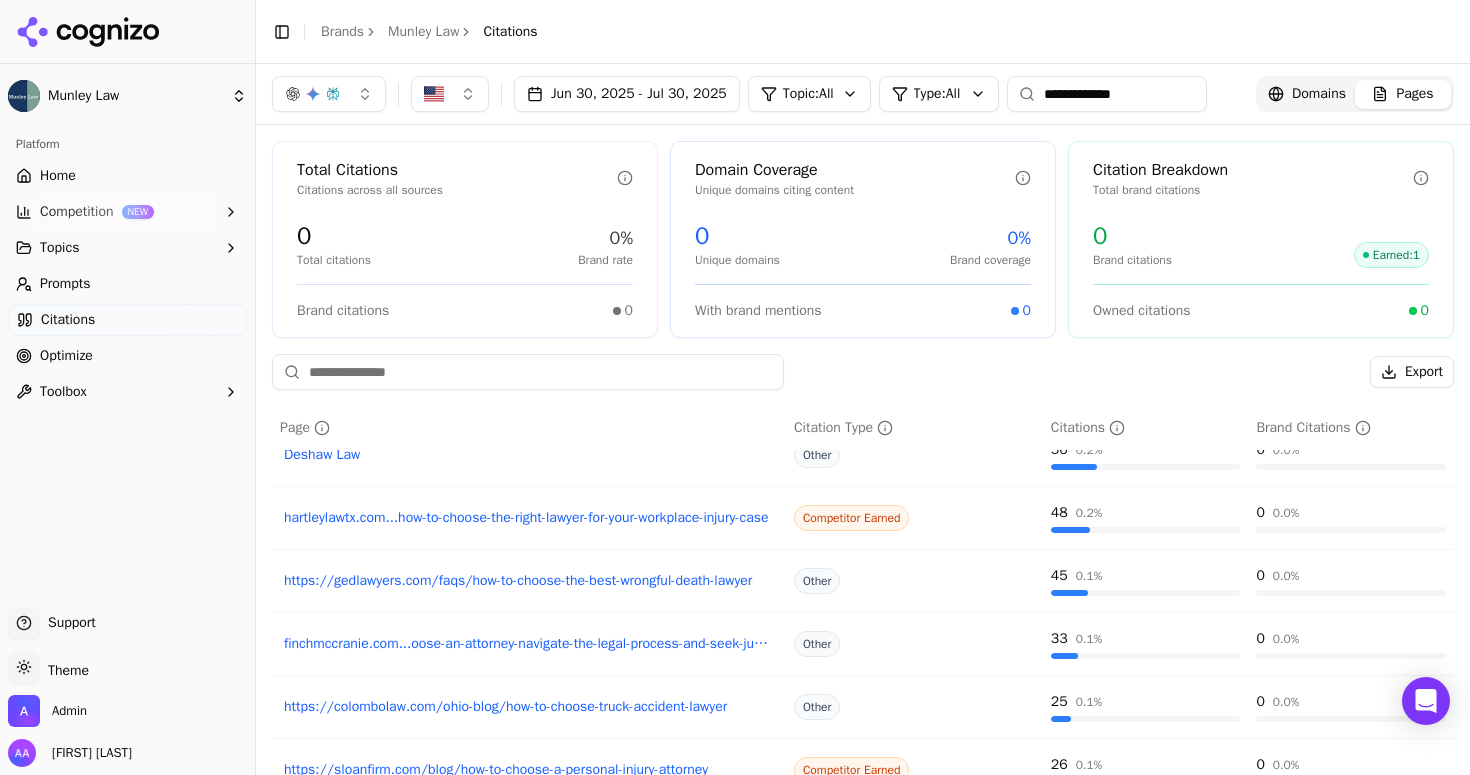 scroll, scrollTop: 270, scrollLeft: 0, axis: vertical 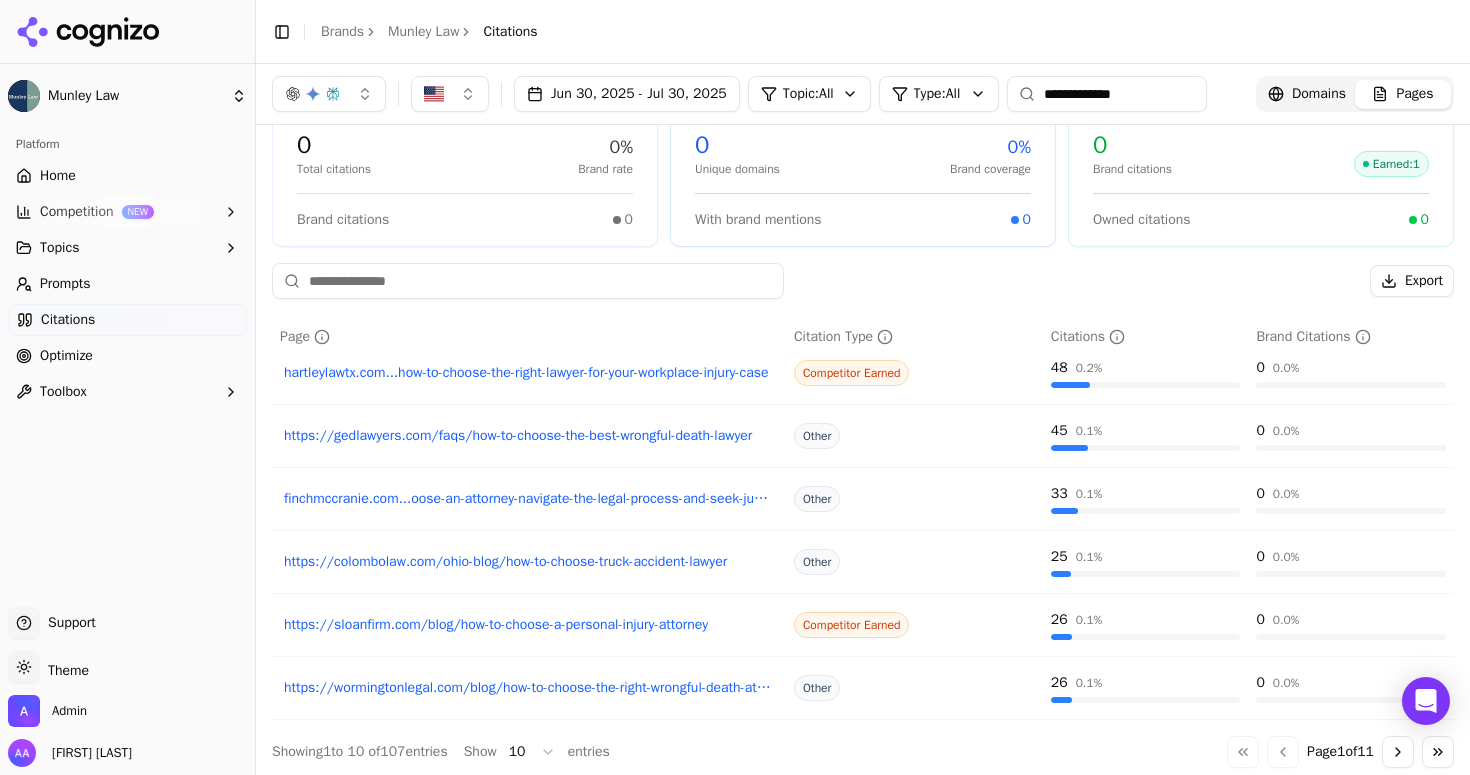 click at bounding box center (528, 281) 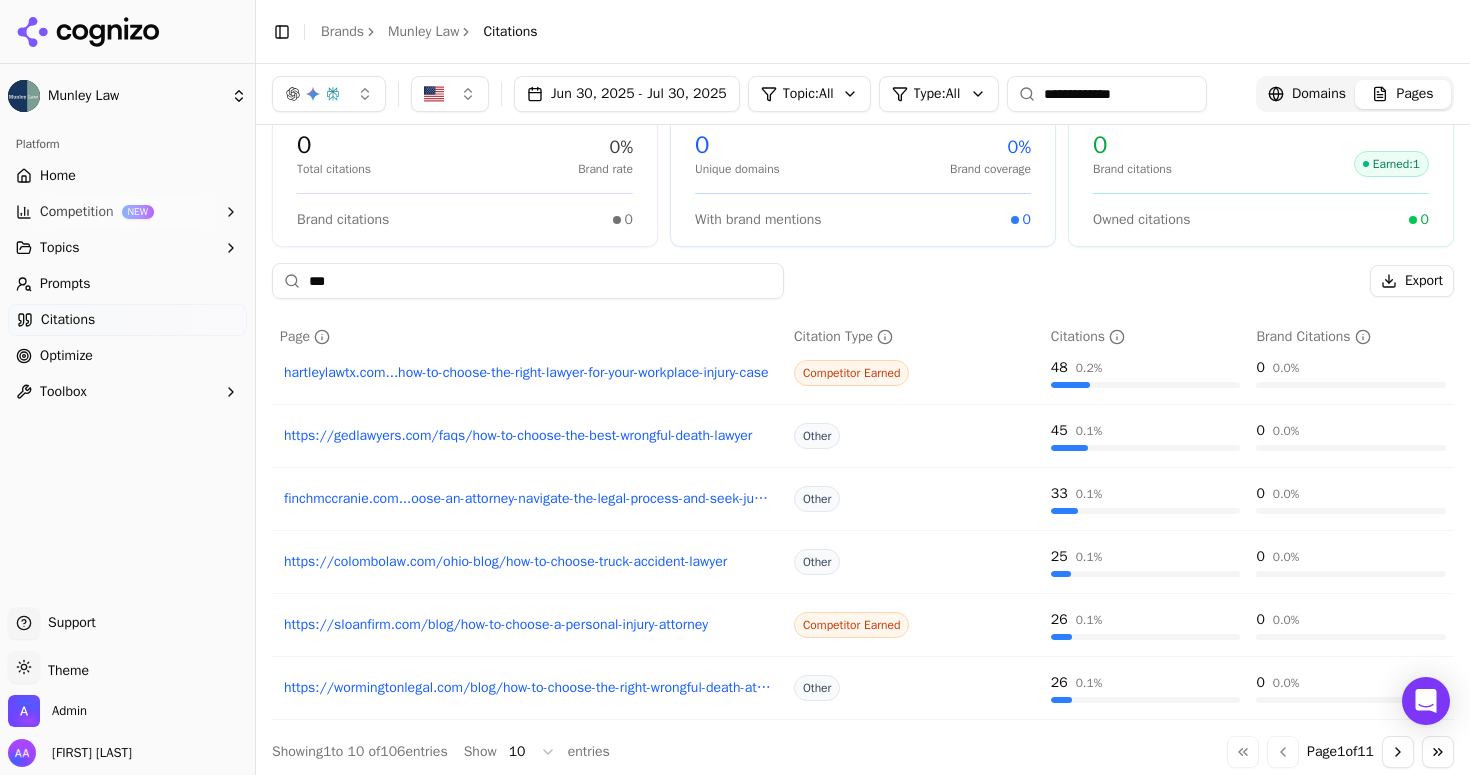 scroll, scrollTop: 0, scrollLeft: 0, axis: both 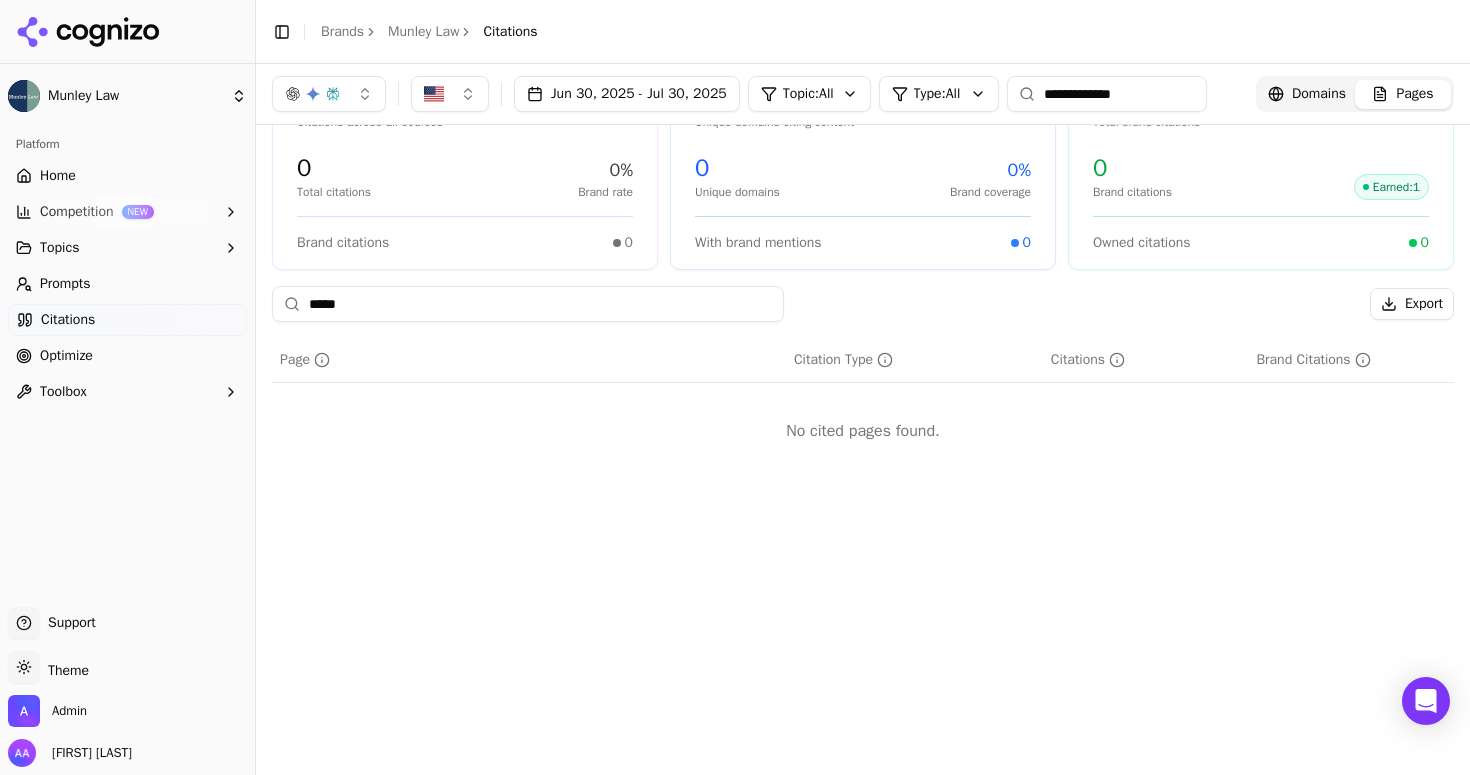 type on "******" 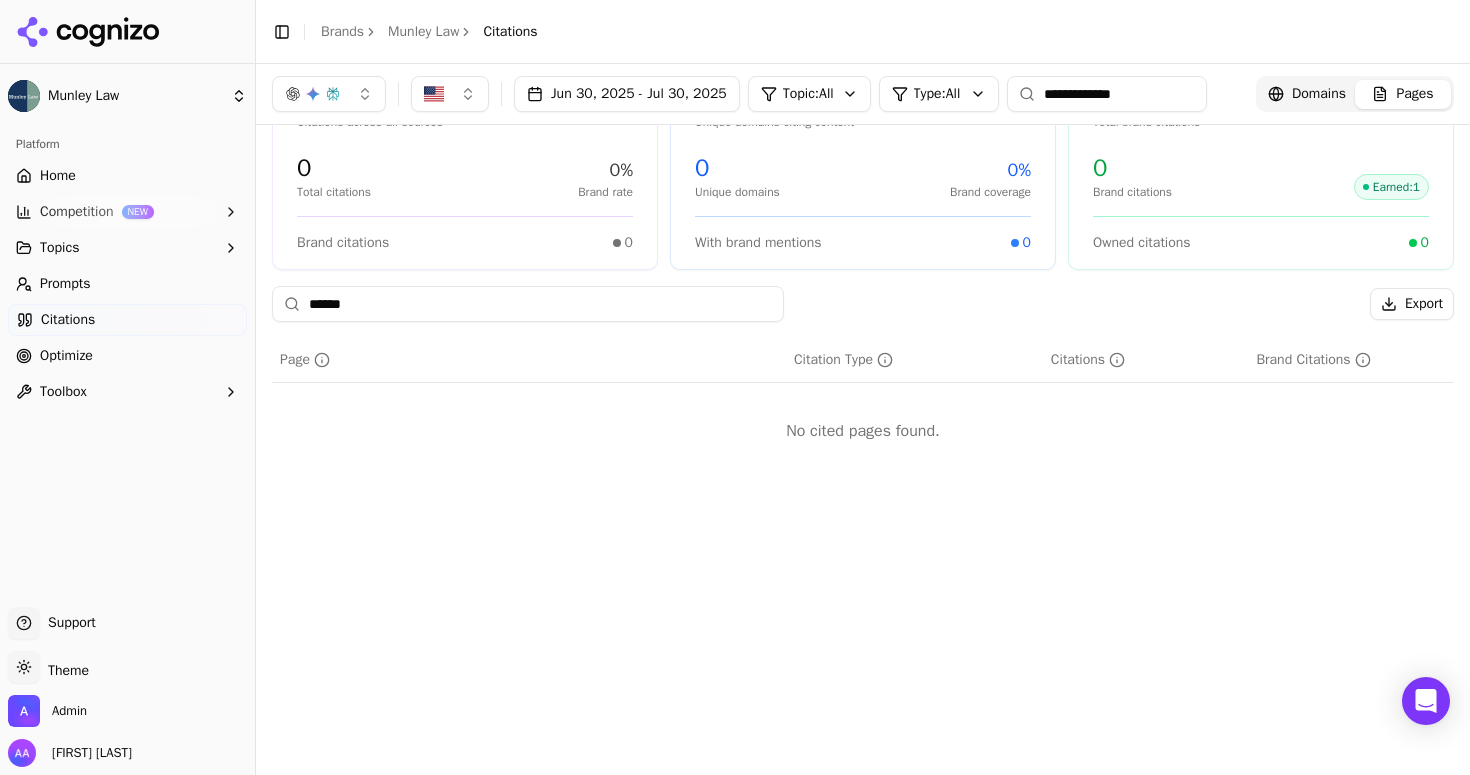 type 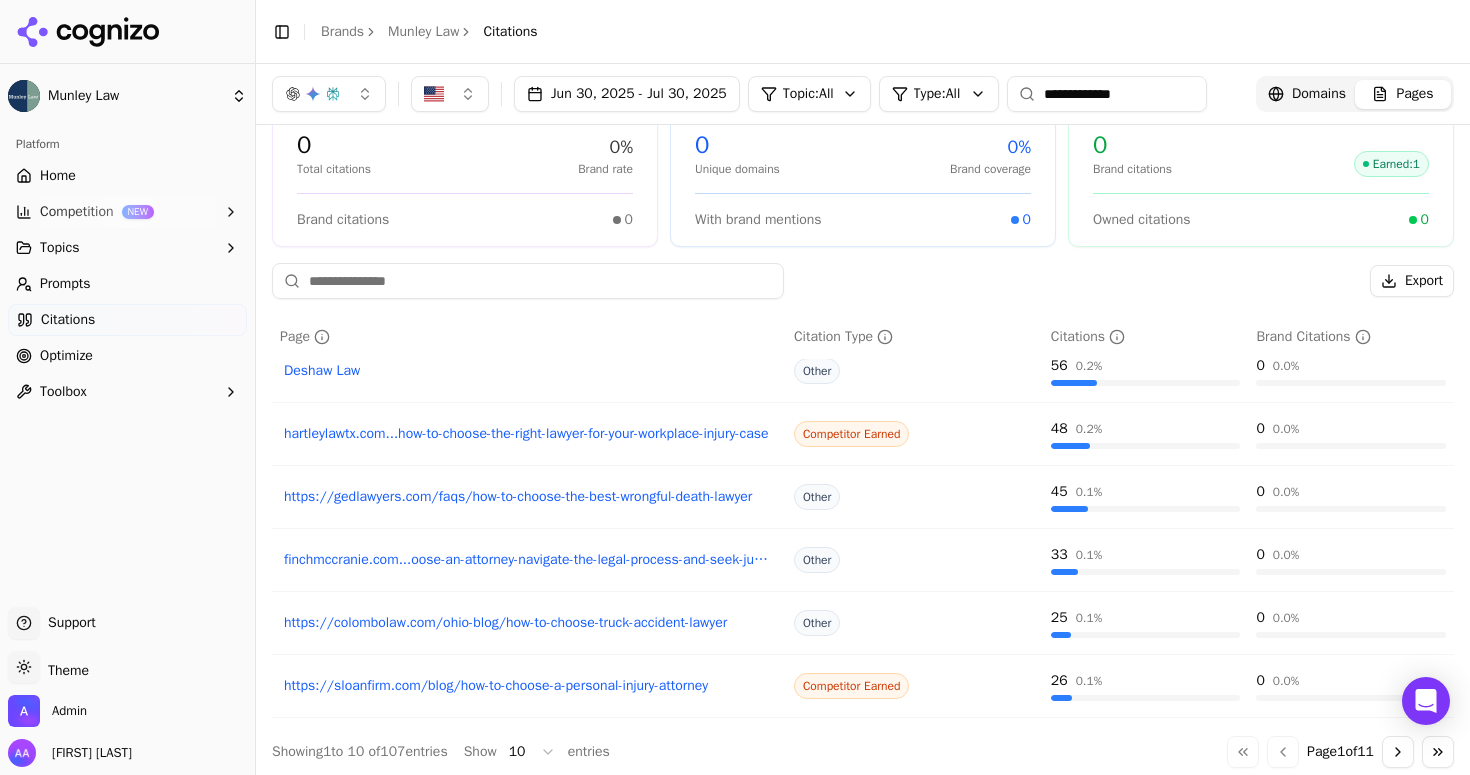 scroll, scrollTop: 270, scrollLeft: 0, axis: vertical 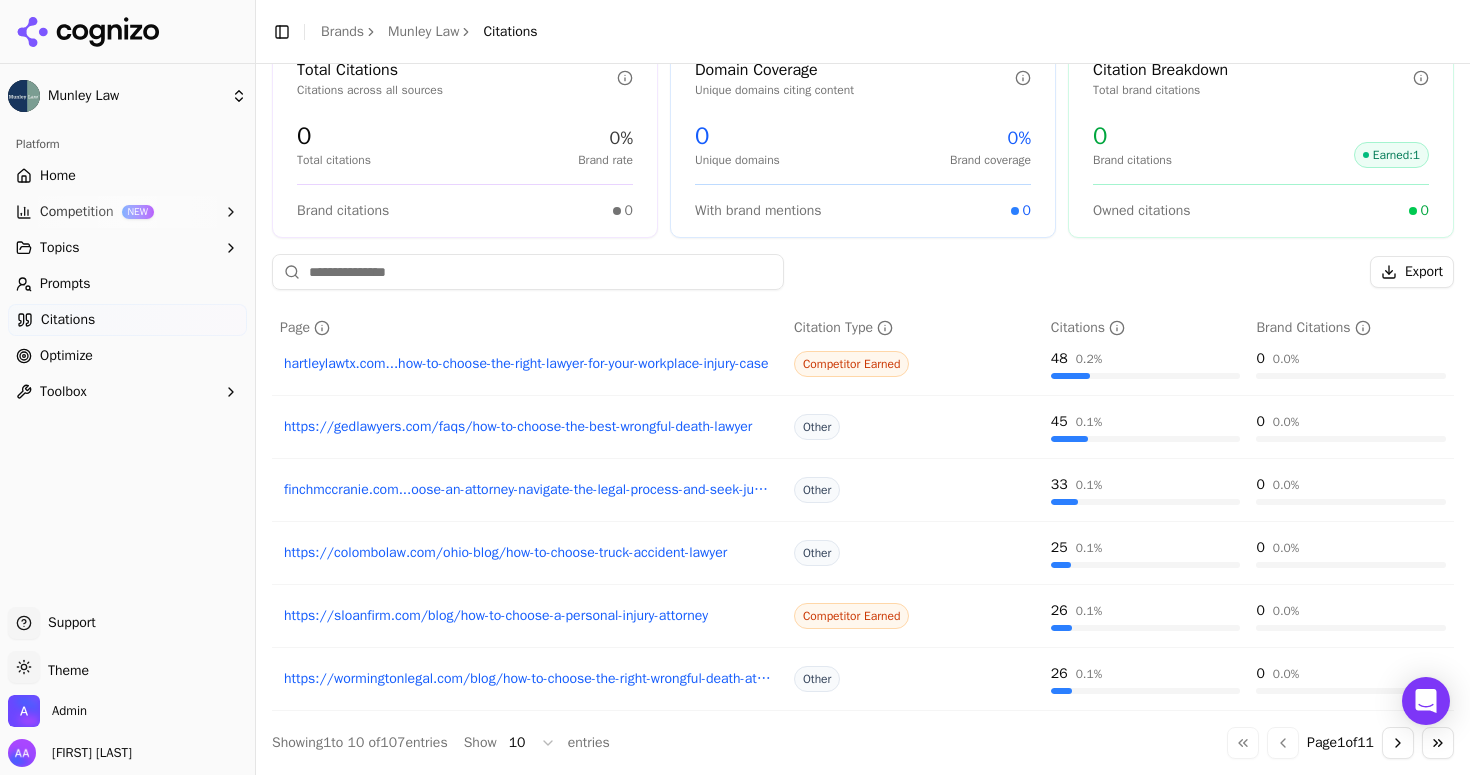click on "**********" at bounding box center (735, 387) 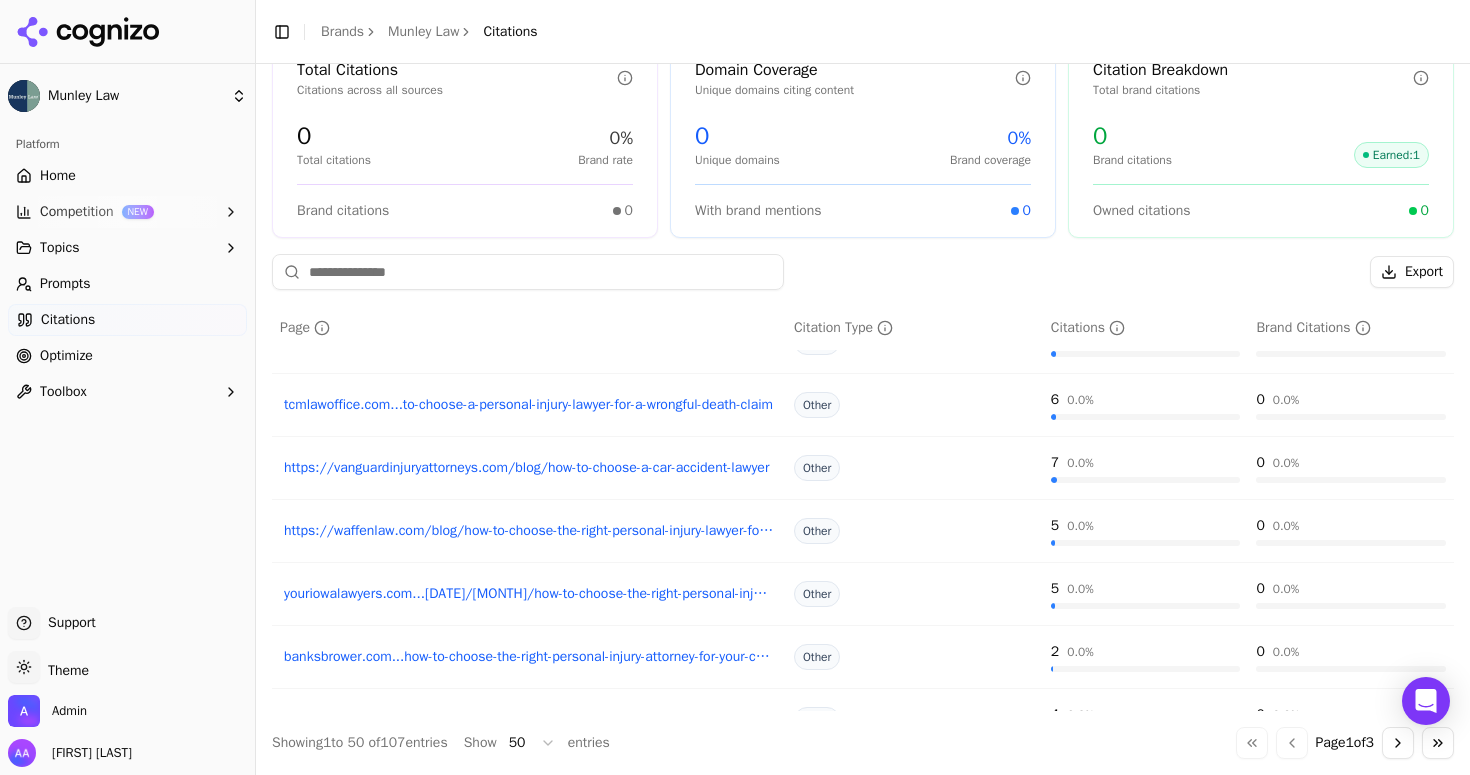 scroll, scrollTop: 2790, scrollLeft: 0, axis: vertical 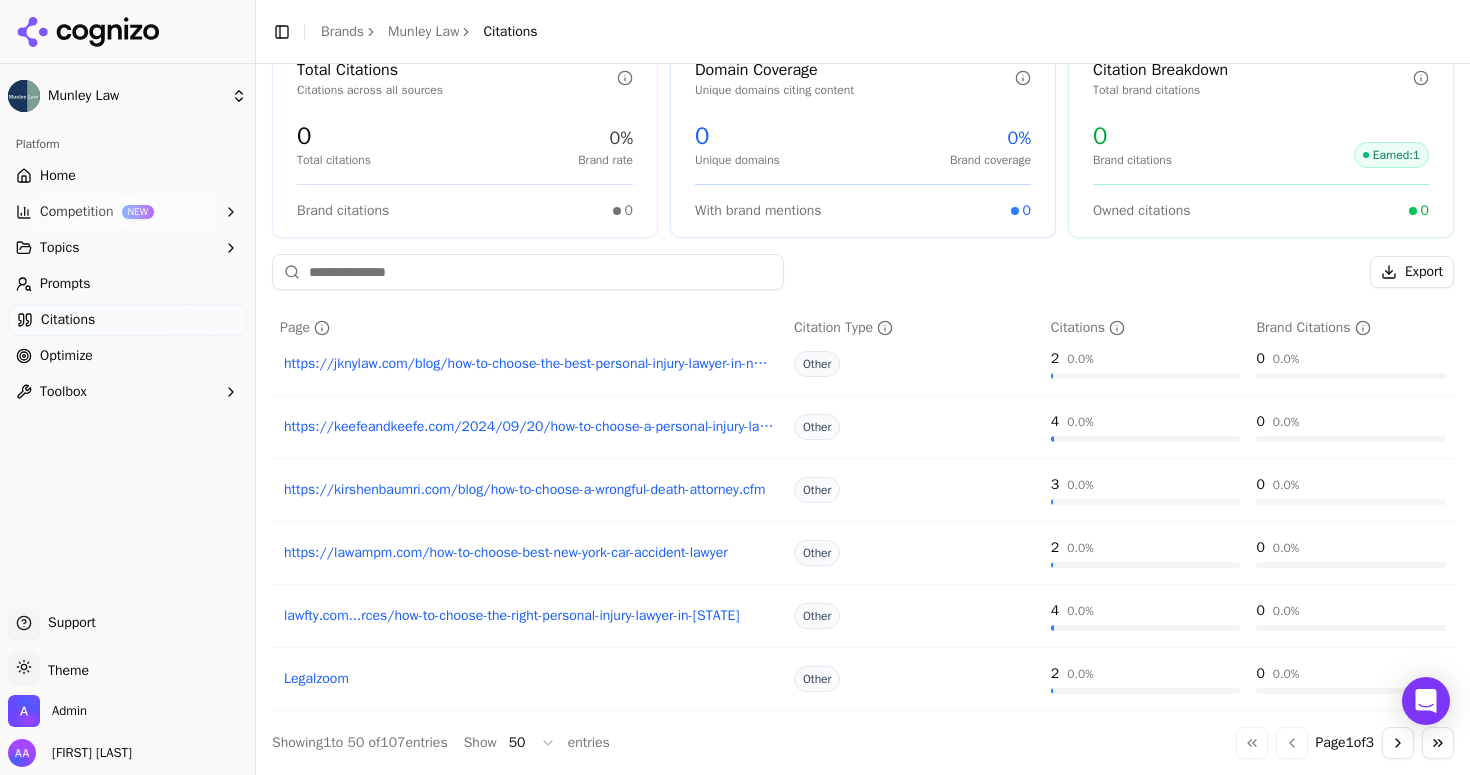 click at bounding box center [528, 272] 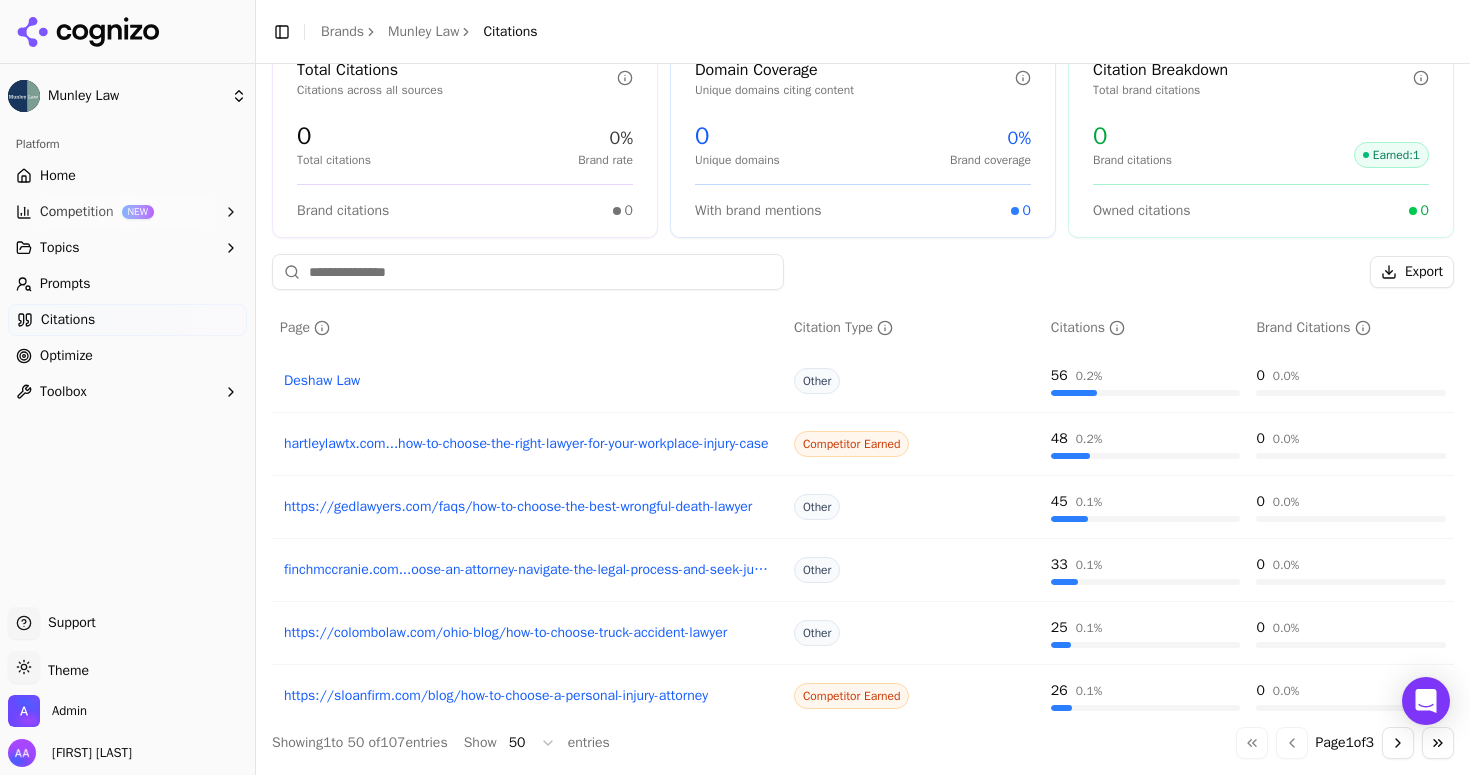scroll, scrollTop: 0, scrollLeft: 0, axis: both 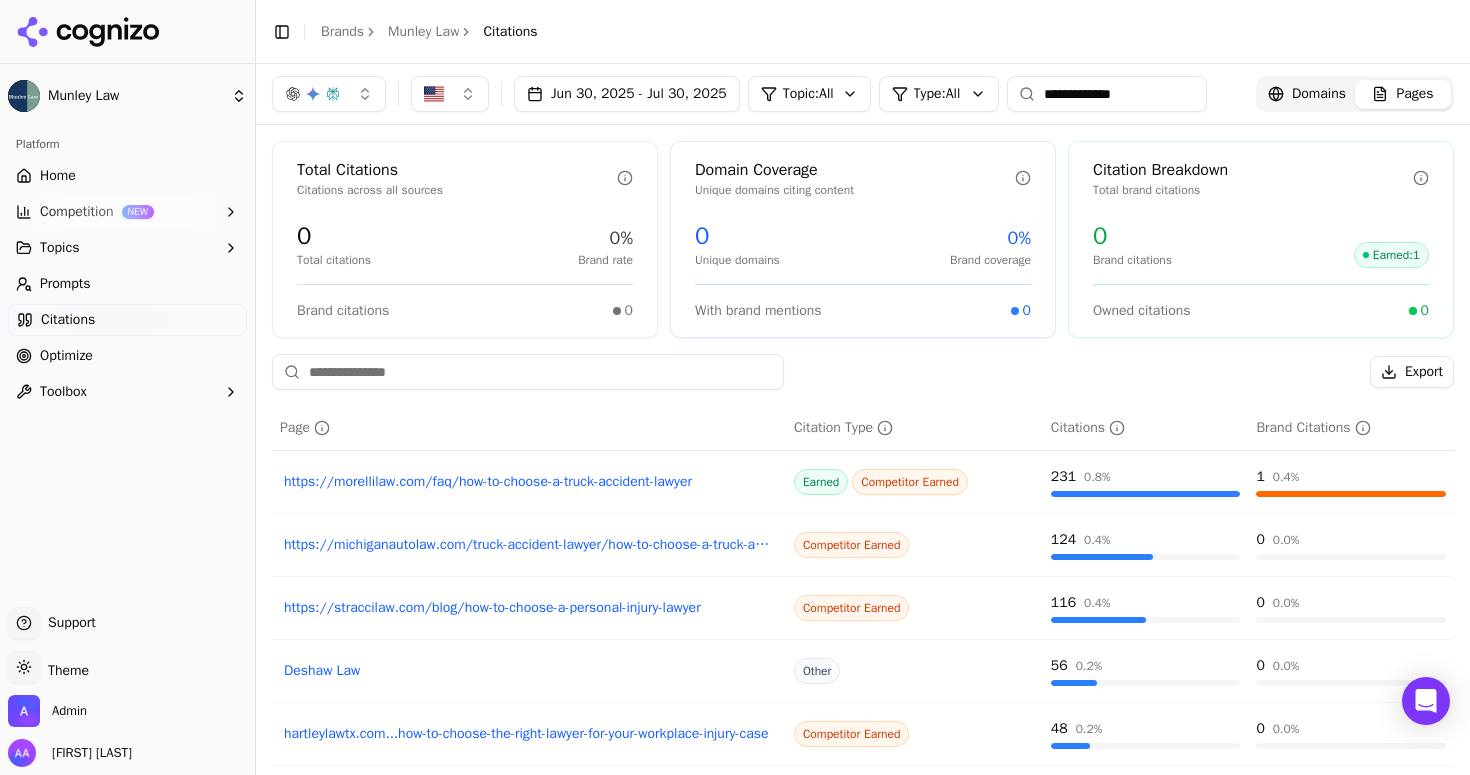 click on "**********" at bounding box center [735, 387] 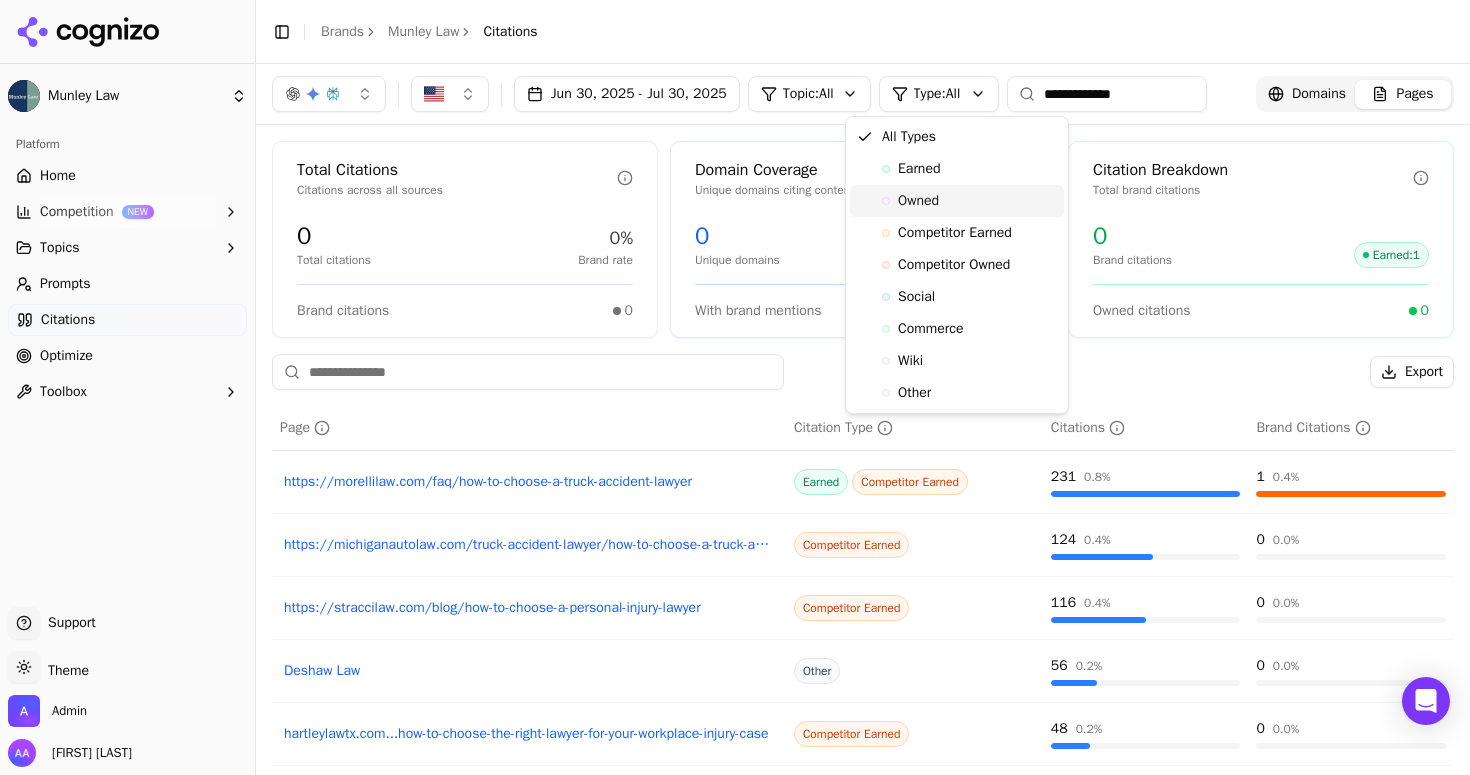 click on "Owned" at bounding box center [918, 201] 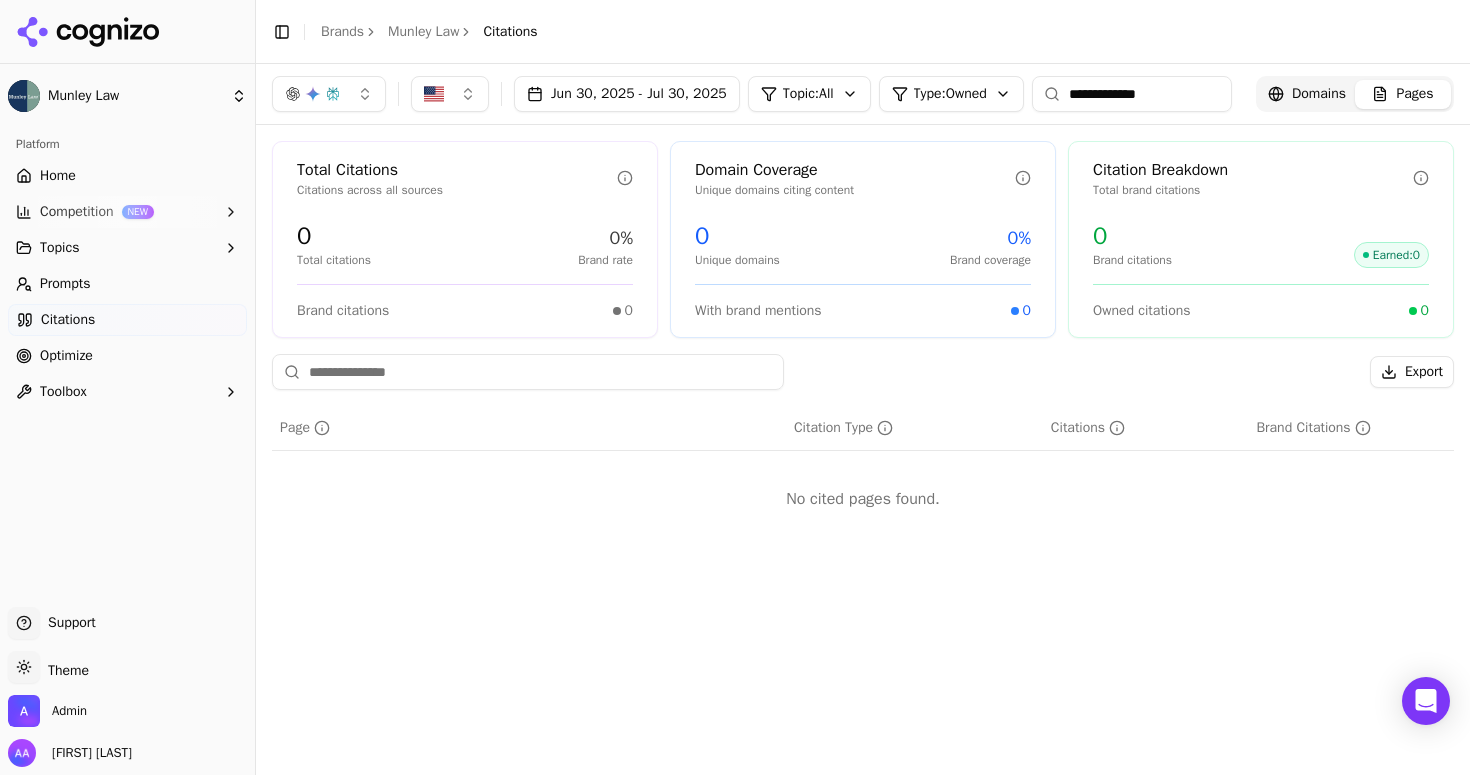 click on "**********" at bounding box center (1132, 94) 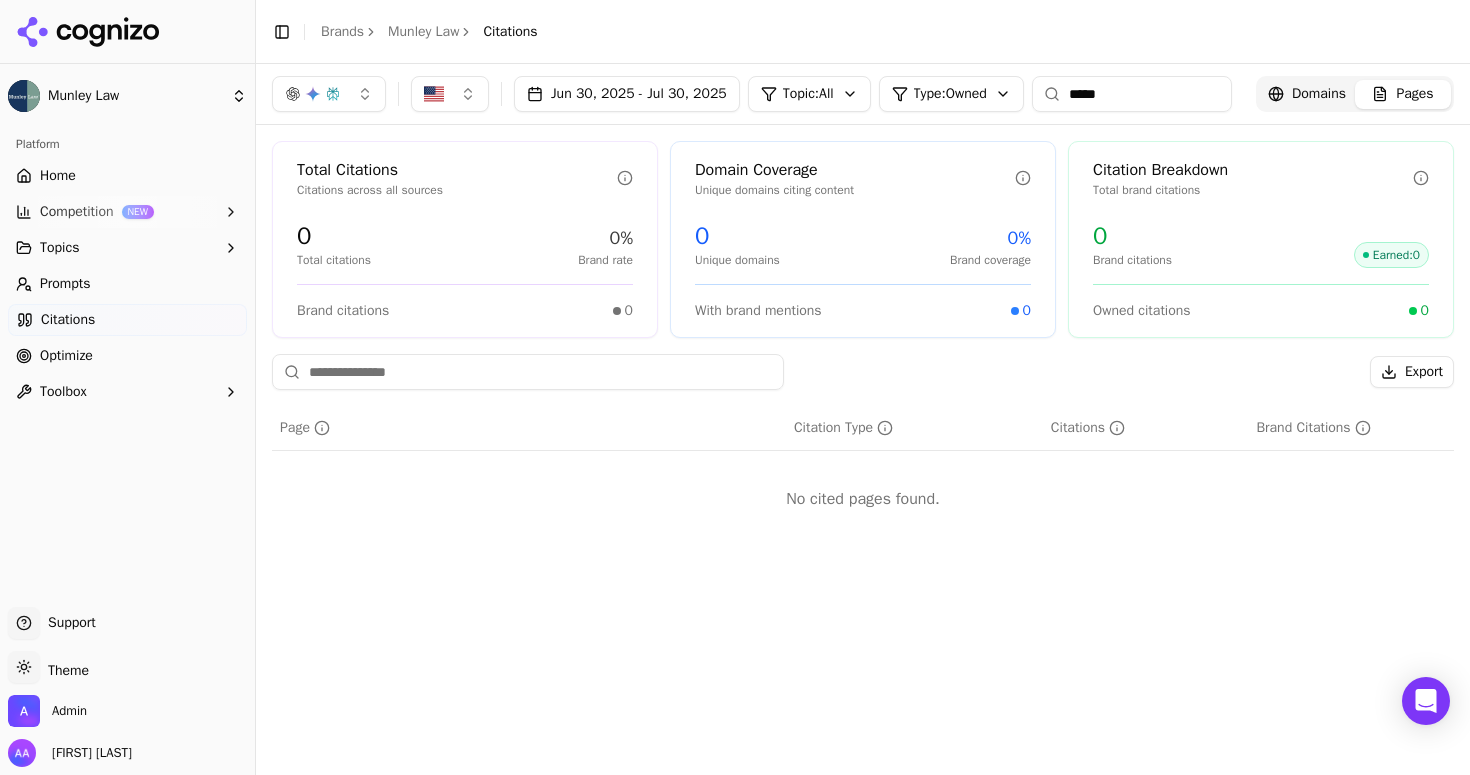 type on "*****" 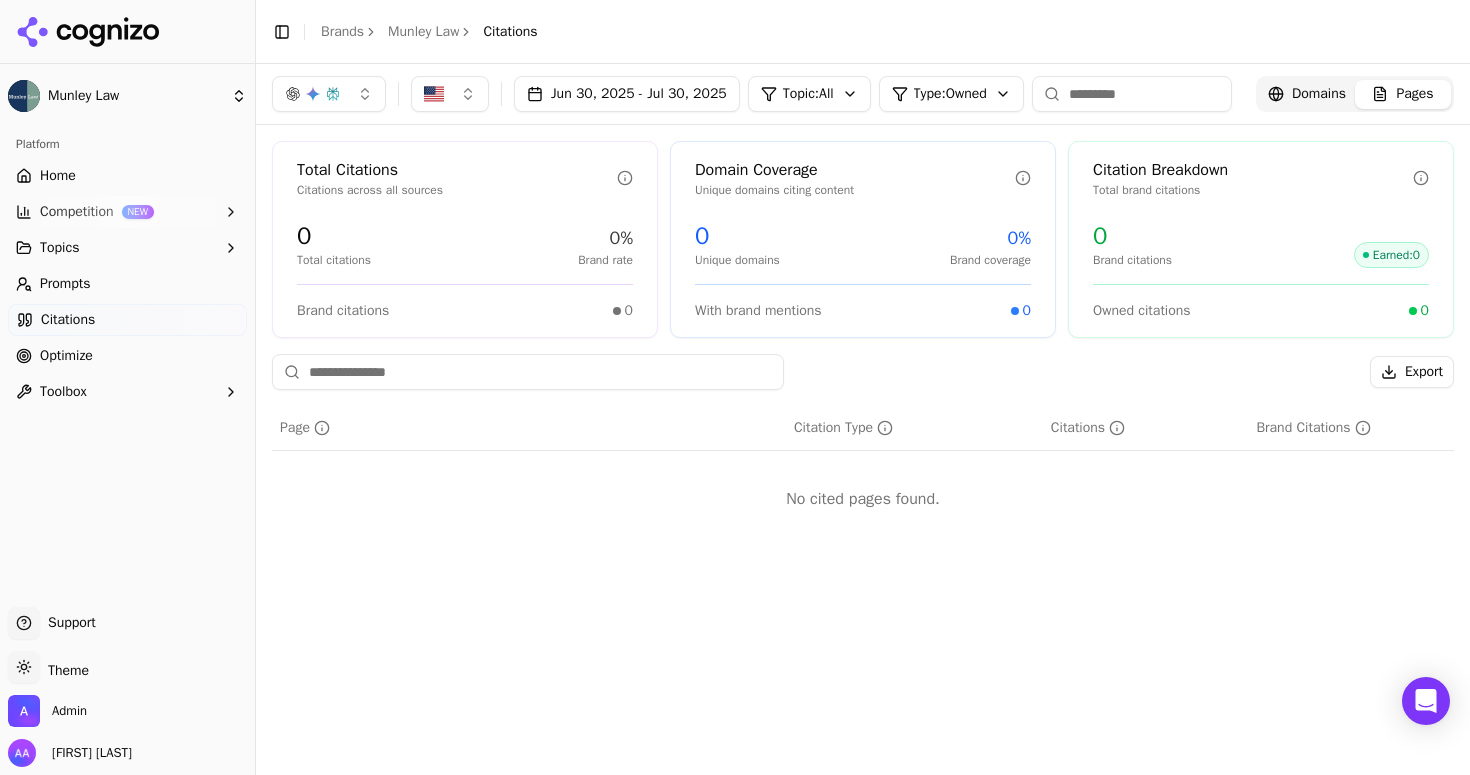 click on "Topic: All Type: Owned" at bounding box center [990, 94] 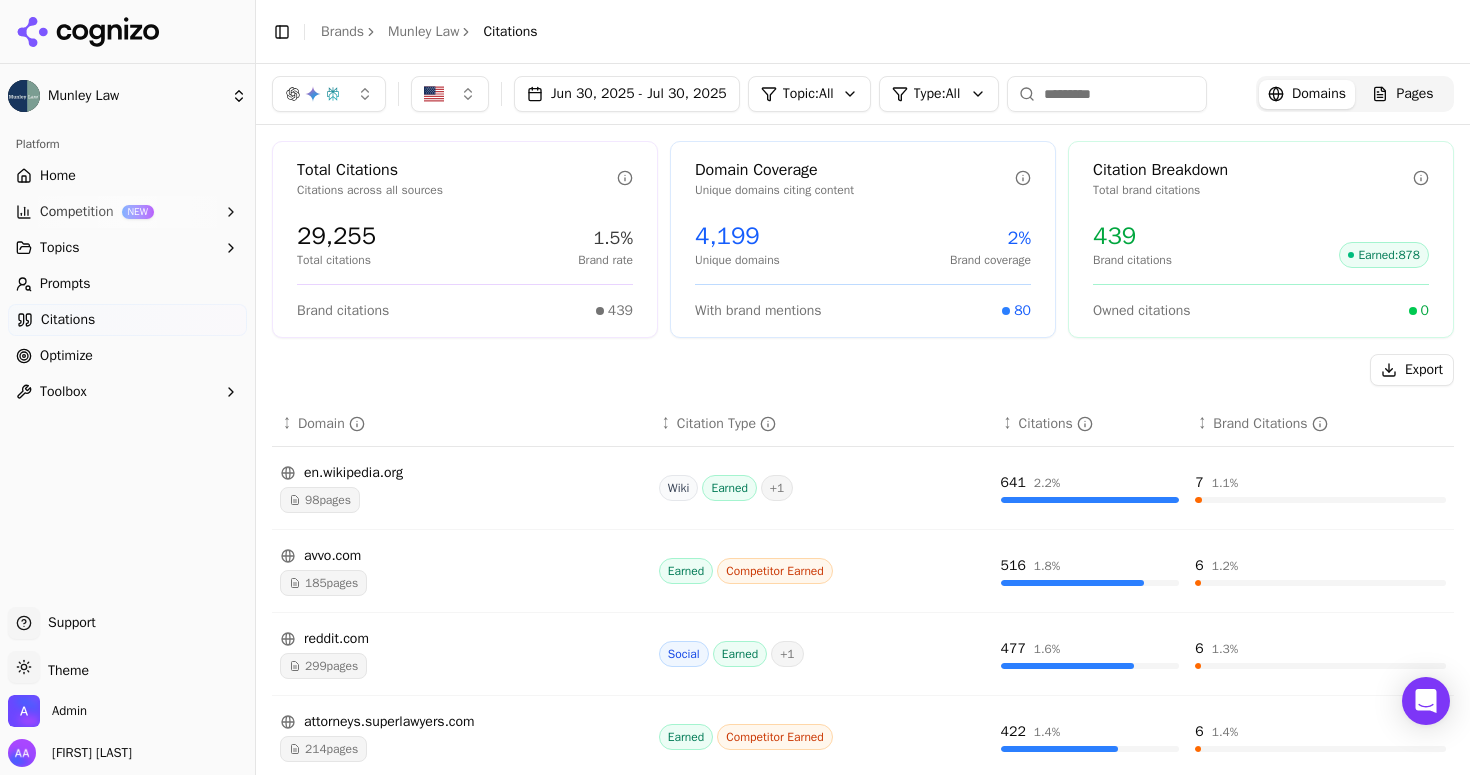 click on "Munley Law Platform Home Competition NEW Topics Prompts Citations Optimize Toolbox Support Support Toggle theme Theme Admin Alp Aysan Toggle Sidebar Brands Munley Law Citations Jun 30, 2025 - Jul 30, 2025 Topic: All Type: All Domains Pages Total Citations Citations across all sources 29,255 Total citations 1.5% Brand rate Brand citations 439 Domain Coverage Unique domains citing content 4,199 Unique domains 2% Brand coverage With brand mentions 80 Citation Breakdown Total brand citations 439 Brand citations Earned : 878 Owned citations 0 Export ↕ Domain ↕ Citation Type ↕ Citations ↕ Brand Citations en.wikipedia.org 98 pages Wiki Earned + 1 641 2.2 % 7 1.1 % avvo.com 185 pages Earned Competitor Earned 516 1.8 % 6 1.2 % reddit.com 299 pages Social Earned + 1 477 1.6 % 6 1.3 % attorneys.superlawyers.com 214 pages Earned Competitor Earned 422 1.4 % 6 1.4 % alllaw.com 5 pages Earned Competitor Earned 346 1.2 % 1 0.3 % munley.com 47 pages Earned Competitor Earned 315 1.1 % 255 81.0" at bounding box center [735, 387] 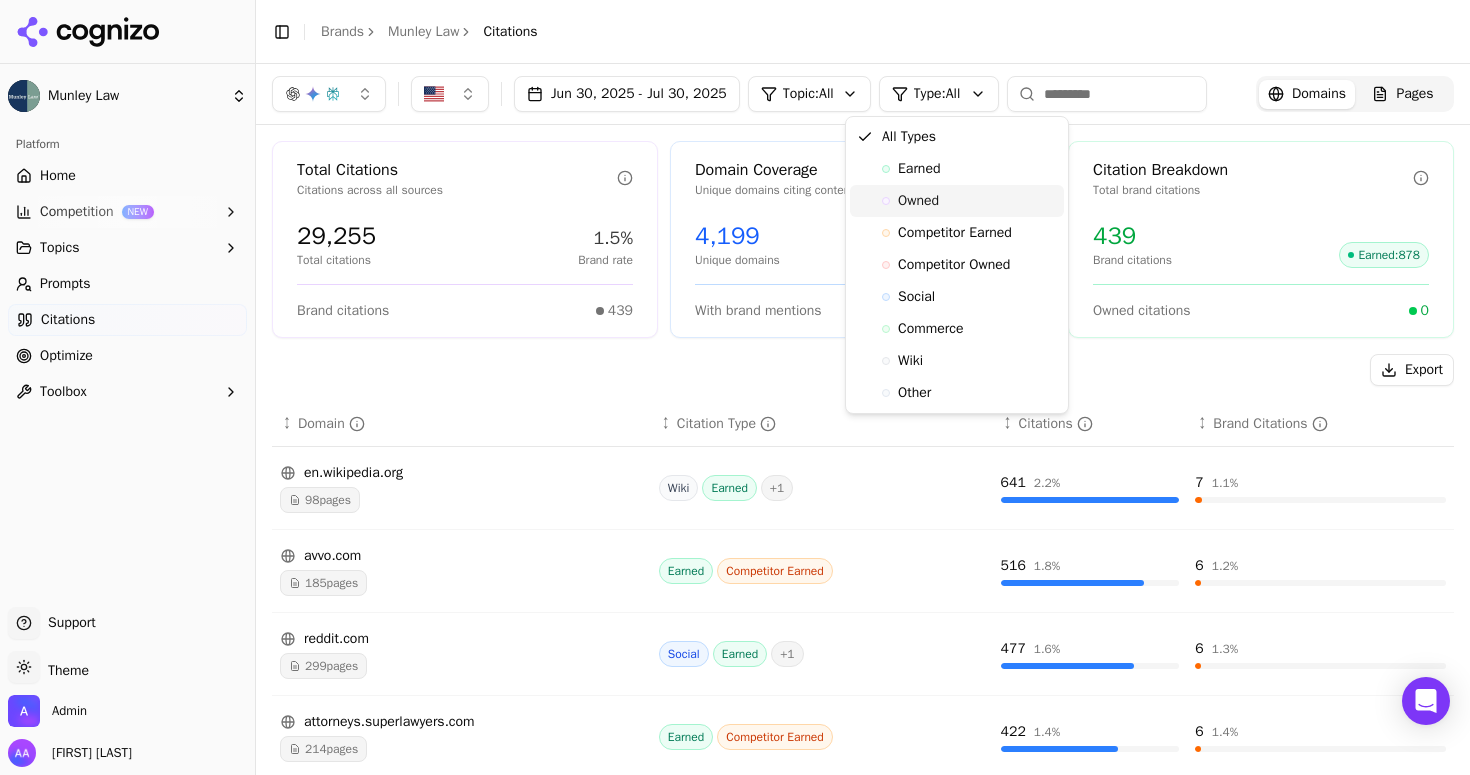 click on "Owned" at bounding box center (957, 201) 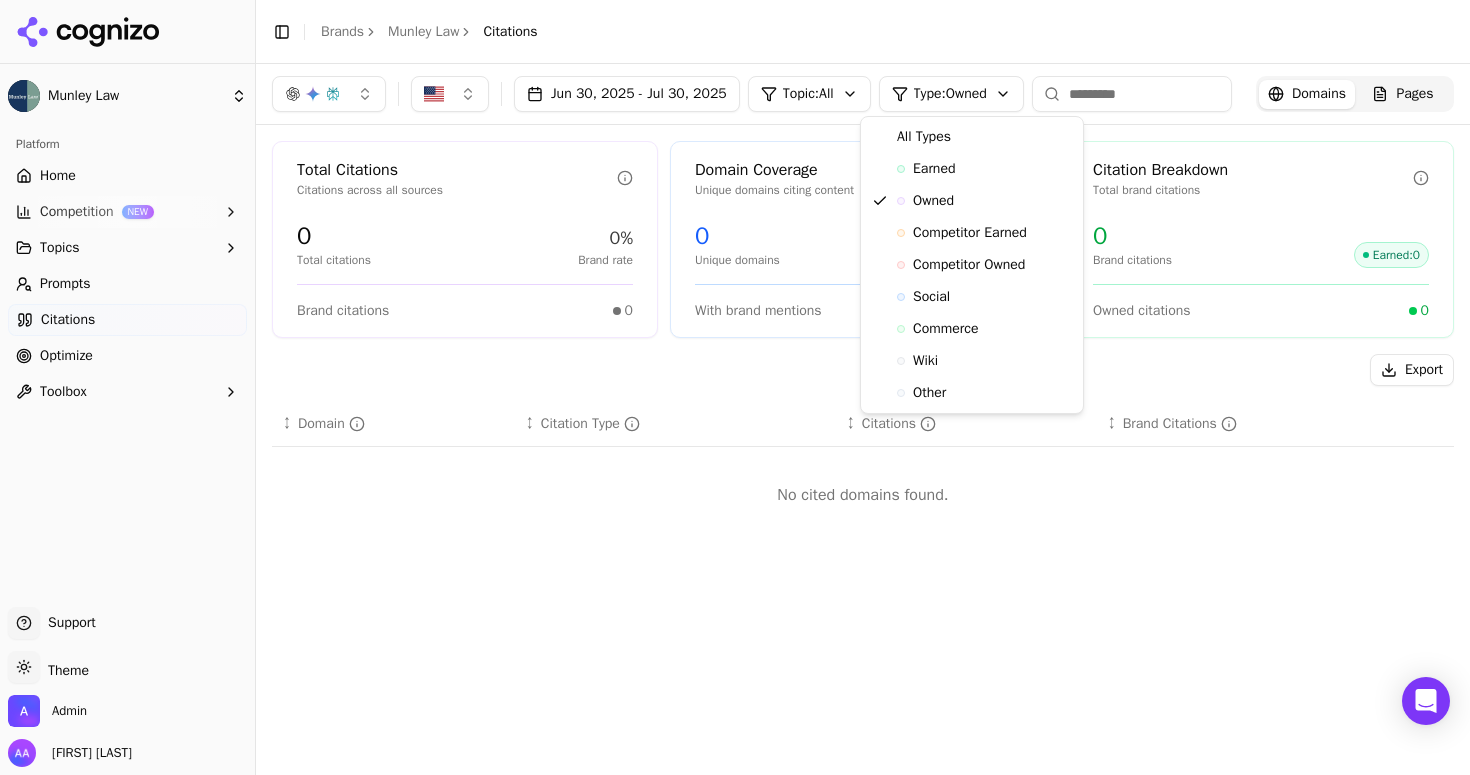 click on "Munley Law Platform Home Competition NEW Topics Prompts Citations Optimize Toolbox Support Support Toggle theme Theme Admin Alp Aysan Toggle Sidebar Brands Munley Law Citations [DATE] - [DATE] Topic: All Type: Owned Domains Pages Total Citations Citations across all sources 0 Total citations 0% Brand rate Brand citations 0 Domain Coverage Unique domains citing content 0 Unique domains 0% Brand coverage With brand mentions 0 Citation Breakdown Total brand citations 0 Brand citations Earned : 0 Owned citations 0 Export ↕ Domain ↕ Citation Type ↕ Citations ↕ Brand Citations No cited domains found.
3 All Types Earned Owned Competitor Earned Competitor Owned Social Commerce Wiki Other" at bounding box center (735, 387) 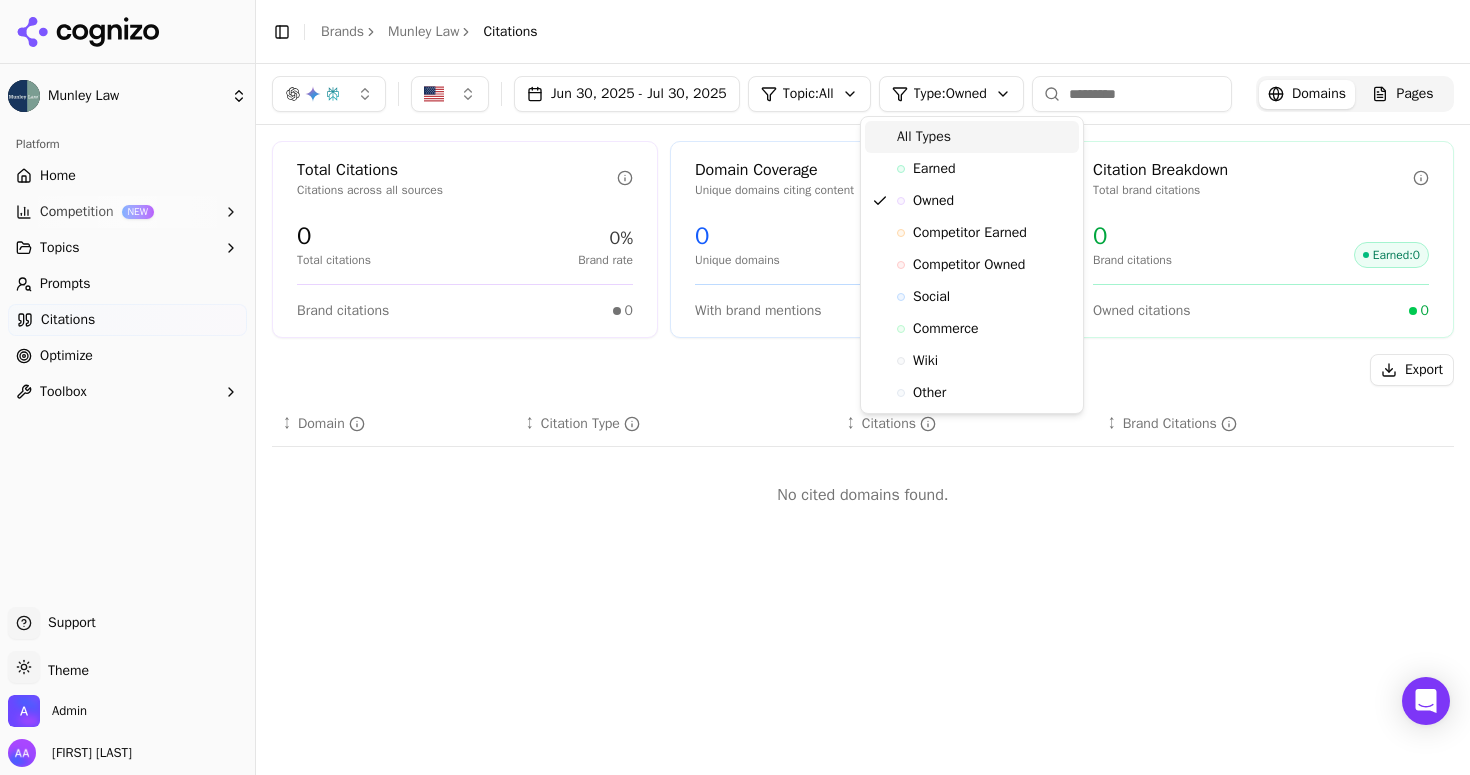 click on "All Types" at bounding box center (972, 137) 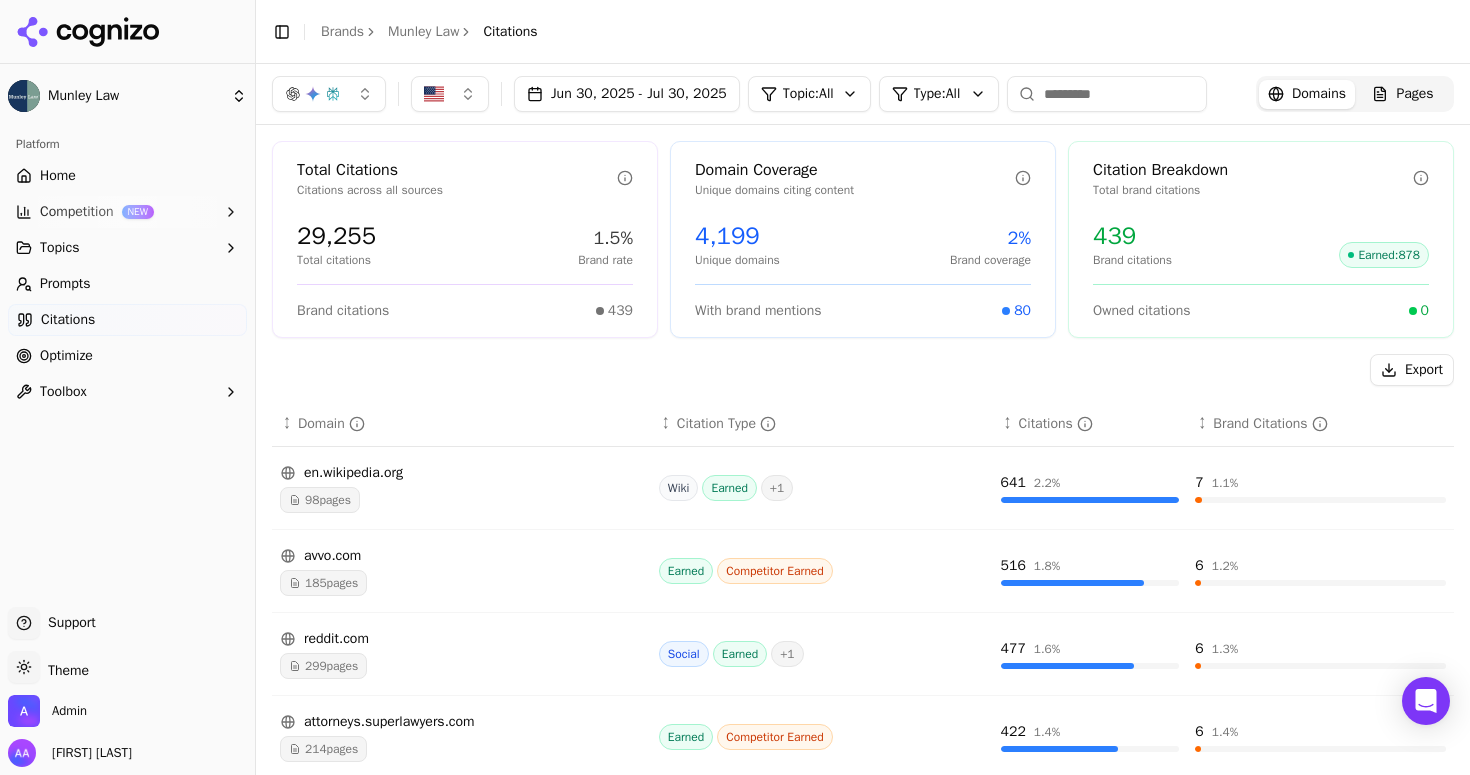 click at bounding box center (1107, 94) 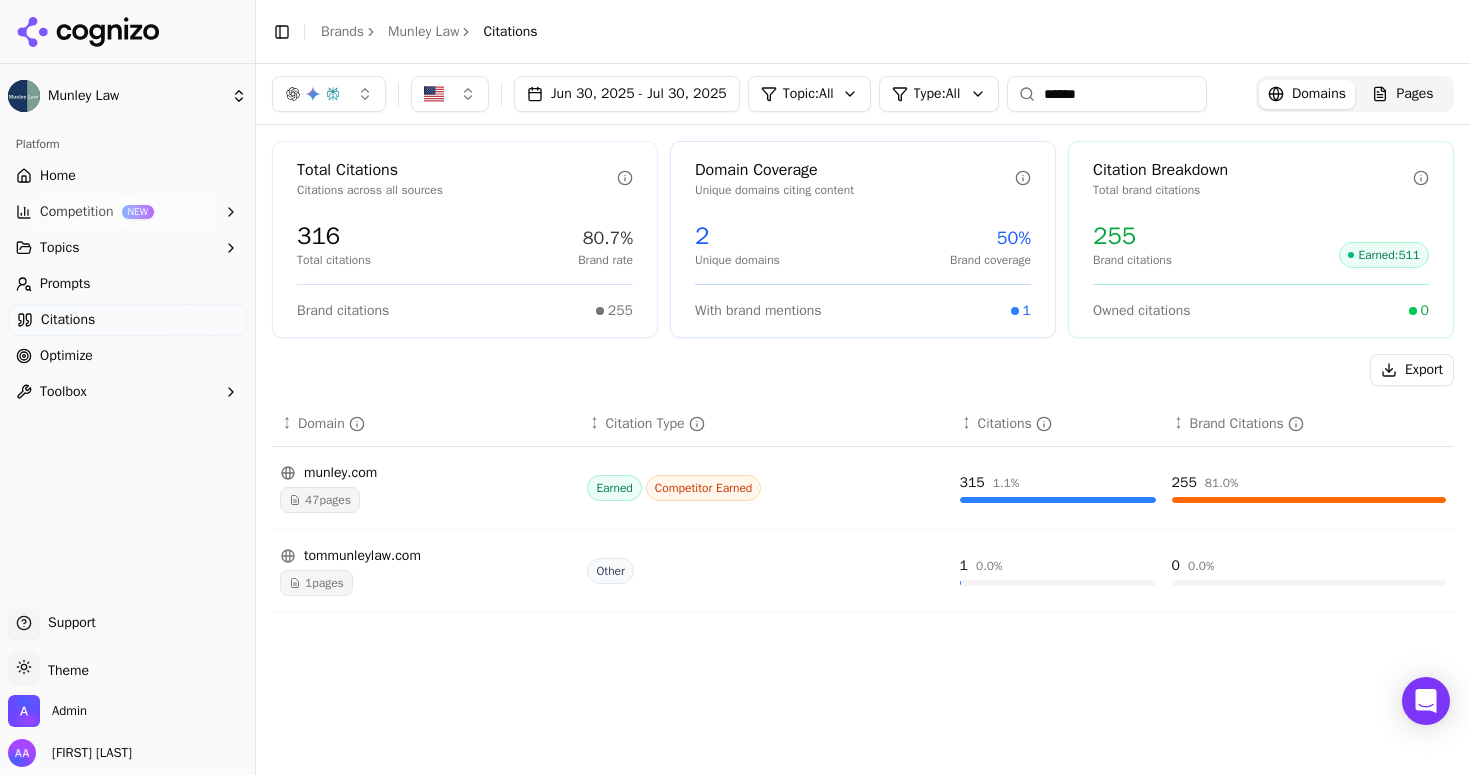 type on "******" 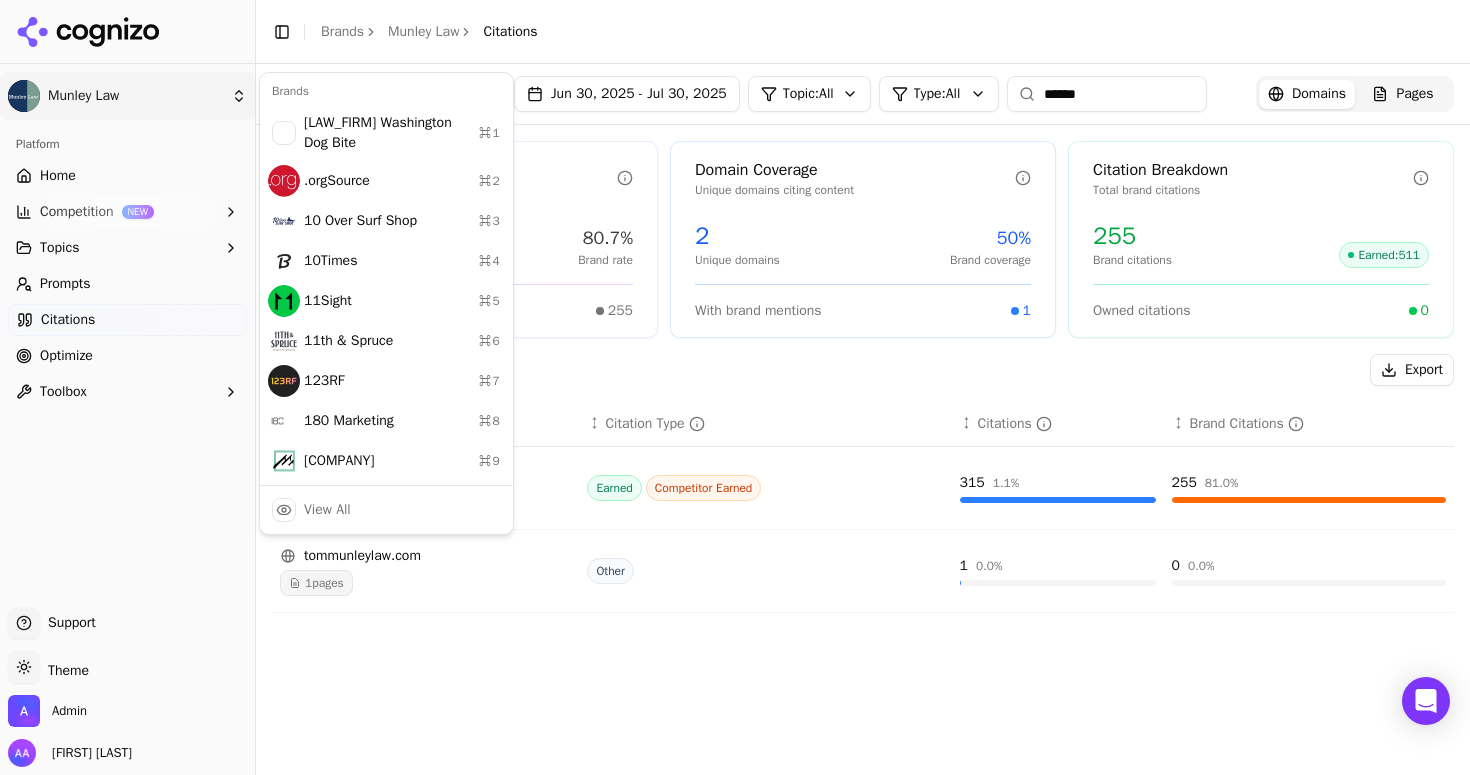 click on "Munley Law Platform Home Competition NEW Topics Prompts Citations Optimize Toolbox Support Support Toggle theme Theme Admin Alp Aysan Toggle Sidebar Brands Munley Law Citations Jun 30, 2025 - Jul 30, 2025 Topic: All Type: All ****** Domains Pages Total Citations Citations across all sources 316 Total citations 80.7% Brand rate Brand citations 255 Domain Coverage Unique domains citing content 2 Unique domains 50% Brand coverage With brand mentions 1 Citation Breakdown Total brand citations 255 Brand citations Earned : 511 Owned citations 0 Export ↕ Domain ↕ Citation Type ↕ Citations ↕ Brand Citations munley.com 47 pages Earned Competitor Earned 315 1.1 % 255 81.0 % tommunleylaw.com 1 pages Other 1 0.0 % 0 0.0 %
3 Brands Colburn Law Washington Dog Bite ⌘ 1 .orgSource ⌘ 2 10 Over Surf Shop ⌘ 3 10Times ⌘ 4 11Sight ⌘ 5 11th & Spruce ⌘ 6 123RF ⌘ 7 180 Marketing ⌘ 8 19th Avenue Dental ⌘ 9 View All" at bounding box center [735, 387] 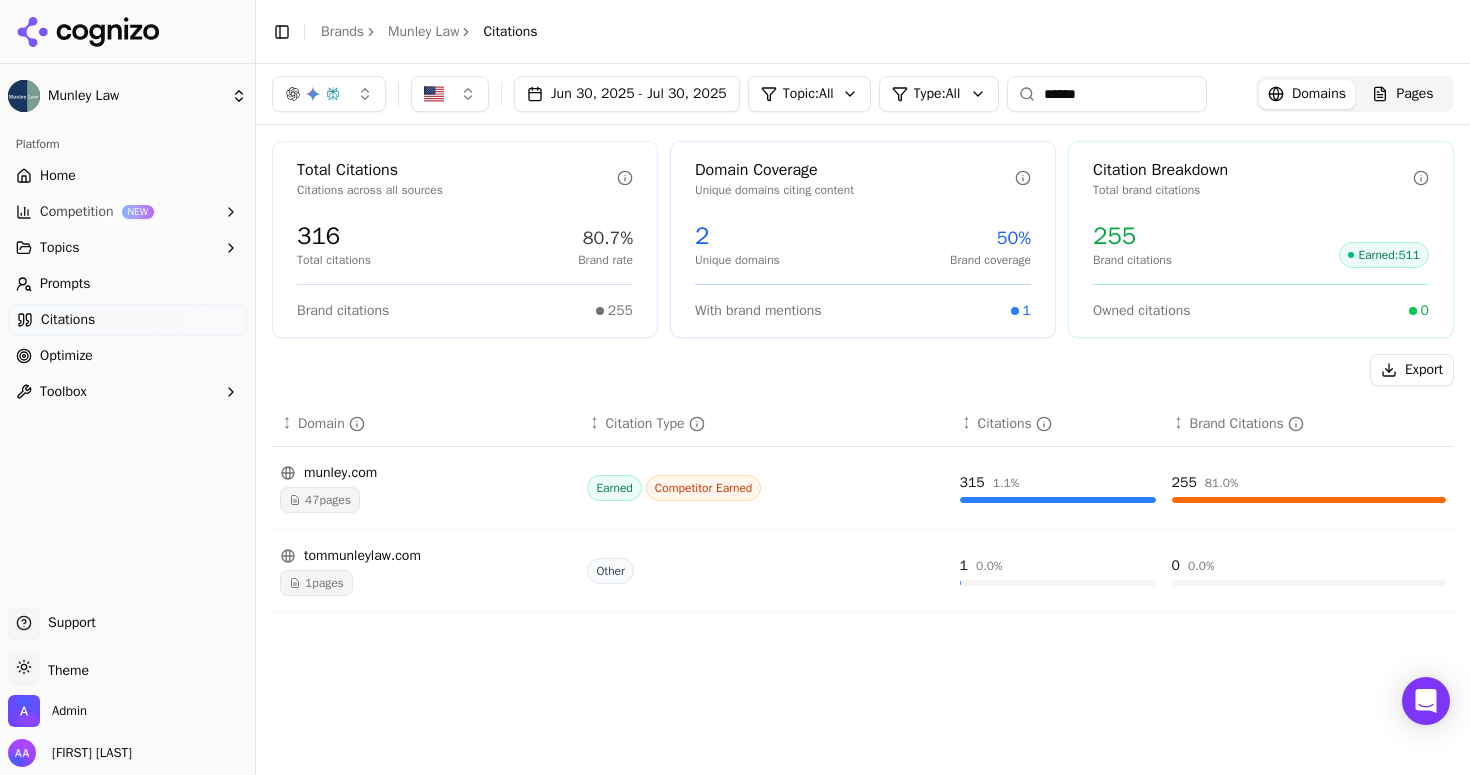 click 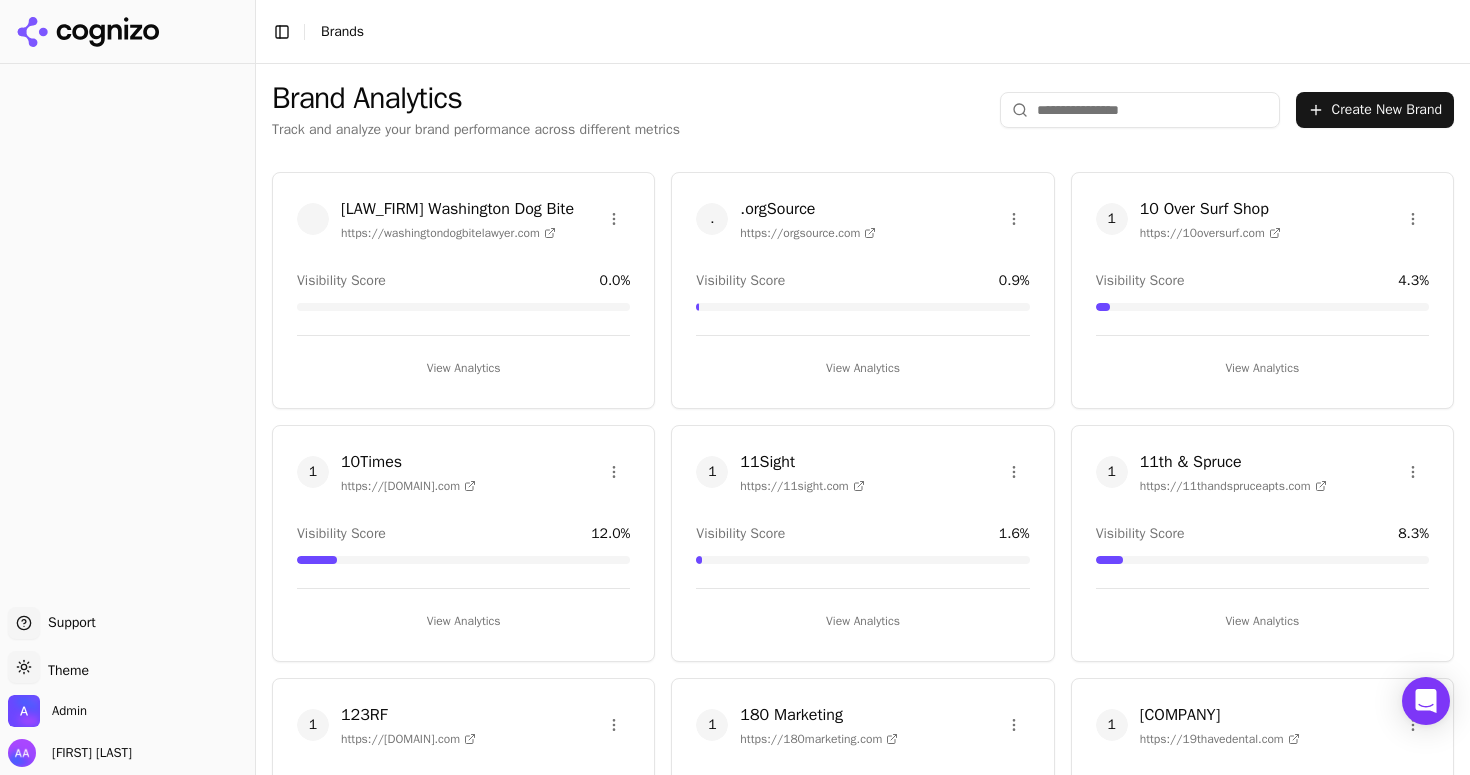 click at bounding box center [1140, 110] 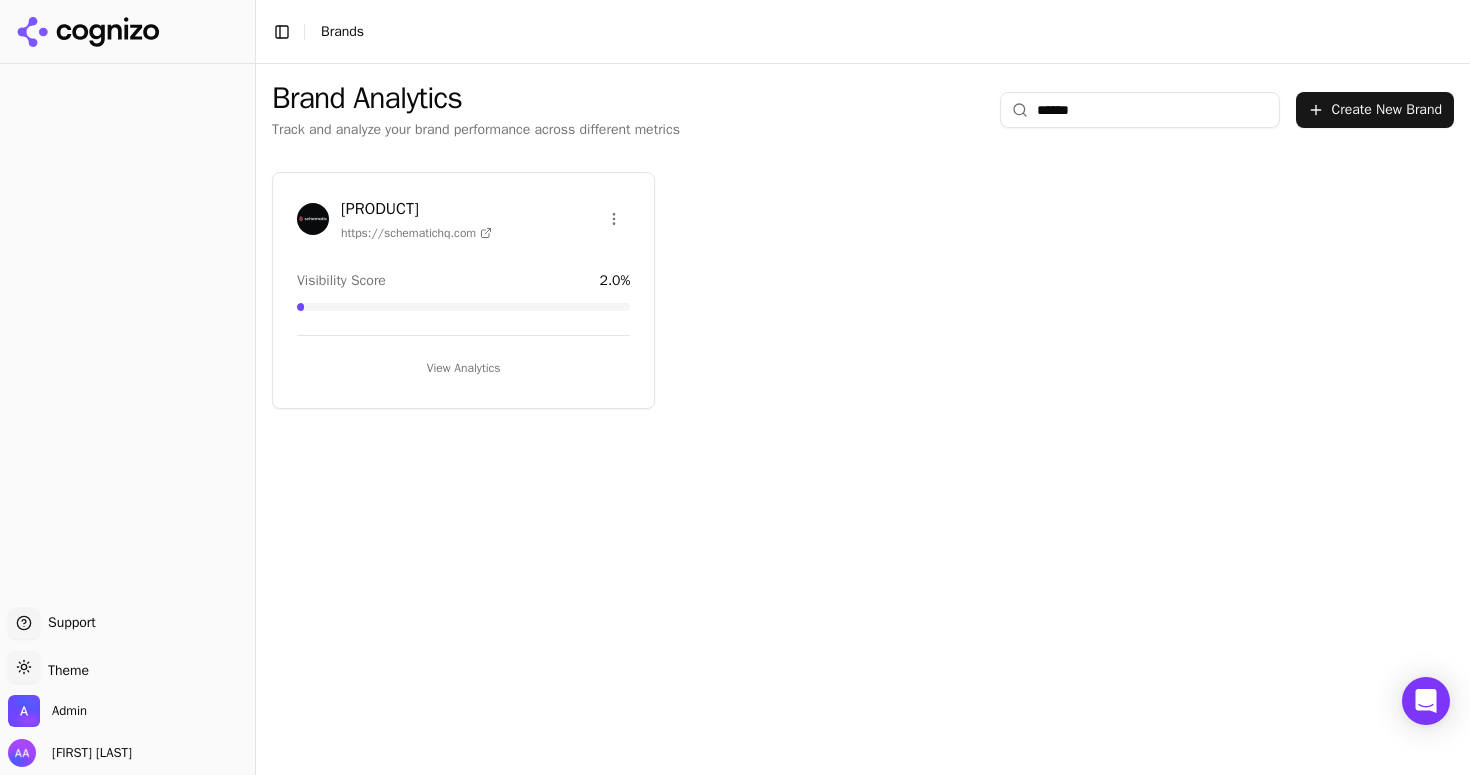 type on "******" 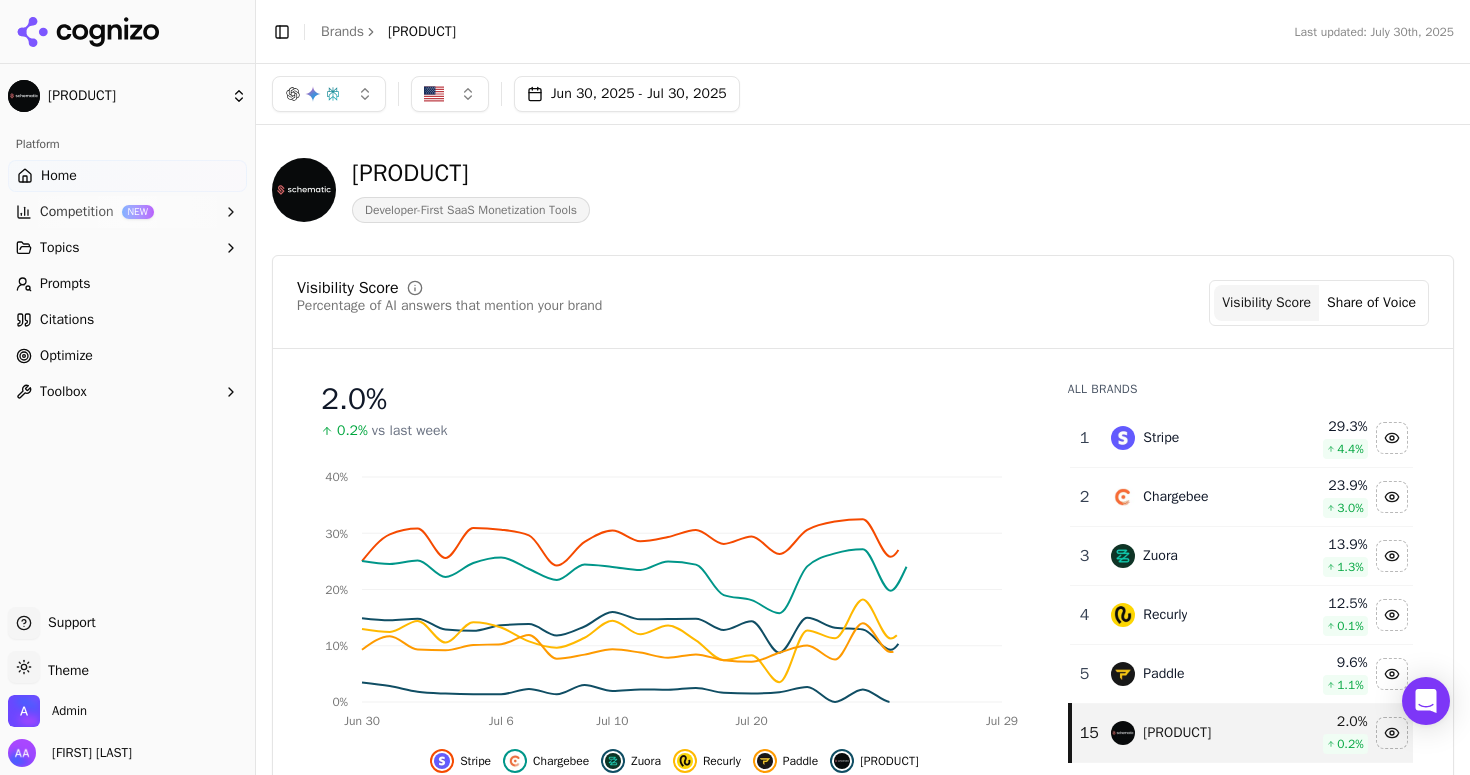 click on "Jun 30, 2025 - Jul 30, 2025" at bounding box center (627, 94) 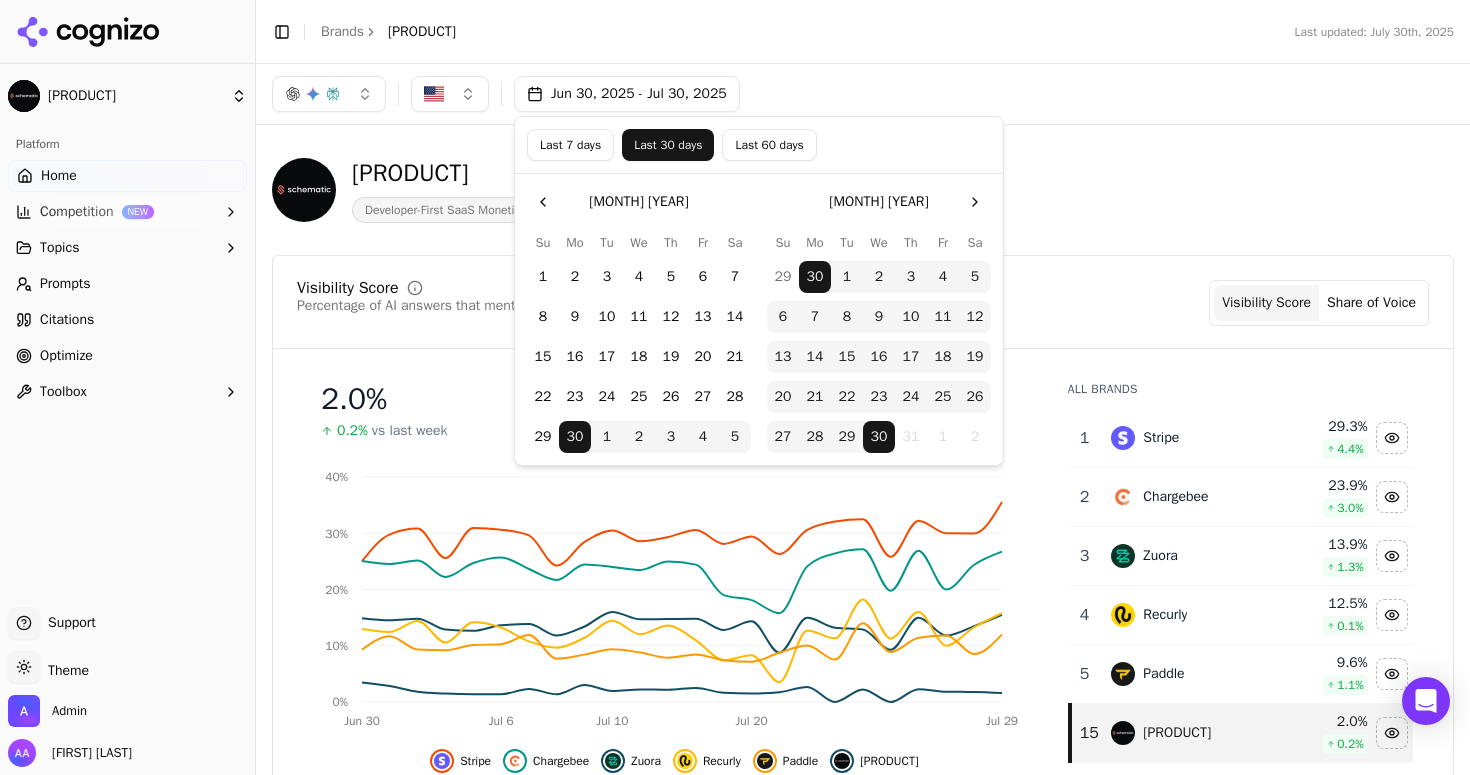 click on "Last 60 days" at bounding box center (769, 145) 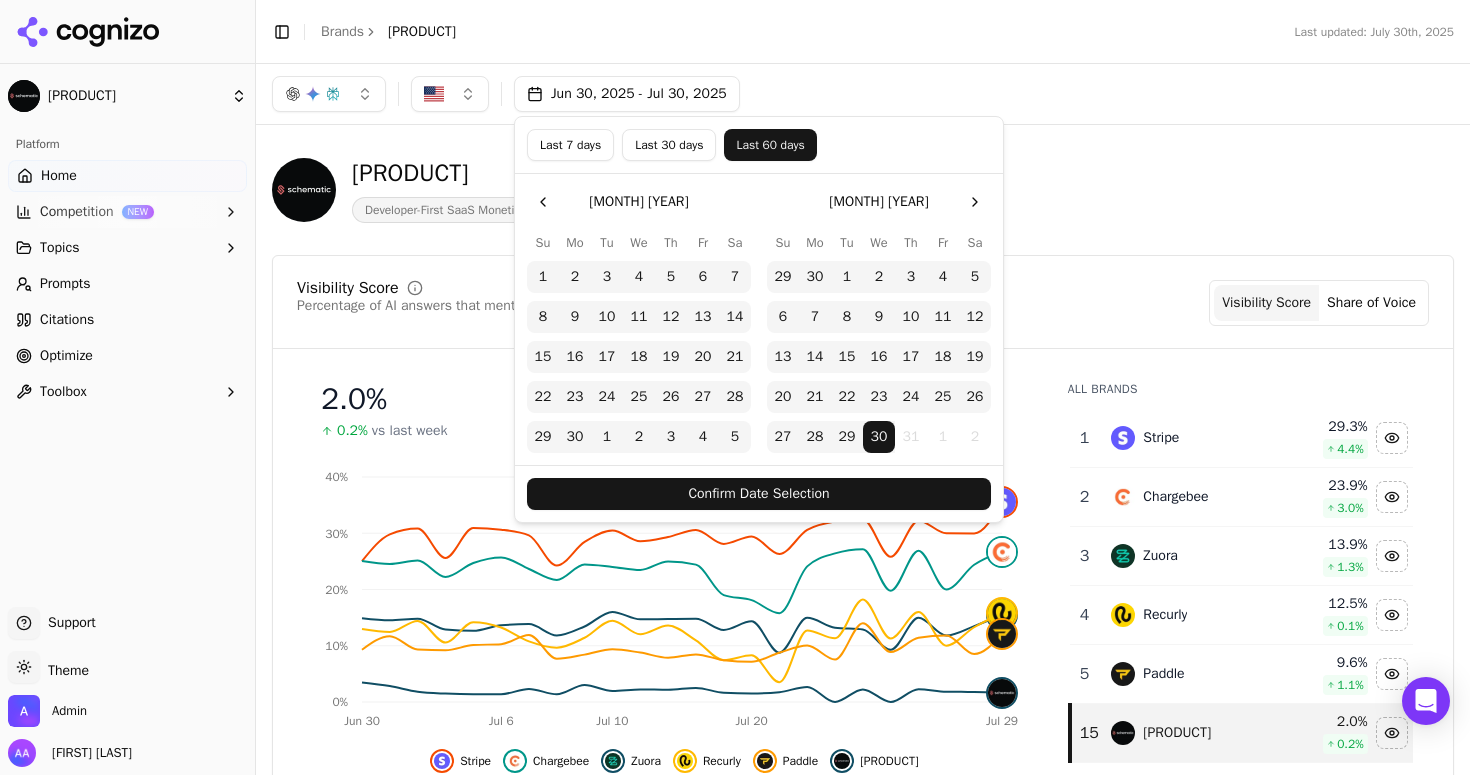 click on "Confirm Date Selection" at bounding box center [759, 494] 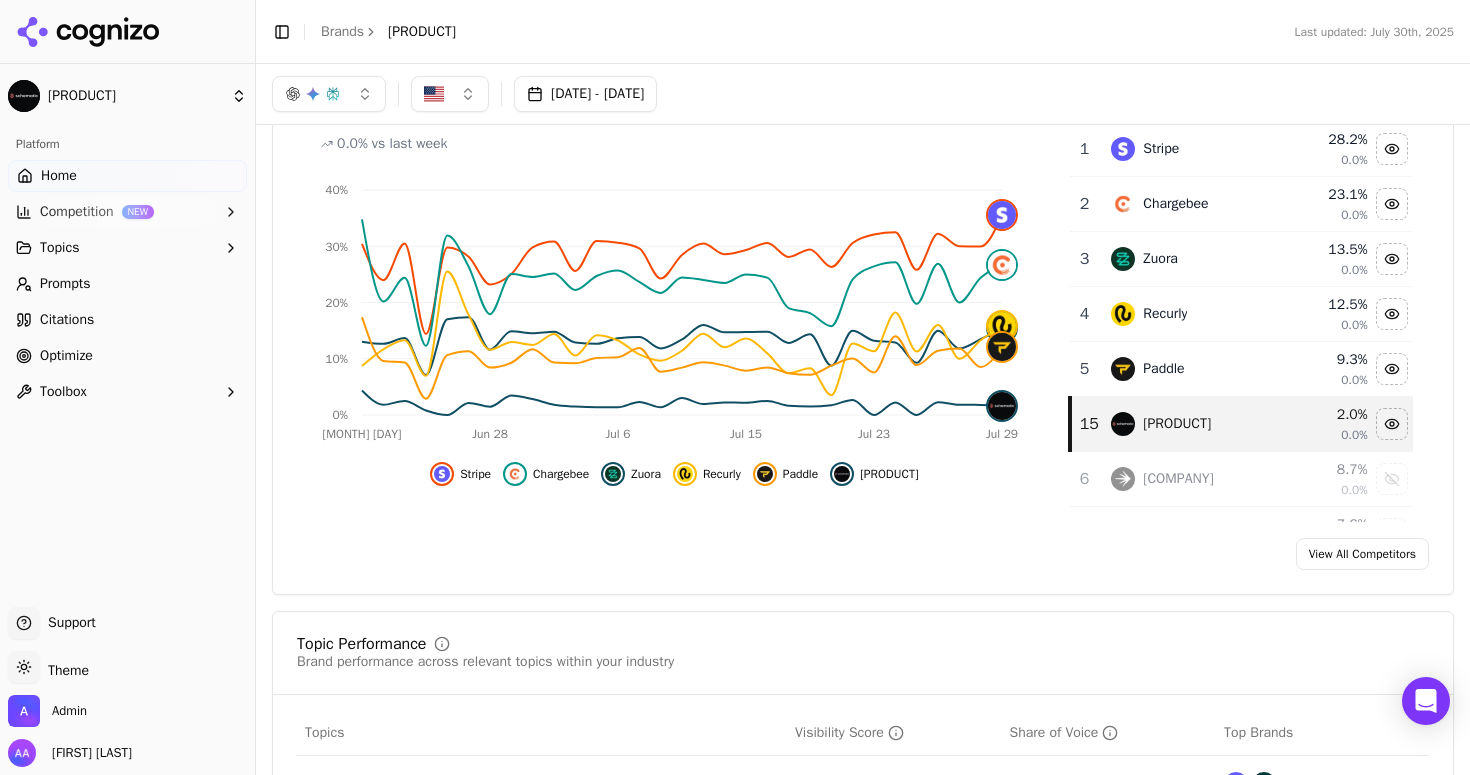 scroll, scrollTop: 141, scrollLeft: 0, axis: vertical 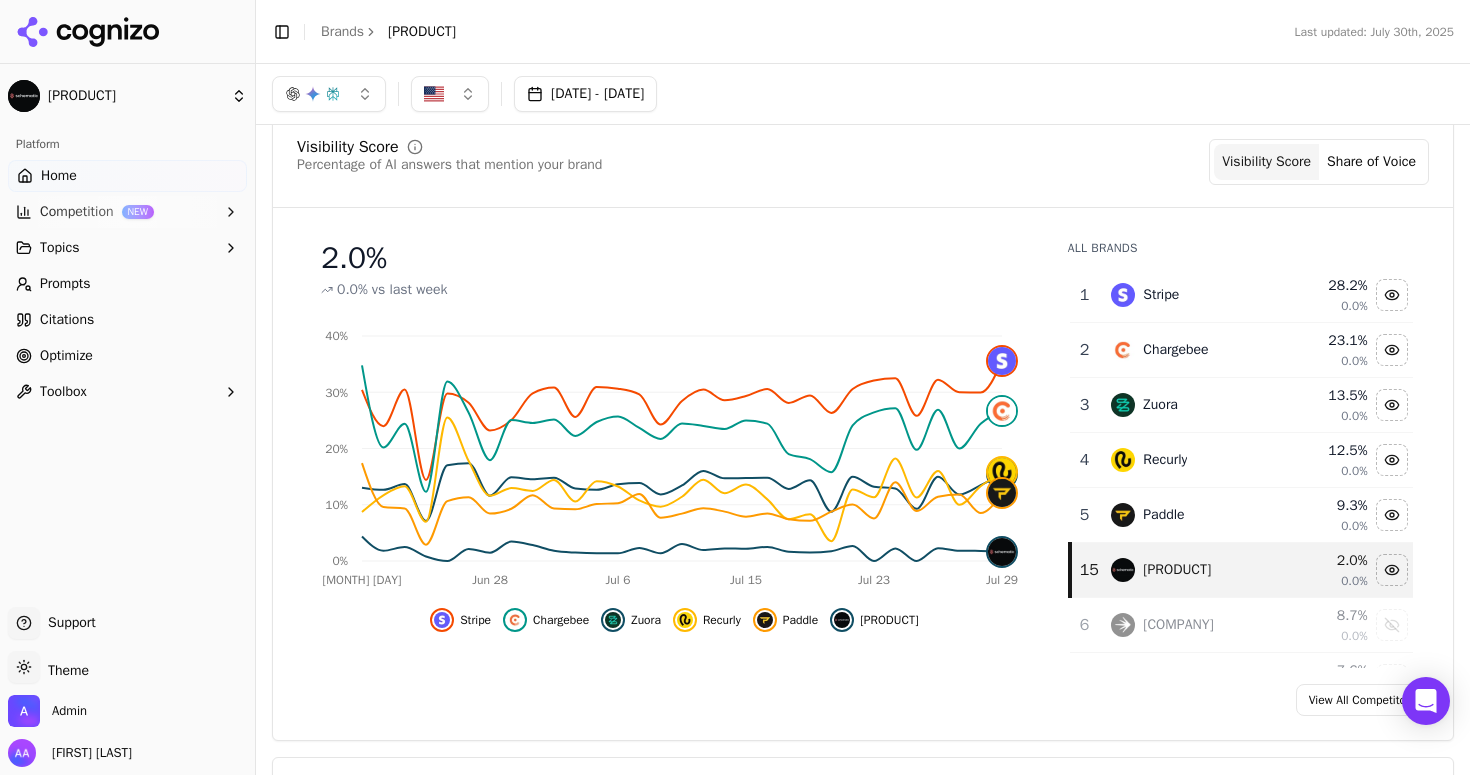 click on "May 31, 2025 - Jul 30, 2025" at bounding box center [585, 94] 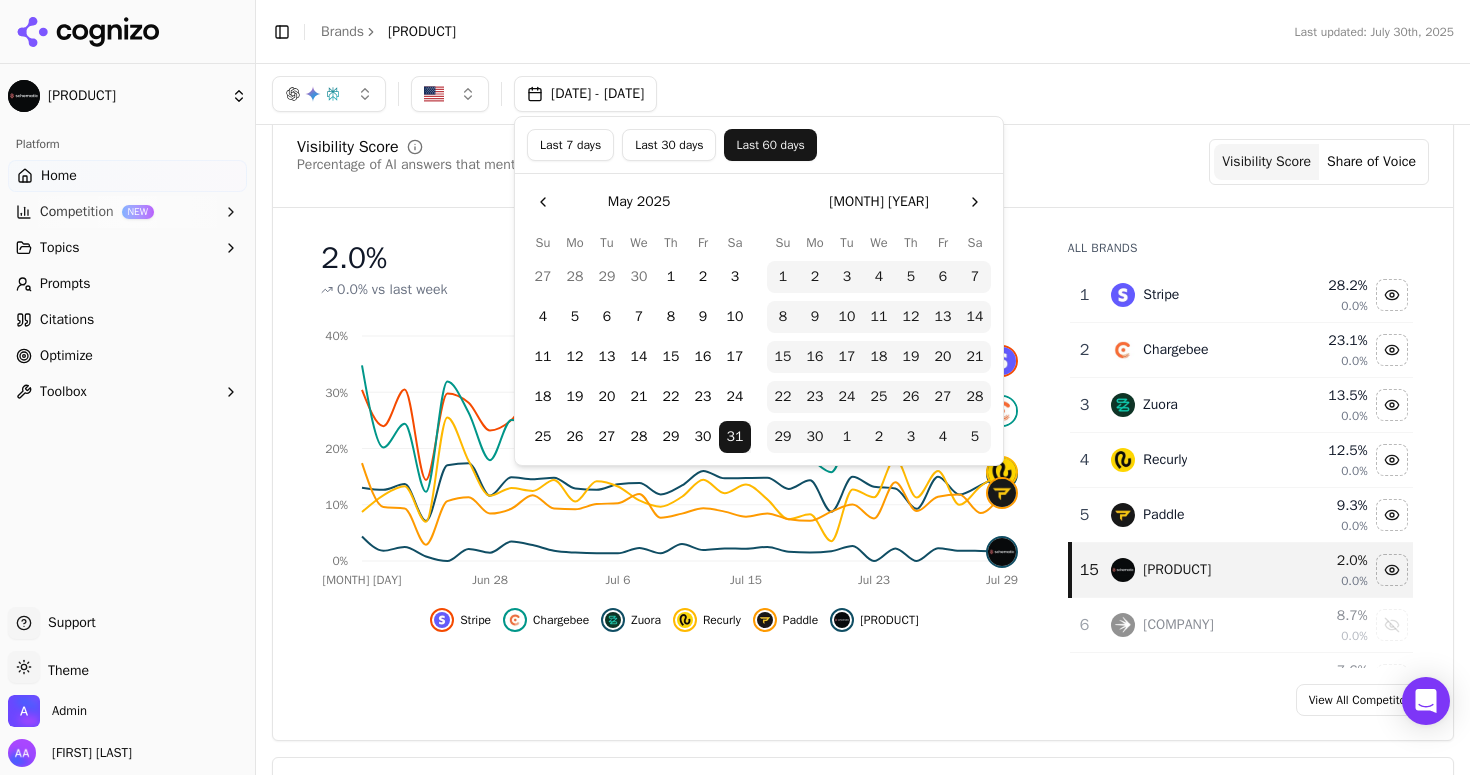 click on "Last 30 days" at bounding box center [669, 145] 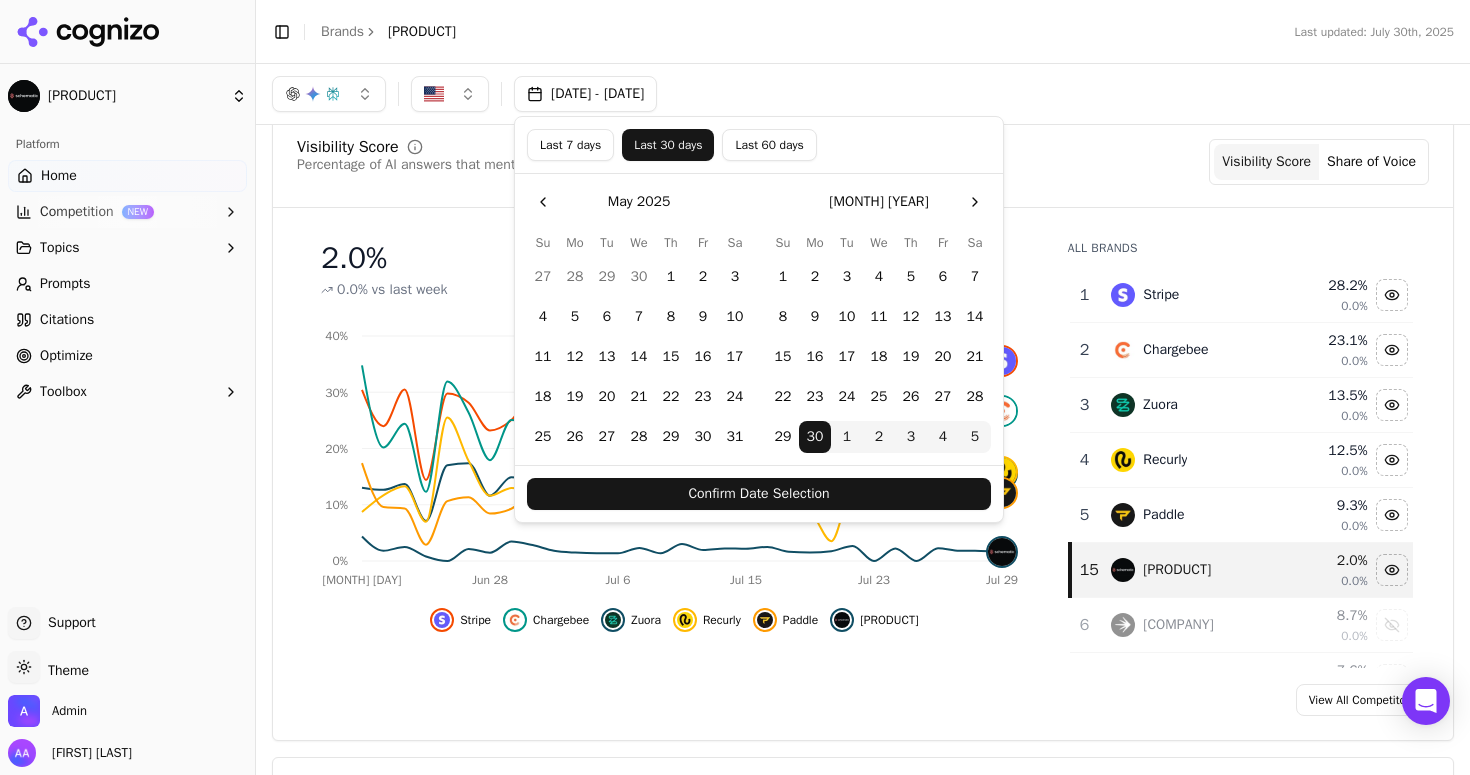click on "Confirm Date Selection" at bounding box center [759, 494] 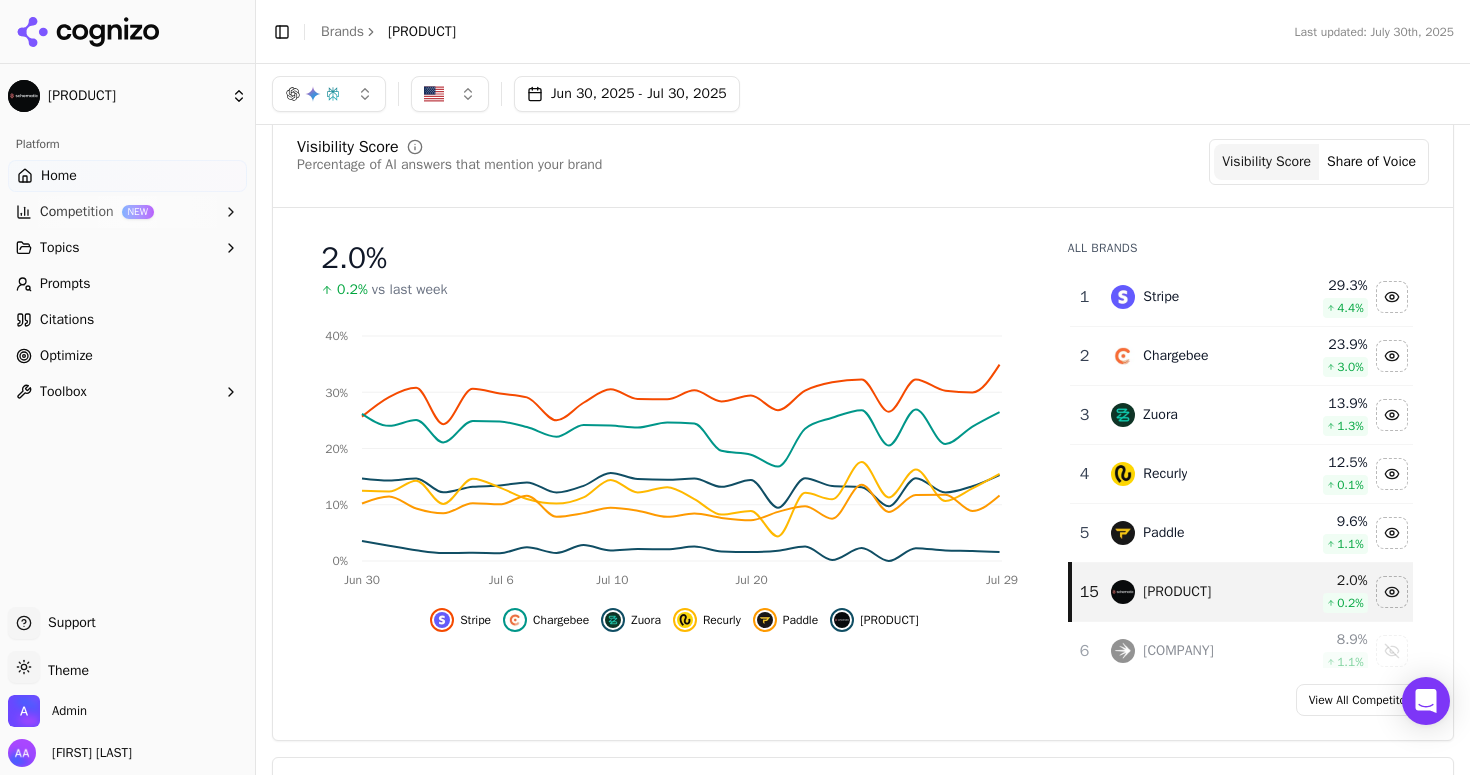 click on "Visibility Score Percentage of AI answers that mention your brand Visibility Score Share of Voice" at bounding box center [863, 162] 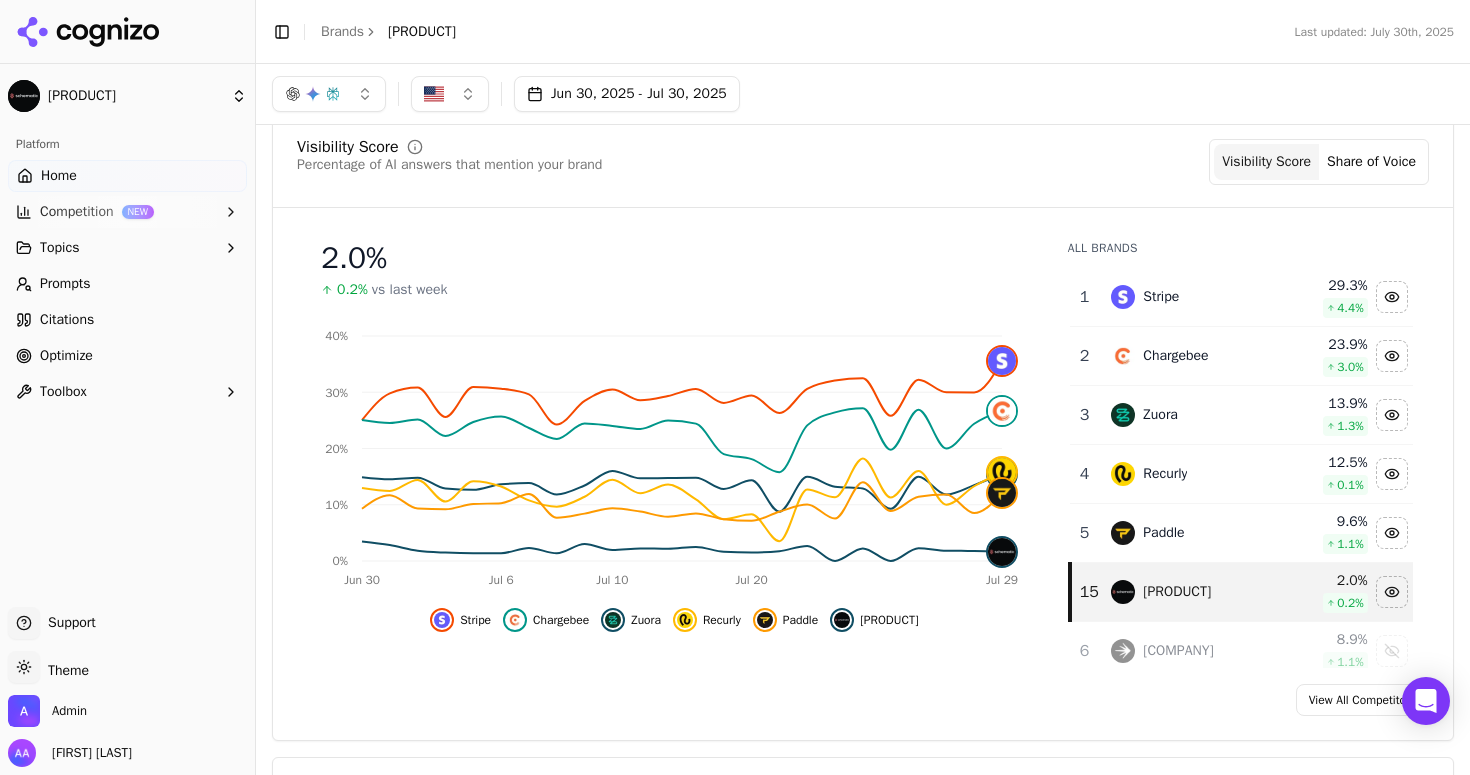 click on "Home Competition NEW Topics Prompts Citations Optimize Toolbox" at bounding box center [127, 284] 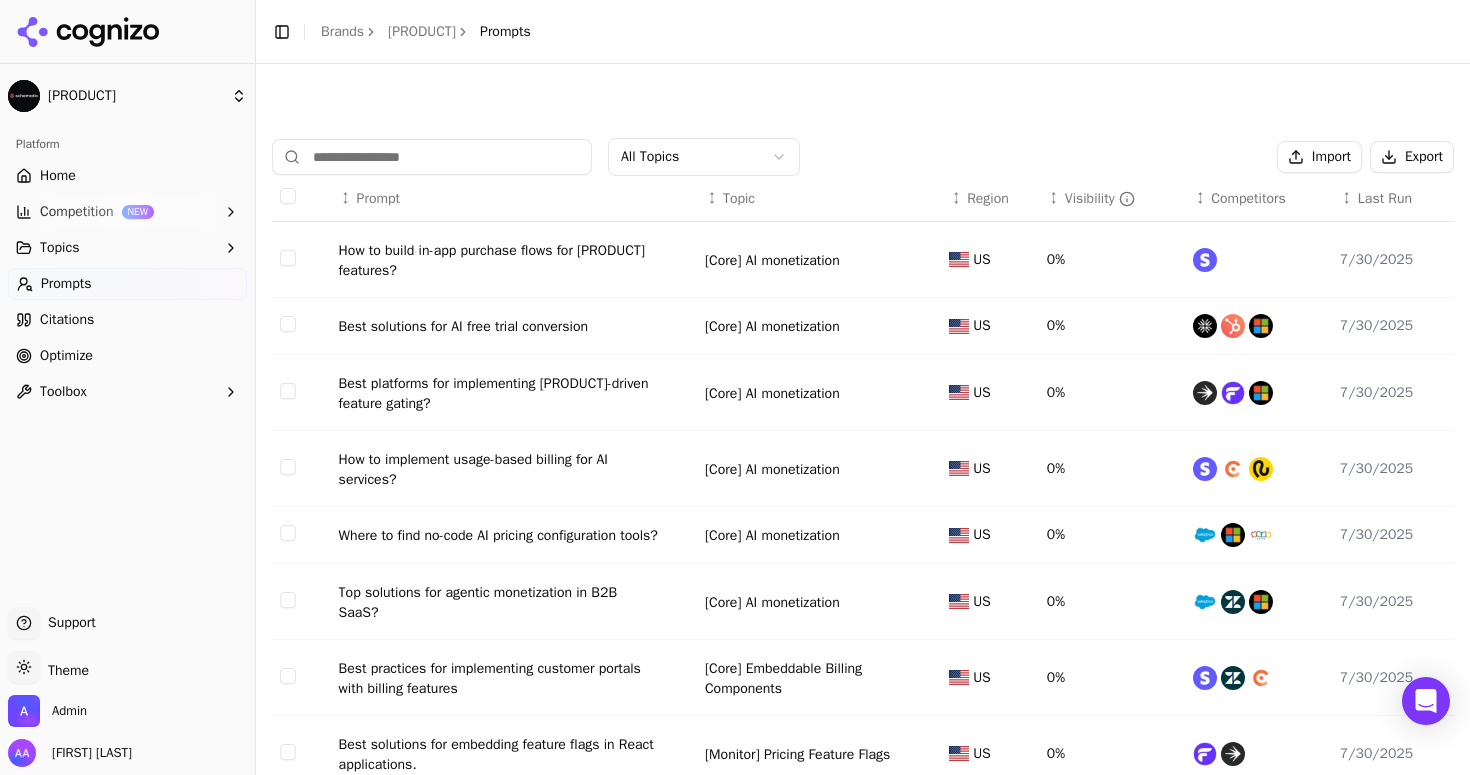 scroll, scrollTop: 0, scrollLeft: 0, axis: both 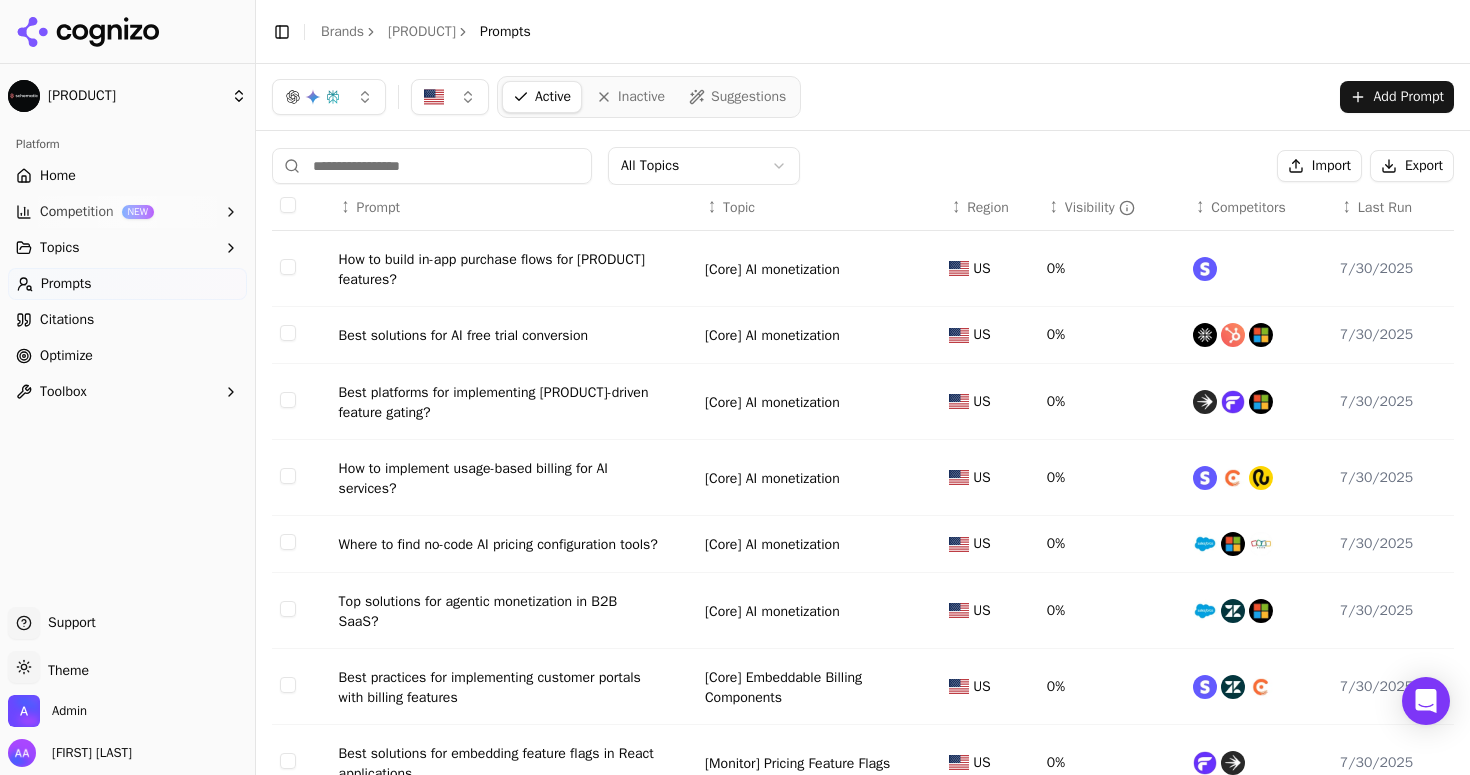 click on "Topics" at bounding box center [59, 248] 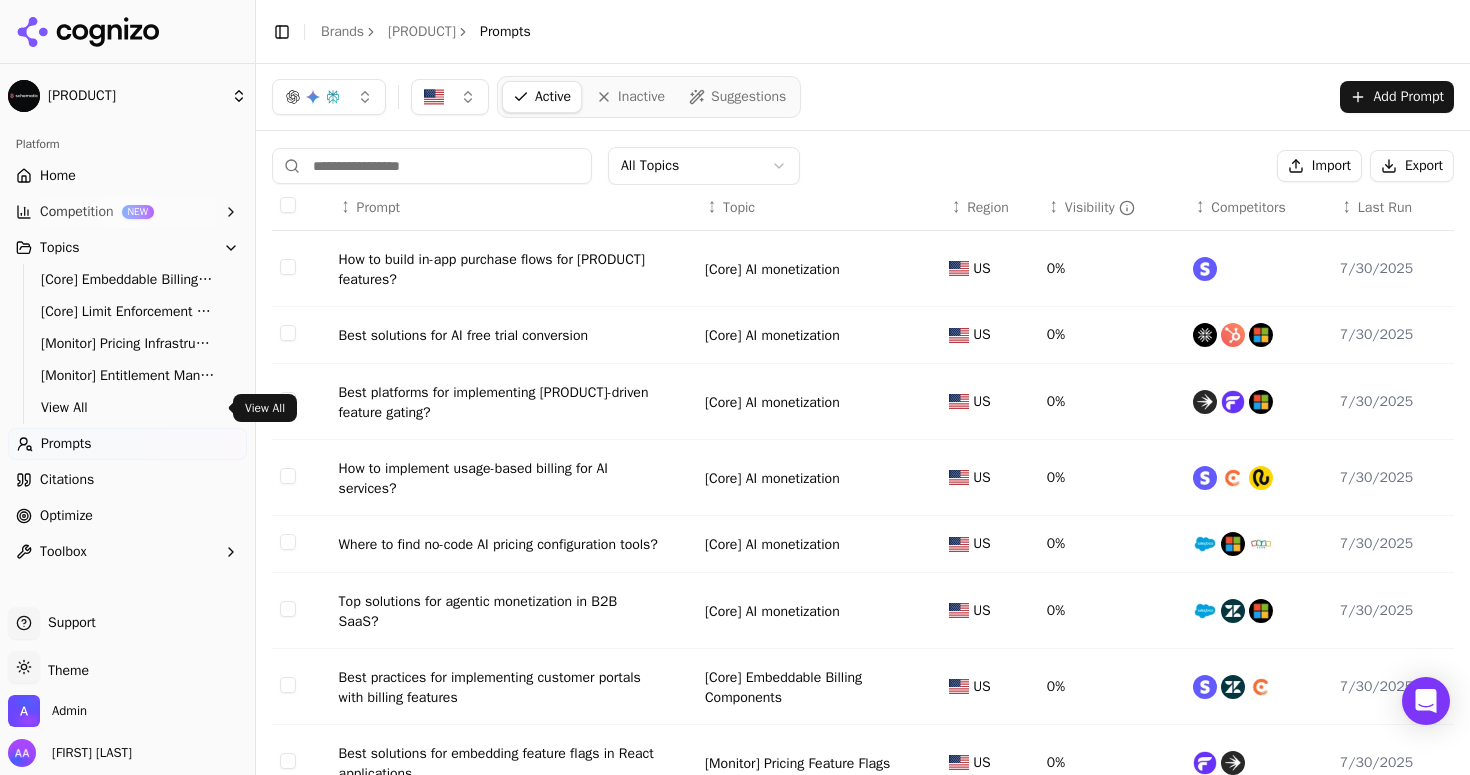 click on "View All" at bounding box center (128, 408) 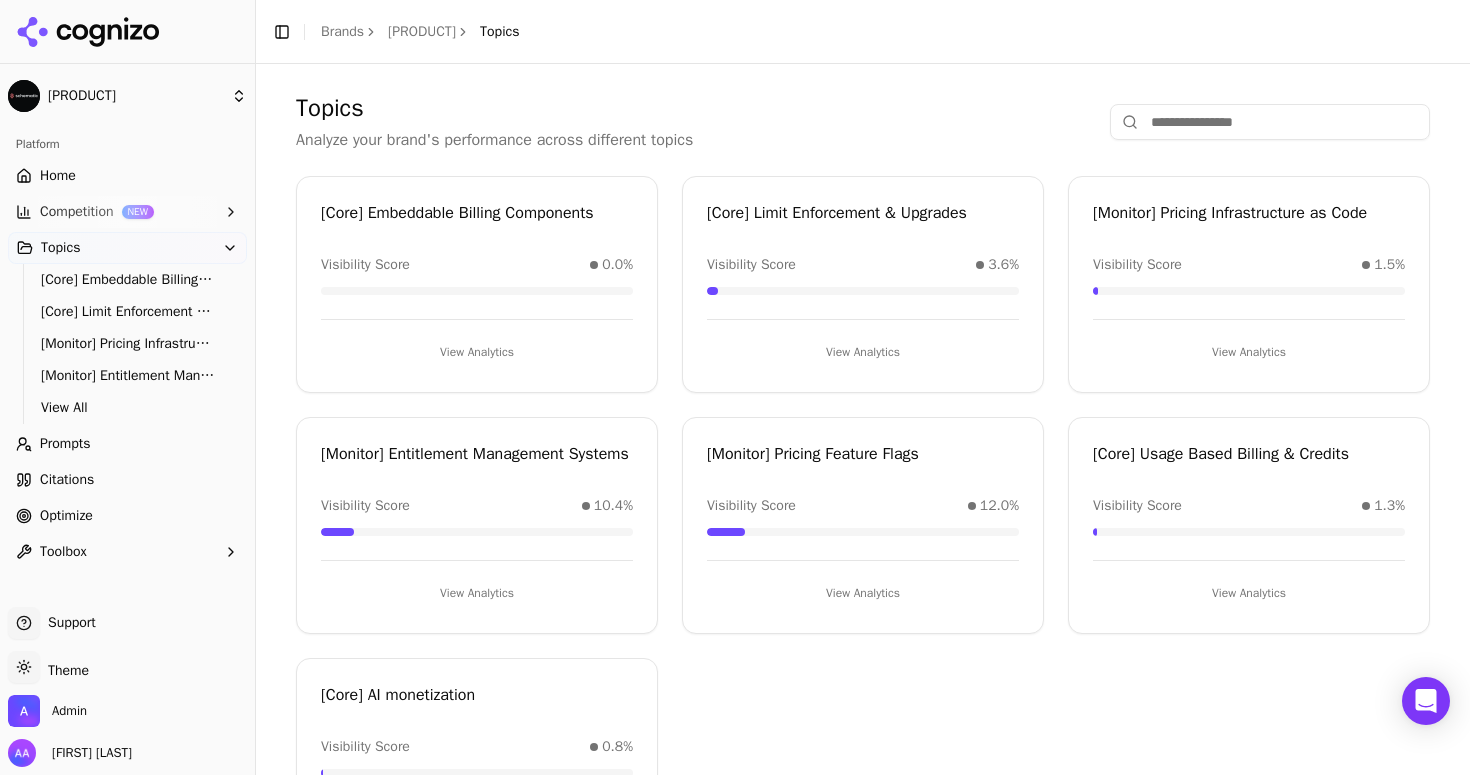 scroll, scrollTop: 0, scrollLeft: 0, axis: both 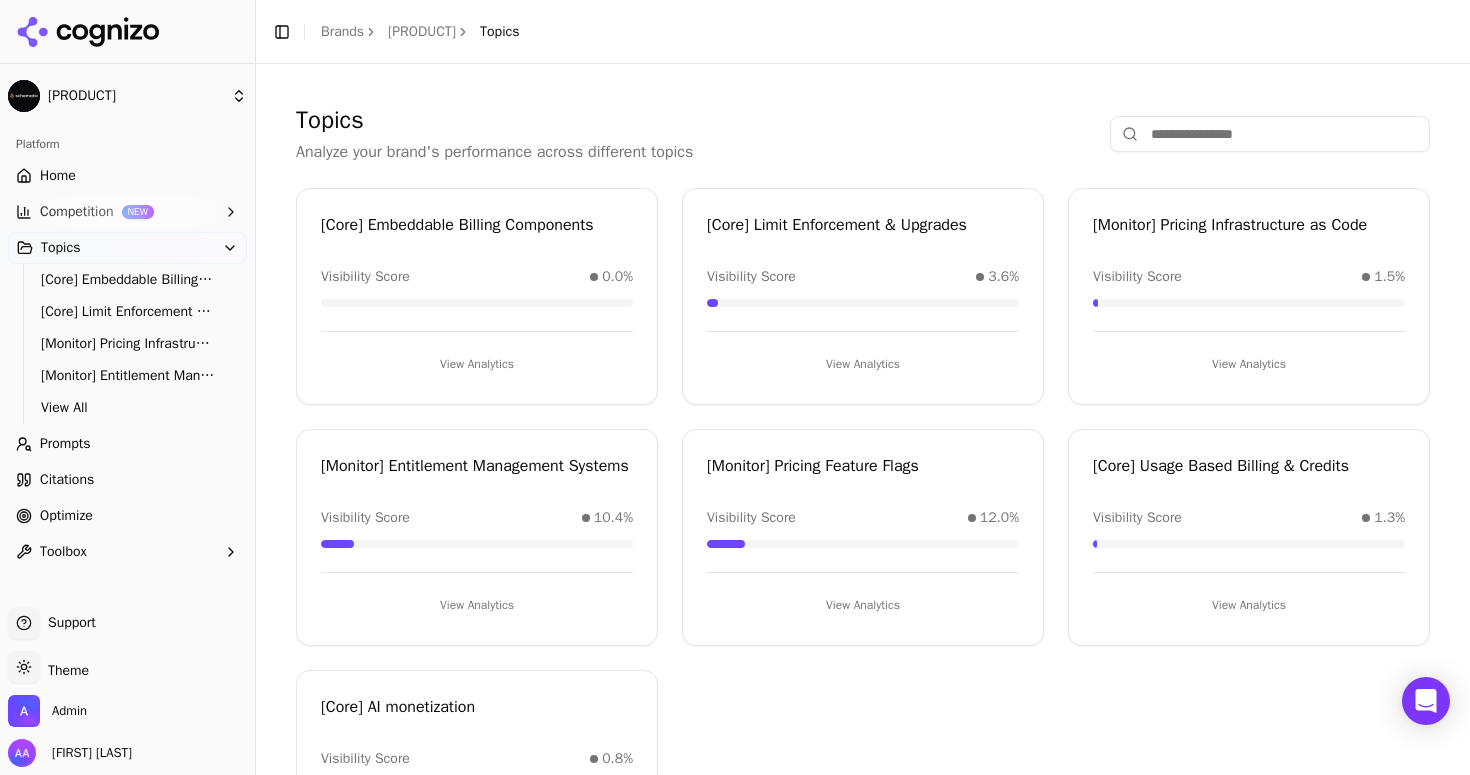 click on "Optimize" at bounding box center (127, 516) 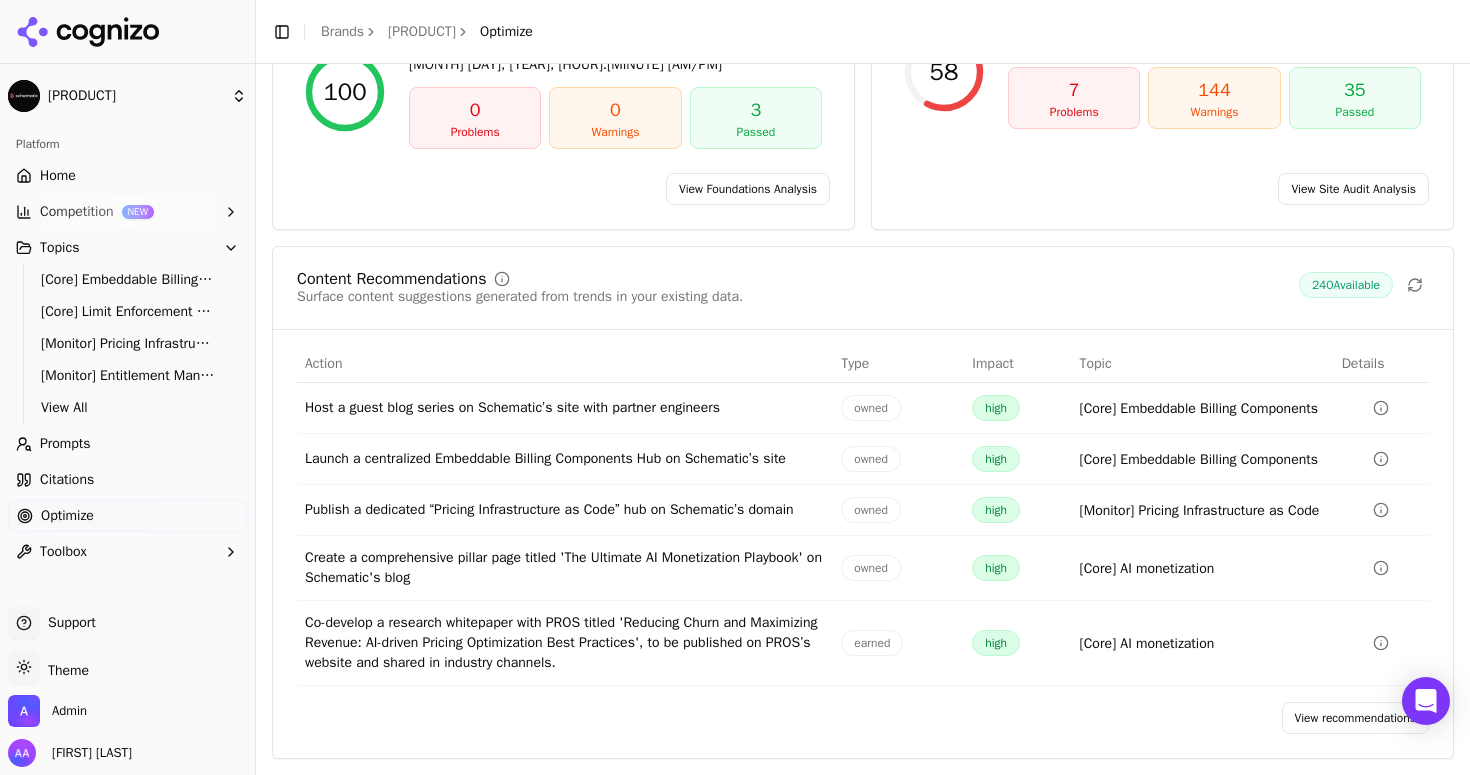scroll, scrollTop: 281, scrollLeft: 0, axis: vertical 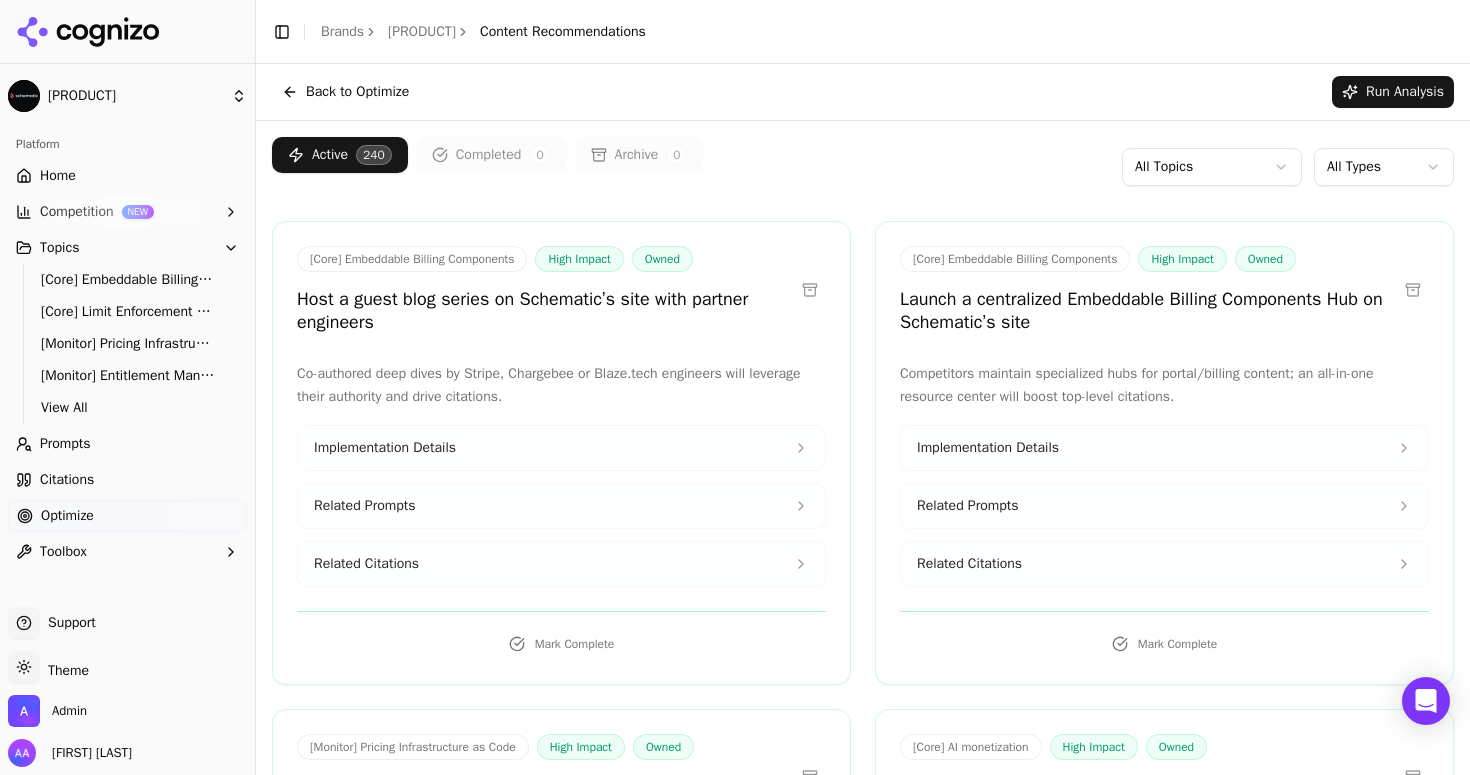 click on "Active 240 Completed 0 Archive 0 All Topics All Types" at bounding box center [863, 167] 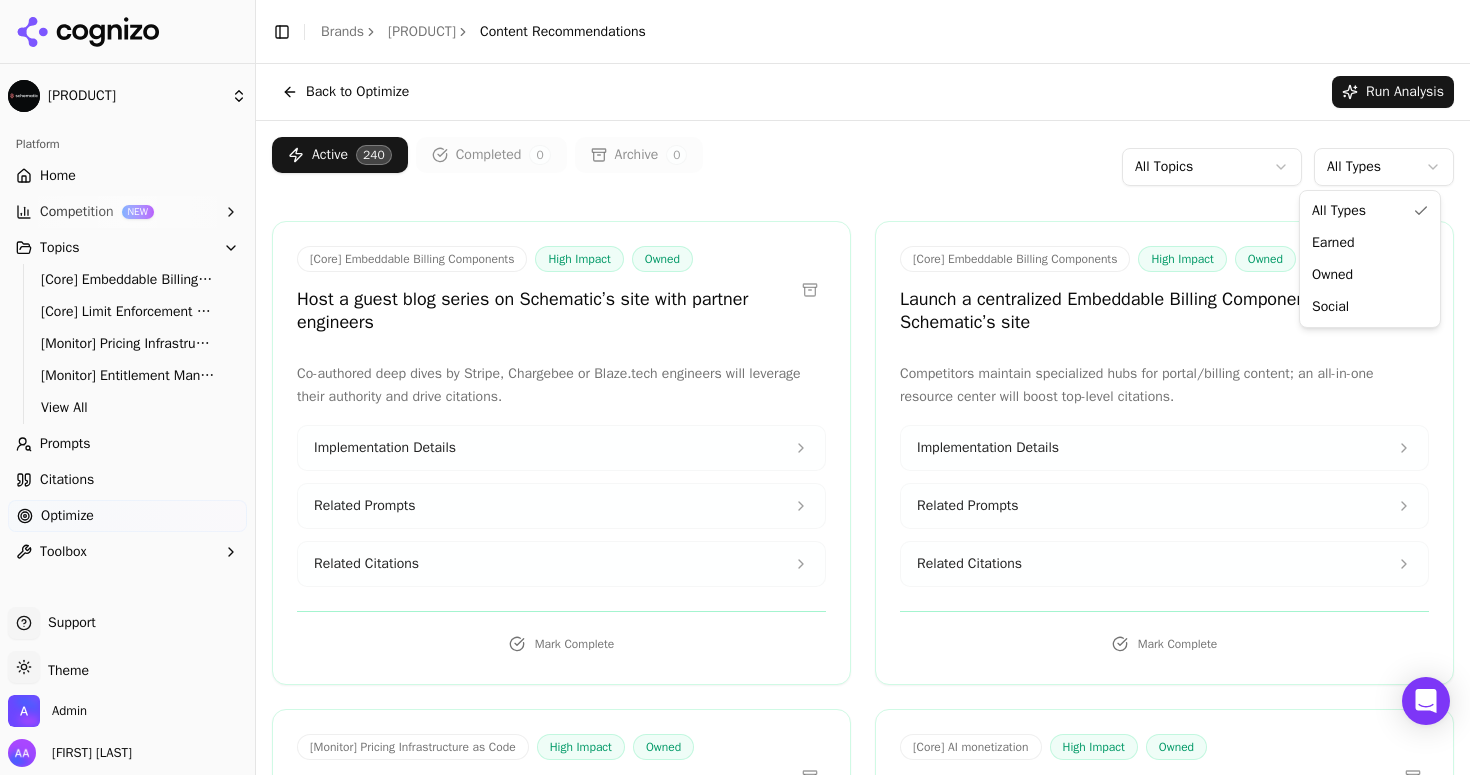 click on "Schematic Platform Home Competition NEW Topics [Core] Embeddable Billing Components [Core] Limit Enforcement & Upgrades [Monitor] Pricing Infrastructure as Code [Monitor] Entitlement Management Systems View All Prompts Citations Optimize Toolbox Support Support Toggle theme  Theme Admin   Alp Aysan Toggle Sidebar Brands Schematic Content Recommendations Back to Optimize Run Analysis Active 240 Completed 0 Archive 0 All Topics All Types [Core] Embeddable Billing Components High Impact Owned Host a guest blog series on Schematic’s site with partner engineers Co-authored deep dives by Stripe, Chargebee or Blaze.tech engineers will leverage their authority and drive citations. Implementation Details Related Prompts Related Citations Mark Complete [Core] Embeddable Billing Components High Impact Owned Launch a centralized Embeddable Billing Components Hub on Schematic’s site Competitors maintain specialized hubs for portal/billing content; an all-in-one resource center will boost top-level citations." at bounding box center [735, 387] 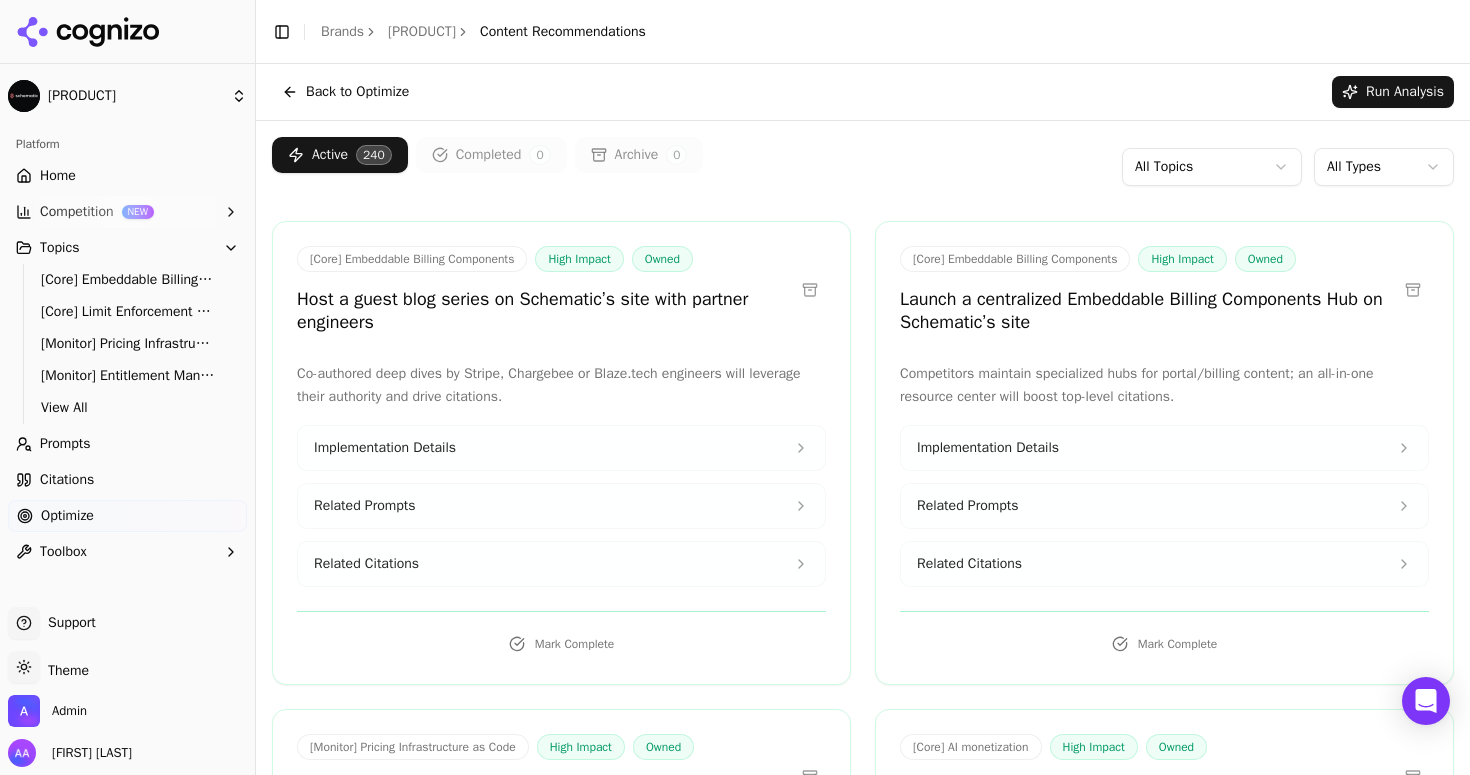 click on "Schematic Platform Home Competition NEW Topics [Core] Embeddable Billing Components [Core] Limit Enforcement & Upgrades [Monitor] Pricing Infrastructure as Code [Monitor] Entitlement Management Systems View All Prompts Citations Optimize Toolbox Support Support Toggle theme  Theme Admin   Alp Aysan Toggle Sidebar Brands Schematic Content Recommendations Back to Optimize Run Analysis Active 240 Completed 0 Archive 0 All Topics All Types [Core] Embeddable Billing Components High Impact Owned Host a guest blog series on Schematic’s site with partner engineers Co-authored deep dives by Stripe, Chargebee or Blaze.tech engineers will leverage their authority and drive citations. Implementation Details Related Prompts Related Citations Mark Complete [Core] Embeddable Billing Components High Impact Owned Launch a centralized Embeddable Billing Components Hub on Schematic’s site Competitors maintain specialized hubs for portal/billing content; an all-in-one resource center will boost top-level citations." at bounding box center [735, 387] 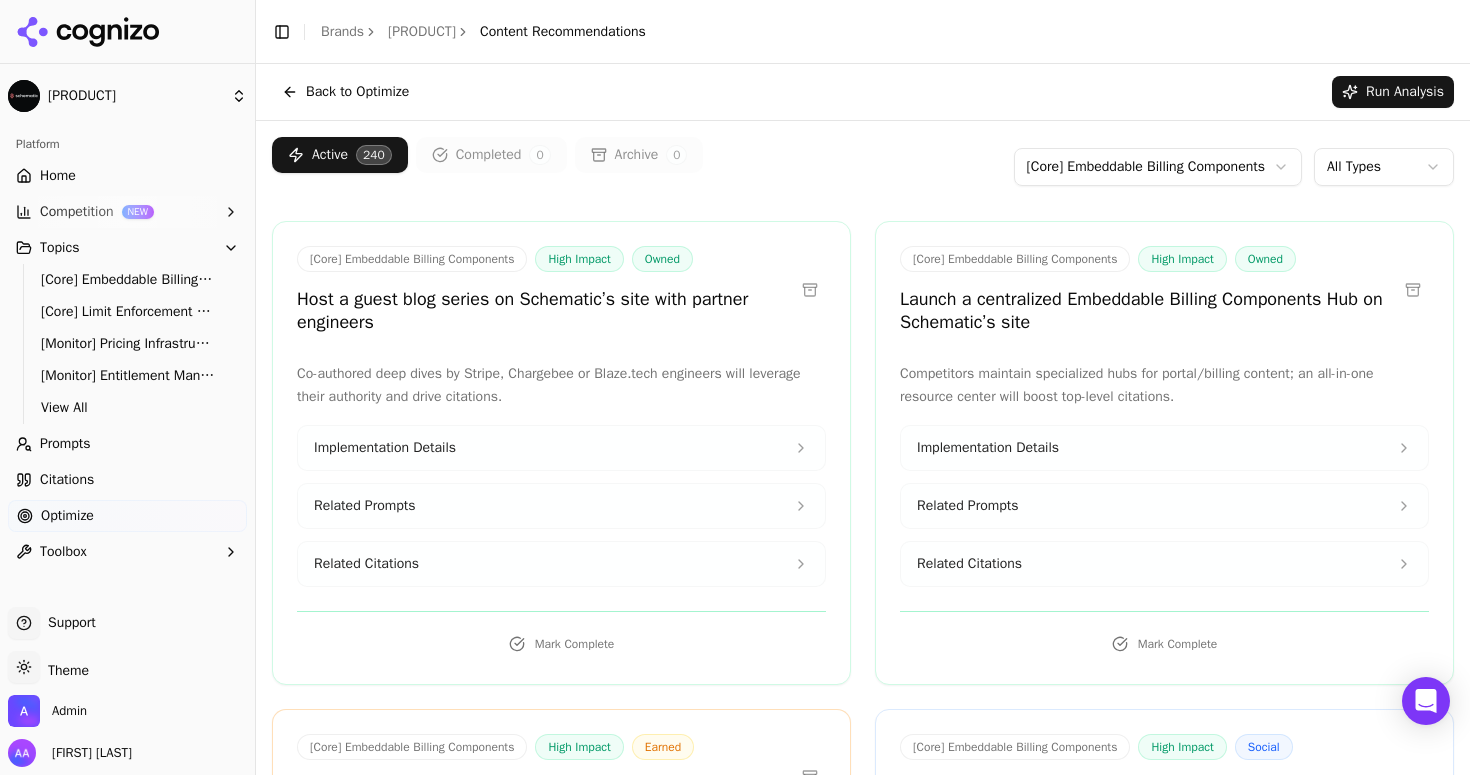 click on "Active 240 Completed 0 Archive 0 [Core] Embeddable Billing Components All Types" at bounding box center [863, 167] 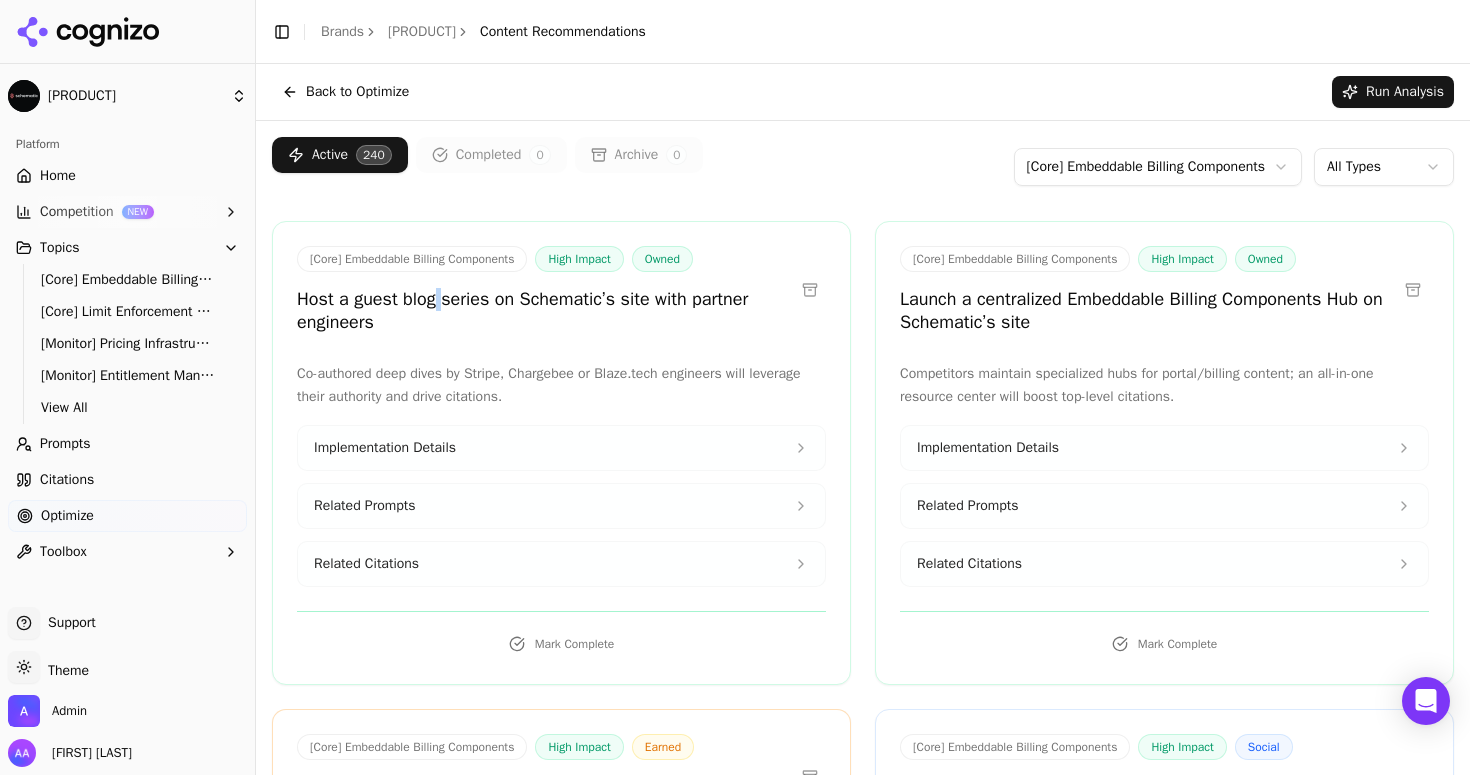 click on "Host a guest blog series on Schematic’s site with partner engineers" at bounding box center (545, 310) 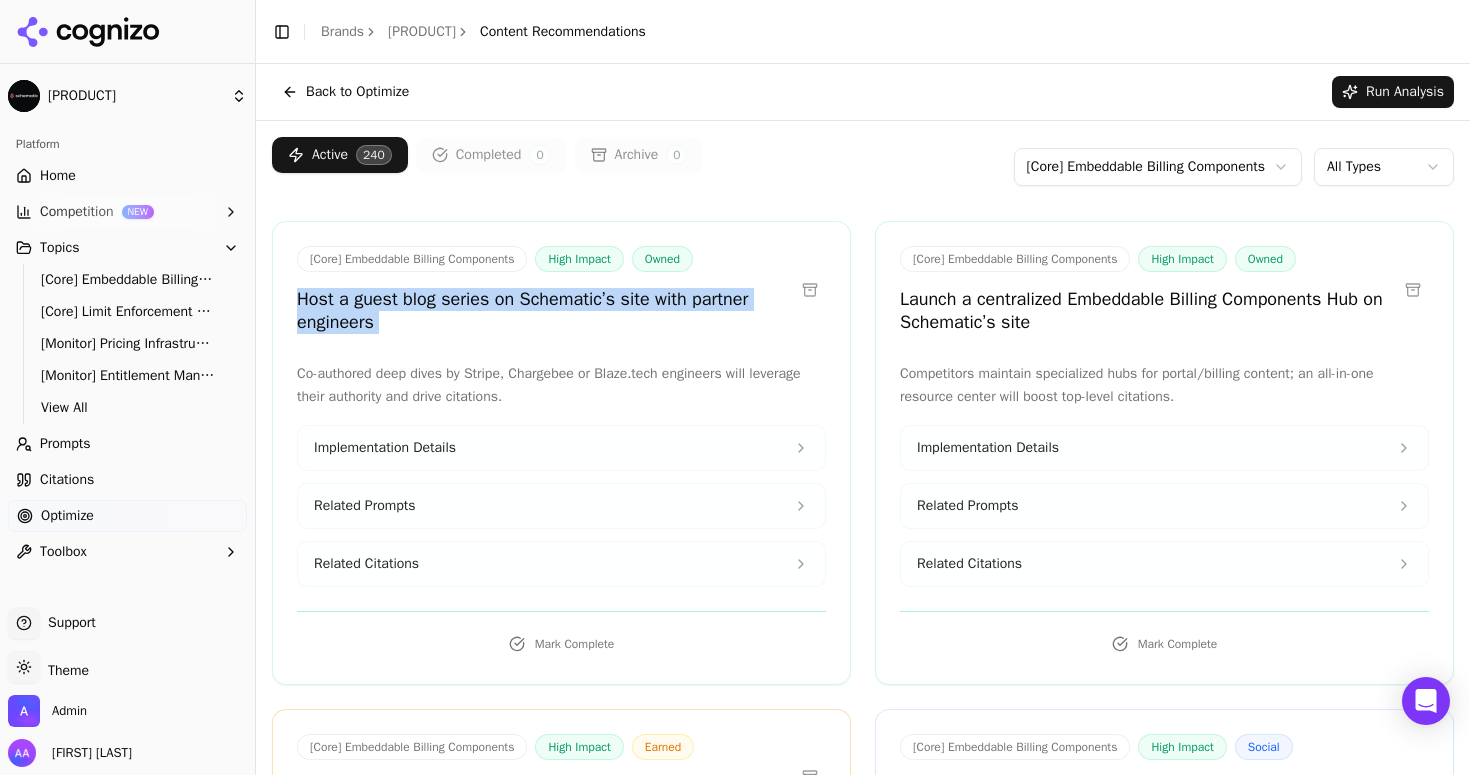 click on "Host a guest blog series on Schematic’s site with partner engineers" at bounding box center (545, 310) 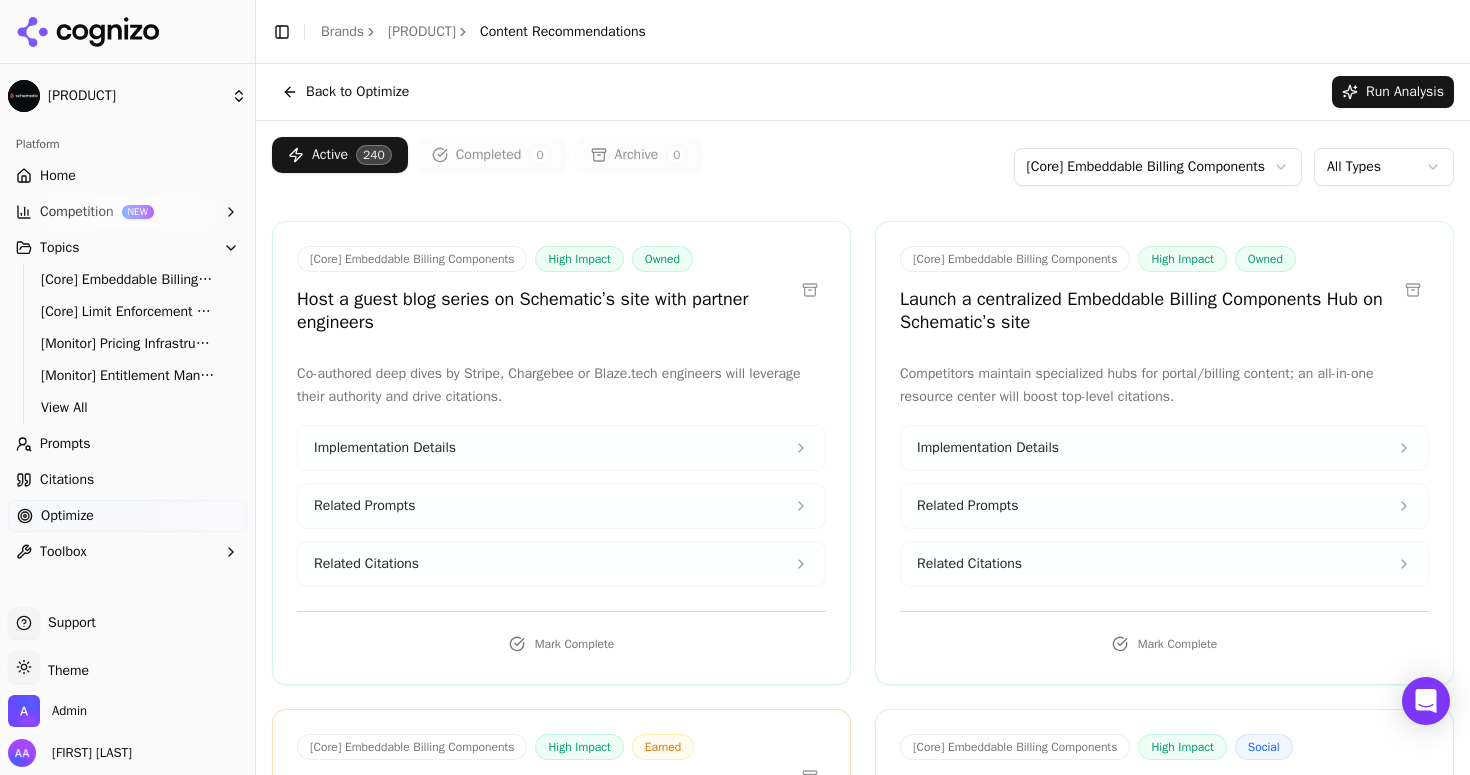 click on "Host a guest blog series on Schematic’s site with partner engineers" at bounding box center [545, 310] 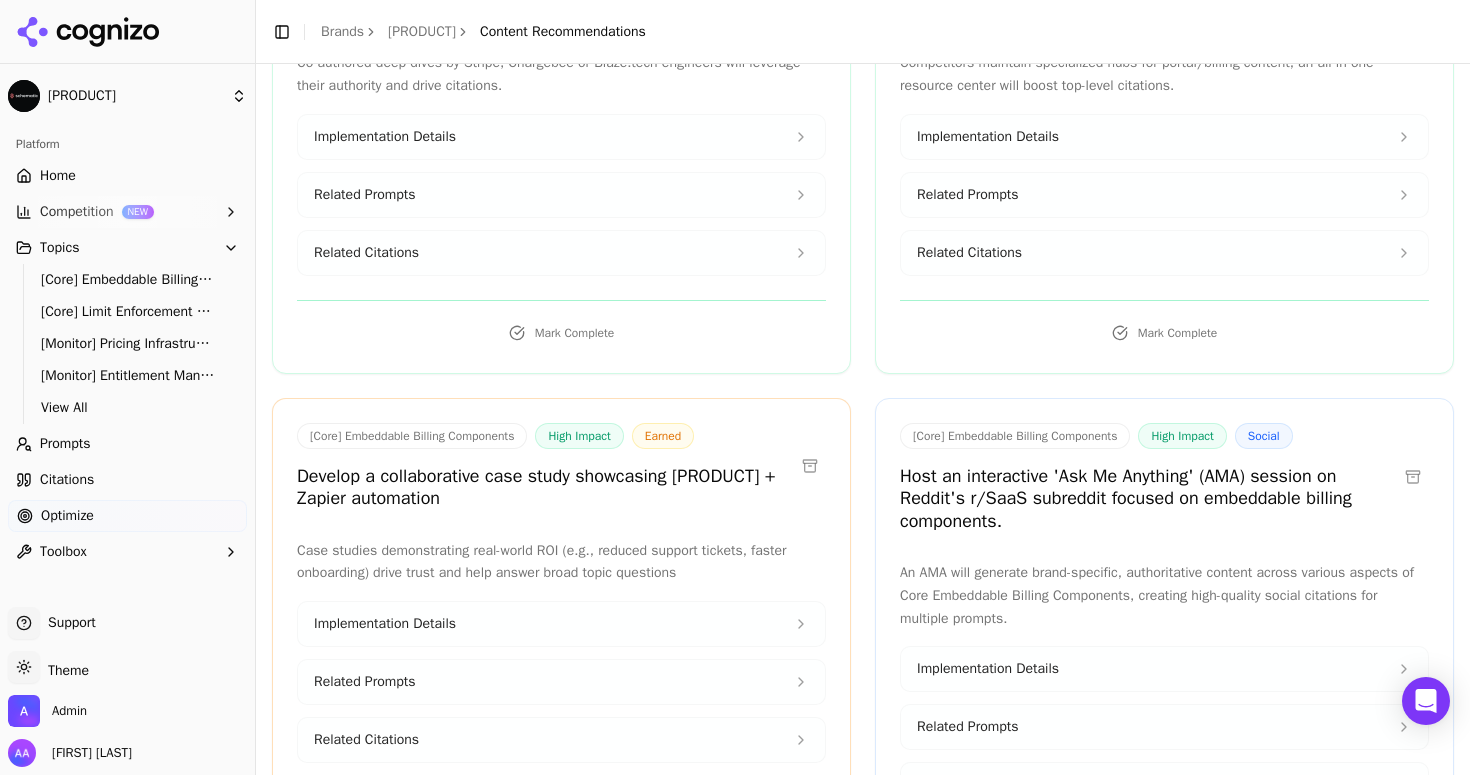 scroll, scrollTop: 541, scrollLeft: 0, axis: vertical 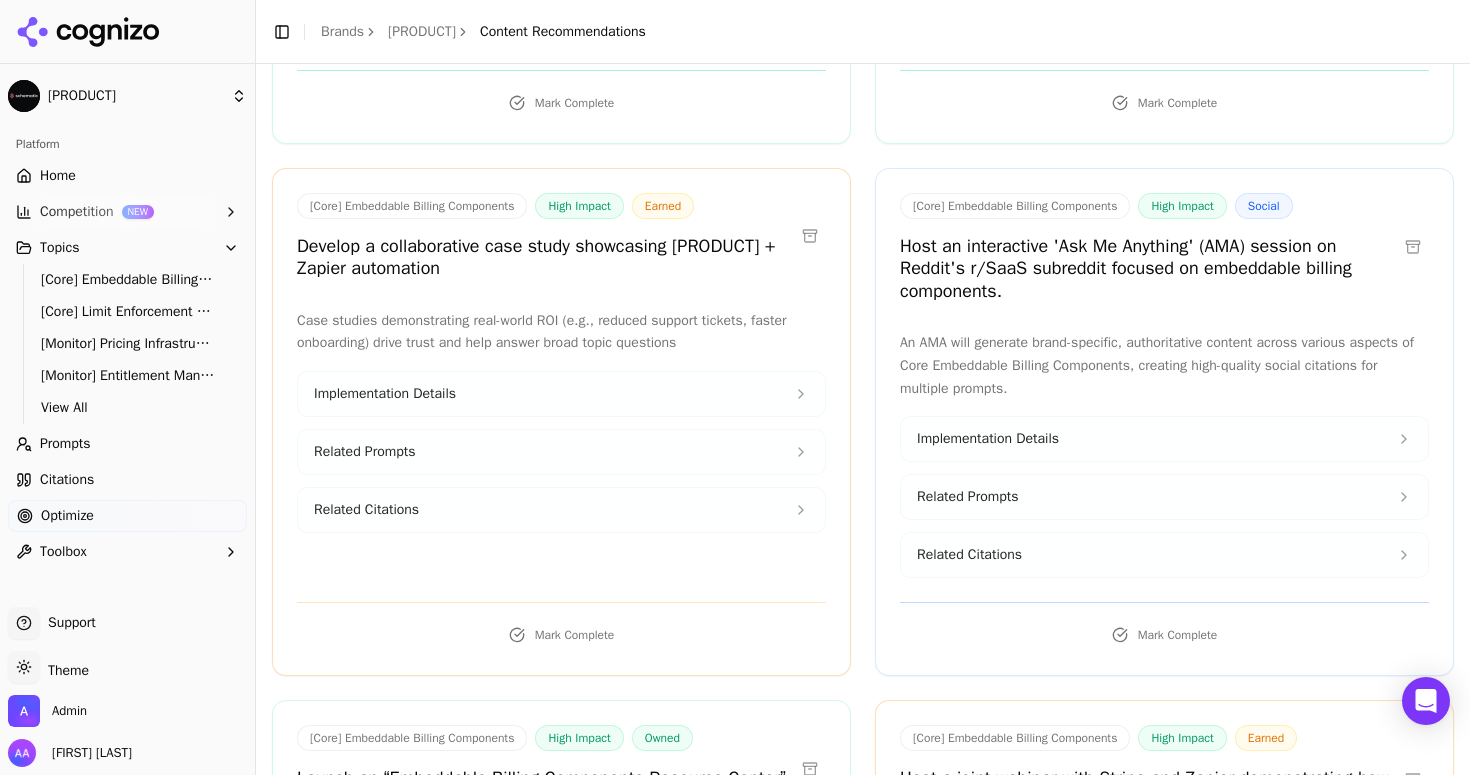 click on "Host an interactive 'Ask Me Anything' (AMA) session on Reddit's r/SaaS subreddit focused on embeddable billing components." at bounding box center [1148, 269] 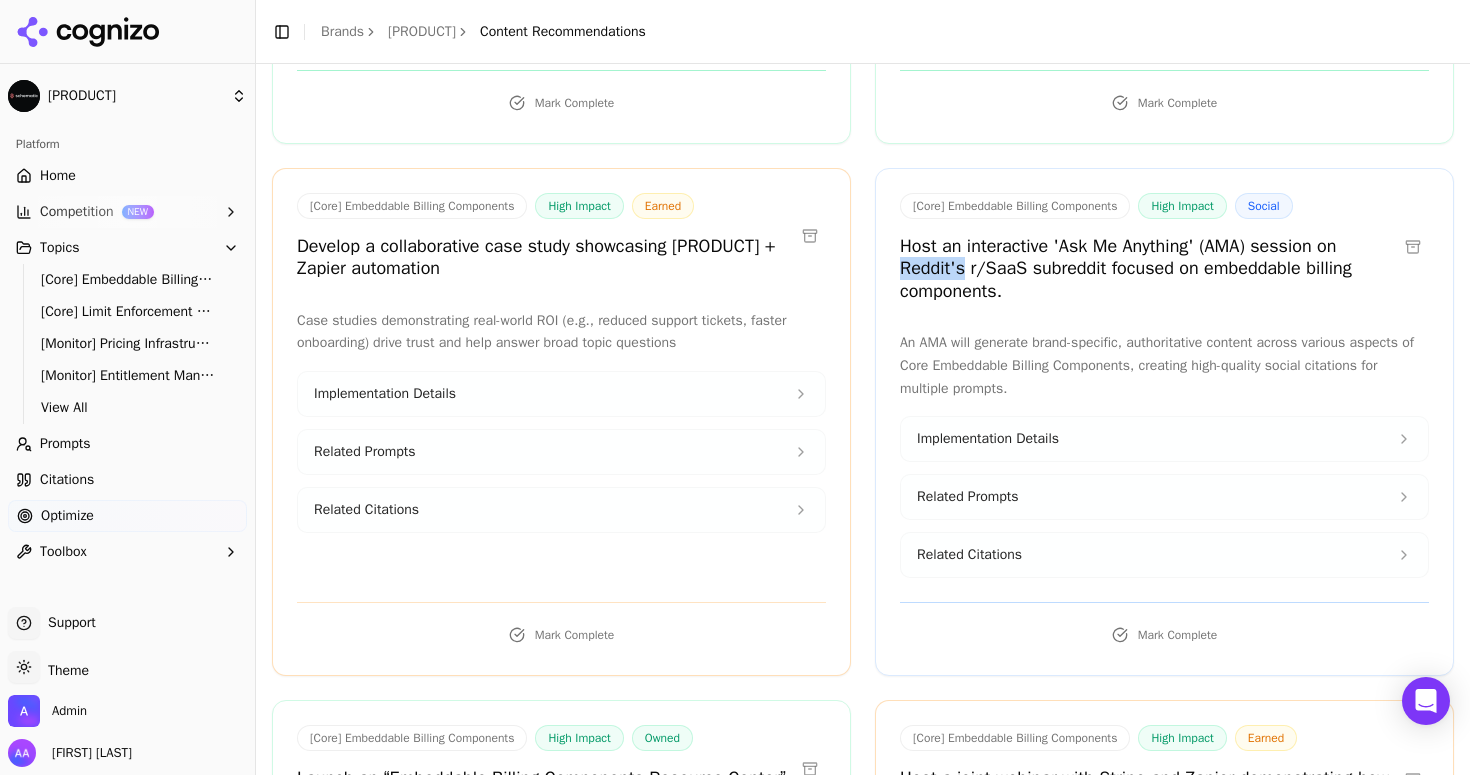 click on "Host an interactive 'Ask Me Anything' (AMA) session on Reddit's r/SaaS subreddit focused on embeddable billing components." at bounding box center (1148, 269) 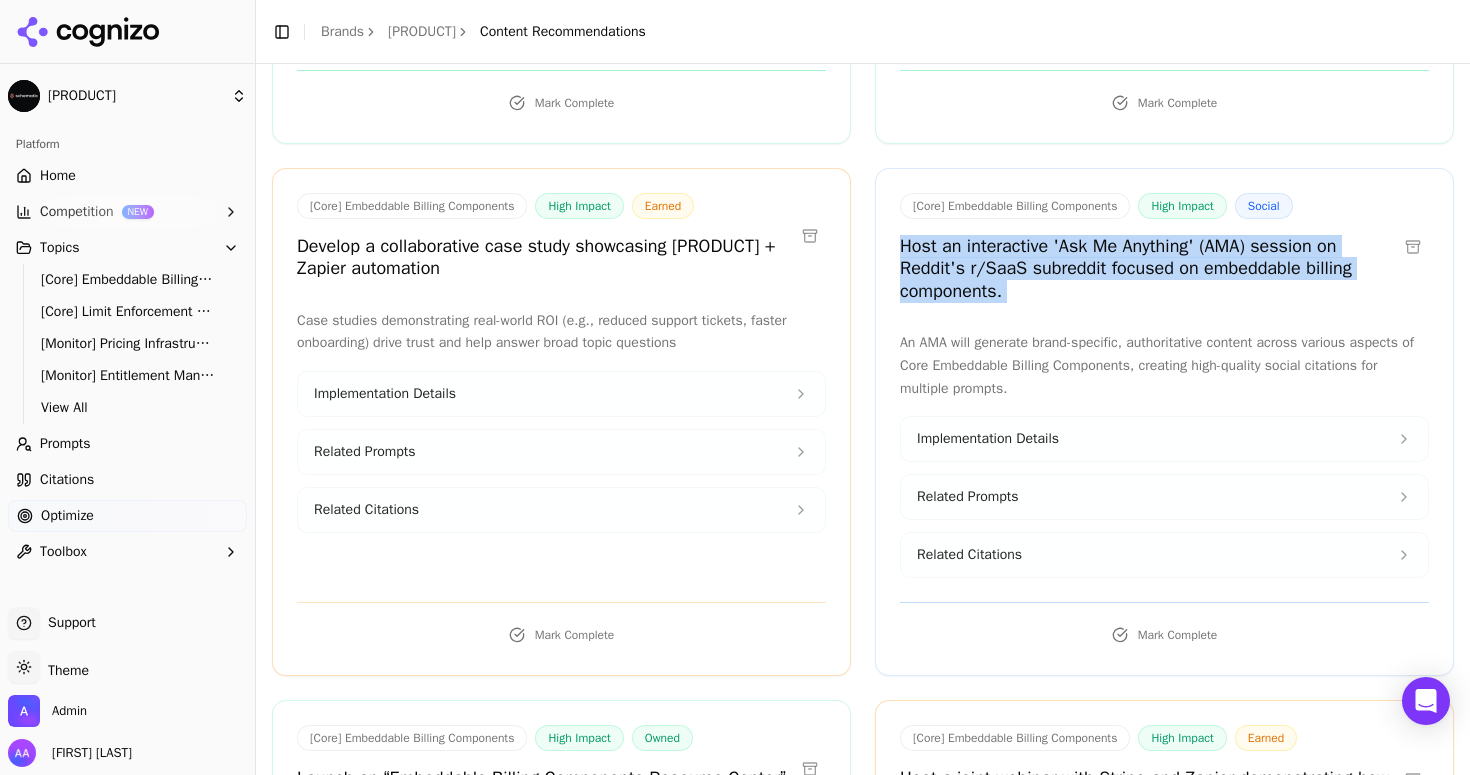 drag, startPoint x: 922, startPoint y: 271, endPoint x: 949, endPoint y: 284, distance: 29.966648 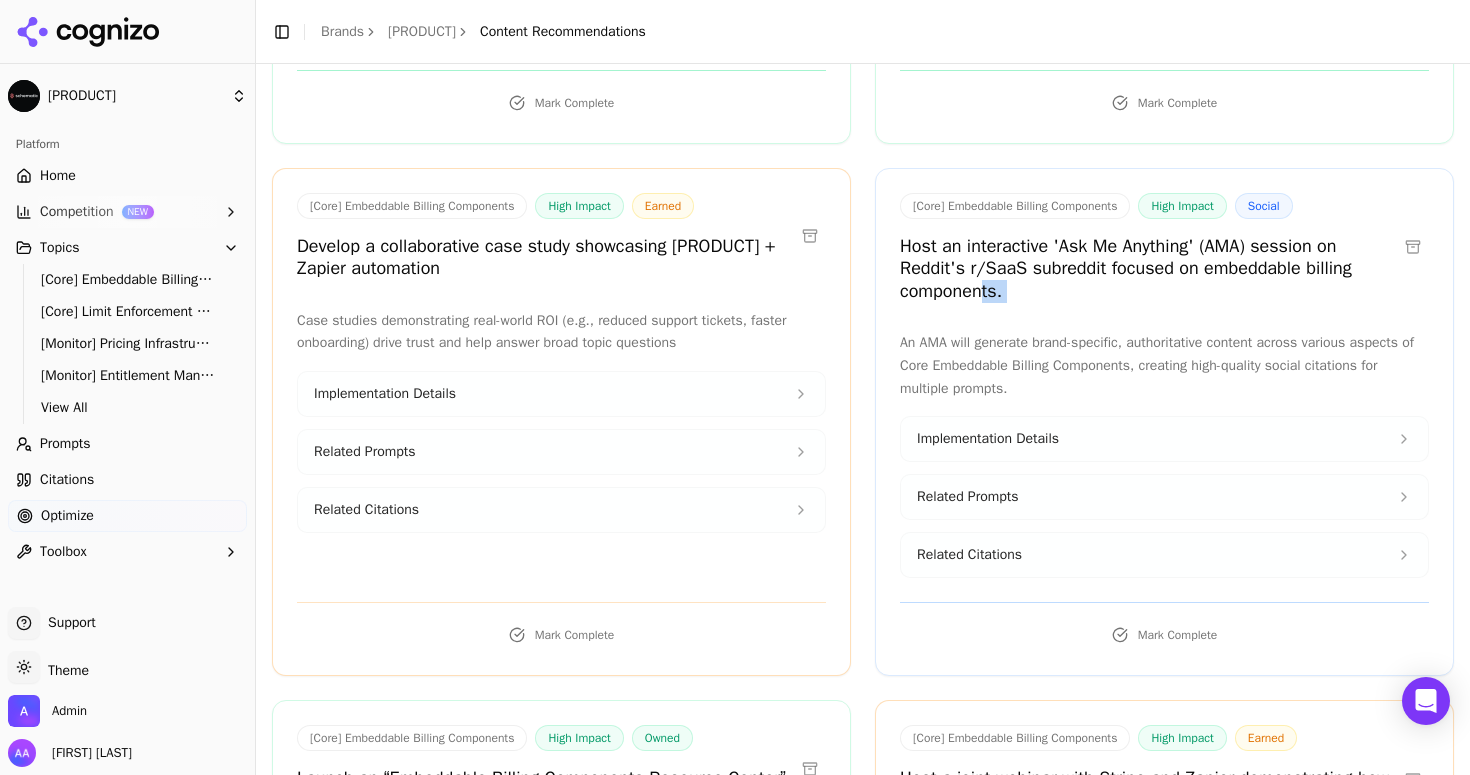 click on "Host an interactive 'Ask Me Anything' (AMA) session on Reddit's r/SaaS subreddit focused on embeddable billing components." at bounding box center (1148, 269) 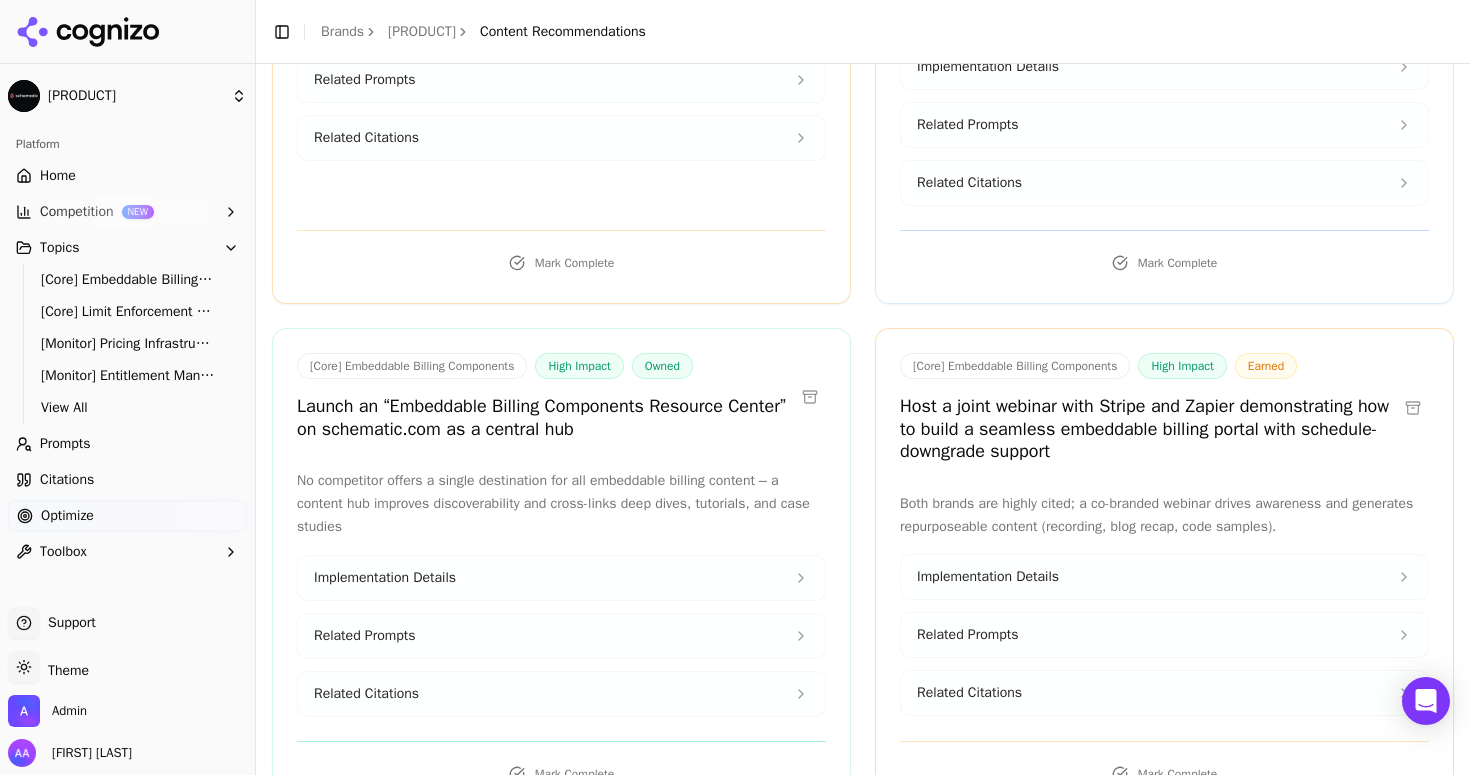 scroll, scrollTop: 960, scrollLeft: 0, axis: vertical 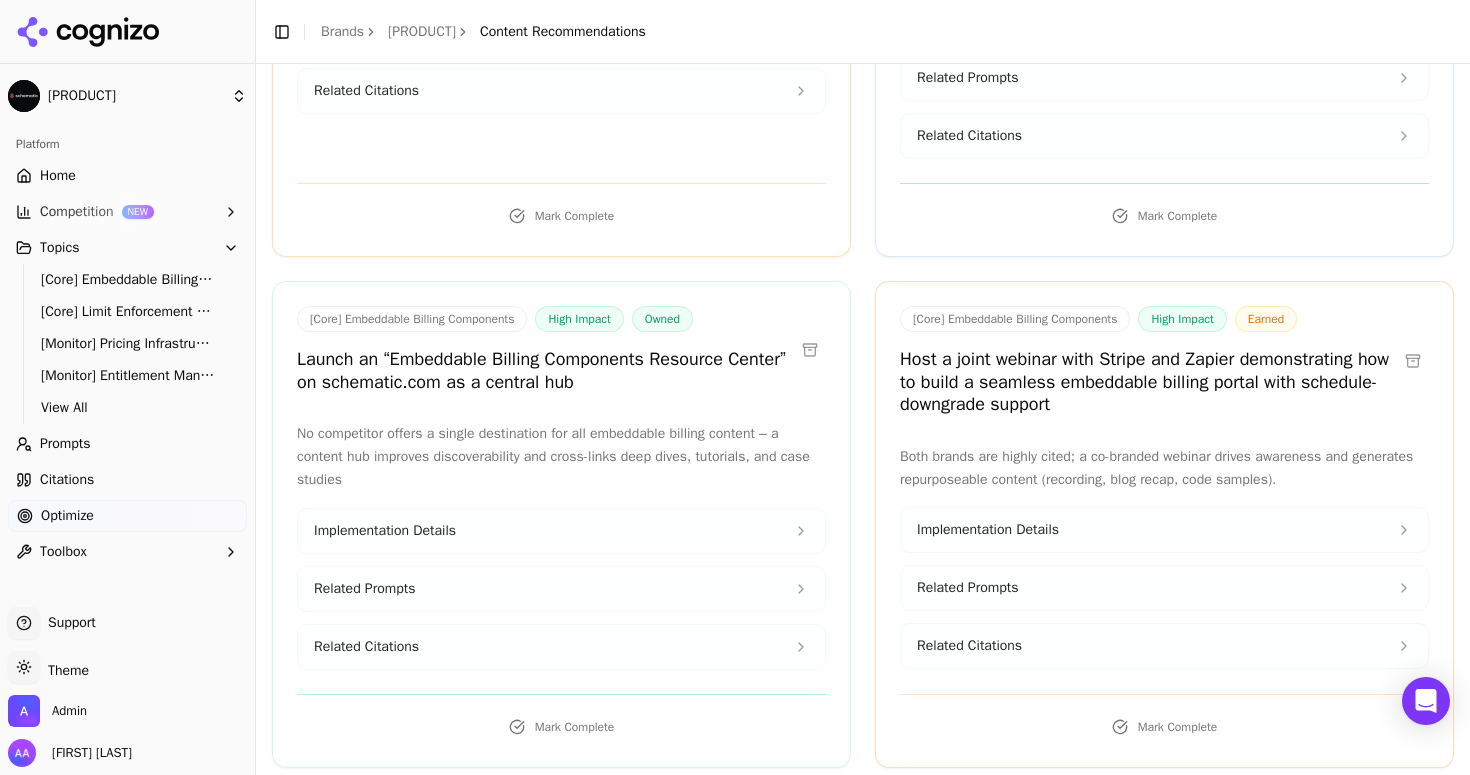 click on "[Core] Embeddable Billing Components High Impact Owned Launch an “Embeddable Billing Components Resource Center” on schematic.com as a central hub" at bounding box center [545, 349] 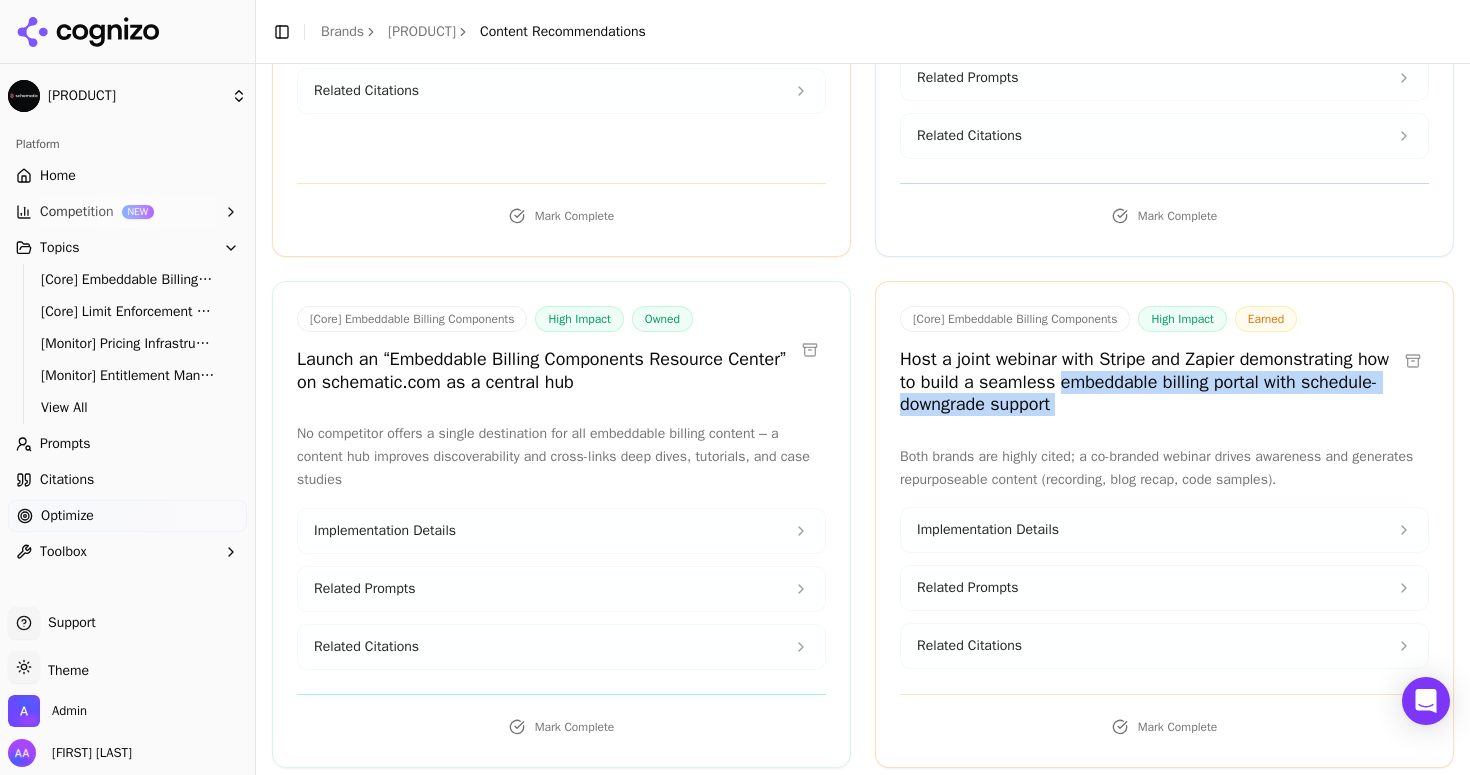 click on "Host a joint webinar with Stripe and Zapier demonstrating how to build a seamless embeddable billing portal with schedule-downgrade support" at bounding box center (1148, 382) 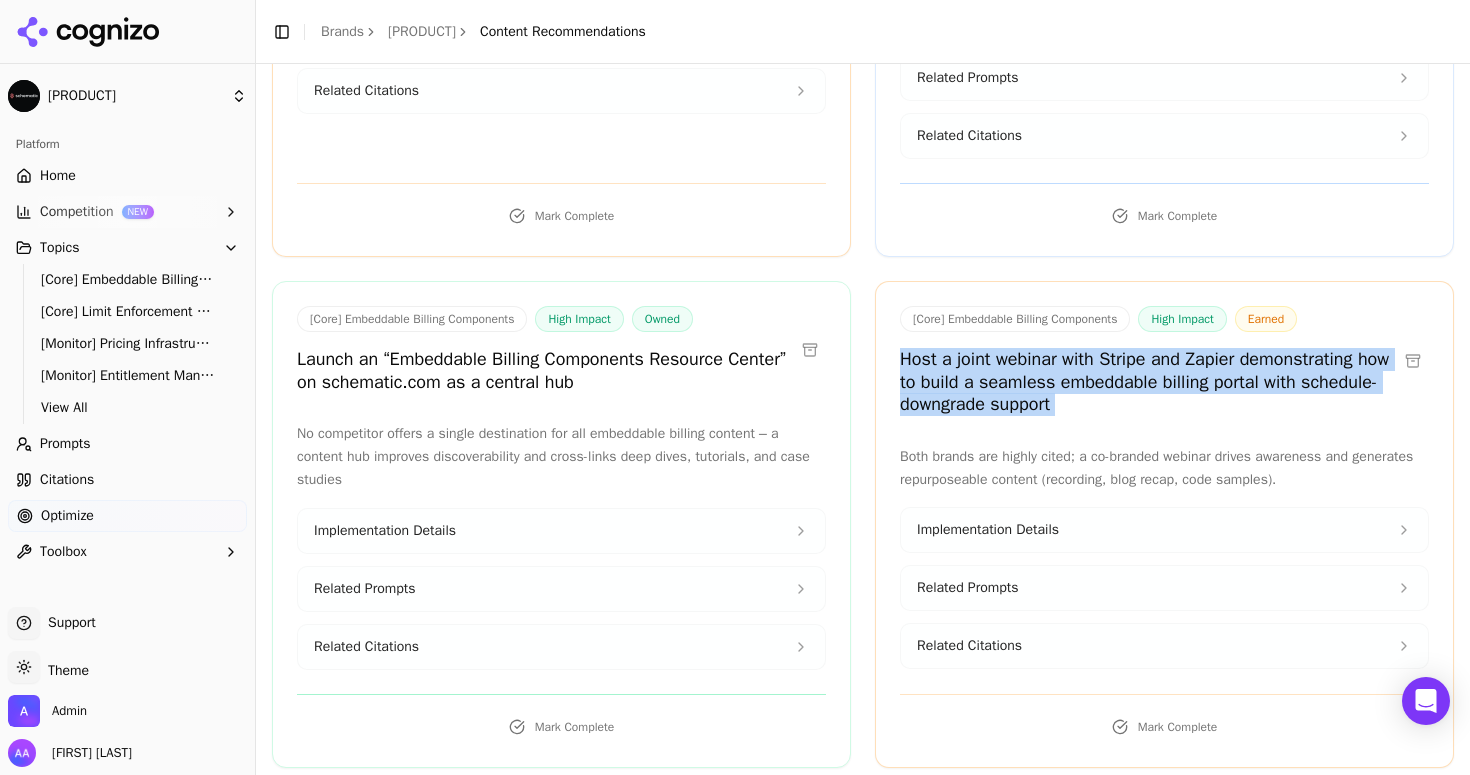 click on "Host a joint webinar with Stripe and Zapier demonstrating how to build a seamless embeddable billing portal with schedule-downgrade support" at bounding box center (1148, 382) 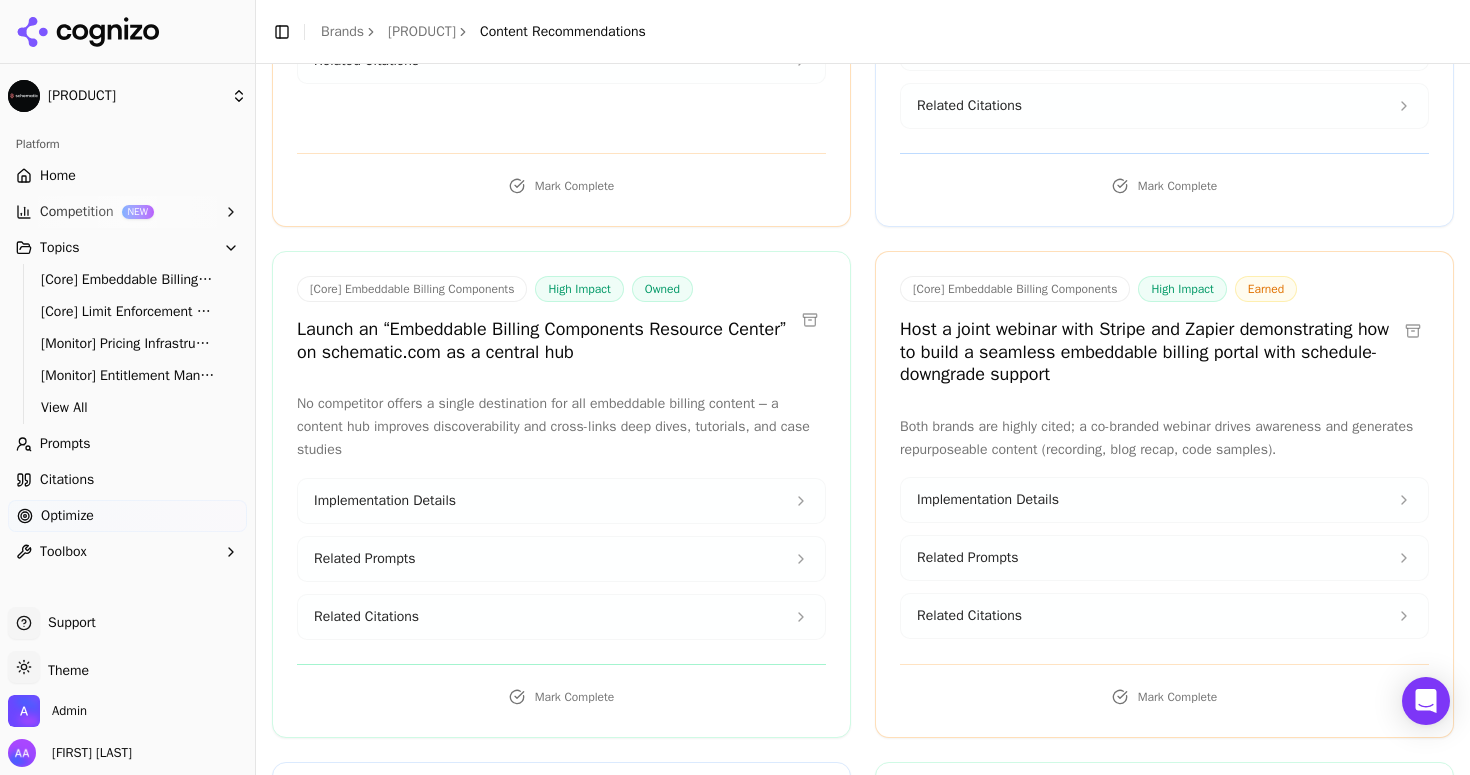 scroll, scrollTop: 1076, scrollLeft: 0, axis: vertical 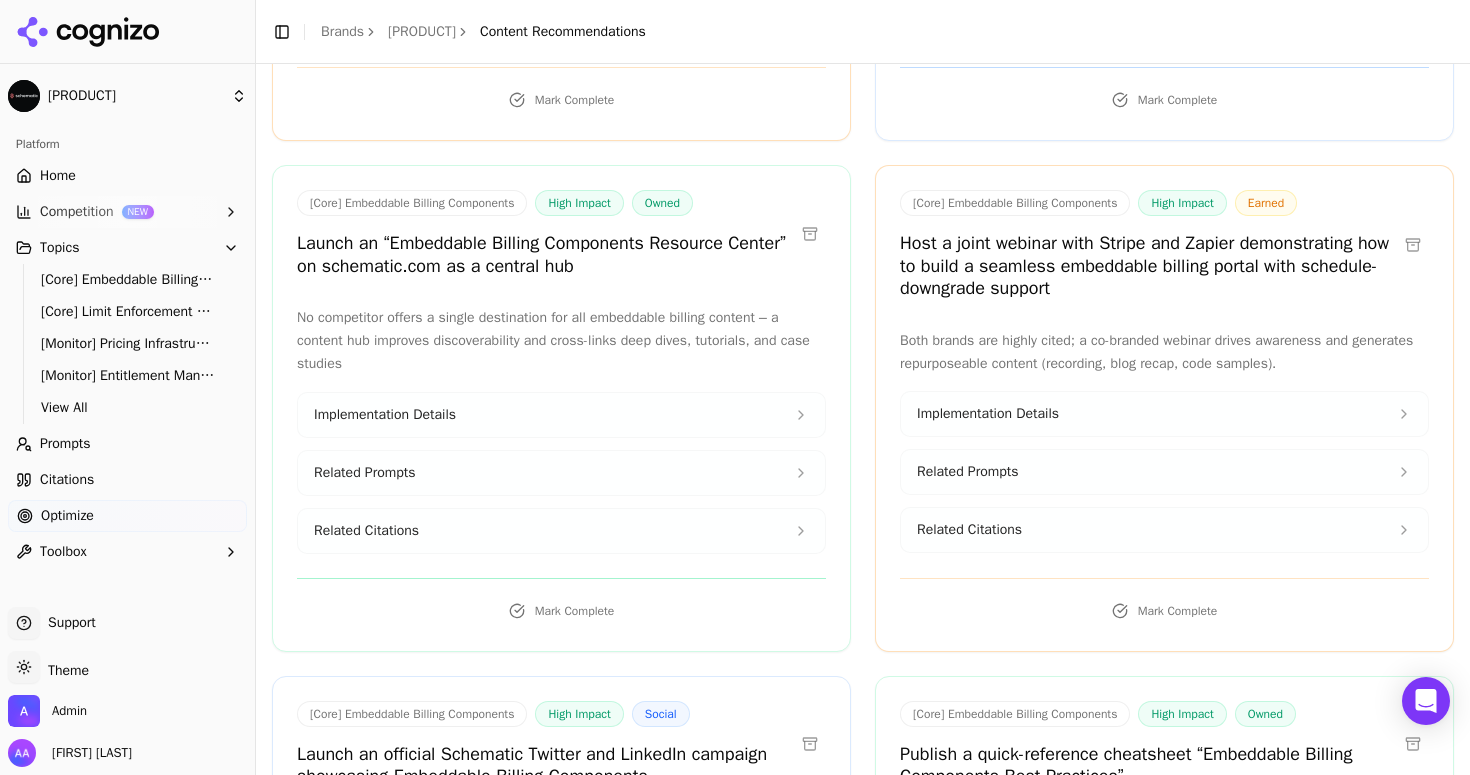 drag, startPoint x: 93, startPoint y: 169, endPoint x: 149, endPoint y: 176, distance: 56.435802 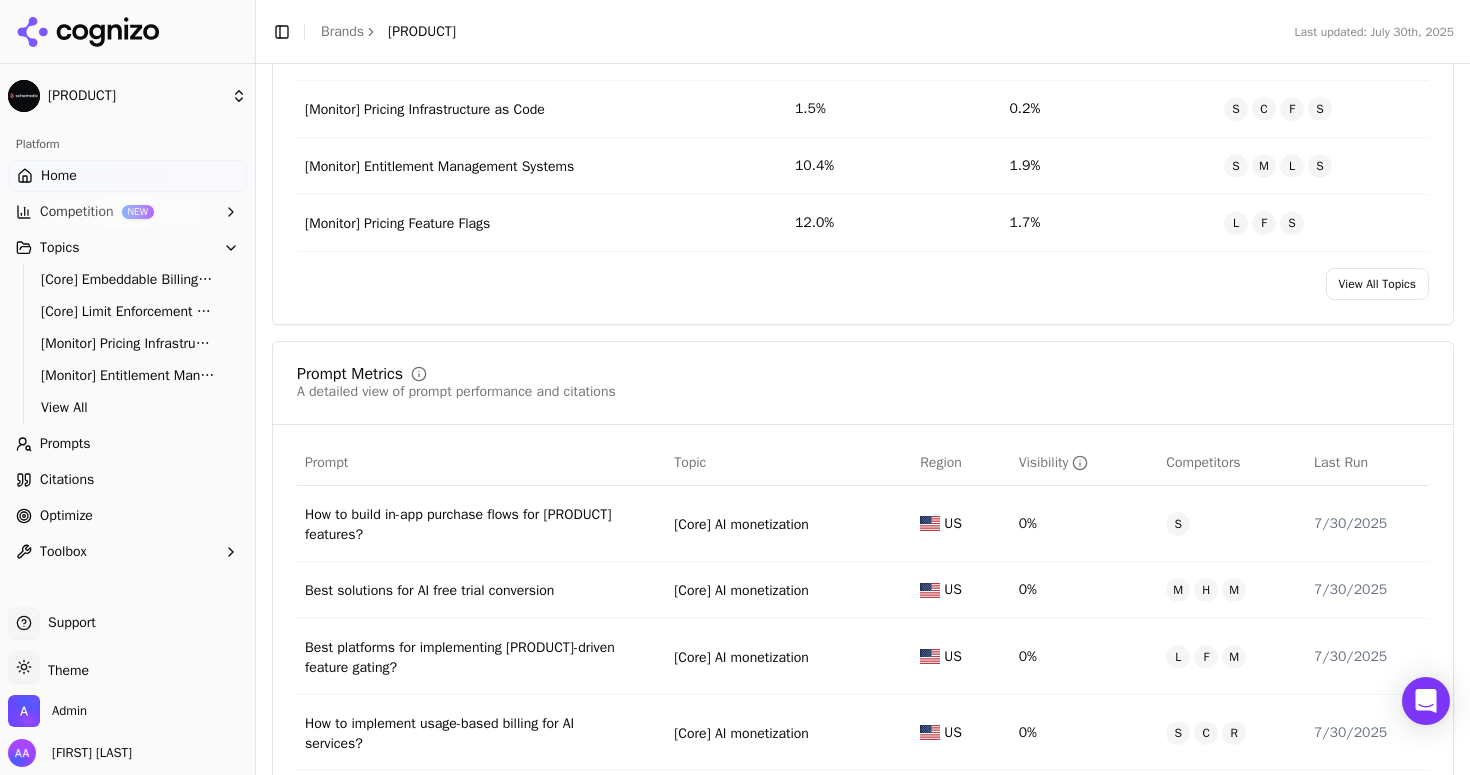 scroll, scrollTop: 1080, scrollLeft: 0, axis: vertical 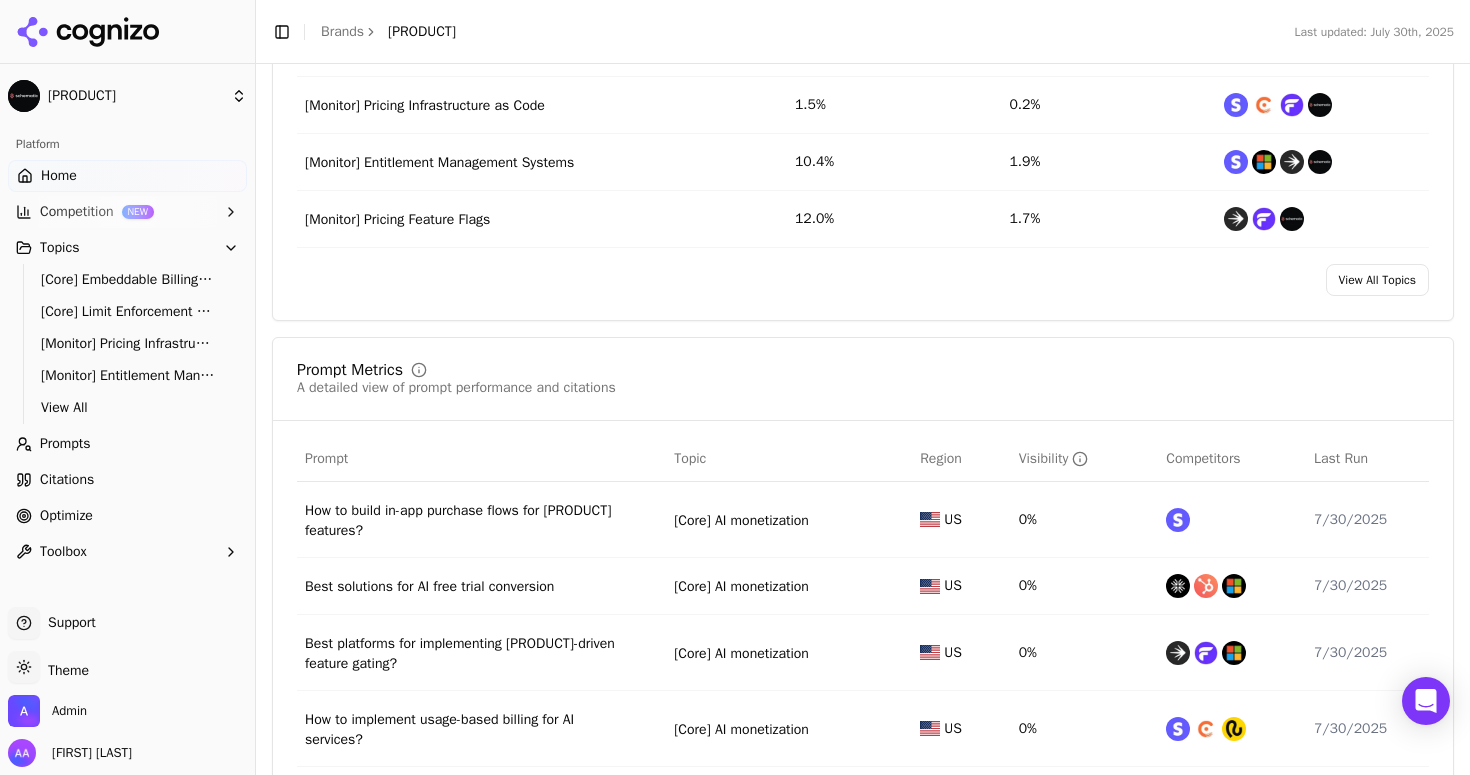 click on "Prompts" at bounding box center (127, 444) 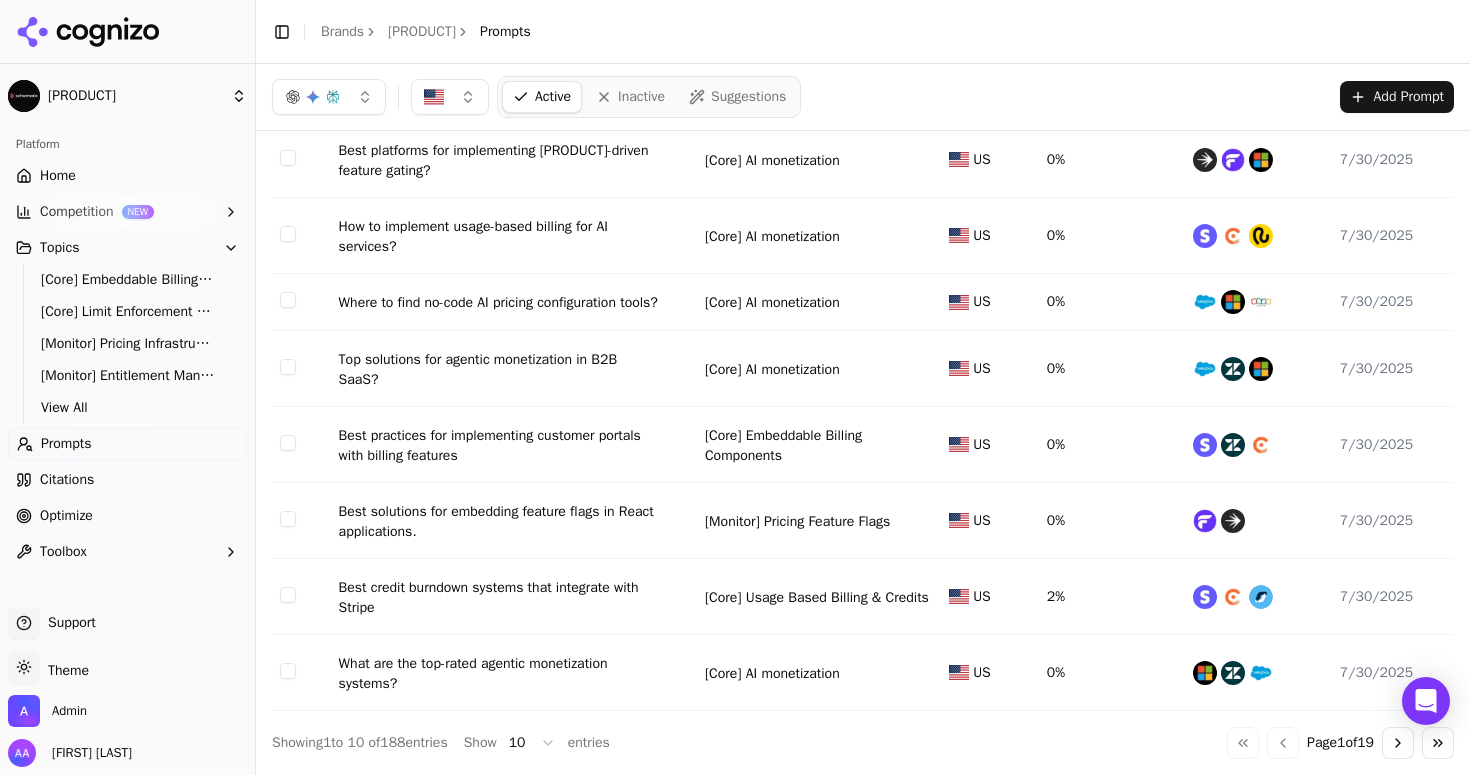 scroll, scrollTop: 260, scrollLeft: 0, axis: vertical 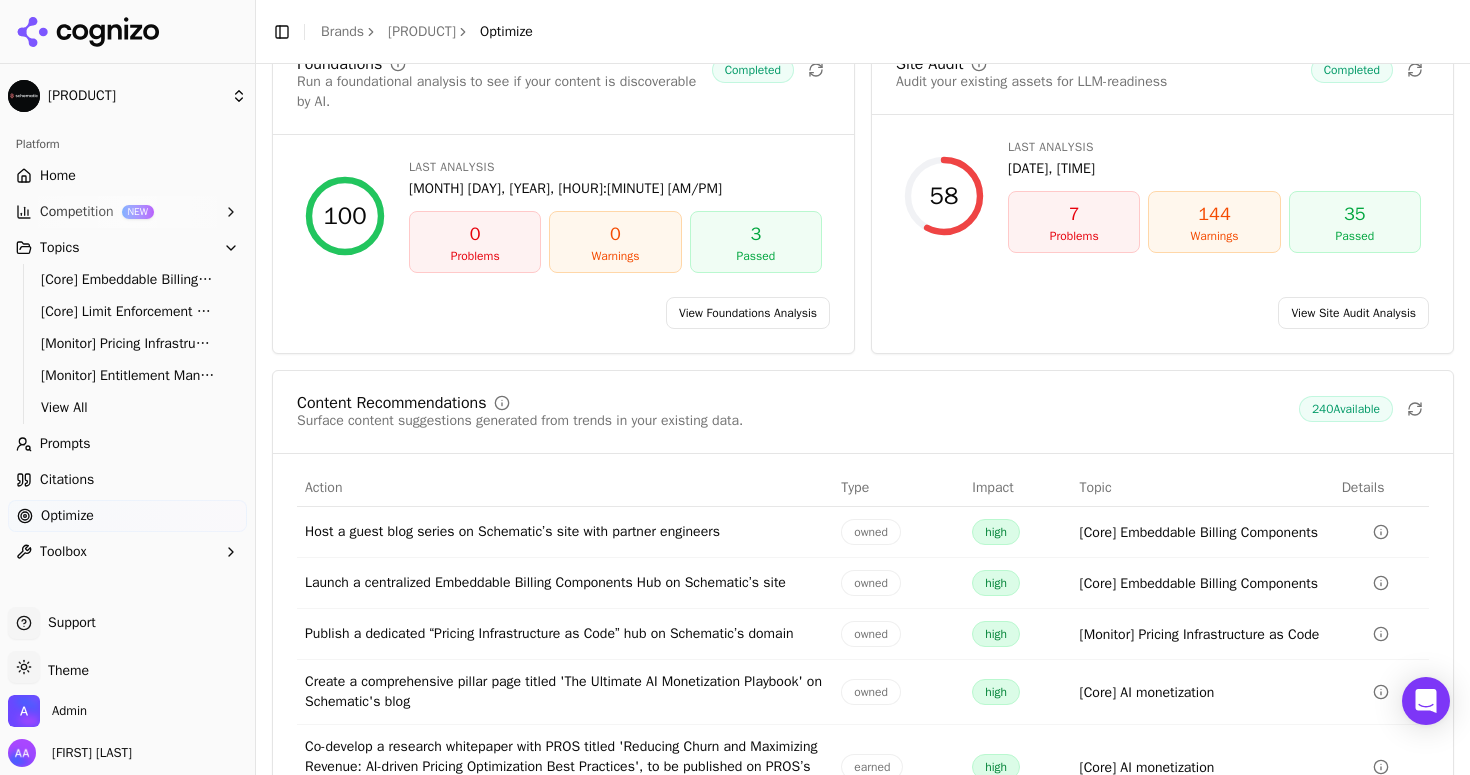 click on "Citations" at bounding box center (67, 480) 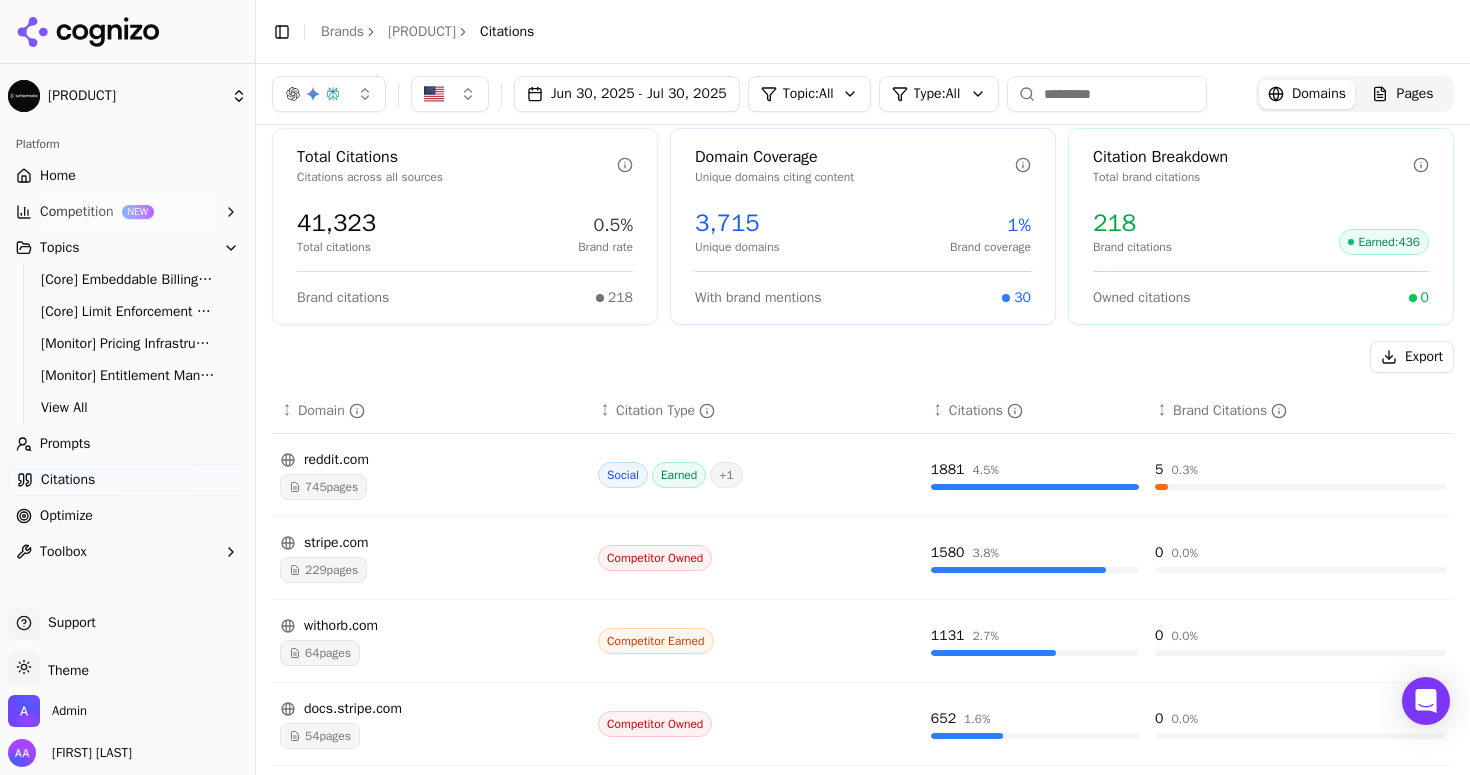scroll, scrollTop: 30, scrollLeft: 0, axis: vertical 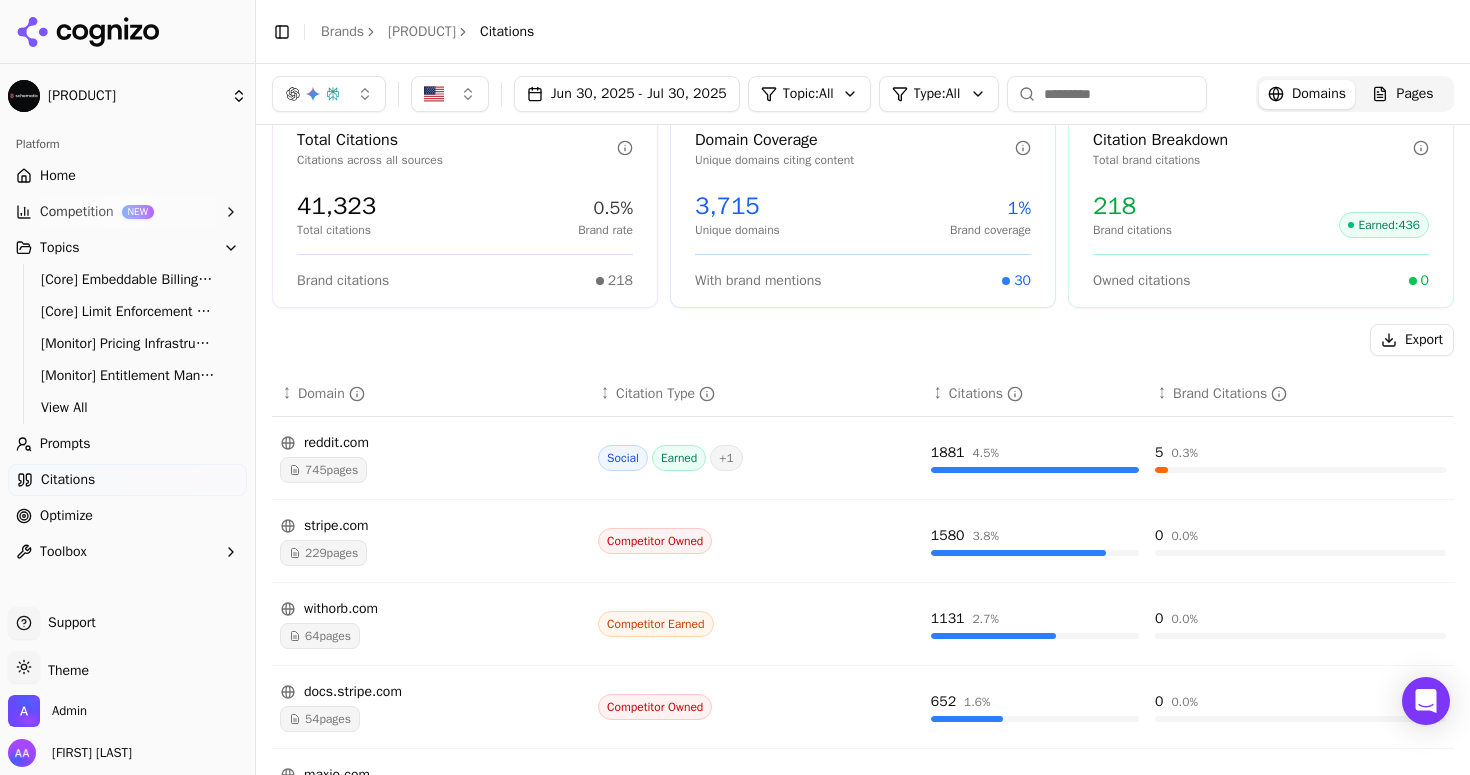 click on "229  pages" at bounding box center (323, 553) 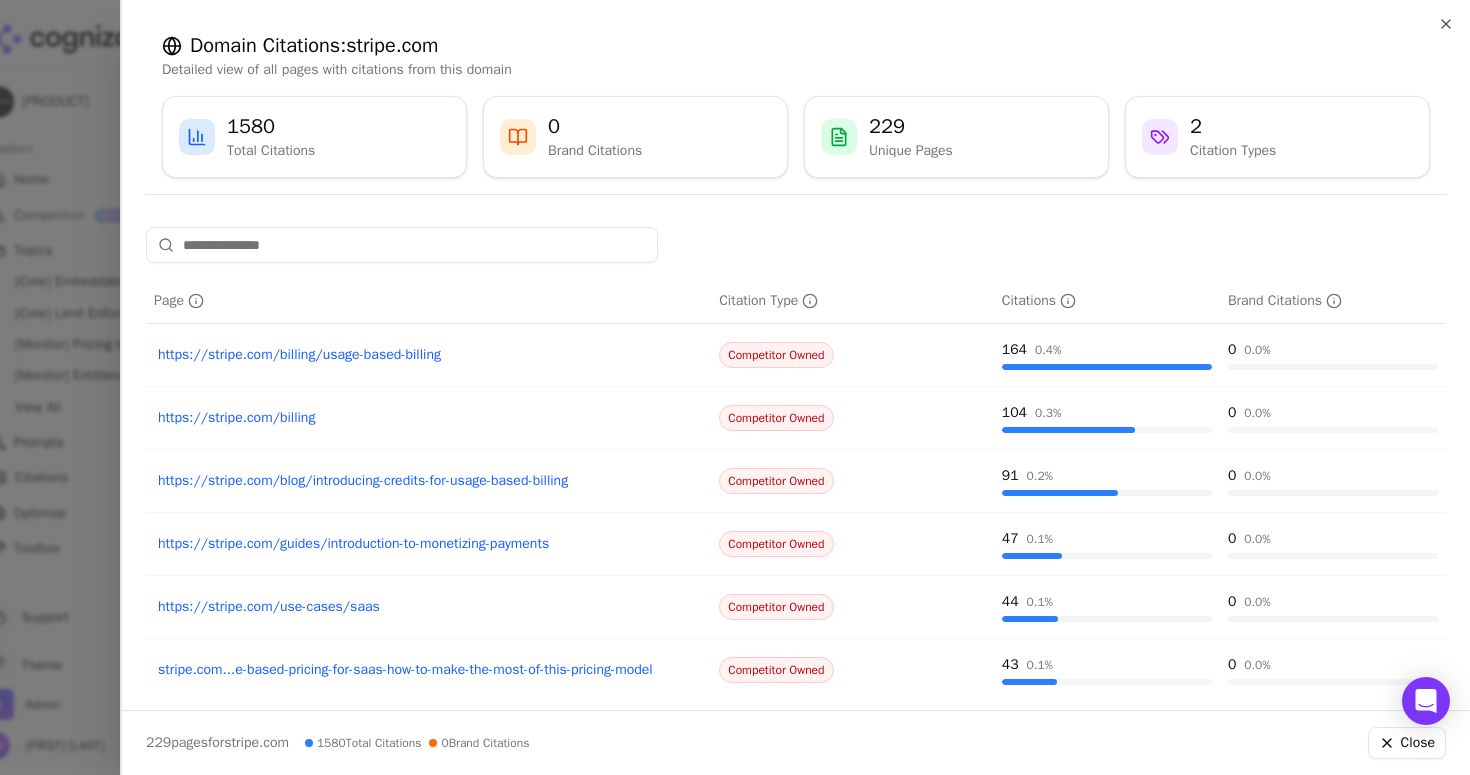 scroll, scrollTop: 0, scrollLeft: 0, axis: both 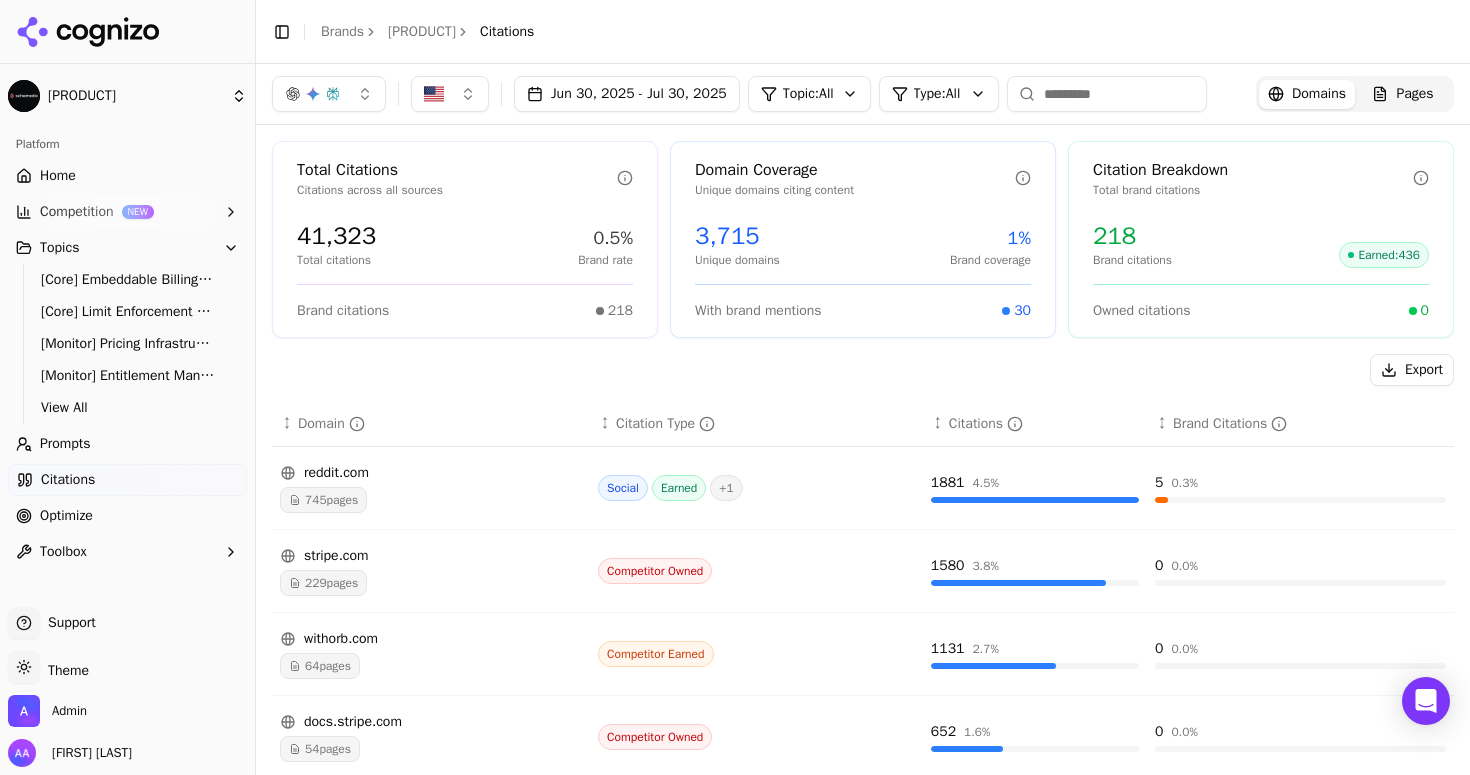 click on "Home Competition NEW Topics [Core] Embeddable Billing Components [Core] Limit Enforcement & Upgrades [Monitor] Pricing Infrastructure as Code [Monitor] Entitlement Management Systems View All Prompts Citations Optimize Toolbox" at bounding box center (127, 364) 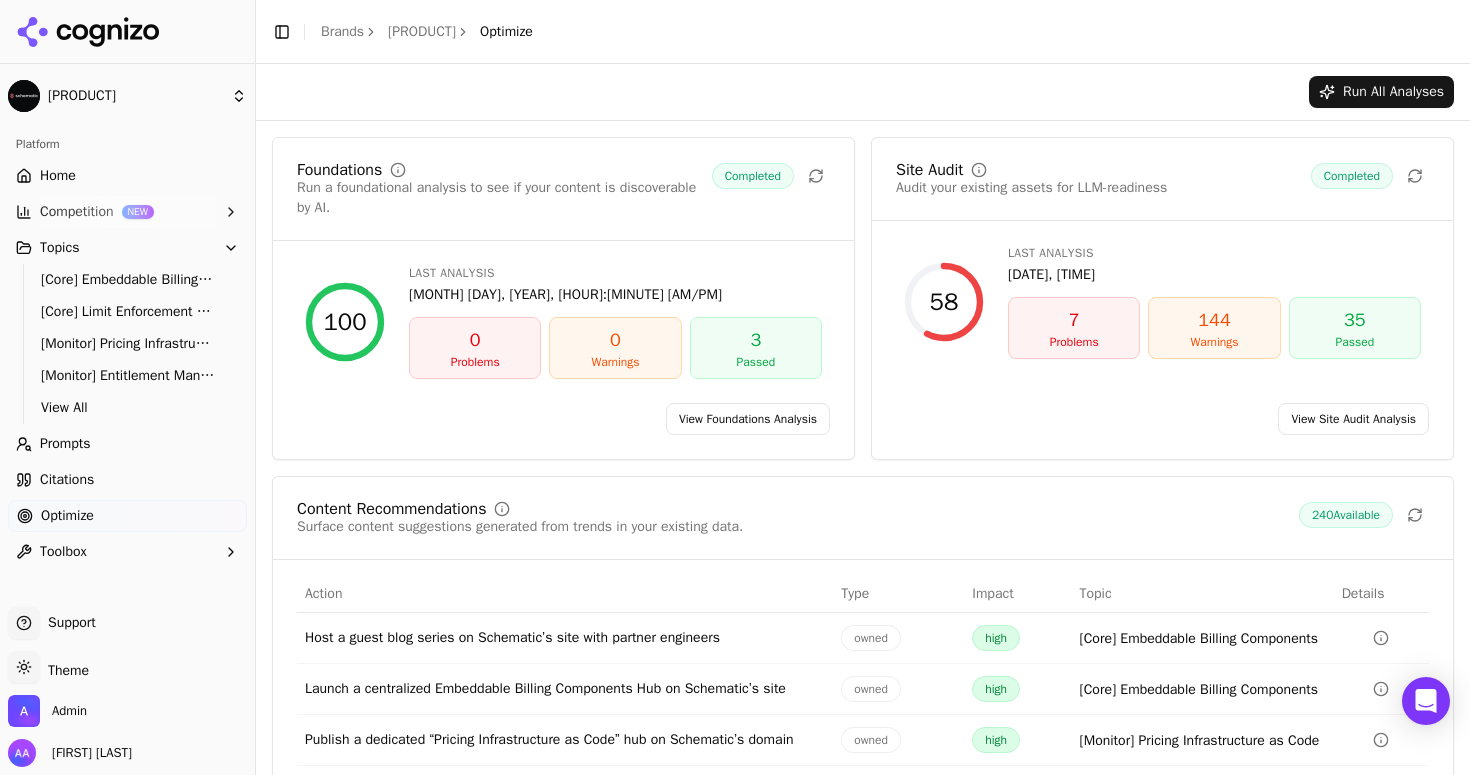 click on "Citations" at bounding box center [127, 480] 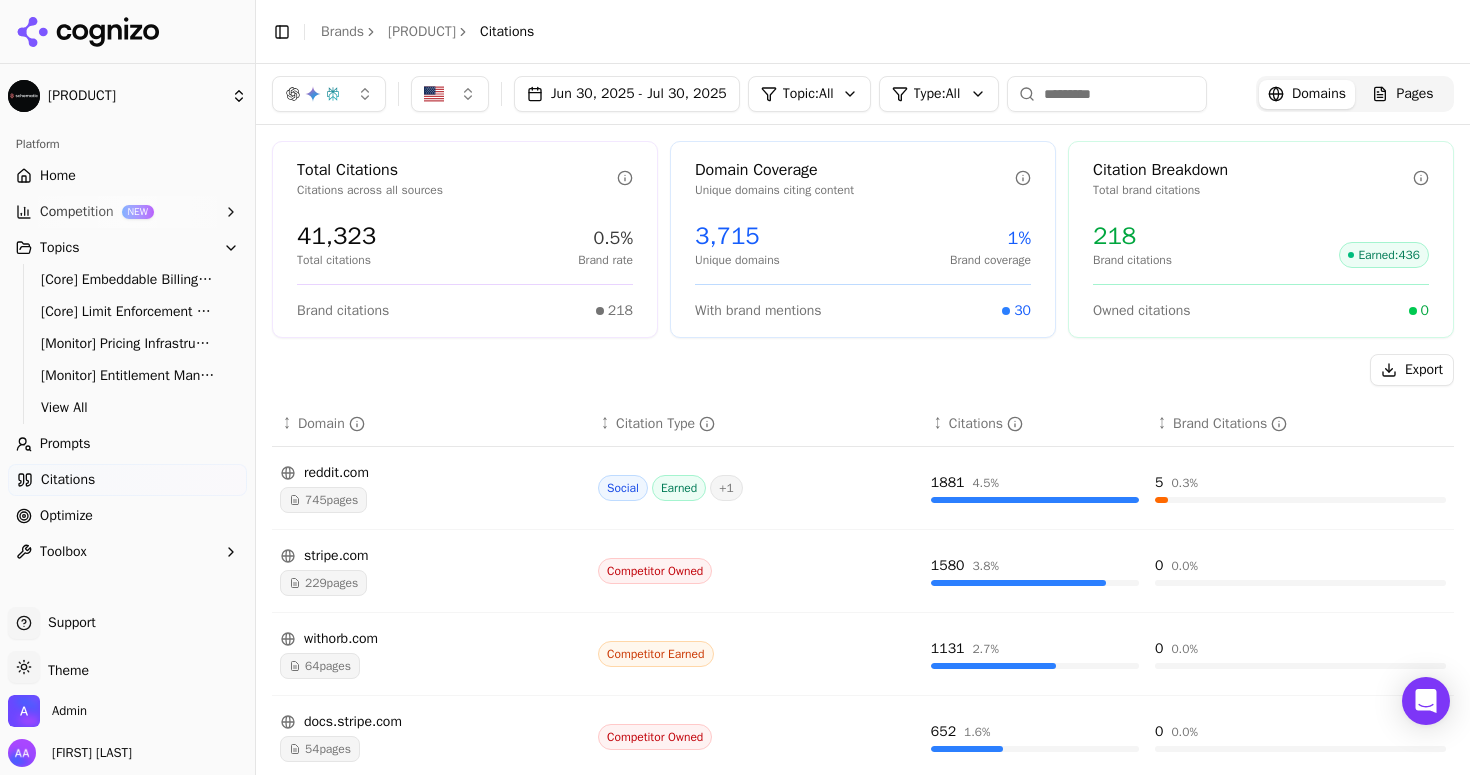 scroll, scrollTop: 0, scrollLeft: 0, axis: both 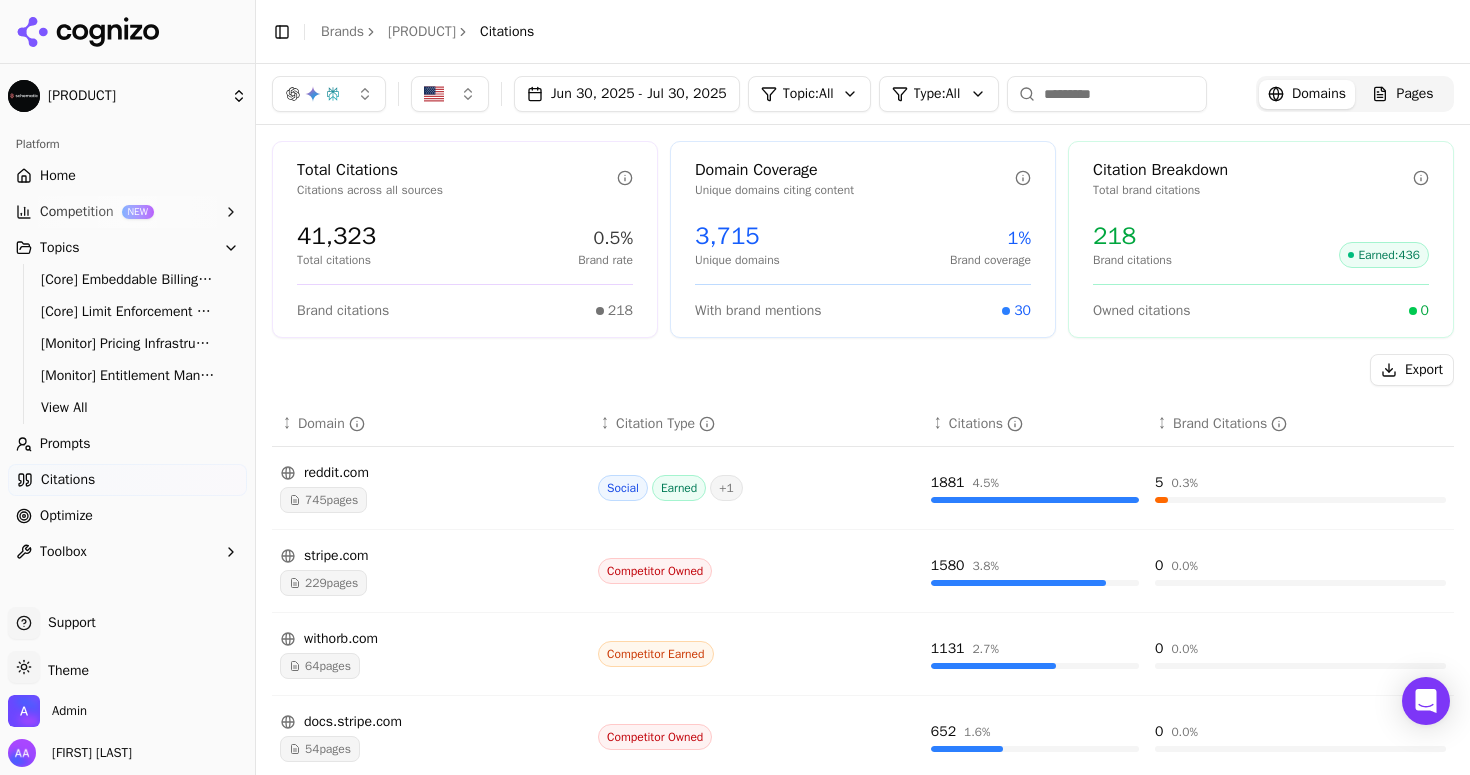 click at bounding box center [1107, 94] 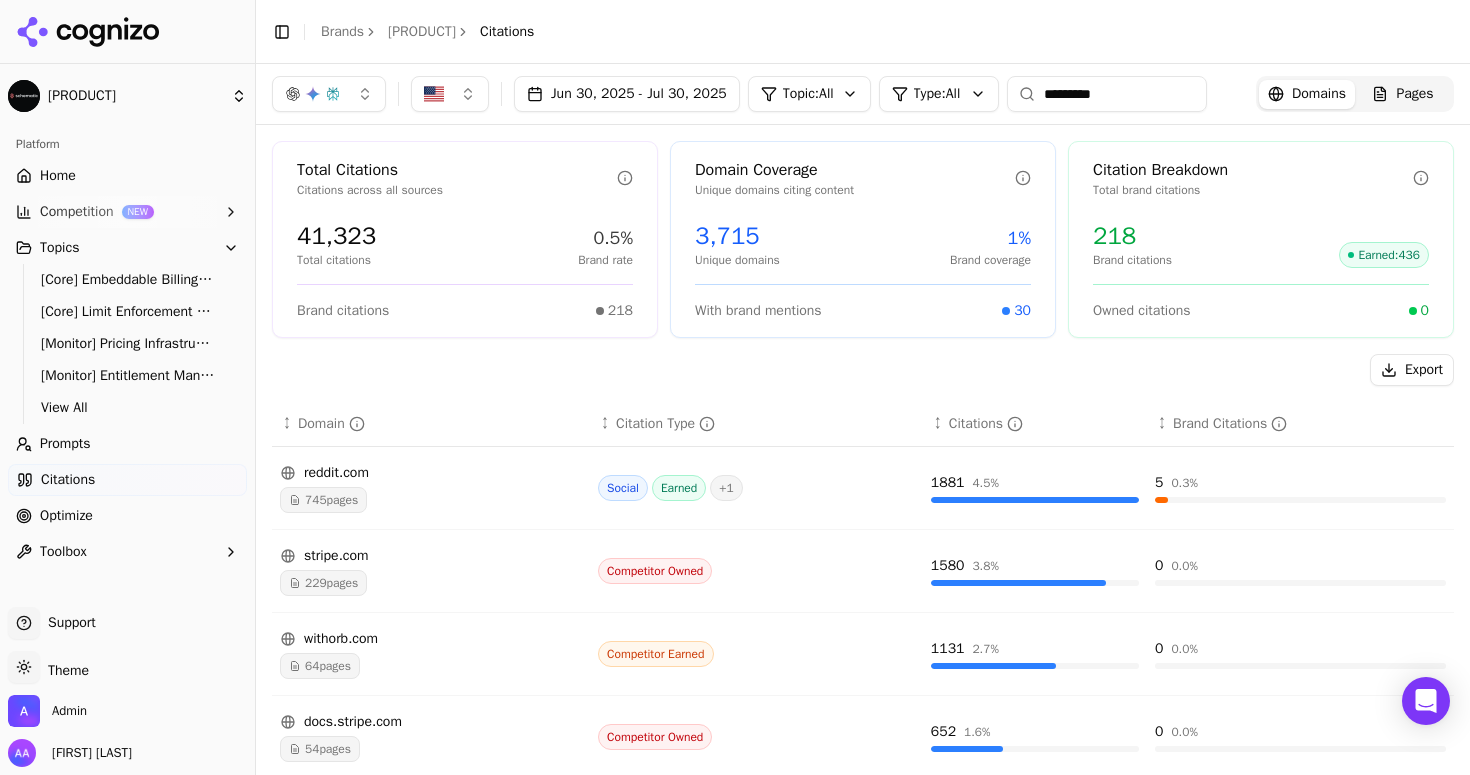 type on "*********" 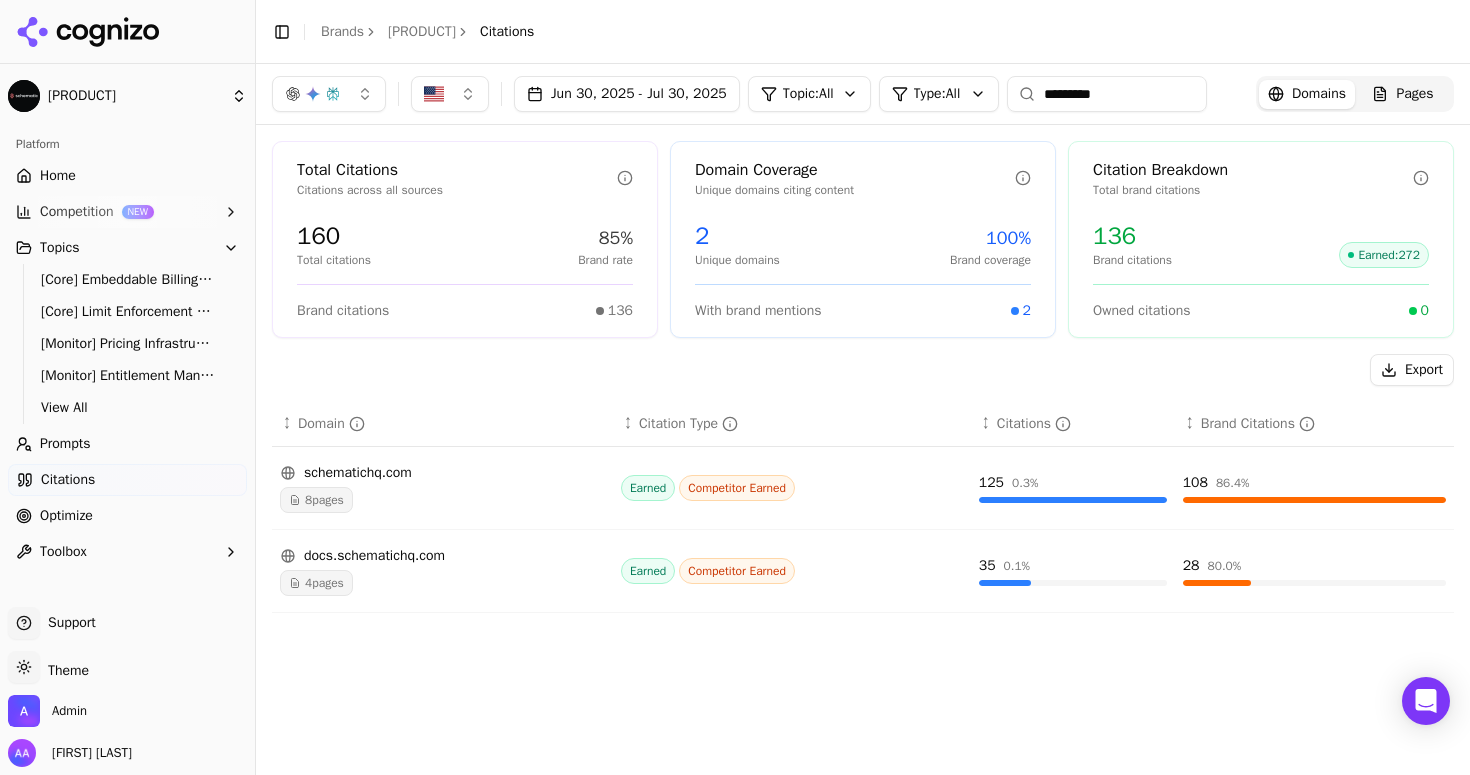 click on "*********" at bounding box center [1107, 94] 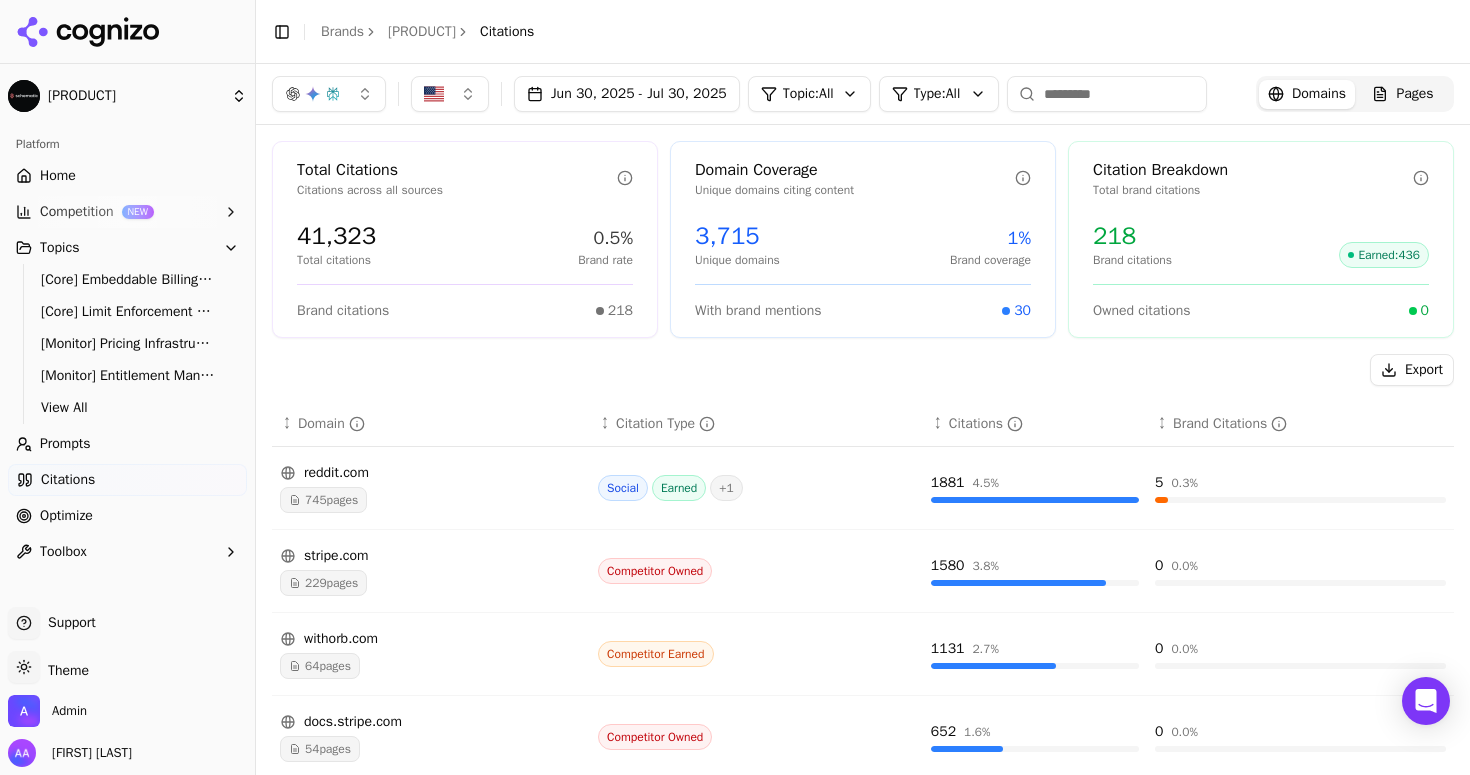 click on "Toggle Sidebar Brands Schematic Citations" at bounding box center [863, 32] 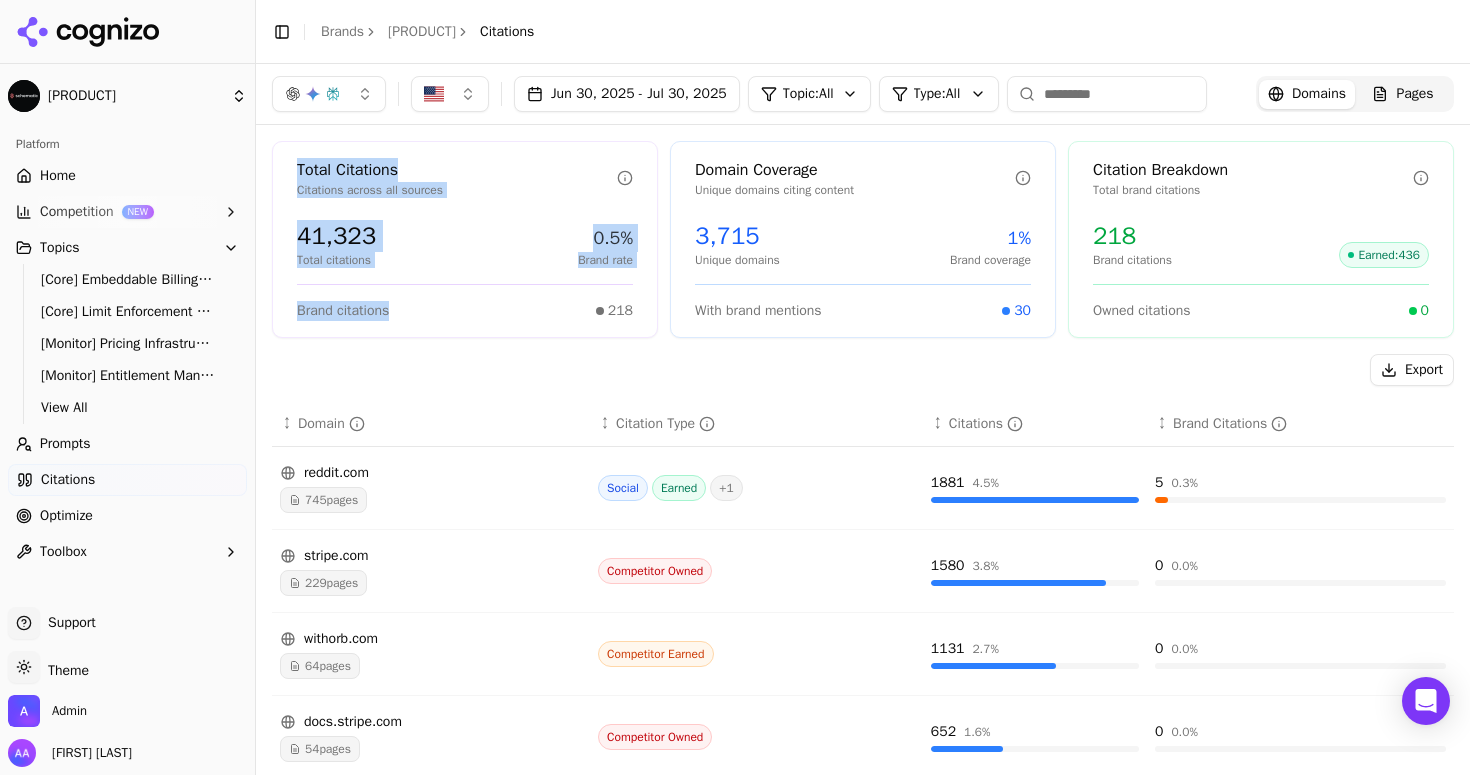 drag, startPoint x: 398, startPoint y: 354, endPoint x: 291, endPoint y: 216, distance: 174.62245 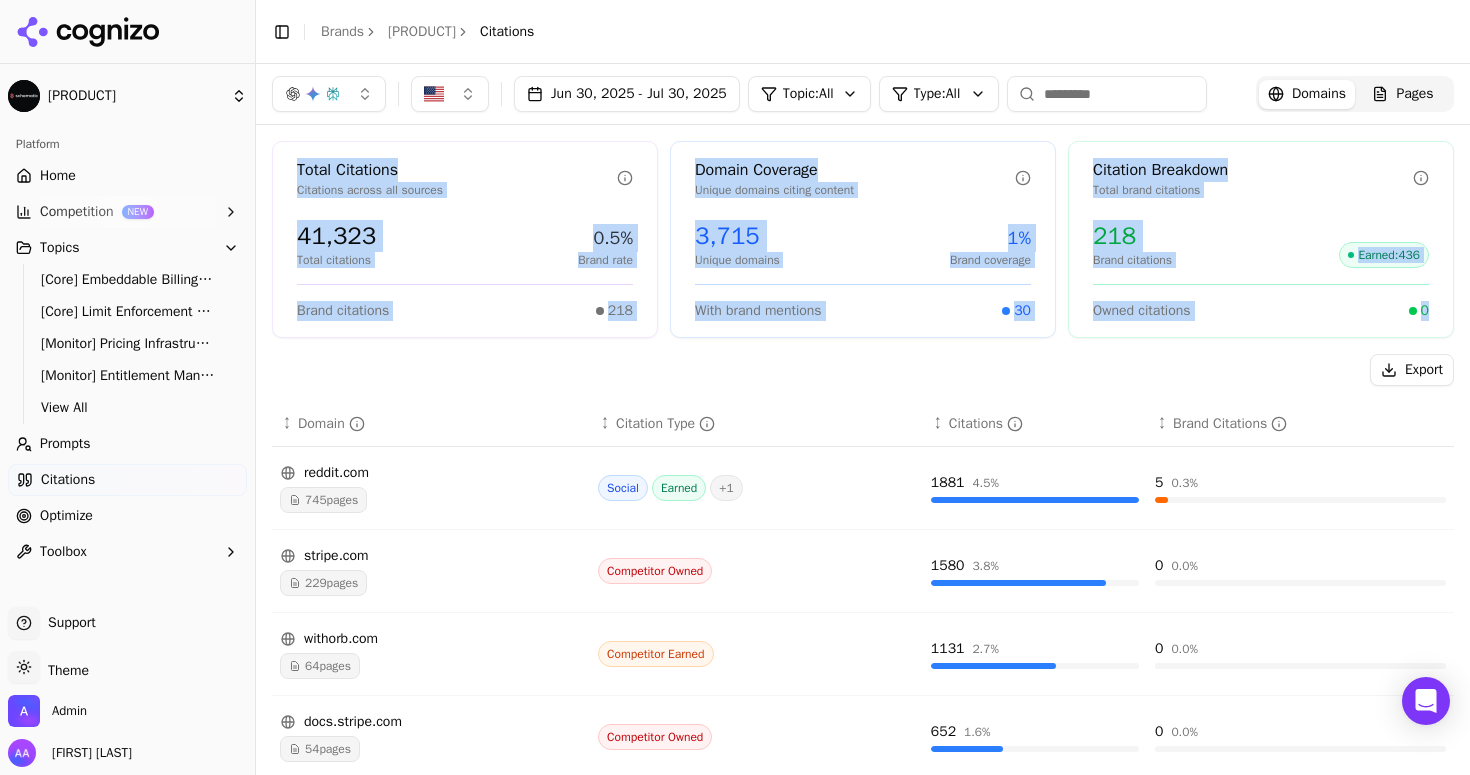drag, startPoint x: 1426, startPoint y: 365, endPoint x: 285, endPoint y: 210, distance: 1151.4799 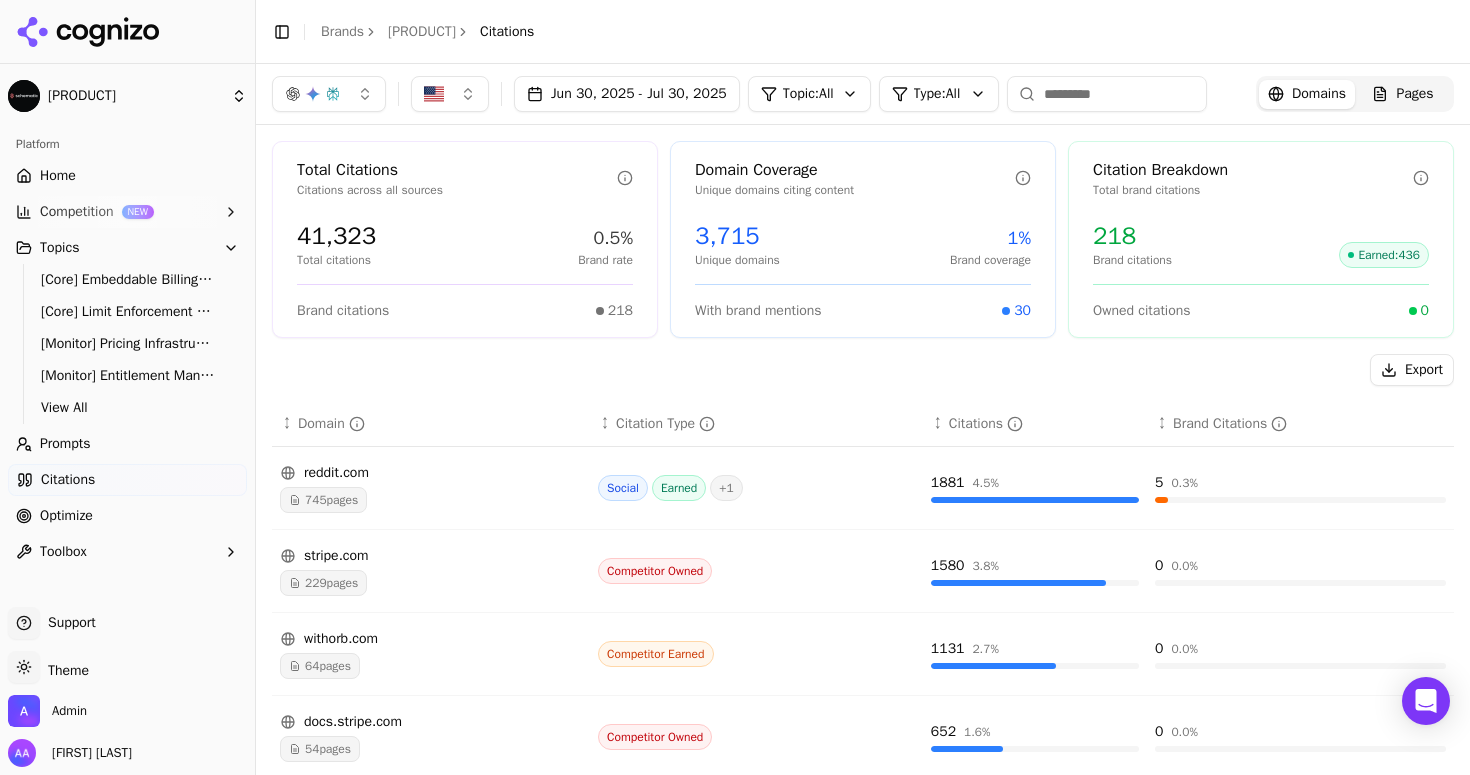 click on "Pages" at bounding box center (1403, 94) 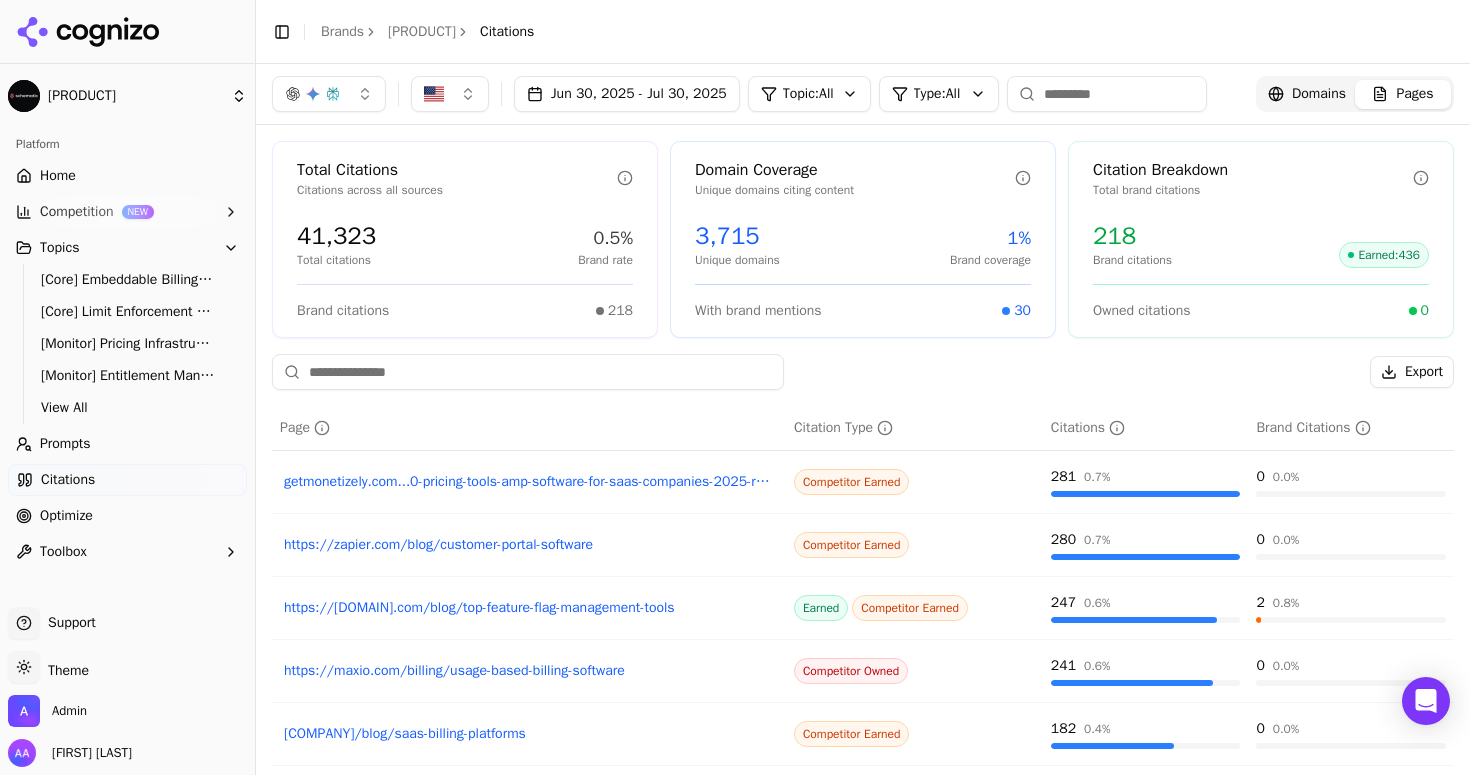 click at bounding box center [1107, 94] 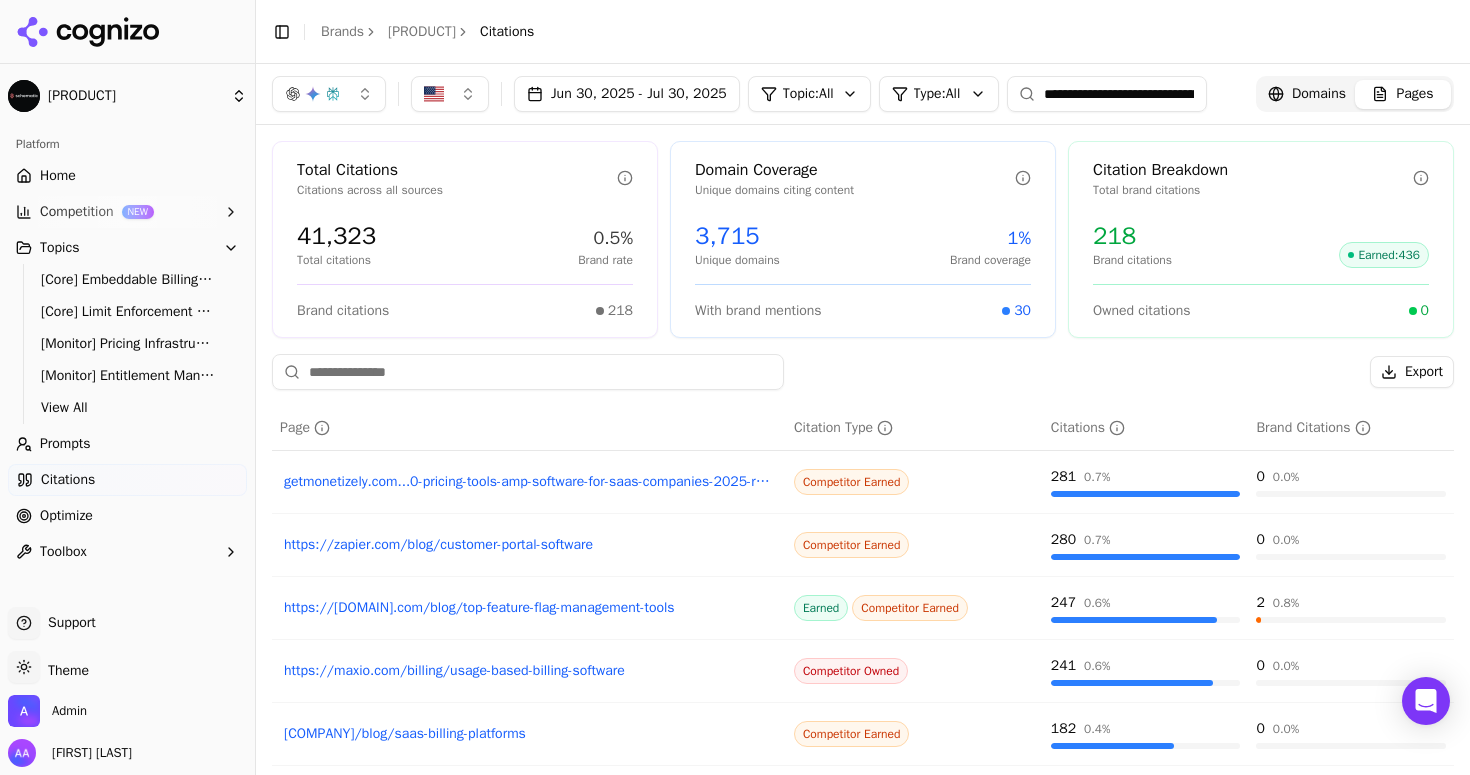 scroll, scrollTop: 0, scrollLeft: 201, axis: horizontal 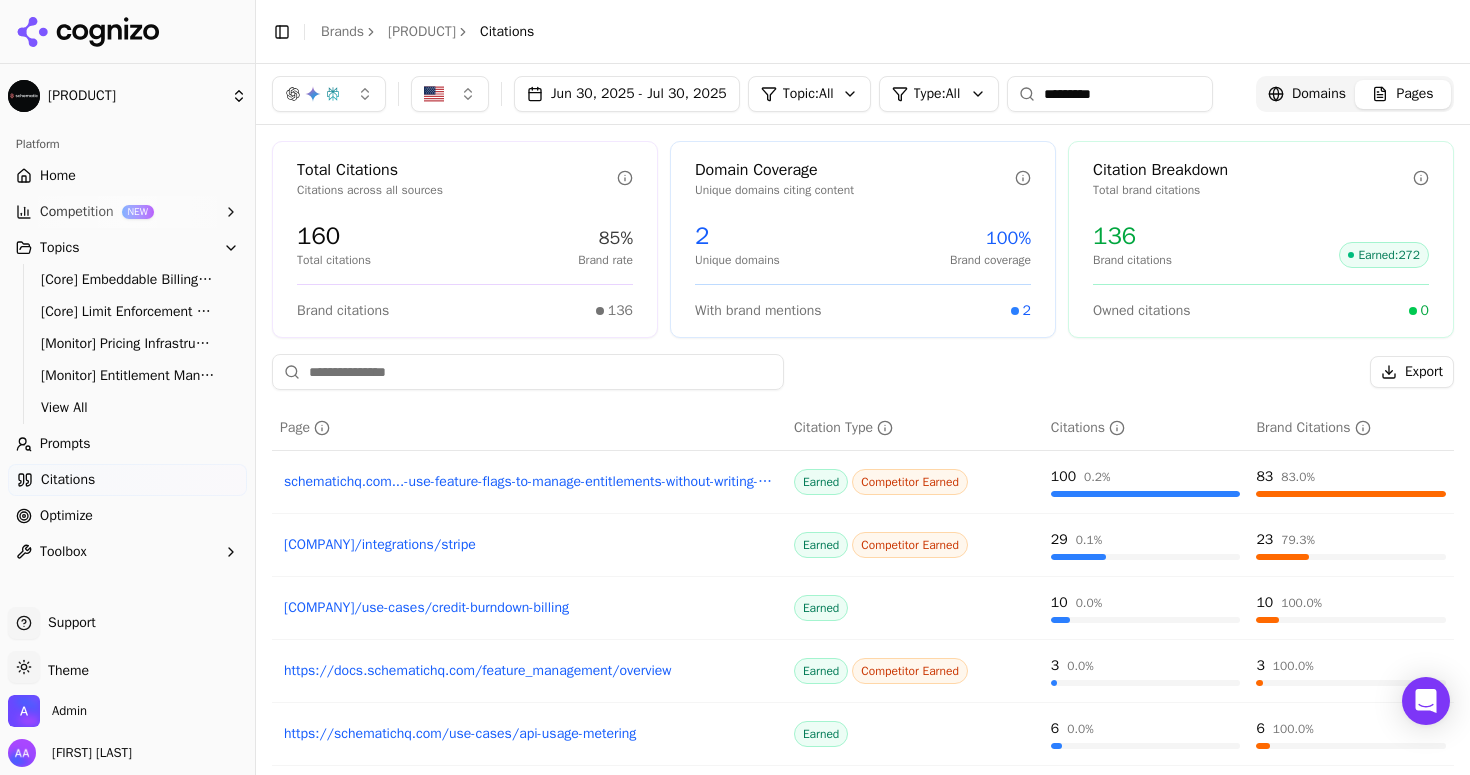 type on "*********" 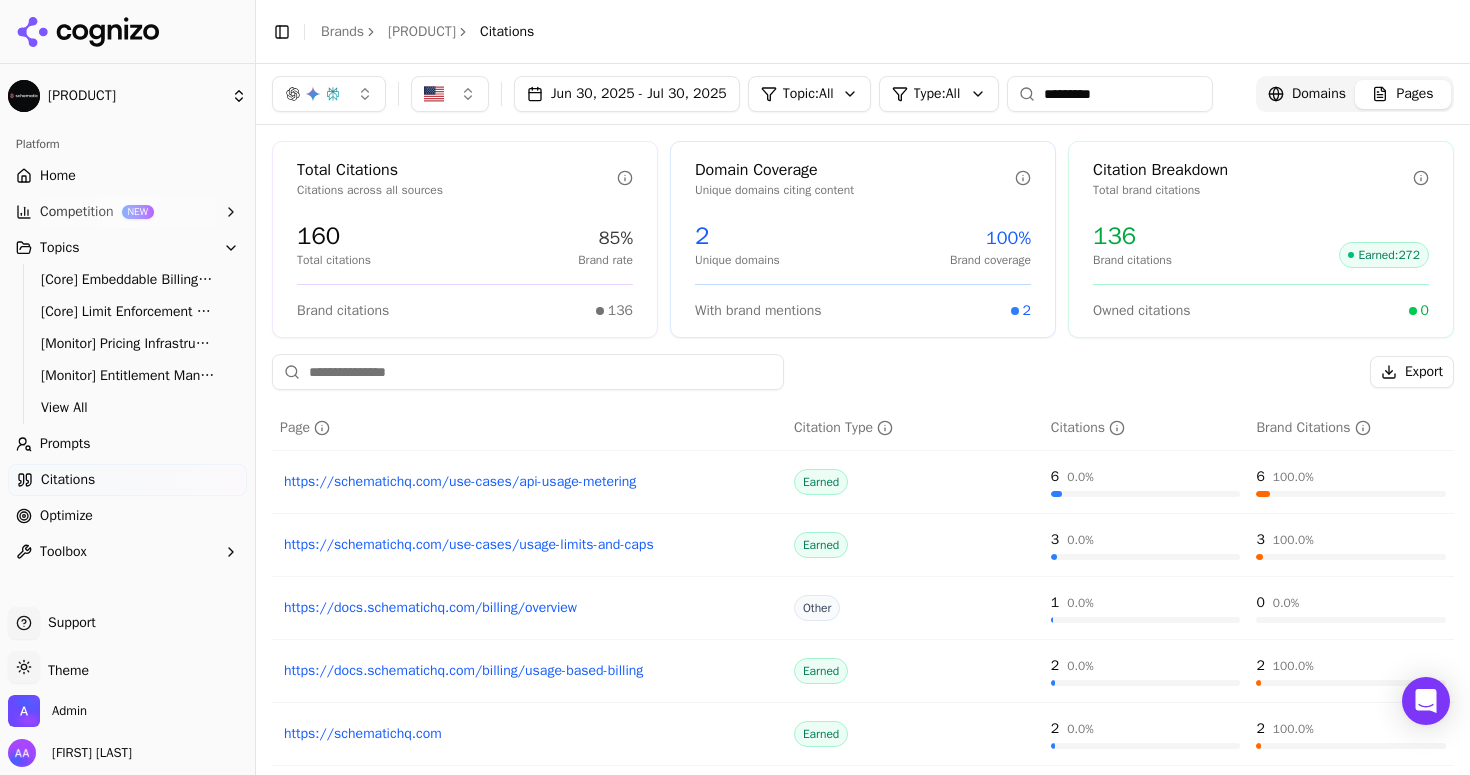 scroll, scrollTop: 270, scrollLeft: 0, axis: vertical 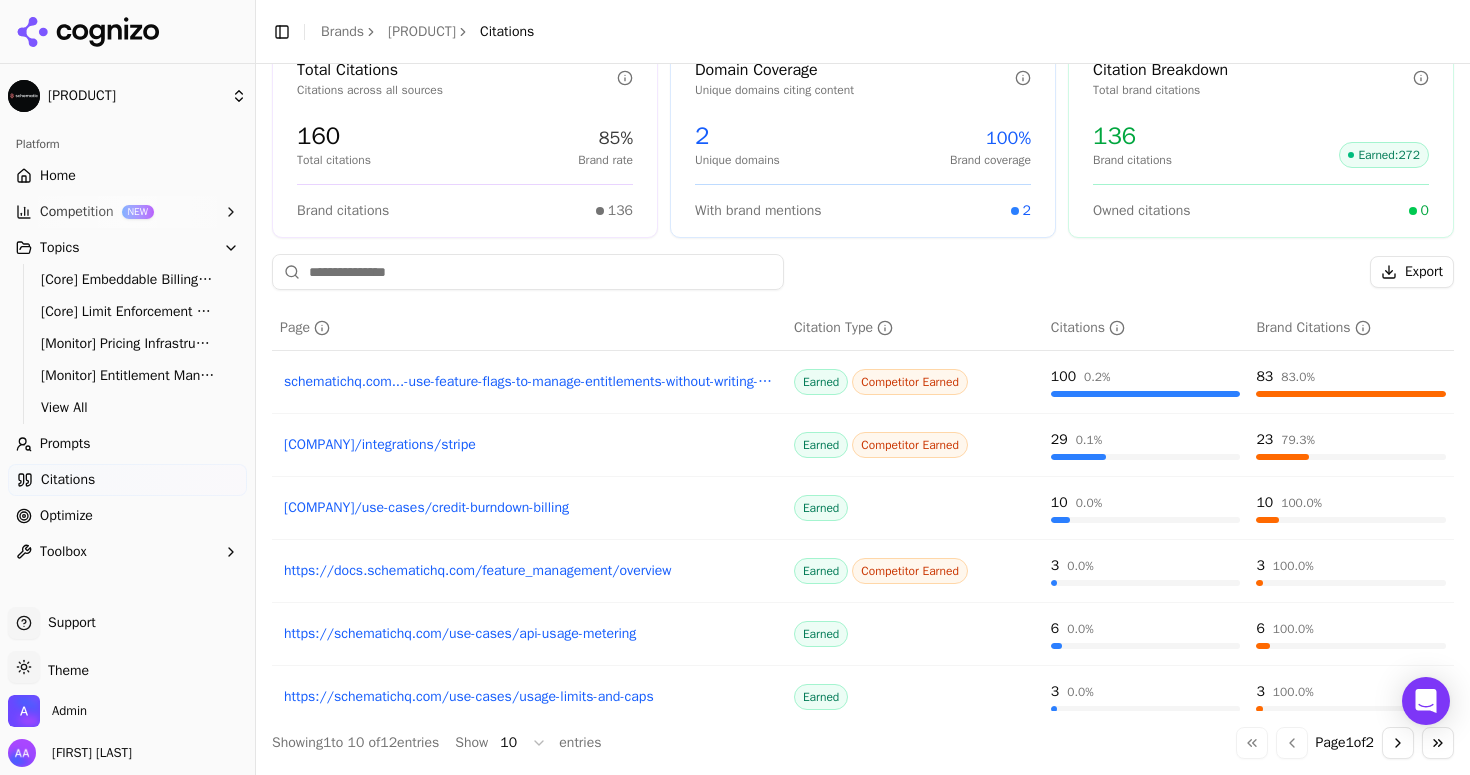 click 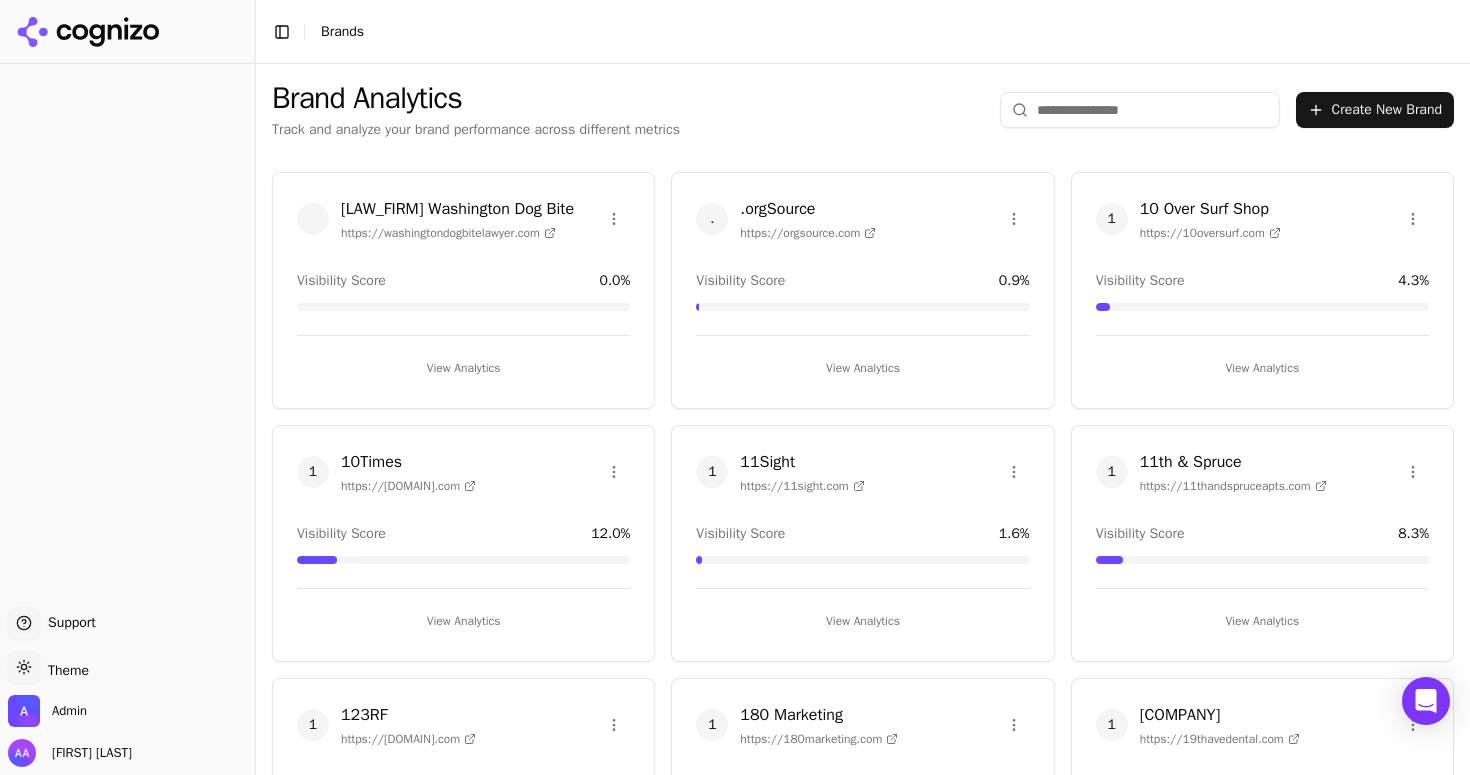 click at bounding box center (1140, 110) 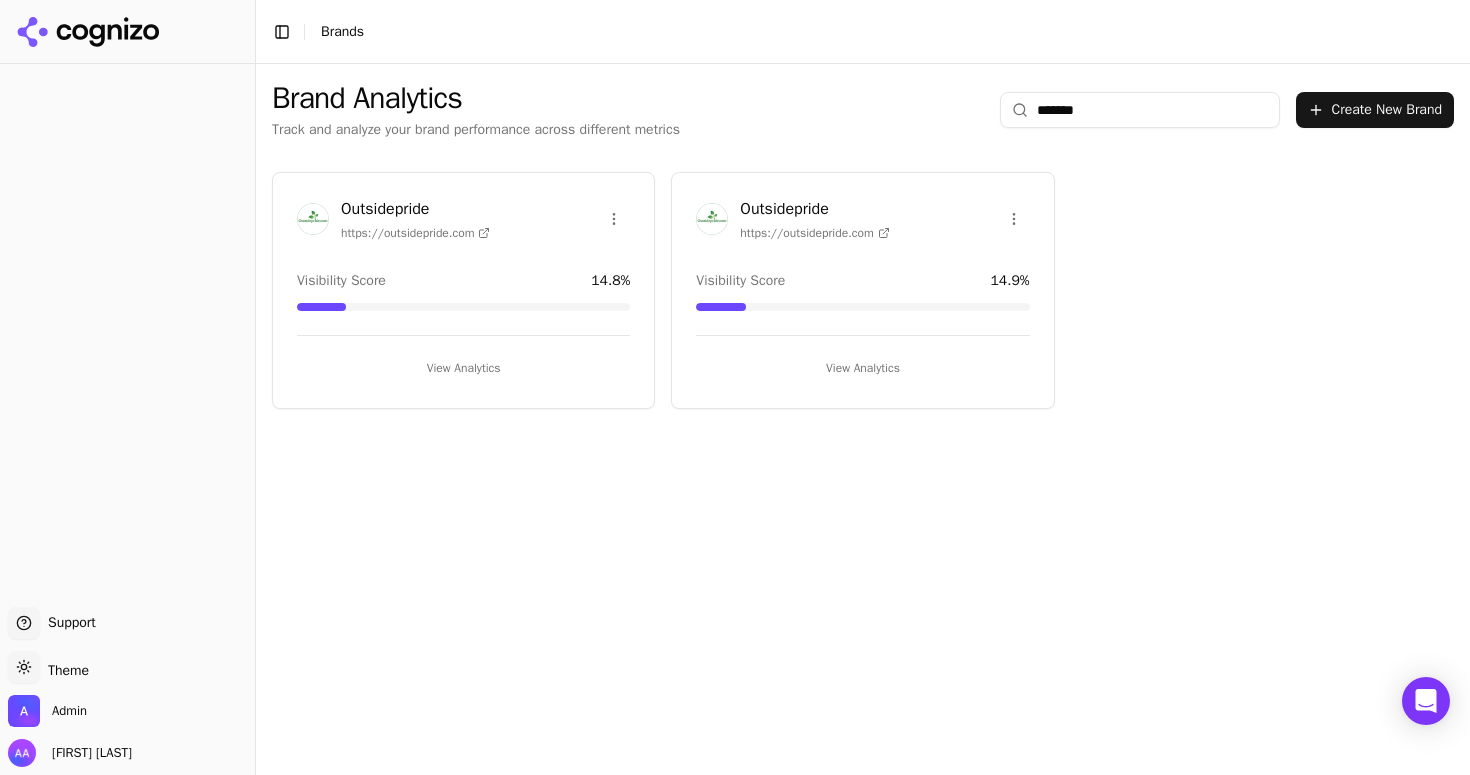 type on "*******" 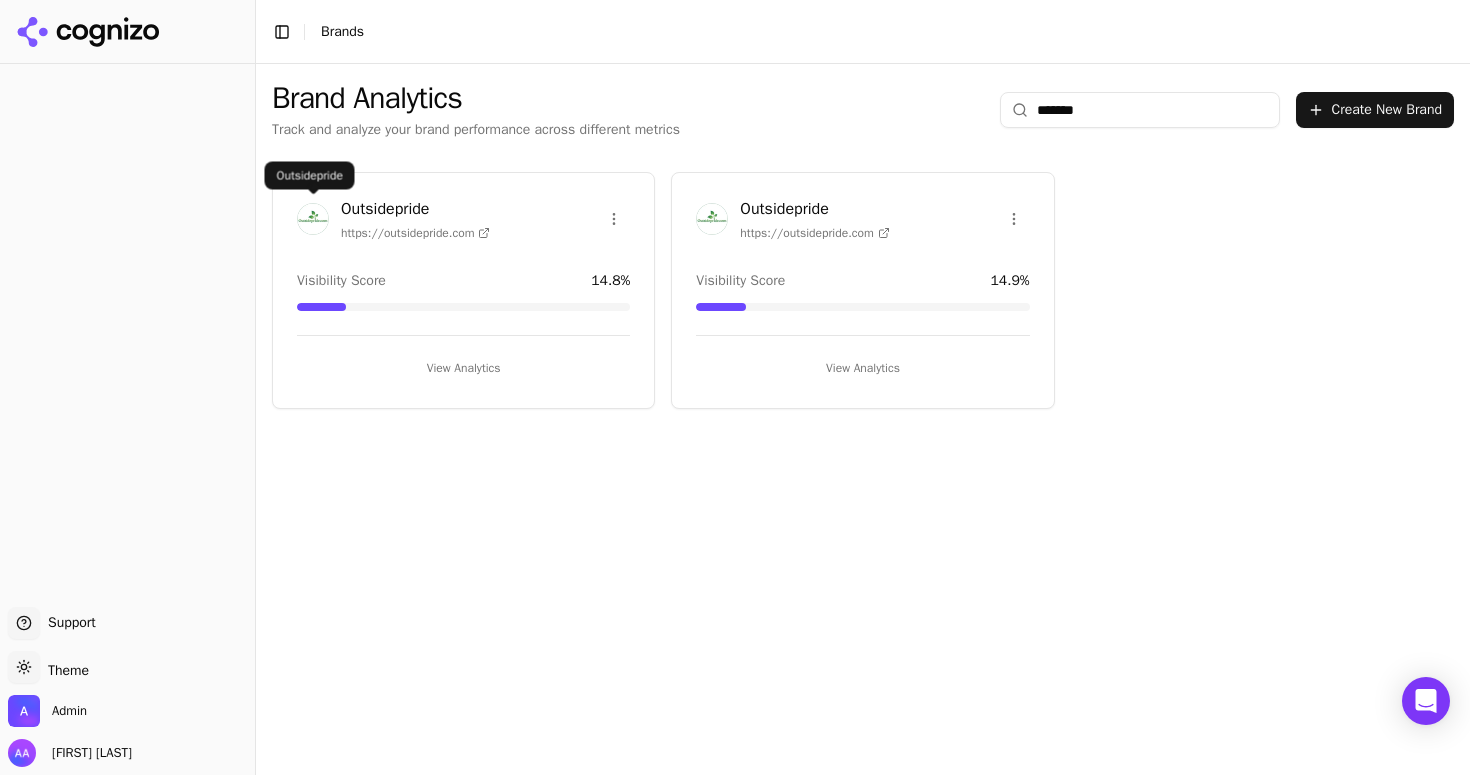 click at bounding box center (313, 219) 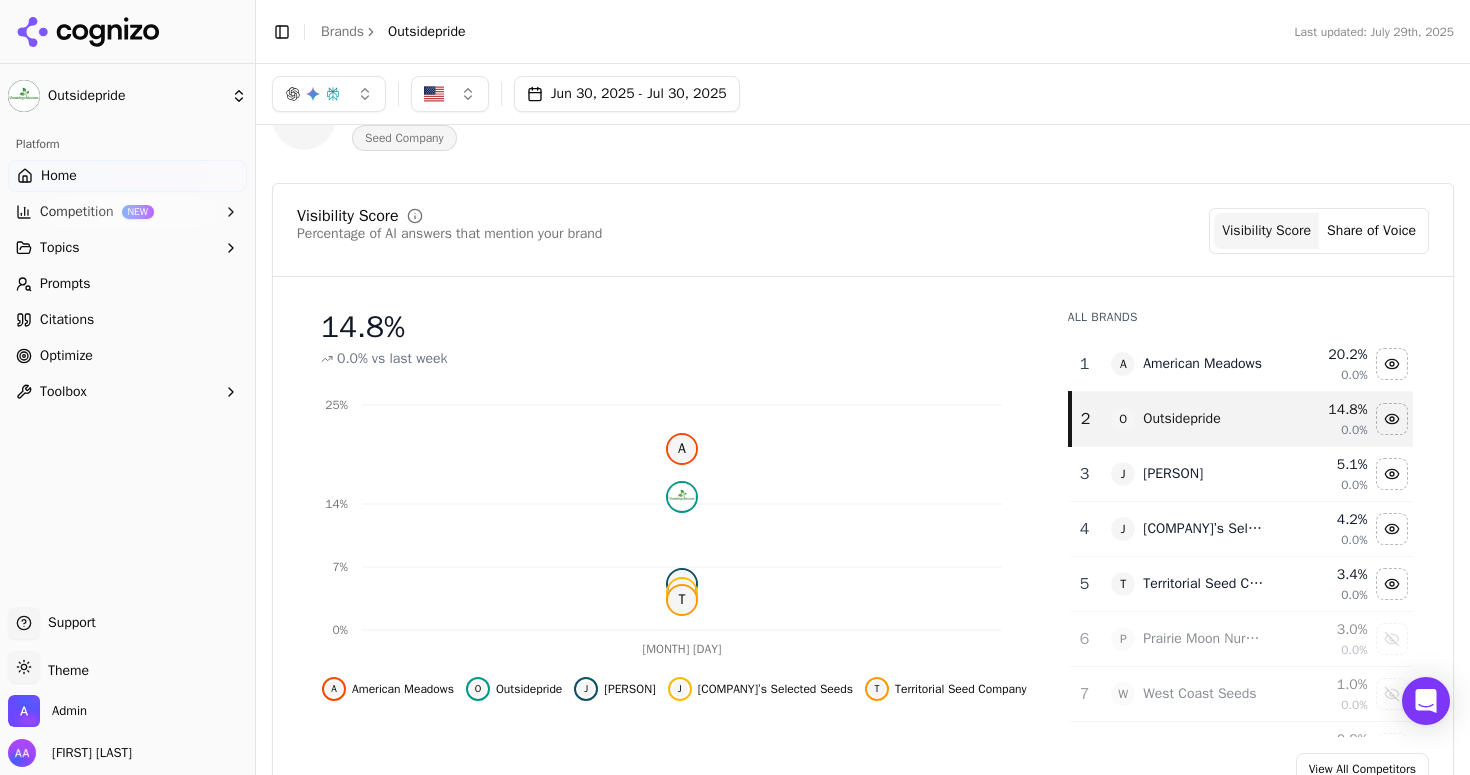 scroll, scrollTop: 95, scrollLeft: 0, axis: vertical 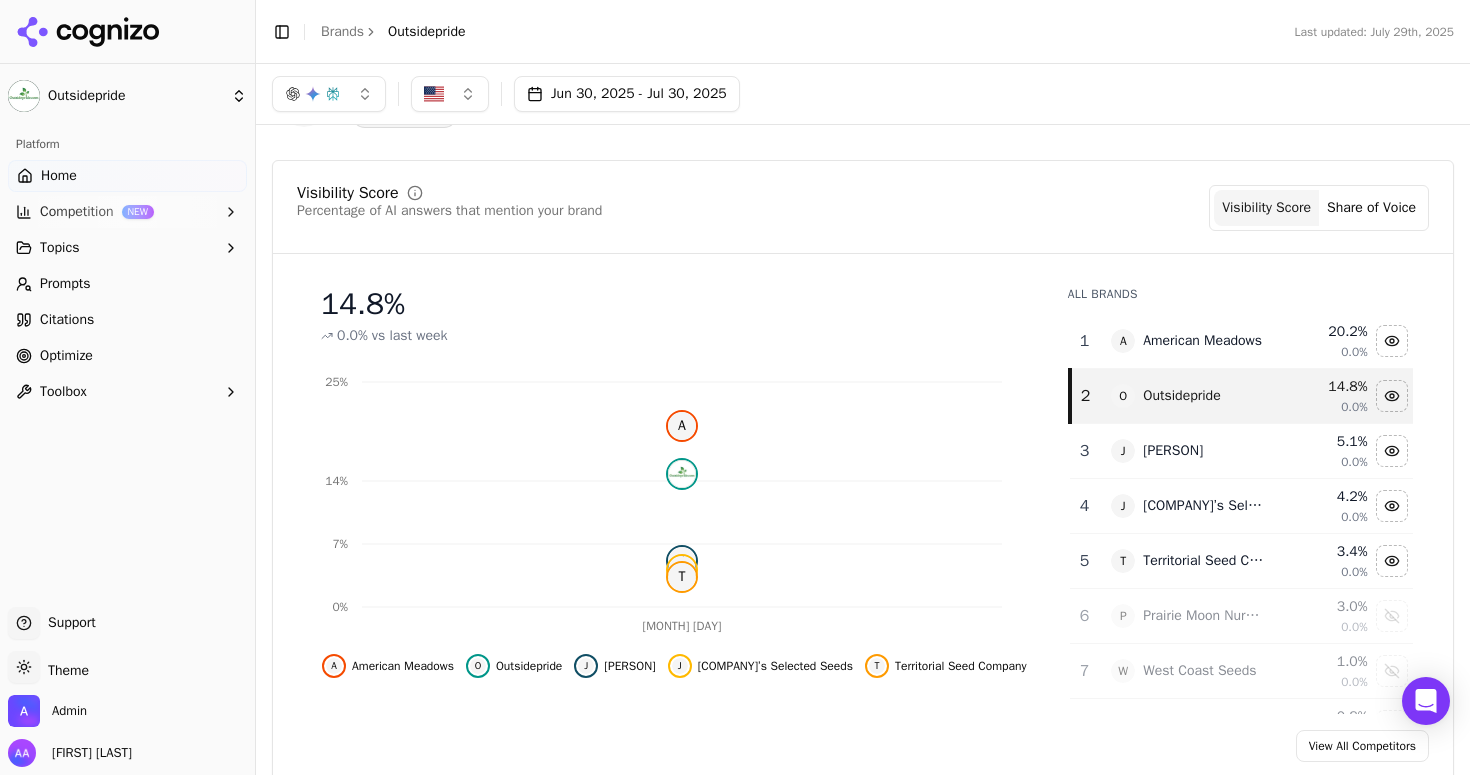 click on "Prompts" at bounding box center [127, 284] 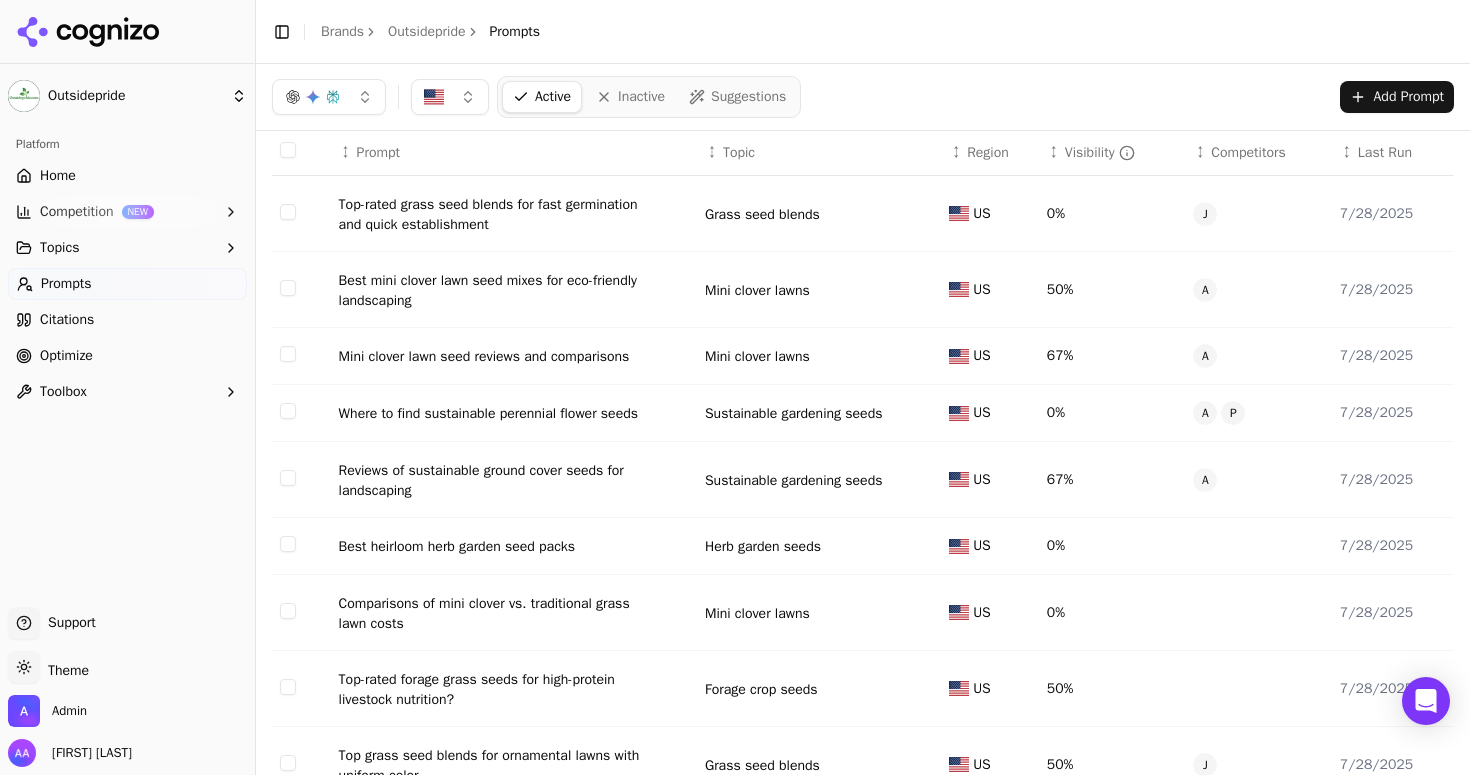 scroll, scrollTop: 75, scrollLeft: 0, axis: vertical 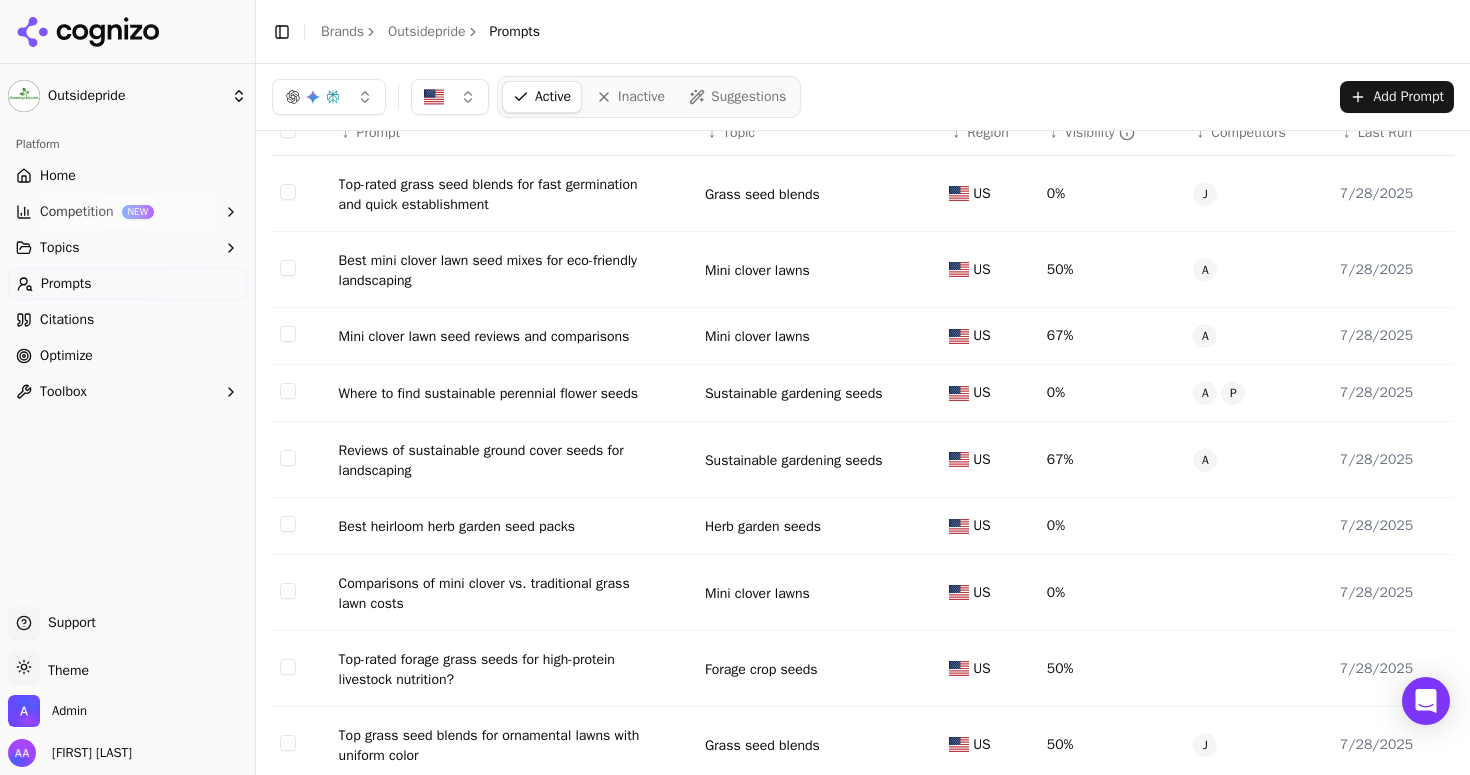 click on "Active Inactive Suggestions Add Prompt" at bounding box center (863, 97) 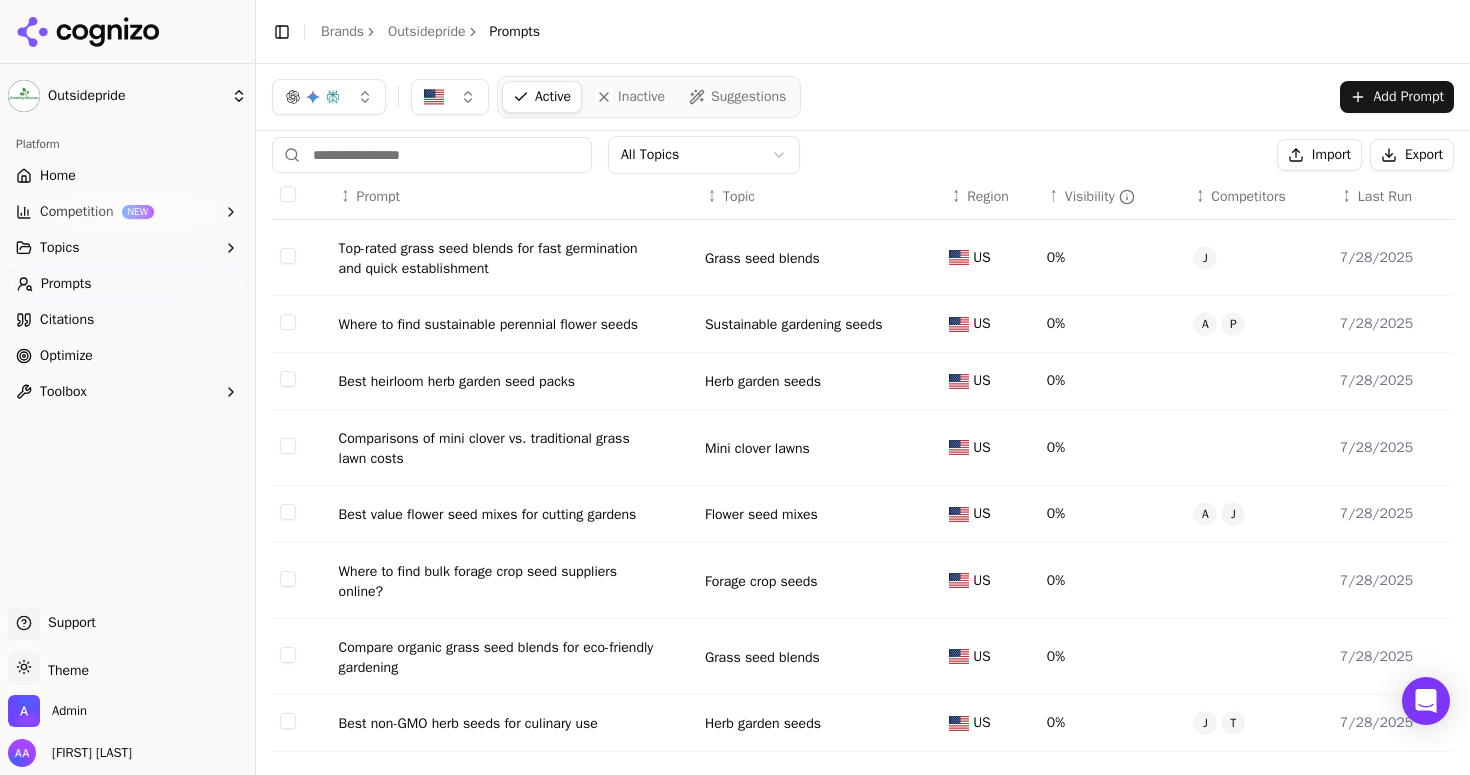 scroll, scrollTop: 0, scrollLeft: 0, axis: both 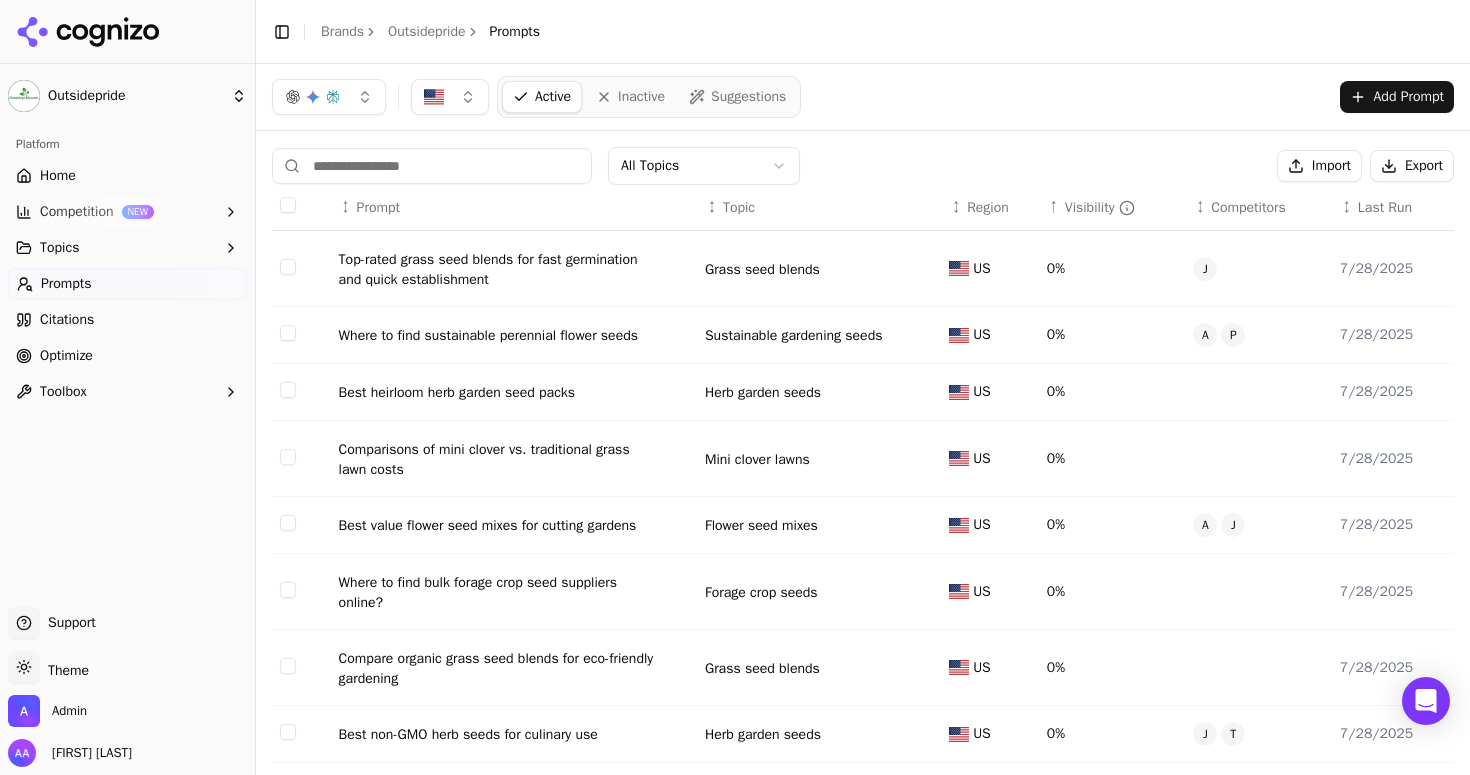 click on "Visibility" at bounding box center [1100, 208] 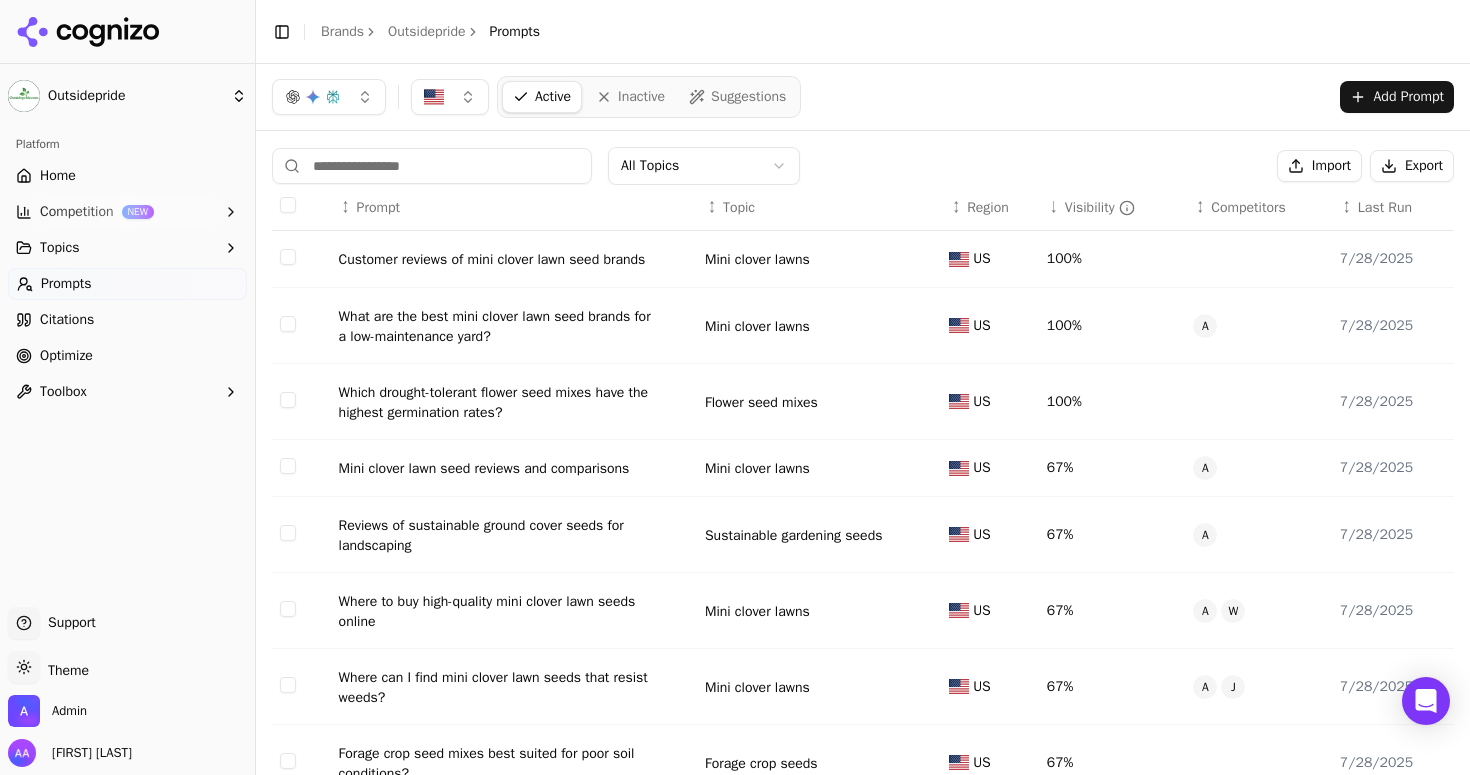 click on "Visibility" at bounding box center (1100, 208) 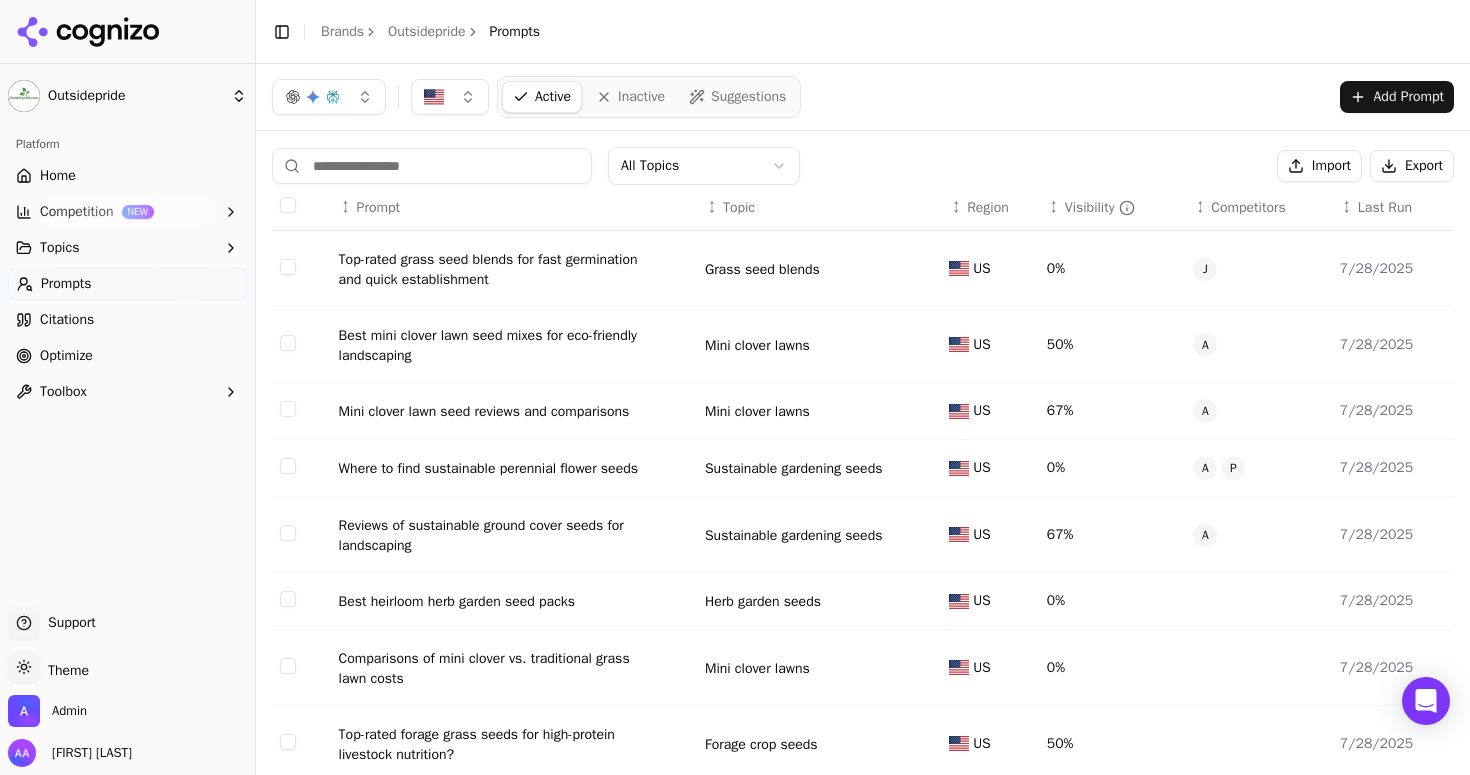 scroll, scrollTop: 241, scrollLeft: 0, axis: vertical 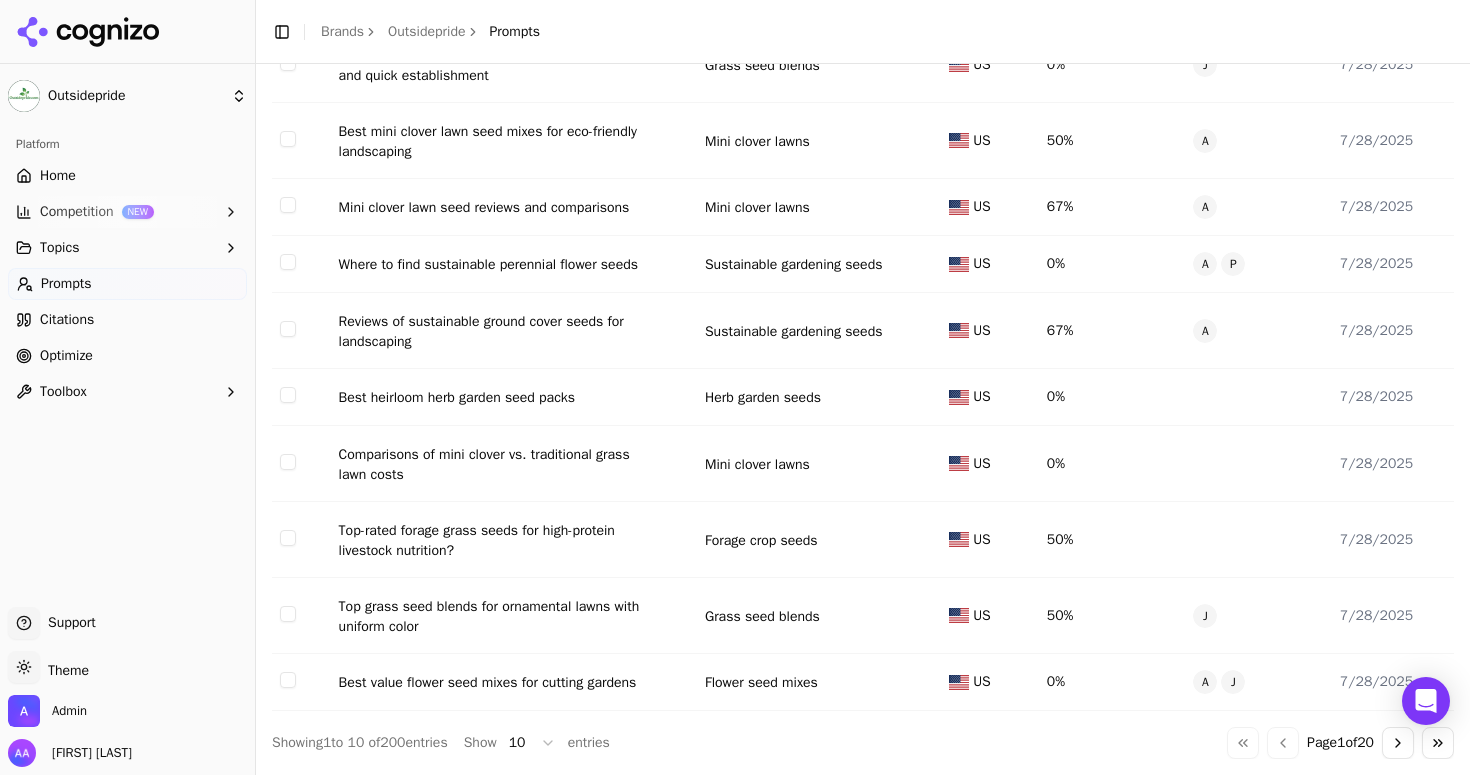 click on "Home" at bounding box center [127, 176] 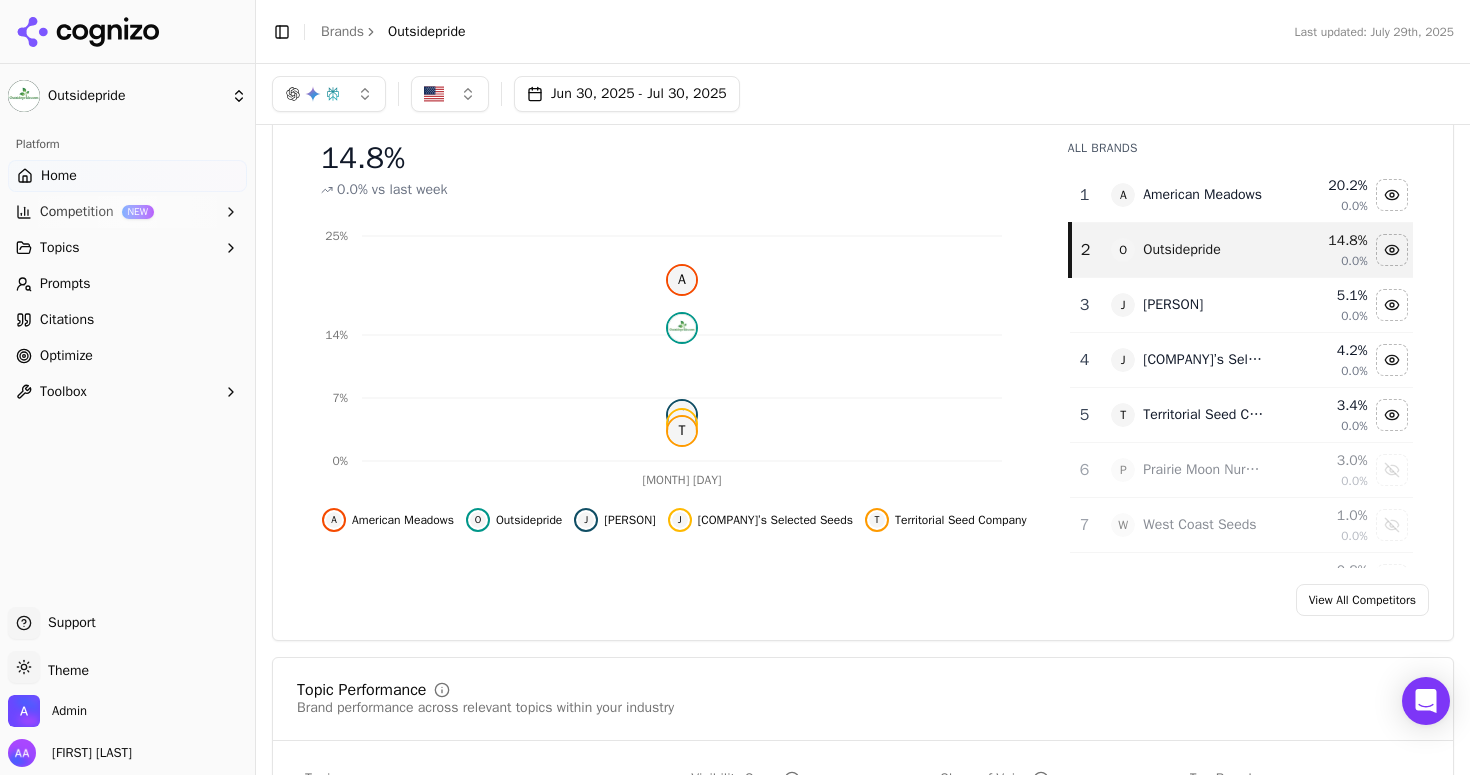 scroll, scrollTop: 235, scrollLeft: 0, axis: vertical 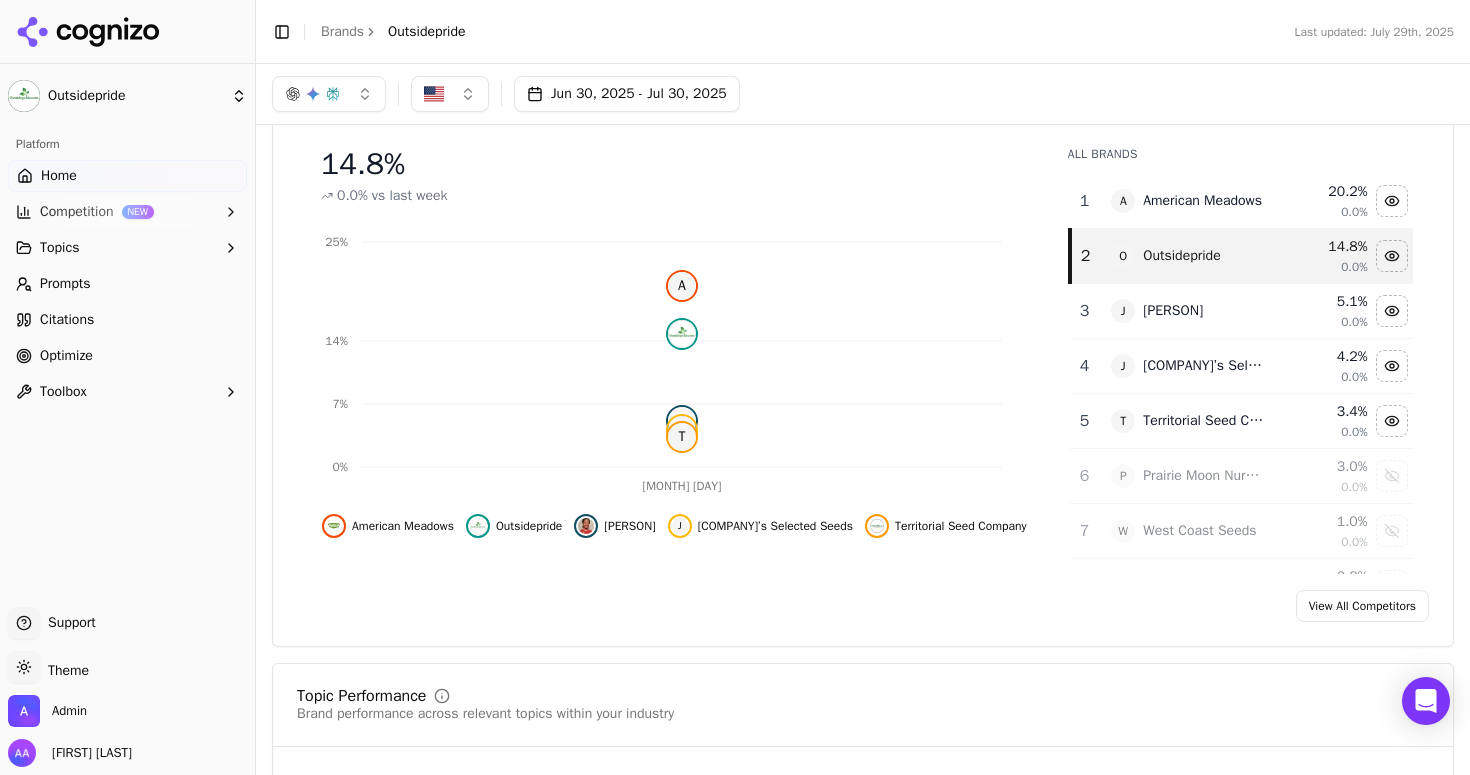drag, startPoint x: 104, startPoint y: 29, endPoint x: 258, endPoint y: 114, distance: 175.90054 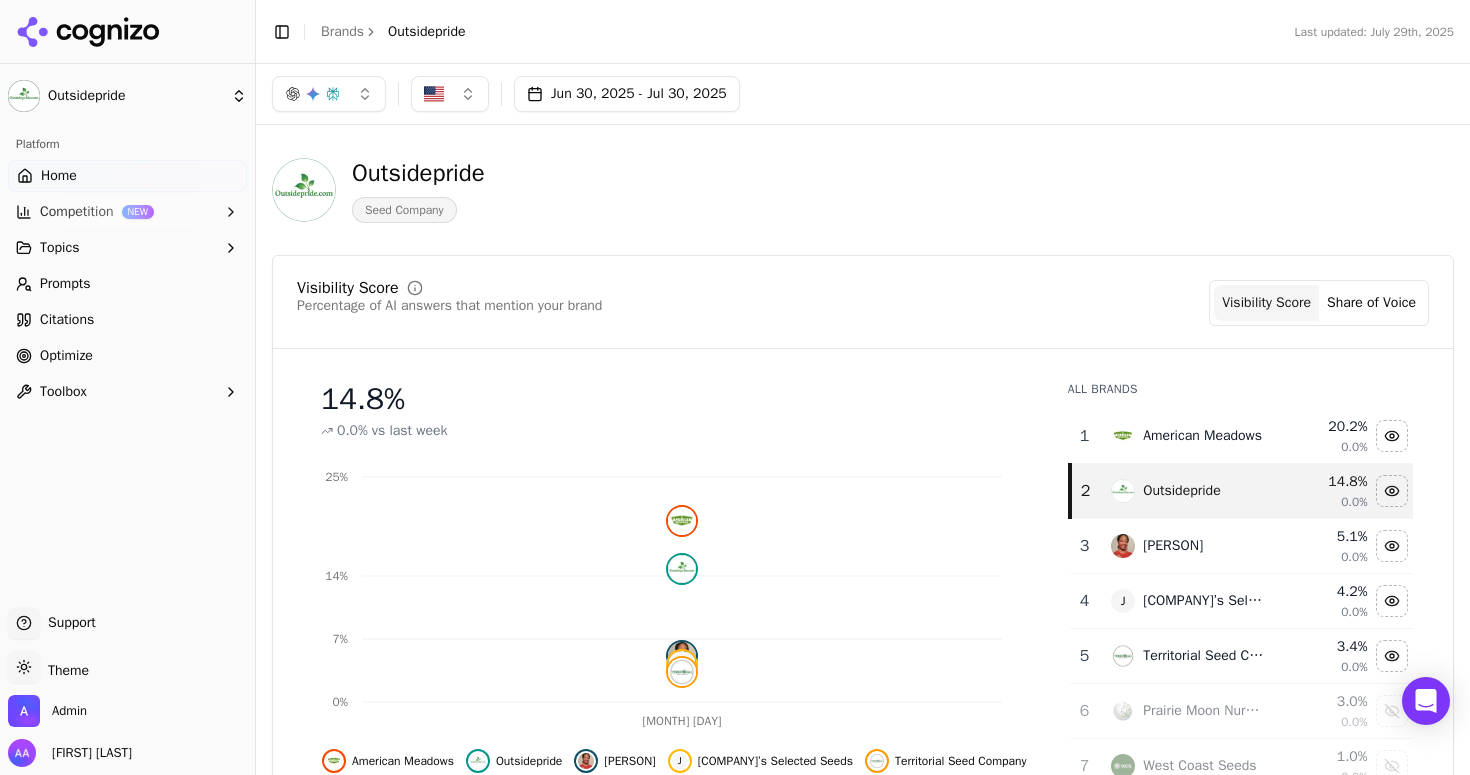 click on "Optimize" at bounding box center (66, 356) 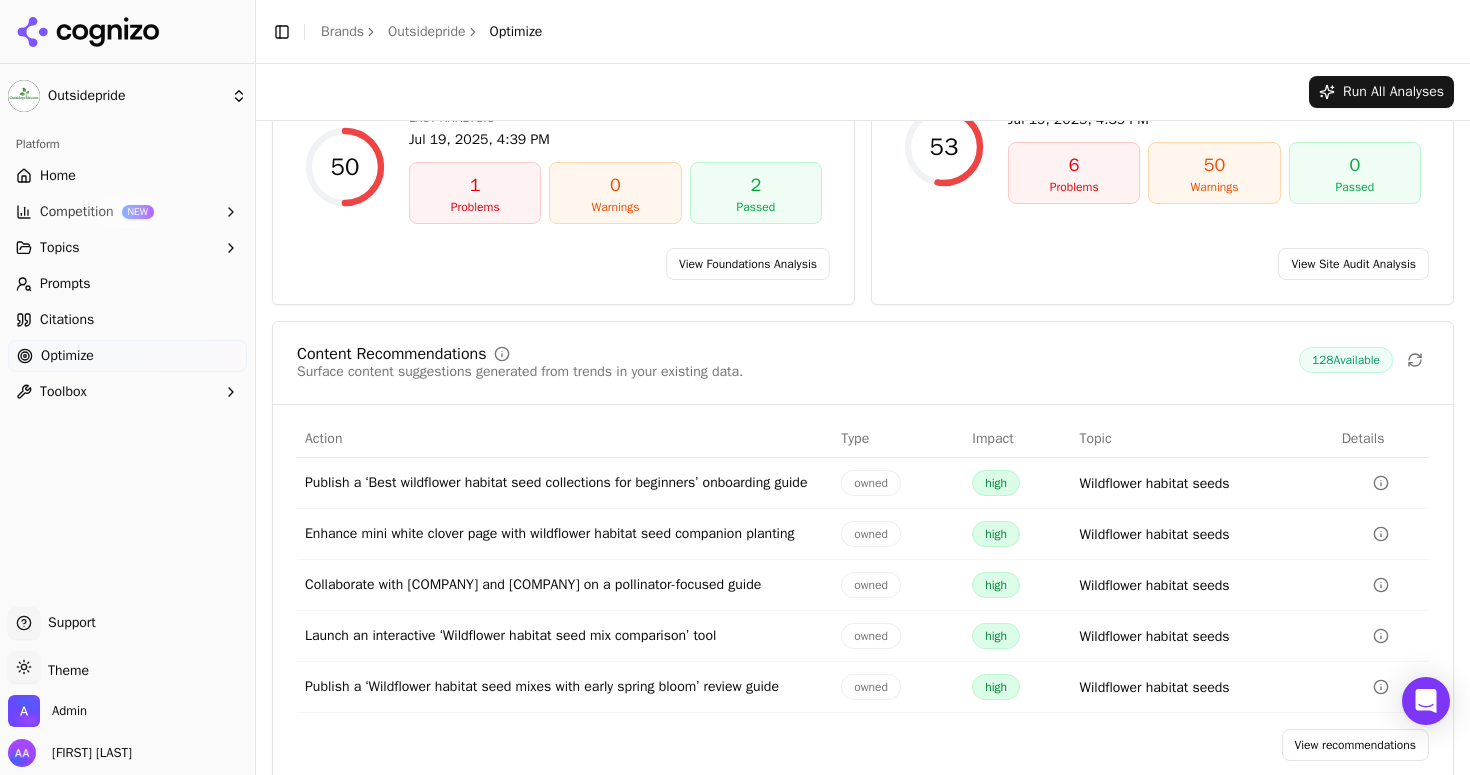 scroll, scrollTop: 0, scrollLeft: 0, axis: both 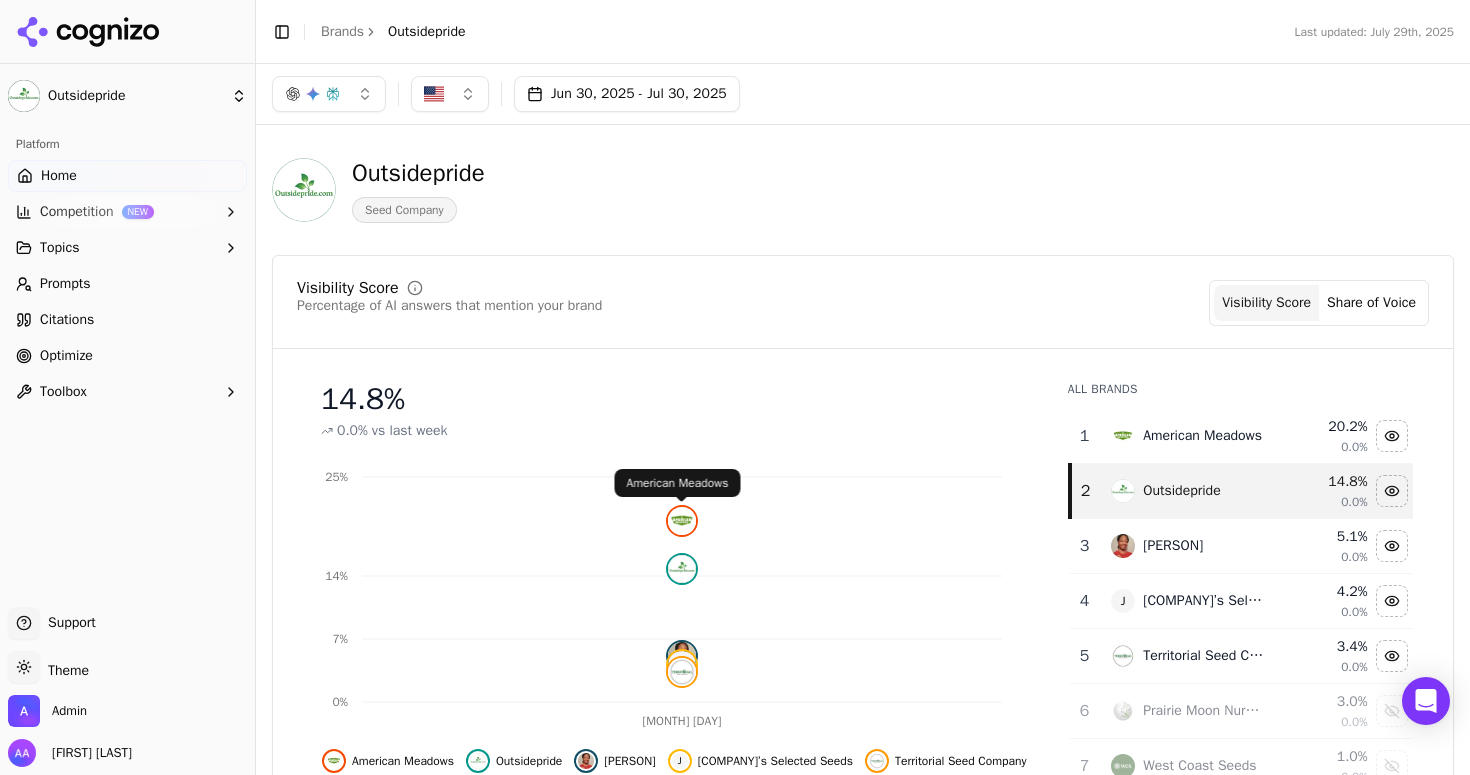 click 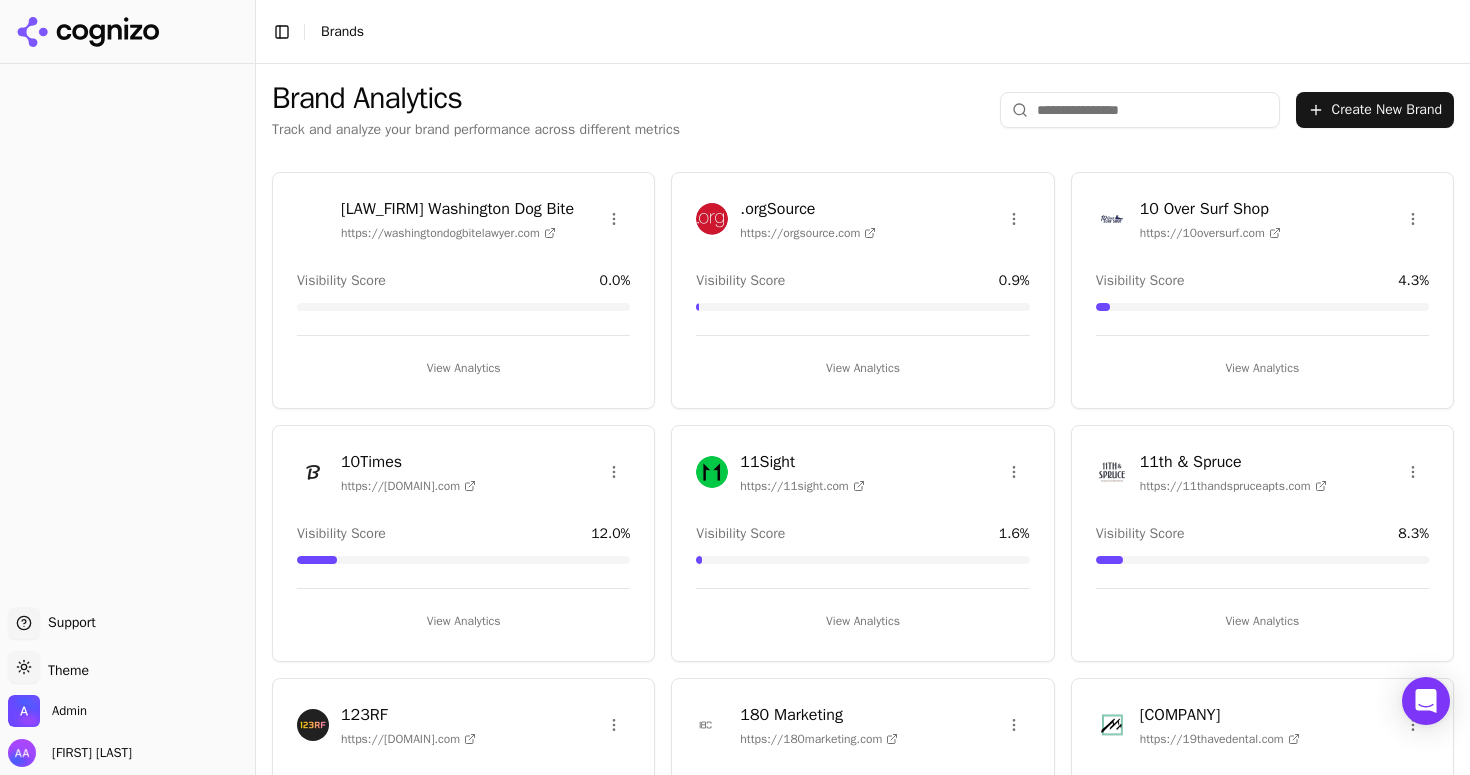click on "Brand Analytics Track and analyze your brand performance across different metrics Create New Brand" at bounding box center [863, 110] 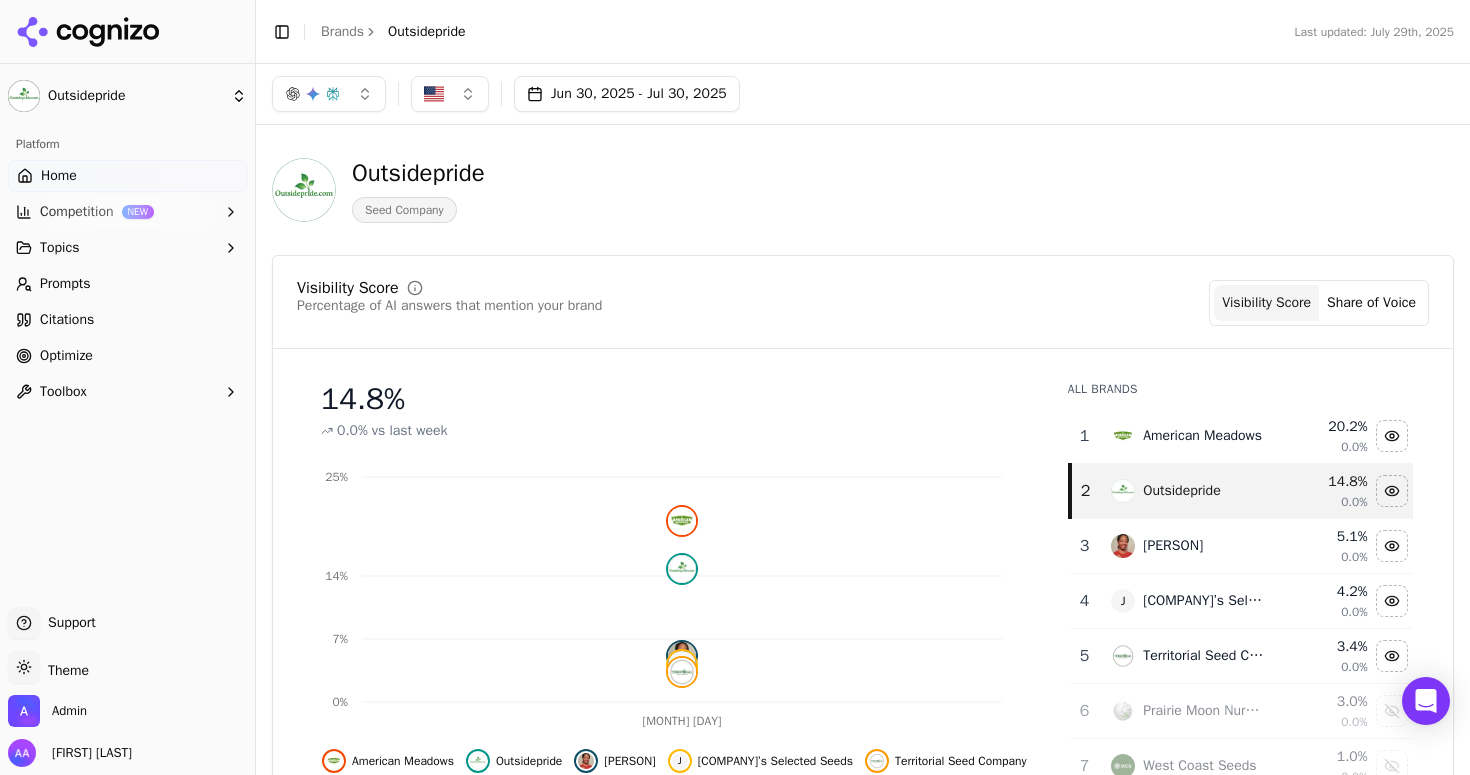 click on "Topics" at bounding box center (59, 248) 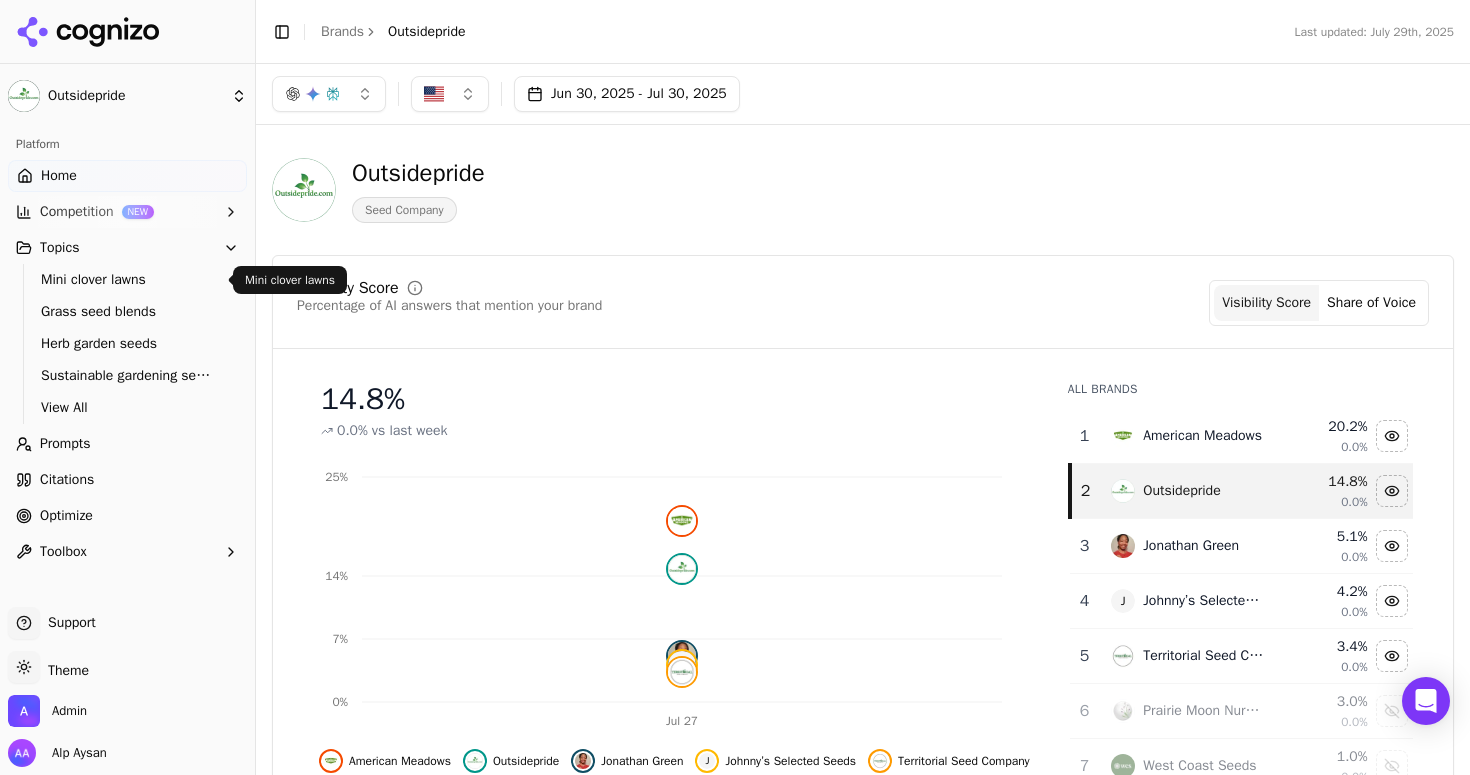 scroll, scrollTop: 0, scrollLeft: 0, axis: both 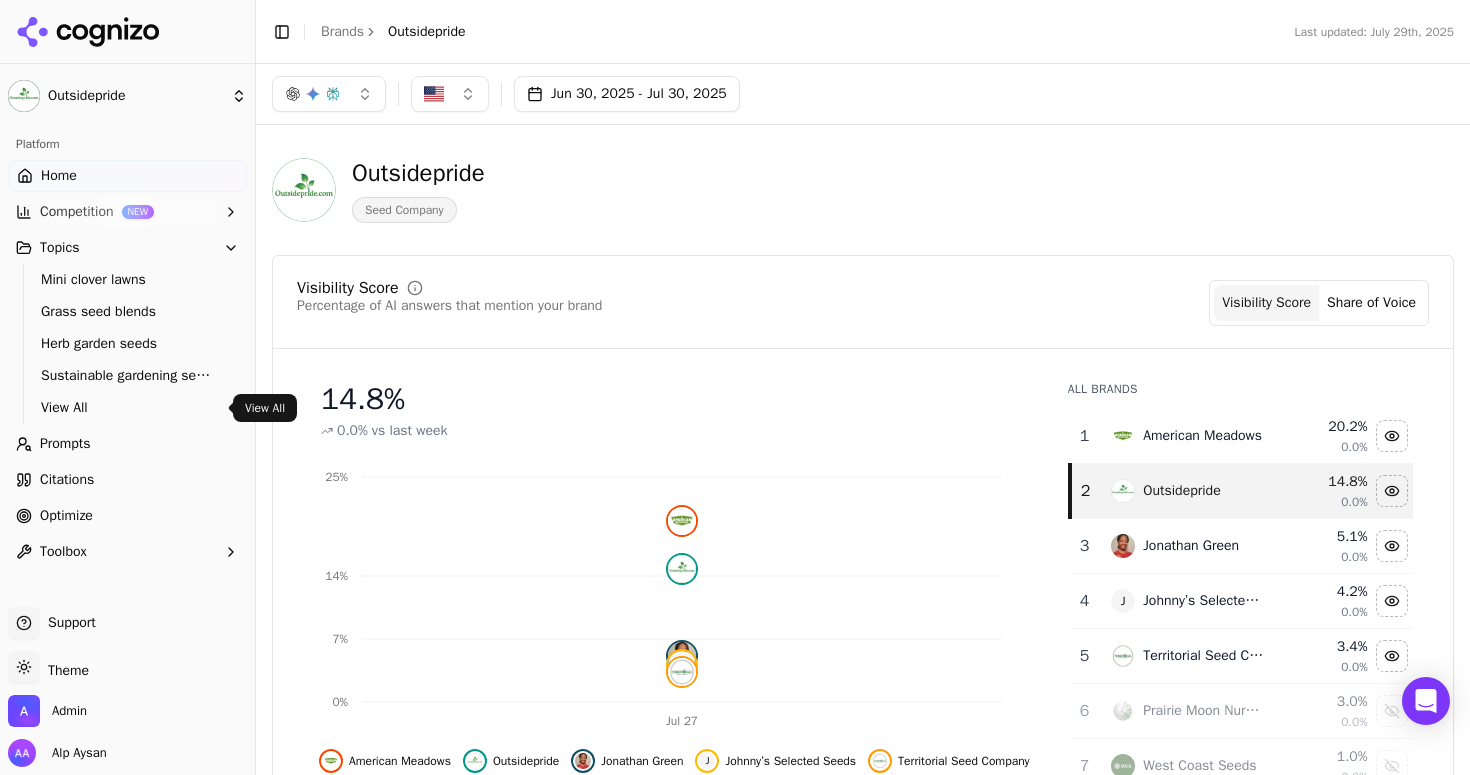 click on "View All" at bounding box center [128, 408] 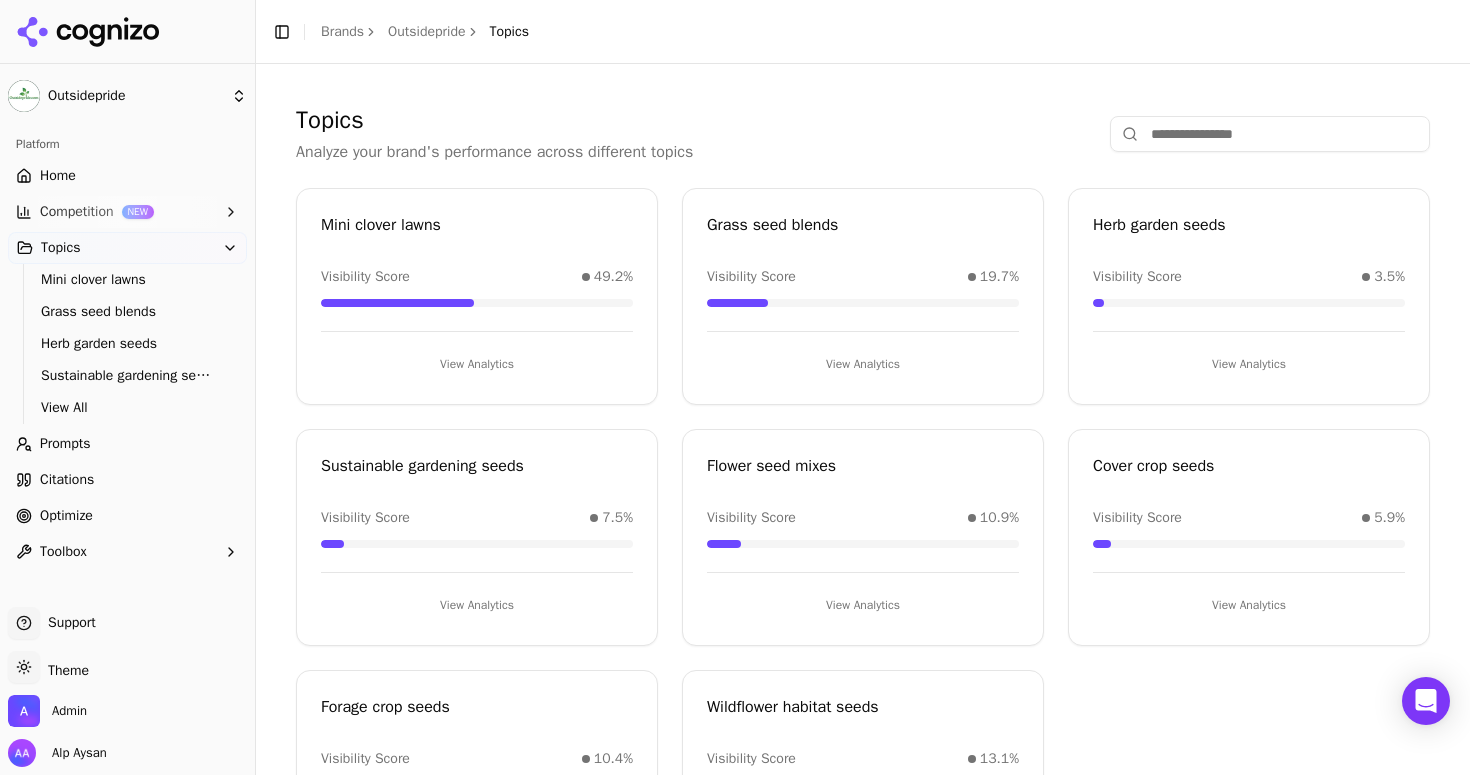 scroll, scrollTop: 152, scrollLeft: 0, axis: vertical 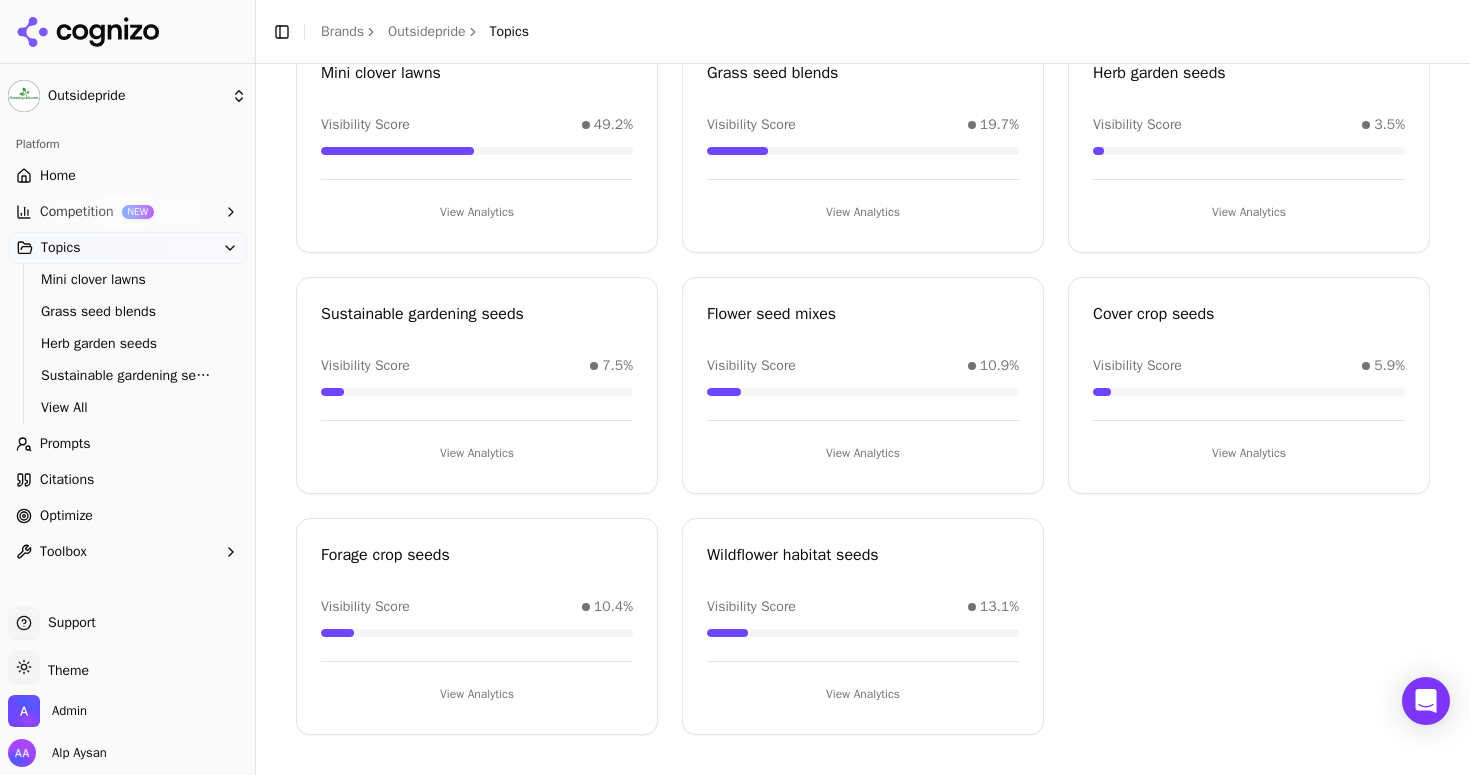 click on "Optimize" at bounding box center [127, 516] 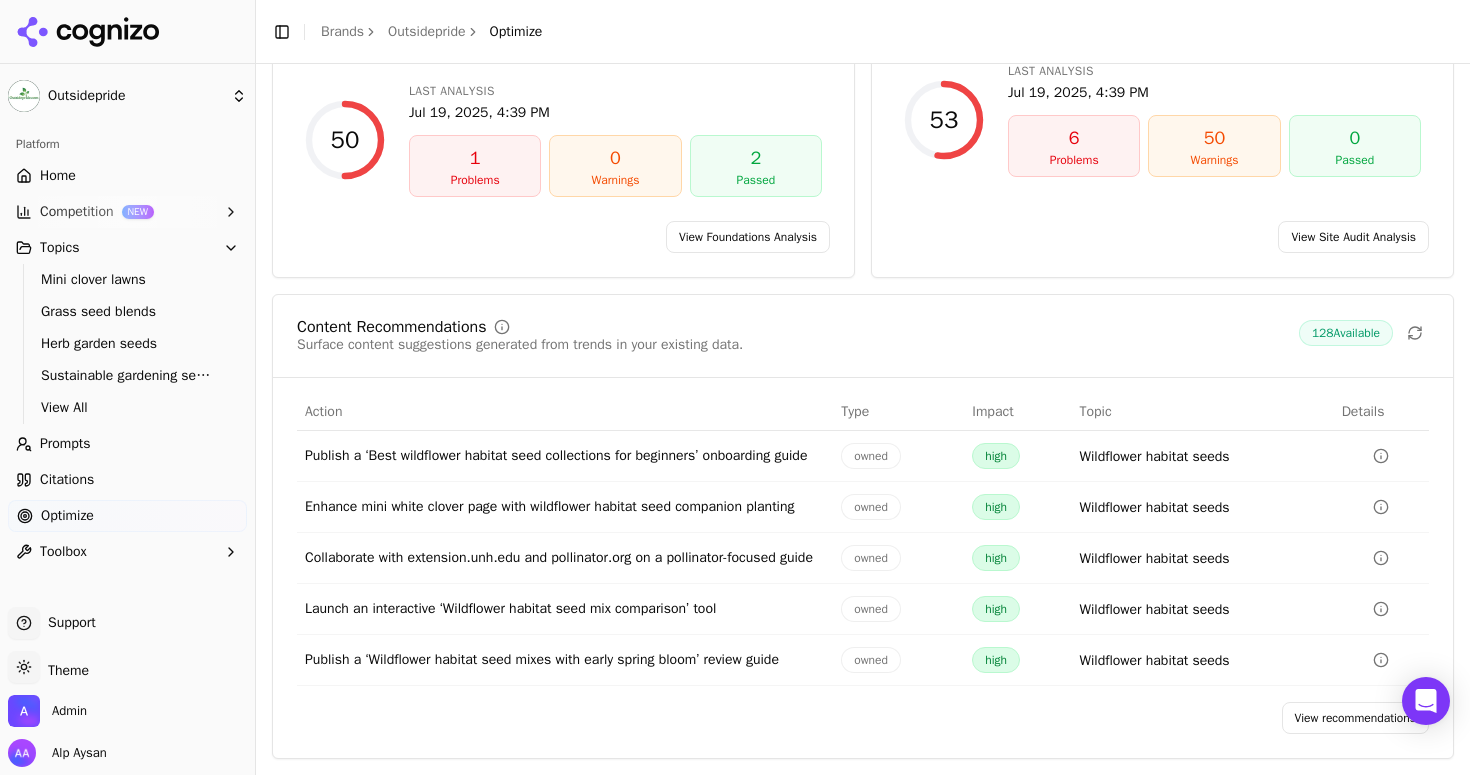 scroll, scrollTop: 238, scrollLeft: 0, axis: vertical 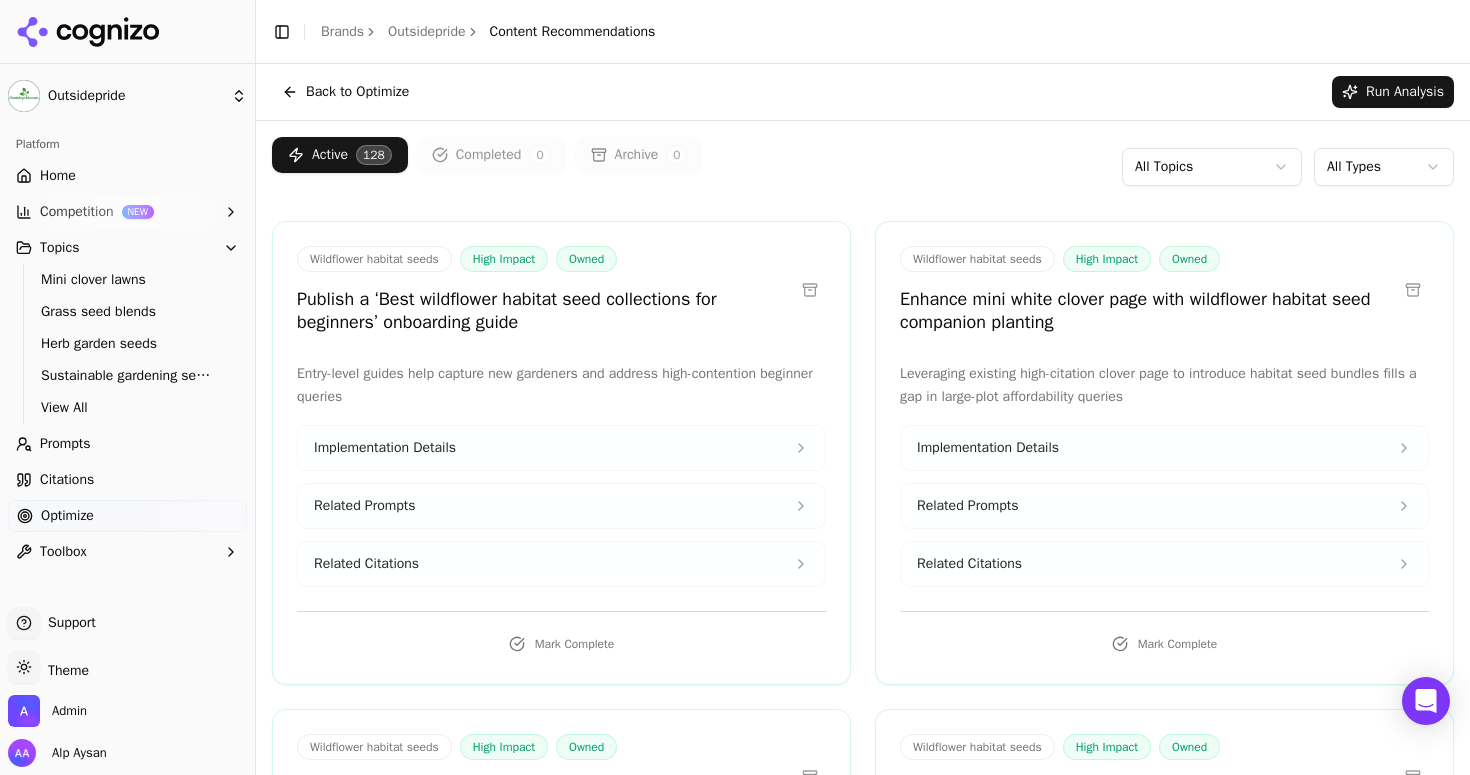 click on "Outsidepride Platform Home Competition NEW Topics Mini clover lawns Grass seed blends Herb garden seeds Sustainable gardening seeds View All Prompts Citations Optimize Toolbox Support Support Toggle theme  Theme Admin   [PERSON] Toggle Sidebar Brands Outsidepride Content Recommendations Back to Optimize Run Analysis Active 128 Completed 0 Archive 0 All Topics All Types Wildflower habitat seeds High Impact Owned Publish a ‘Best wildflower habitat seed collections for beginners’ onboarding guide Entry-level guides help capture new gardeners and address high-contention beginner queries Implementation Details Related Prompts Related Citations Mark Complete Wildflower habitat seeds High Impact Owned Enhance mini white clover page with wildflower habitat seed companion planting Leveraging existing high-citation clover page to introduce habitat seed bundles fills a gap in large-plot affordability queries Implementation Details Related Prompts Related Citations Mark Complete Wildflower habitat seeds" at bounding box center [735, 387] 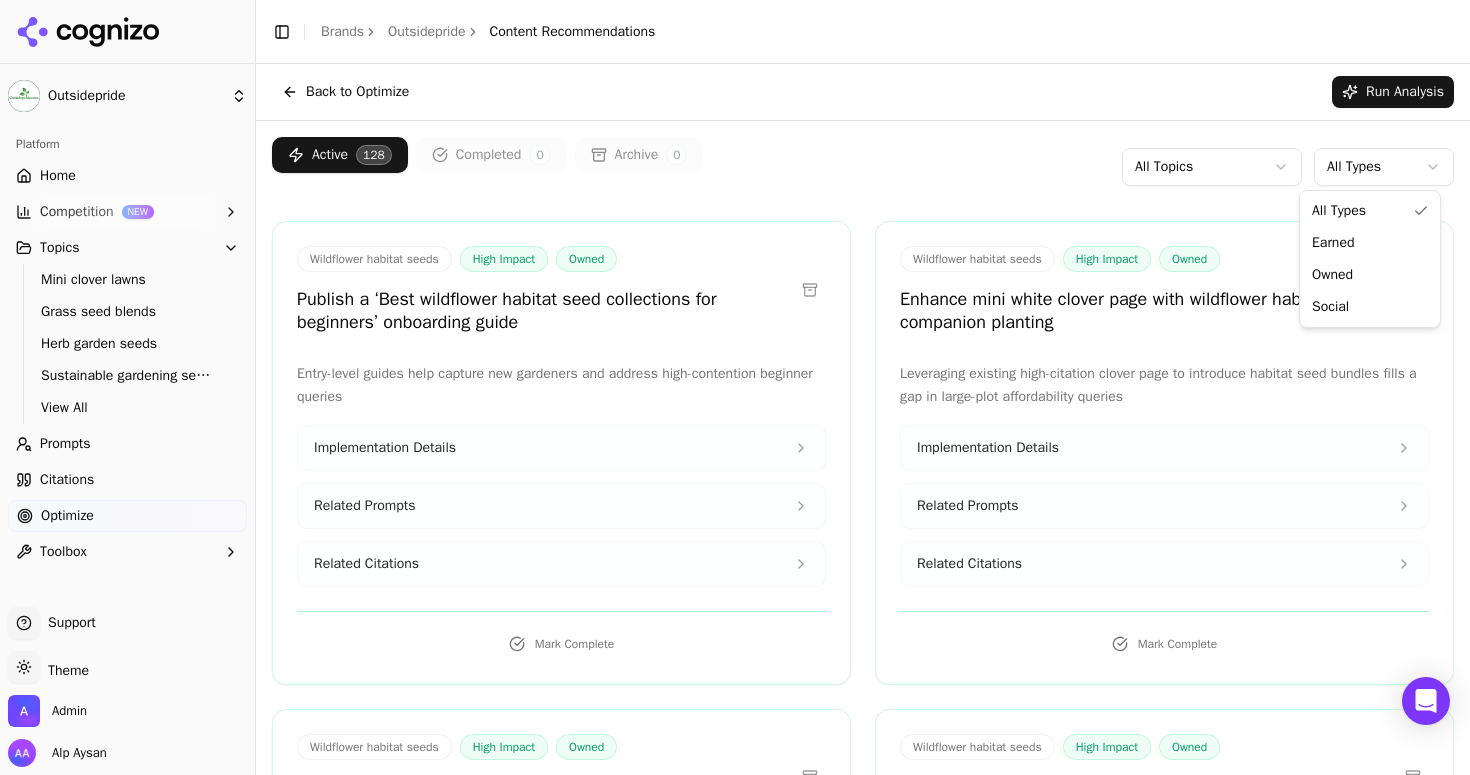 click on "Outsidepride Platform Home Competition NEW Topics Mini clover lawns Grass seed blends Herb garden seeds Sustainable gardening seeds View All Prompts Citations Optimize Toolbox Support Support Toggle theme  Theme Admin   [PERSON] Toggle Sidebar Brands Outsidepride Content Recommendations Back to Optimize Run Analysis Active 128 Completed 0 Archive 0 All Topics All Types Wildflower habitat seeds High Impact Owned Publish a ‘Best wildflower habitat seed collections for beginners’ onboarding guide Entry-level guides help capture new gardeners and address high-contention beginner queries Implementation Details Related Prompts Related Citations Mark Complete Wildflower habitat seeds High Impact Owned Enhance mini white clover page with wildflower habitat seed companion planting Leveraging existing high-citation clover page to introduce habitat seed bundles fills a gap in large-plot affordability queries Implementation Details Related Prompts Related Citations Mark Complete Wildflower habitat seeds" at bounding box center (735, 387) 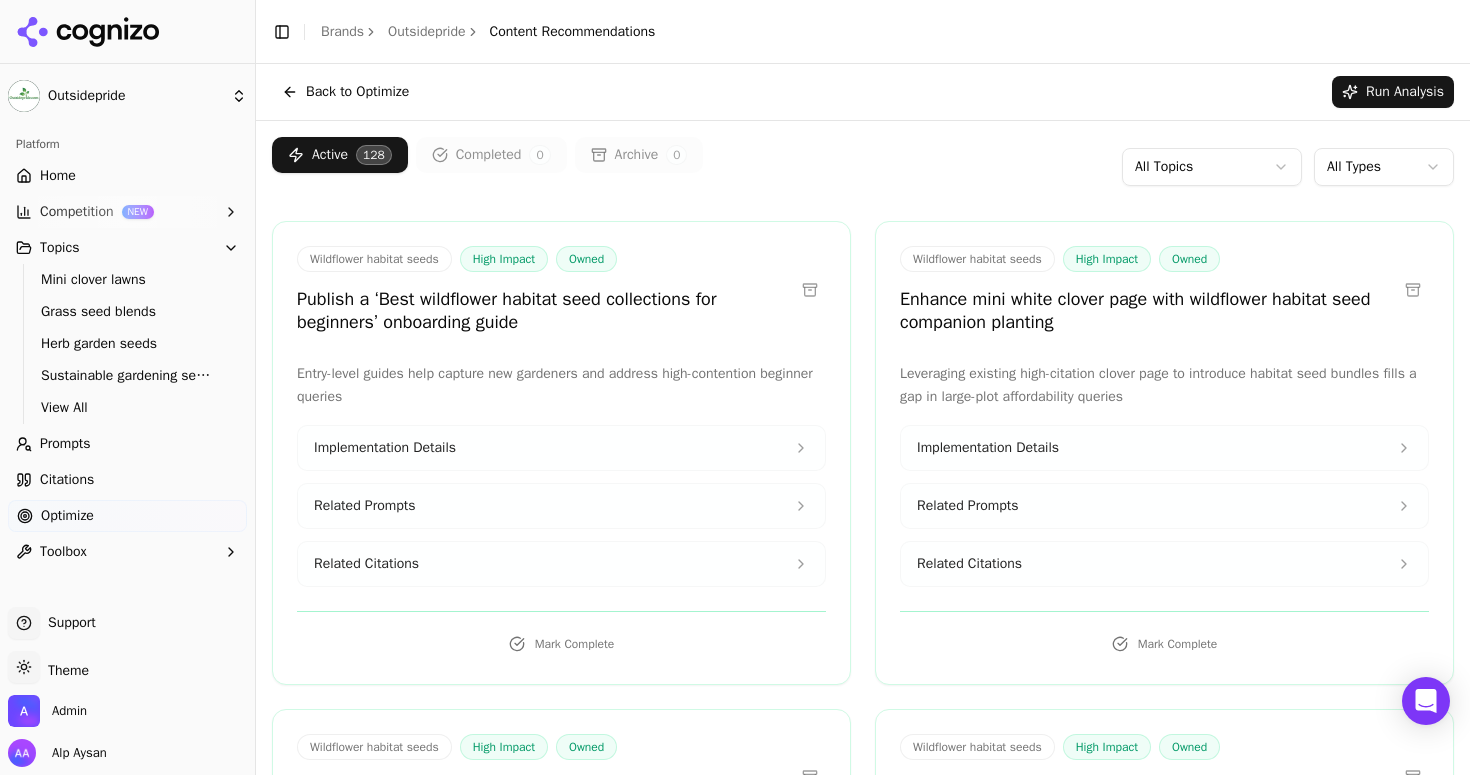 click on "Outsidepride Platform Home Competition NEW Topics Mini clover lawns Grass seed blends Herb garden seeds Sustainable gardening seeds View All Prompts Citations Optimize Toolbox Support Support Toggle theme  Theme Admin   [PERSON] Toggle Sidebar Brands Outsidepride Content Recommendations Back to Optimize Run Analysis Active 128 Completed 0 Archive 0 All Topics All Types Wildflower habitat seeds High Impact Owned Publish a ‘Best wildflower habitat seed collections for beginners’ onboarding guide Entry-level guides help capture new gardeners and address high-contention beginner queries Implementation Details Related Prompts Related Citations Mark Complete Wildflower habitat seeds High Impact Owned Enhance mini white clover page with wildflower habitat seed companion planting Leveraging existing high-citation clover page to introduce habitat seed bundles fills a gap in large-plot affordability queries Implementation Details Related Prompts Related Citations Mark Complete Wildflower habitat seeds" at bounding box center (735, 387) 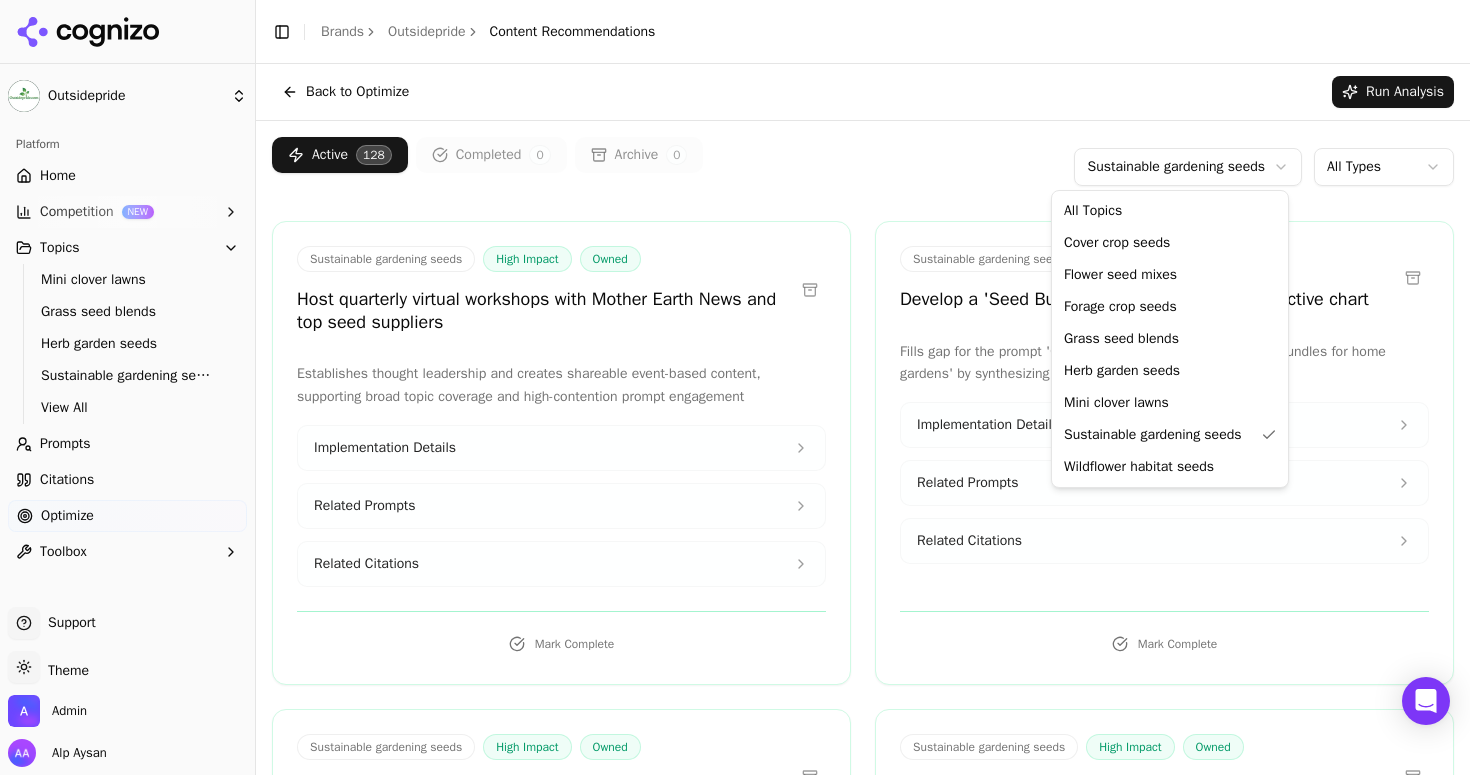 click on "Outsidepride Platform Home Competition NEW Topics Mini clover lawns Grass seed blends Herb garden seeds Sustainable gardening seeds View All Prompts Citations Optimize Toolbox Support Support Toggle theme  Theme Admin   [PERSON] Toggle Sidebar Brands Outsidepride Content Recommendations Back to Optimize Run Analysis Active 128 Completed 0 Archive 0 Sustainable gardening seeds All Types Sustainable gardening seeds High Impact Owned Host quarterly virtual workshops with Mother Earth News and top seed suppliers Establishes thought leadership and creates shareable event-based content, supporting broad topic coverage and high-contention prompt engagement Implementation Details Related Prompts Related Citations Mark Complete Sustainable gardening seeds High Impact Owned Develop a 'Seed Bundle Price Comparison' interactive chart Fills gap for the prompt 'Compare prices on sustainable seed bundles for home gardens' by synthesizing competitor pricing data Implementation Details Related Prompts Mark Complete" at bounding box center (735, 387) 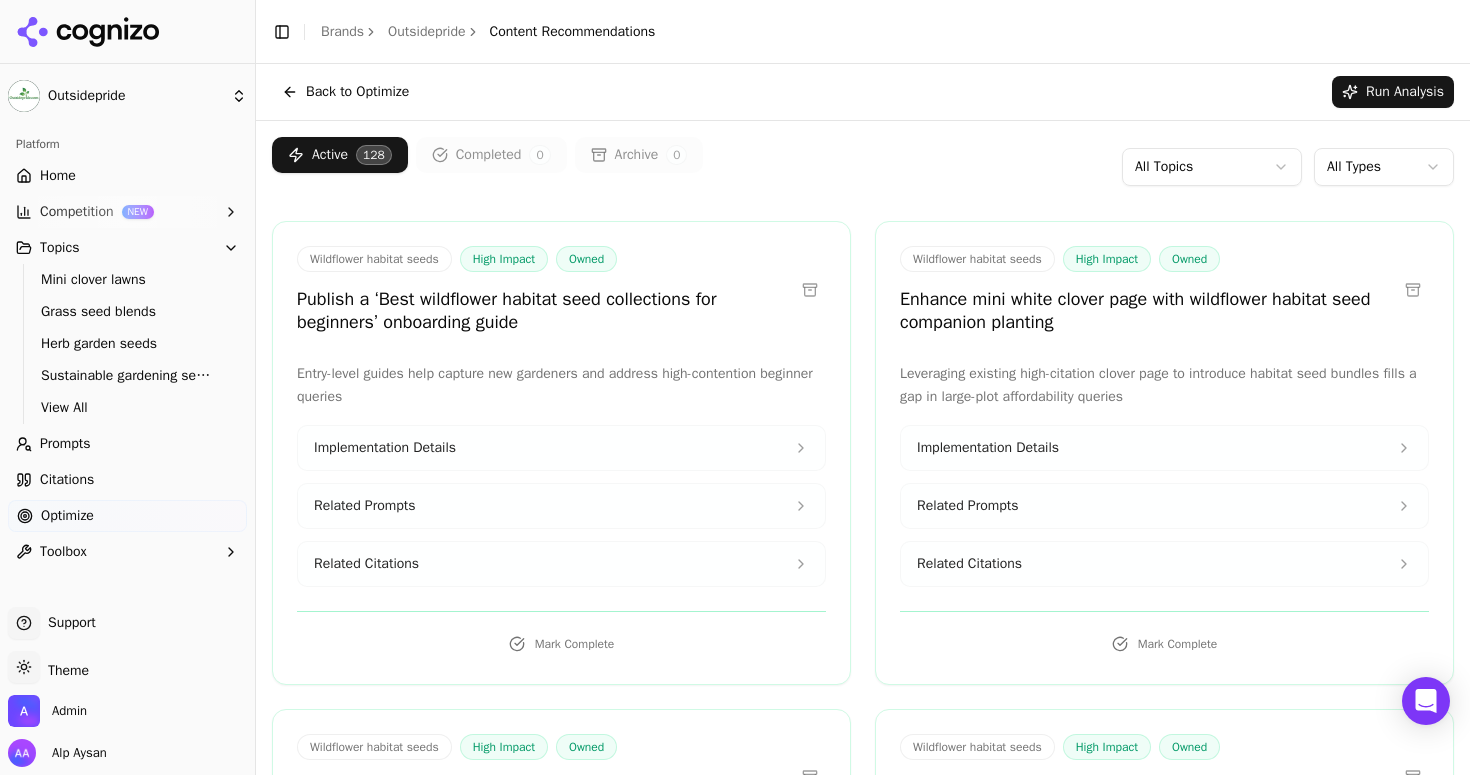 click on "Home" at bounding box center (58, 176) 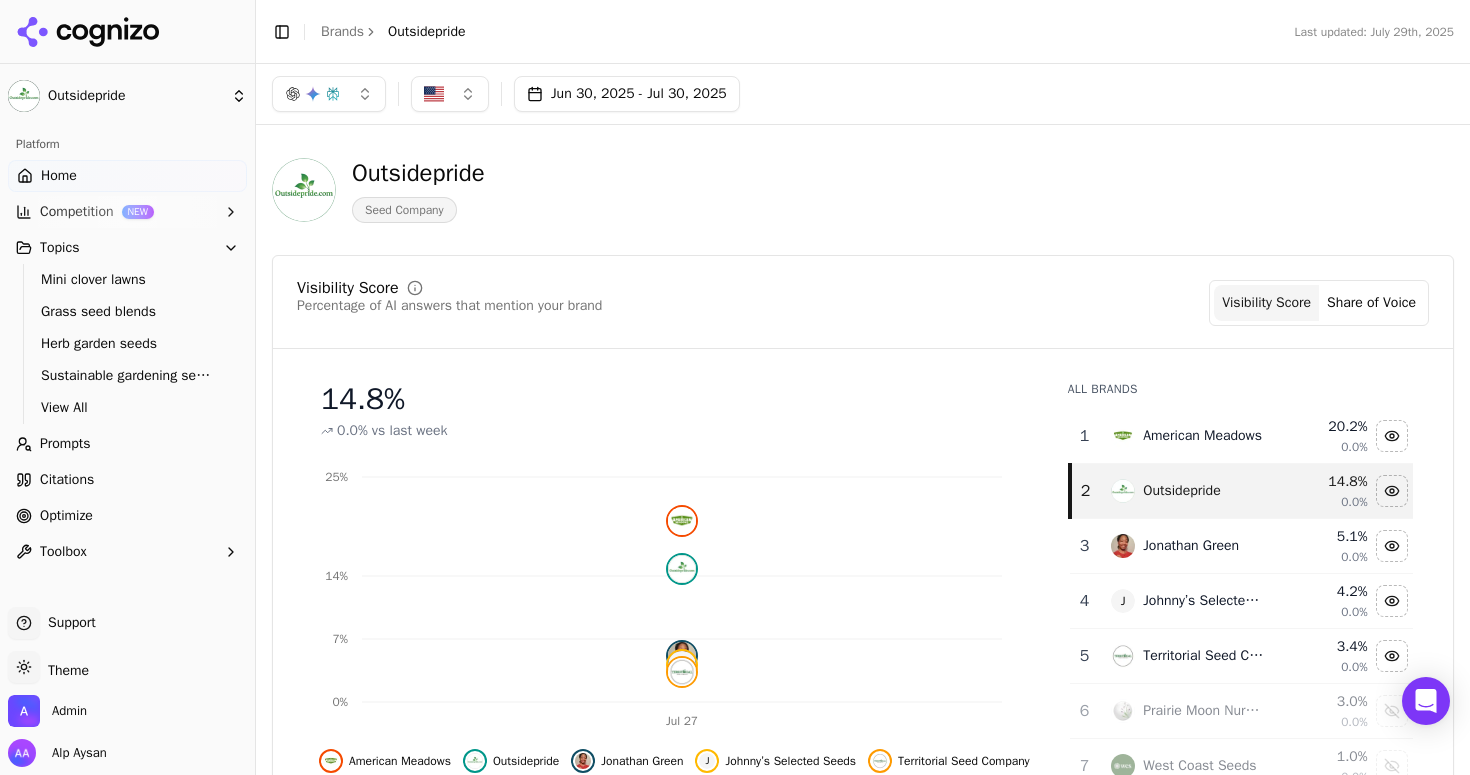 click at bounding box center (127, 32) 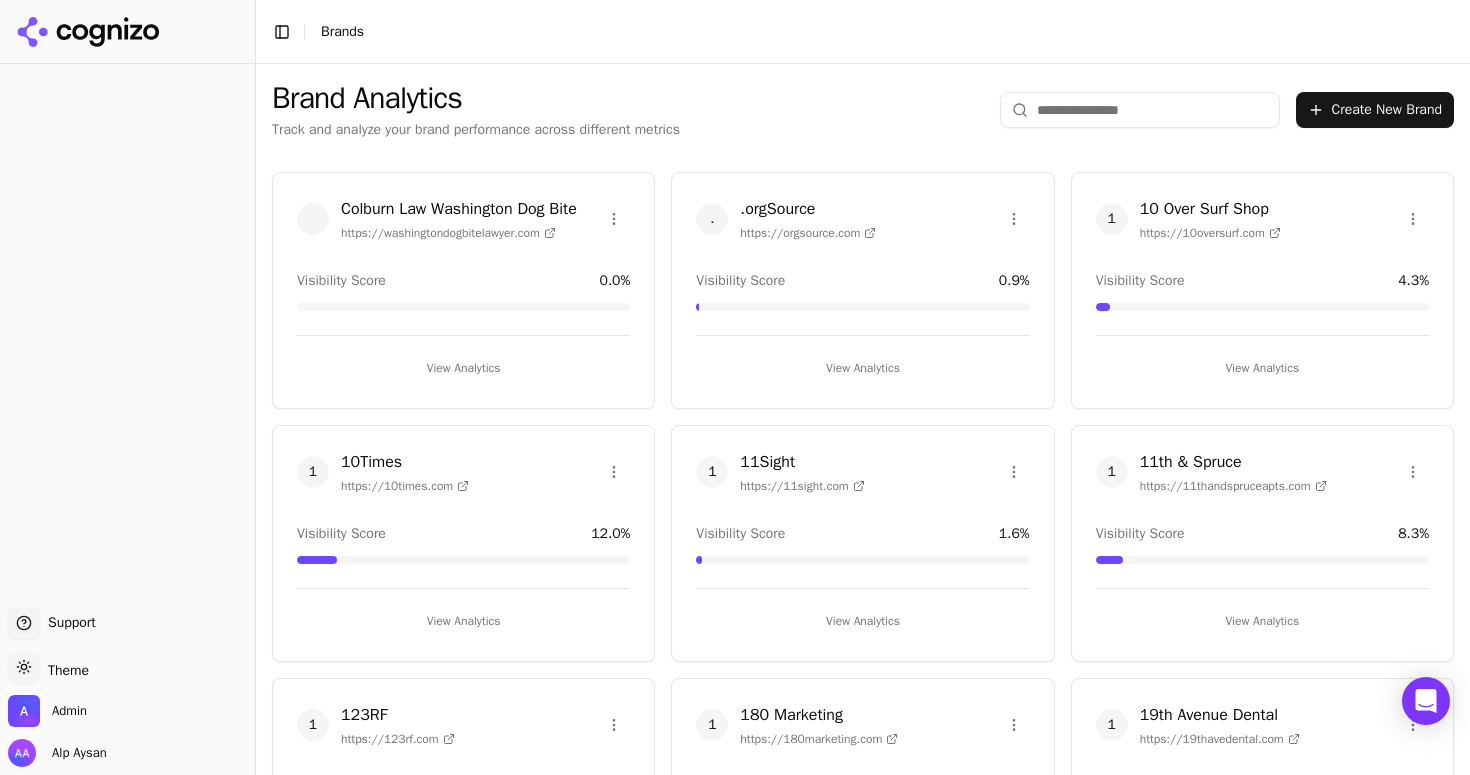 click on "Brand Analytics Track and analyze your brand performance across different metrics Create New Brand" at bounding box center [863, 110] 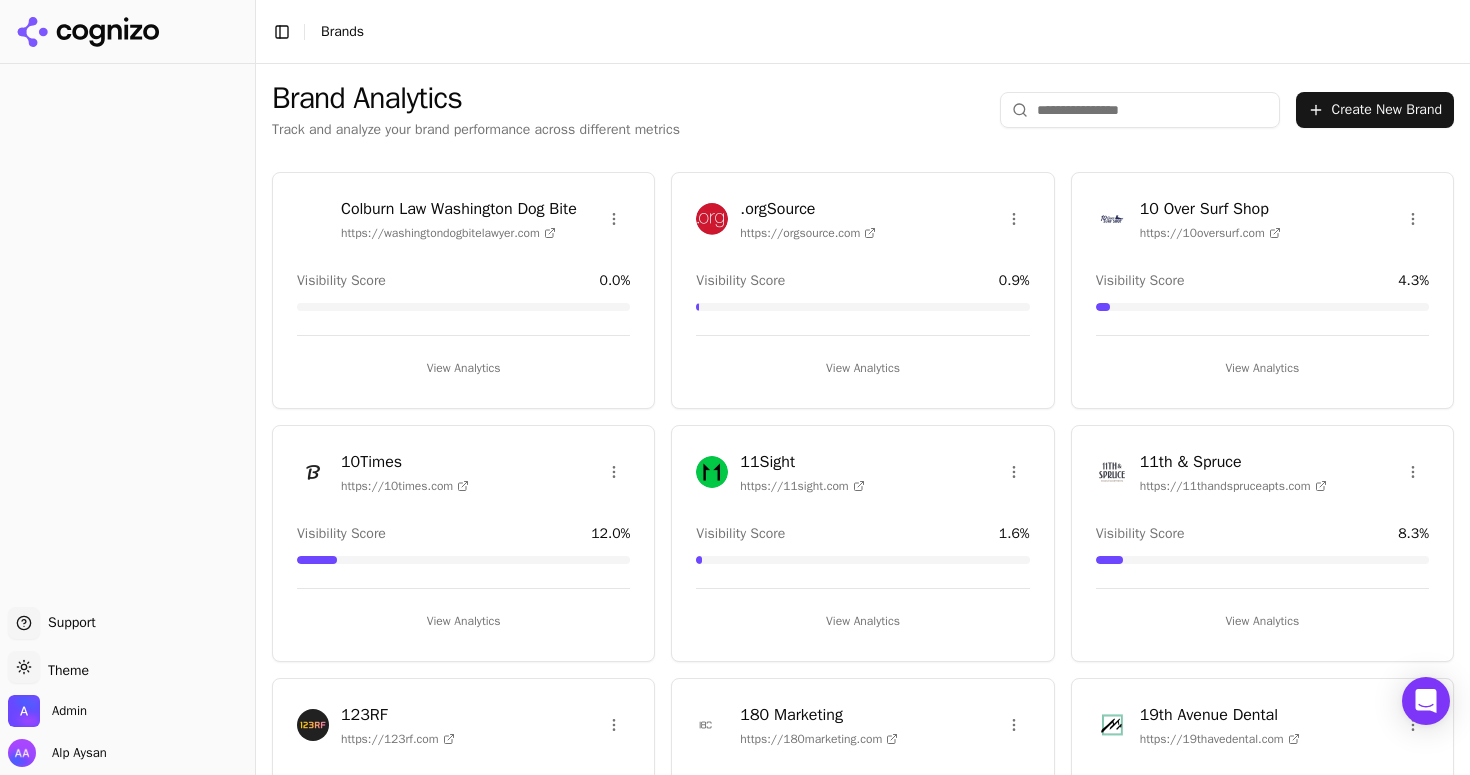 click at bounding box center [1140, 110] 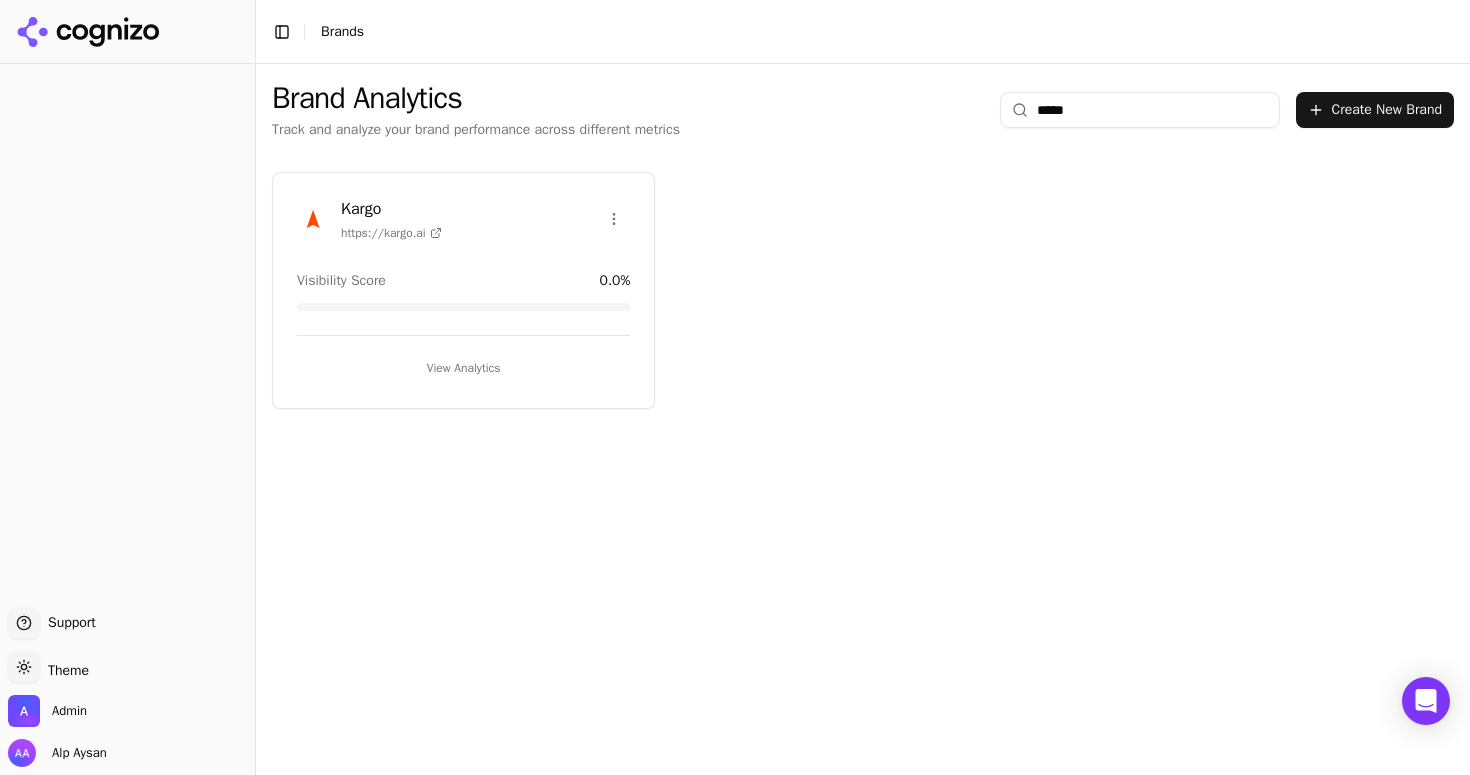 type on "*****" 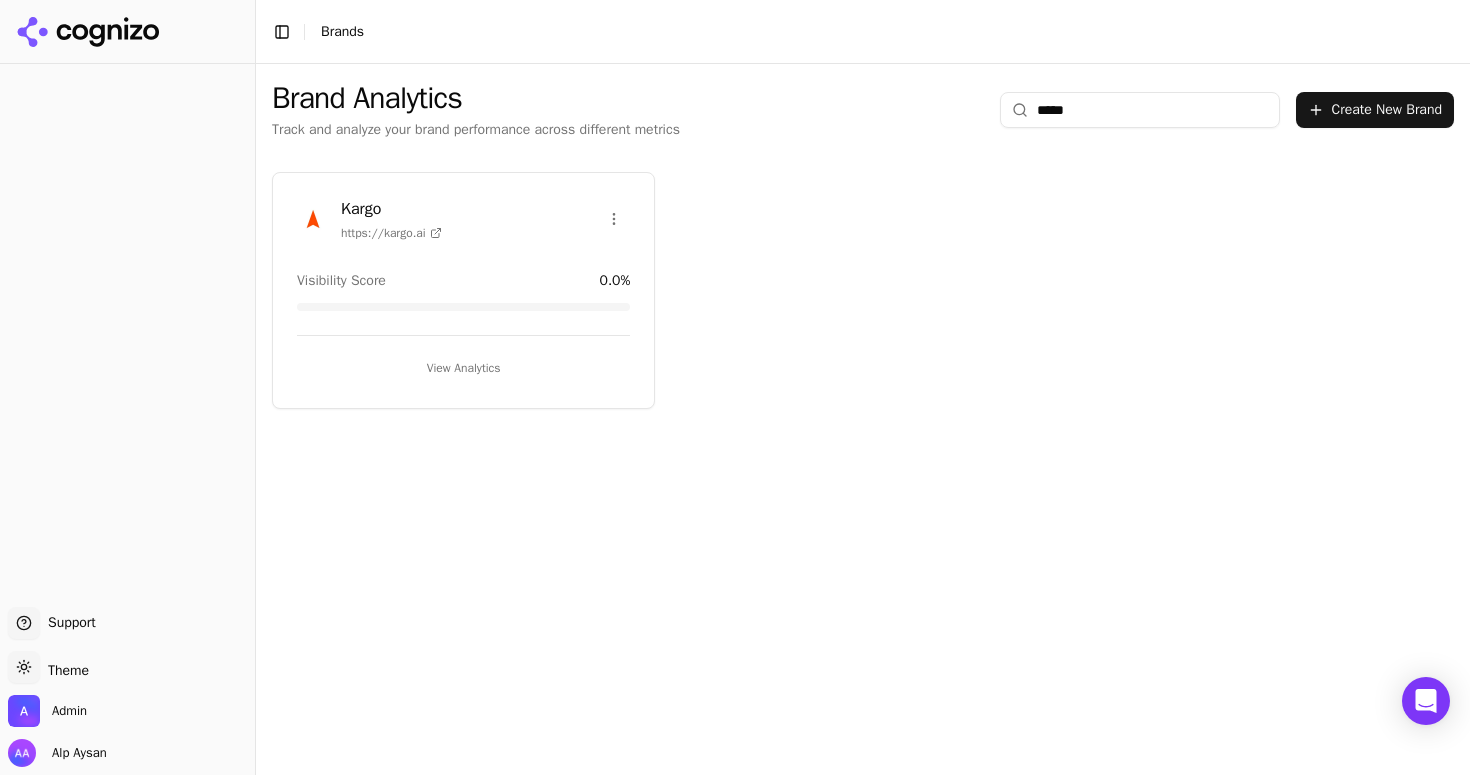 click at bounding box center [313, 219] 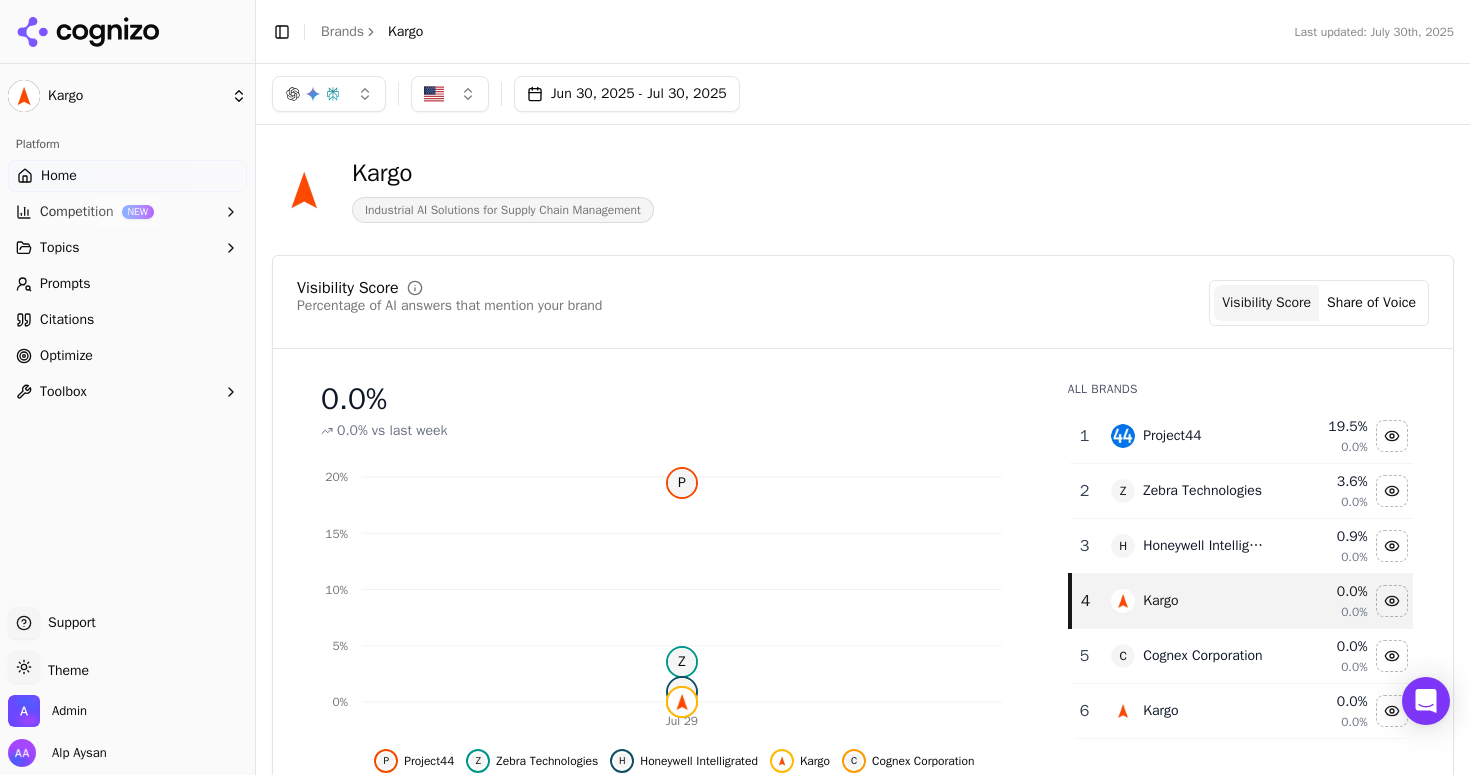 click on "Optimize" at bounding box center (127, 356) 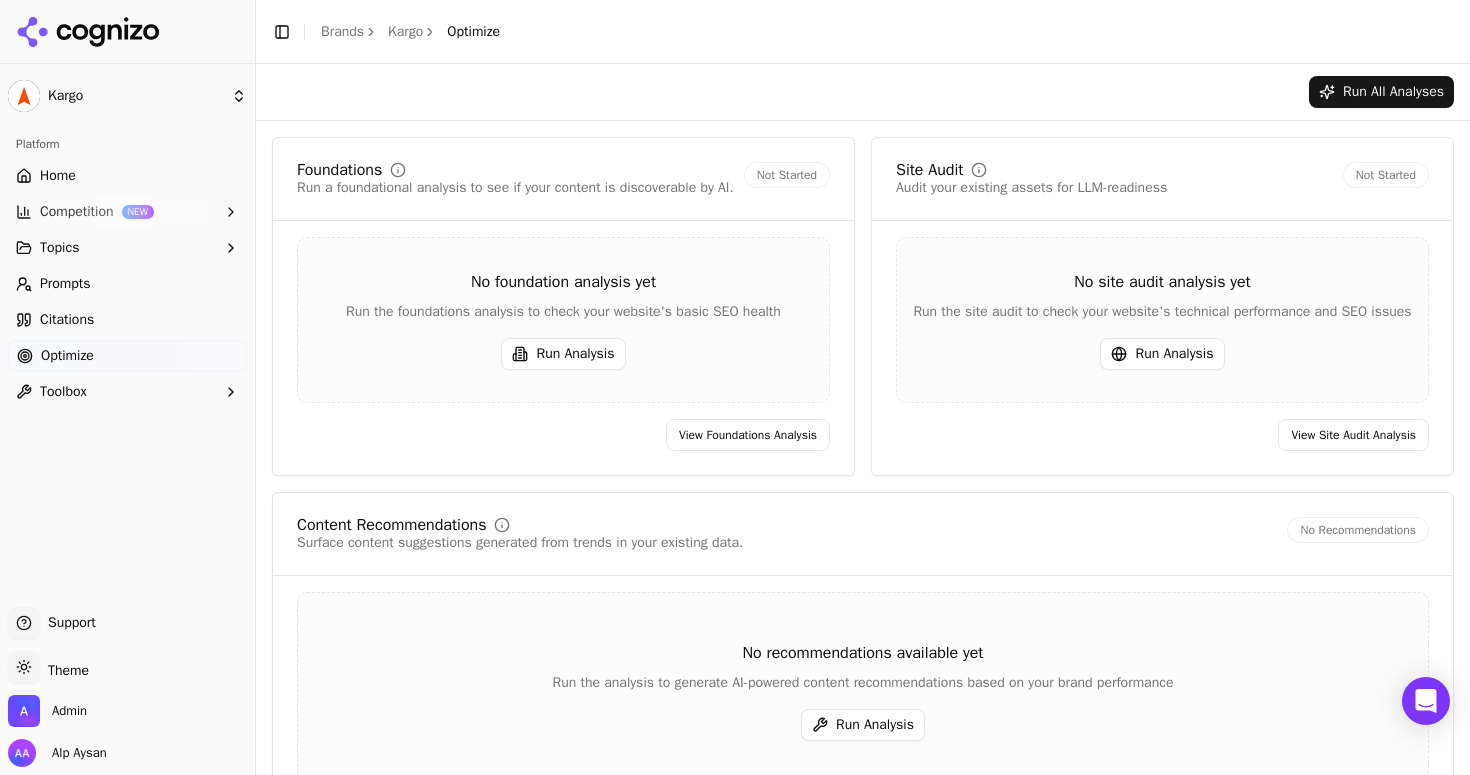 click on "Run All Analyses" at bounding box center (1381, 92) 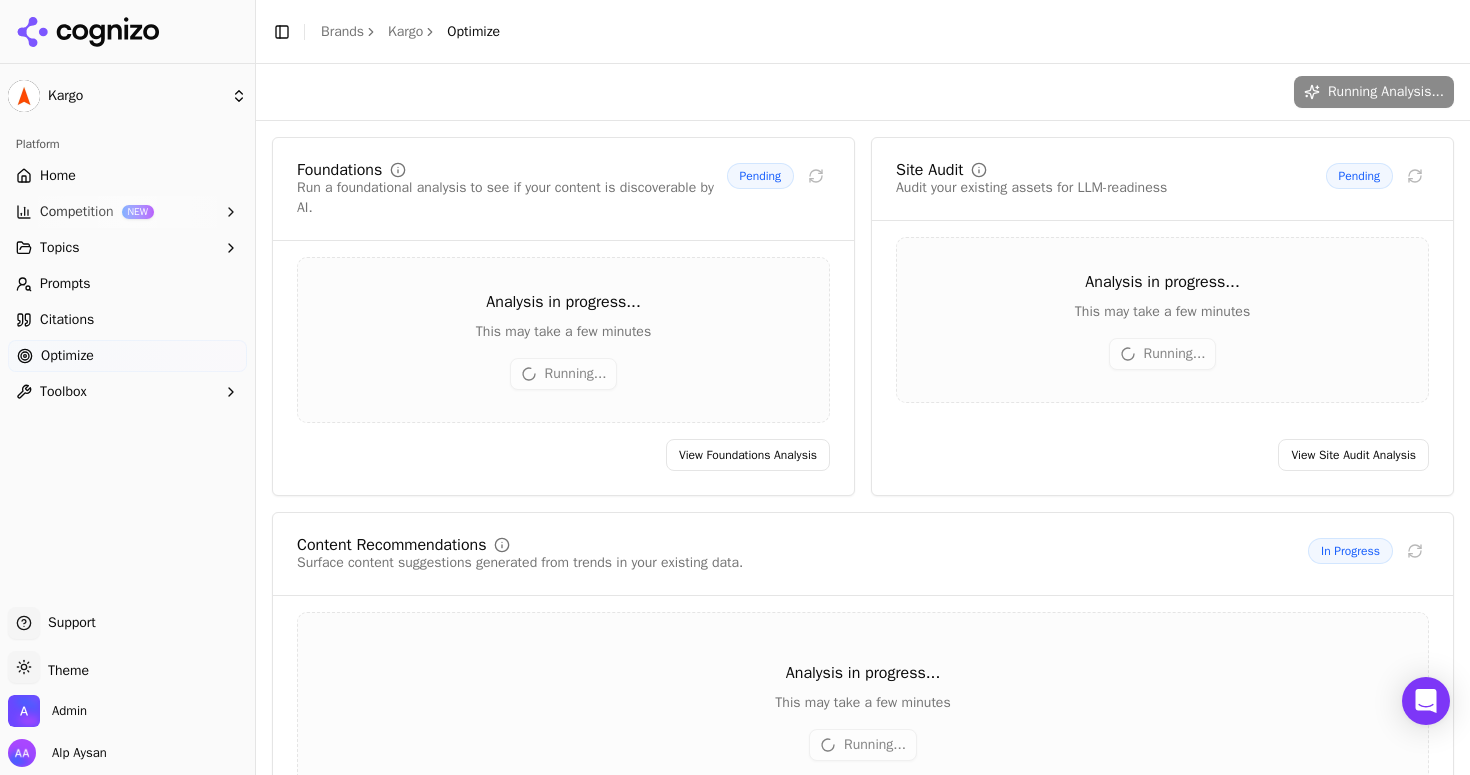 click 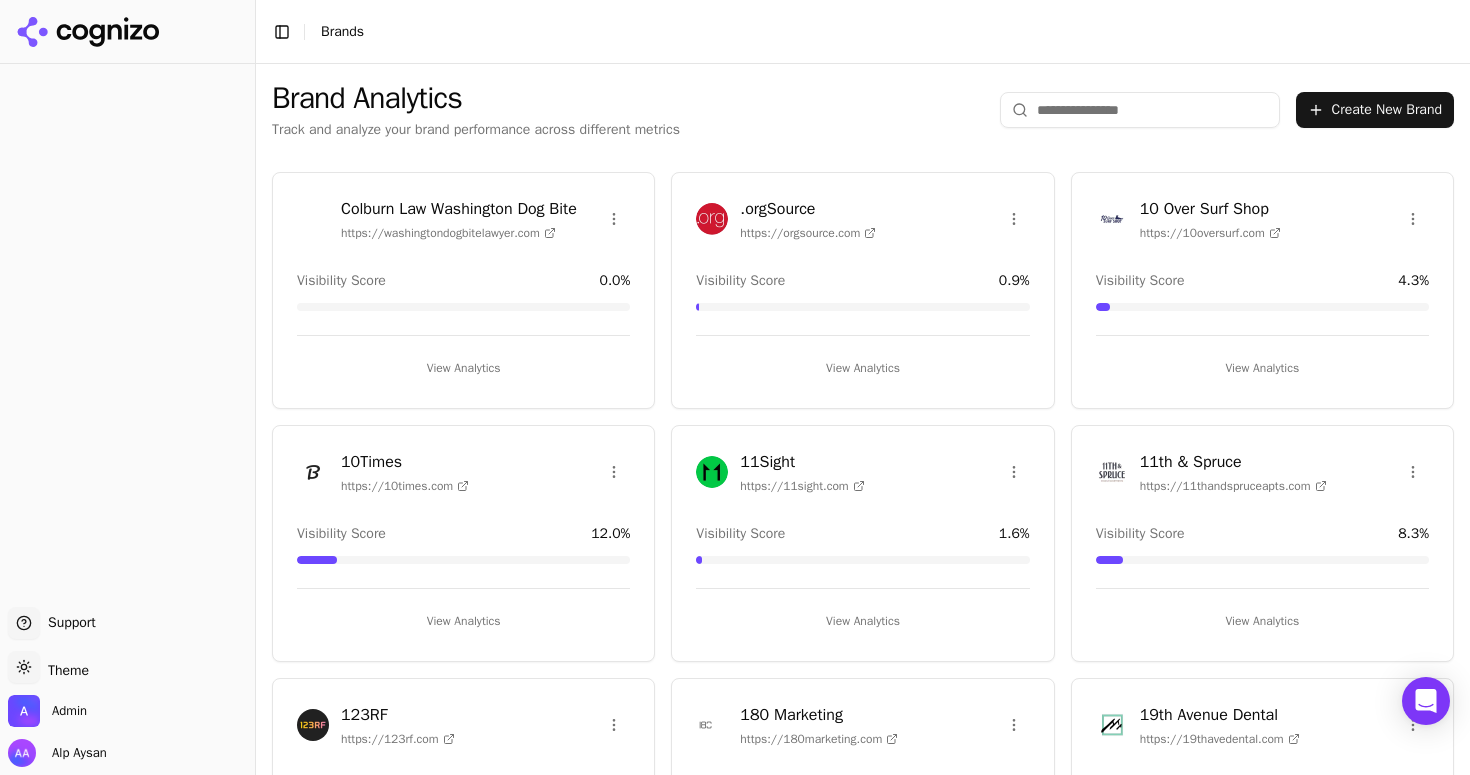 click on "Brand Analytics Track and analyze your brand performance across different metrics Create New Brand" at bounding box center [863, 110] 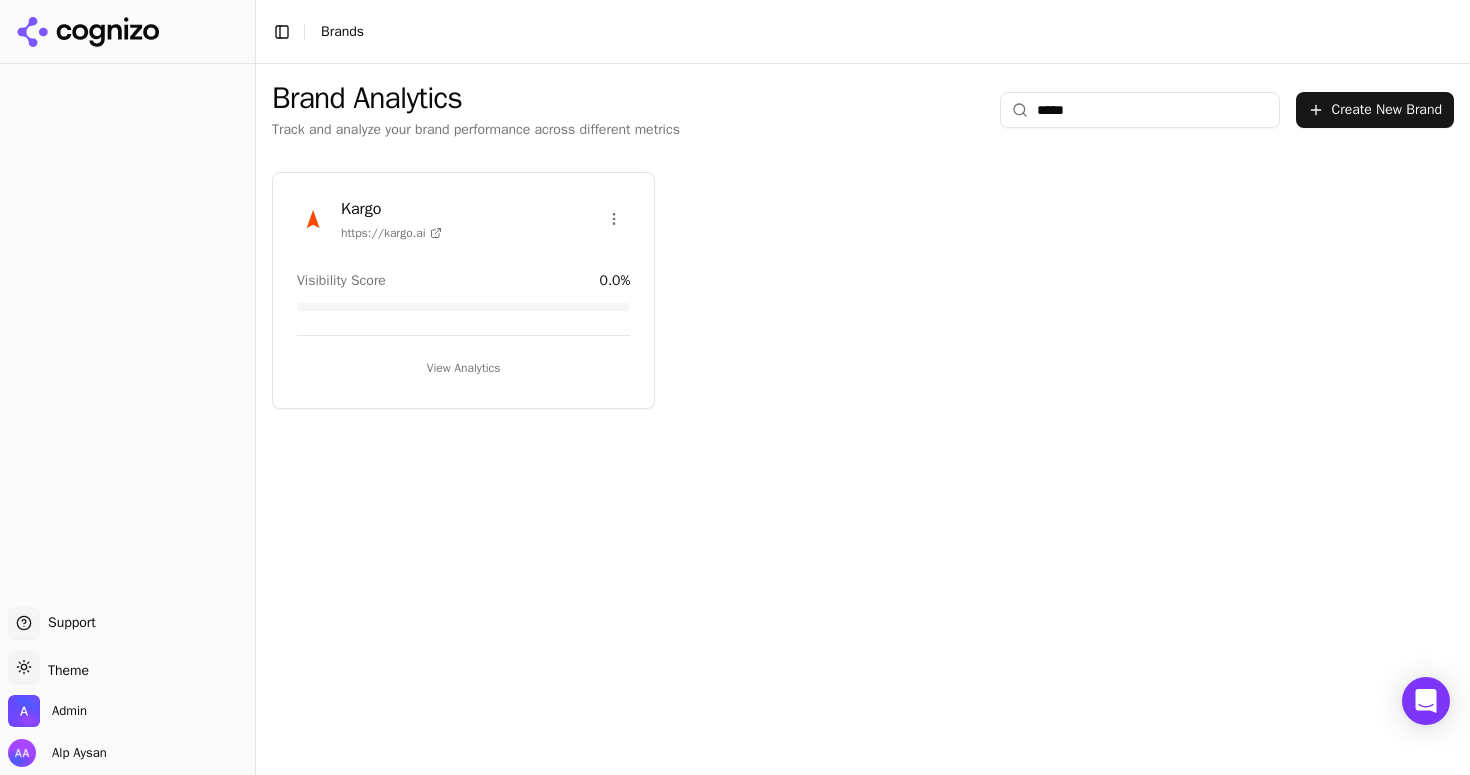 type on "*****" 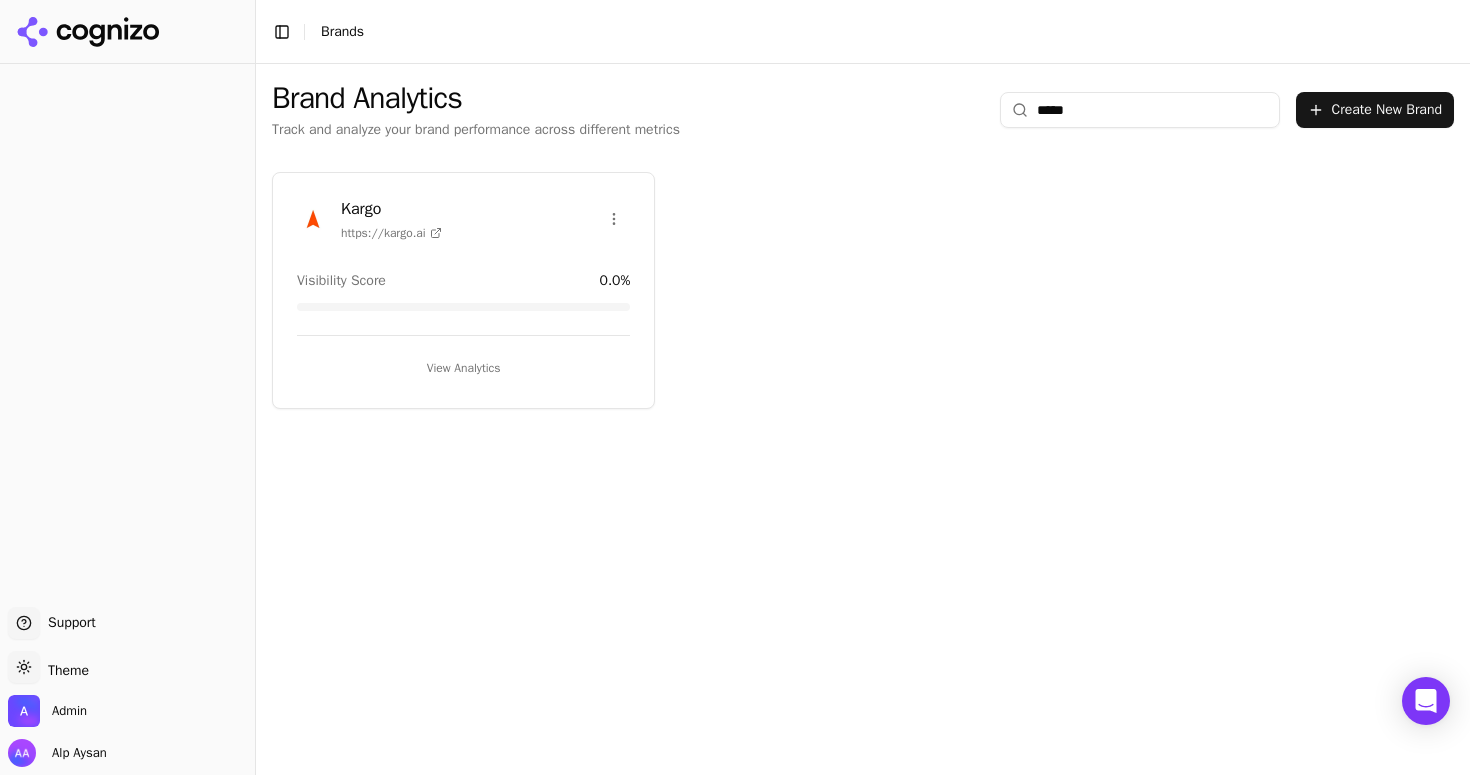 click at bounding box center (313, 219) 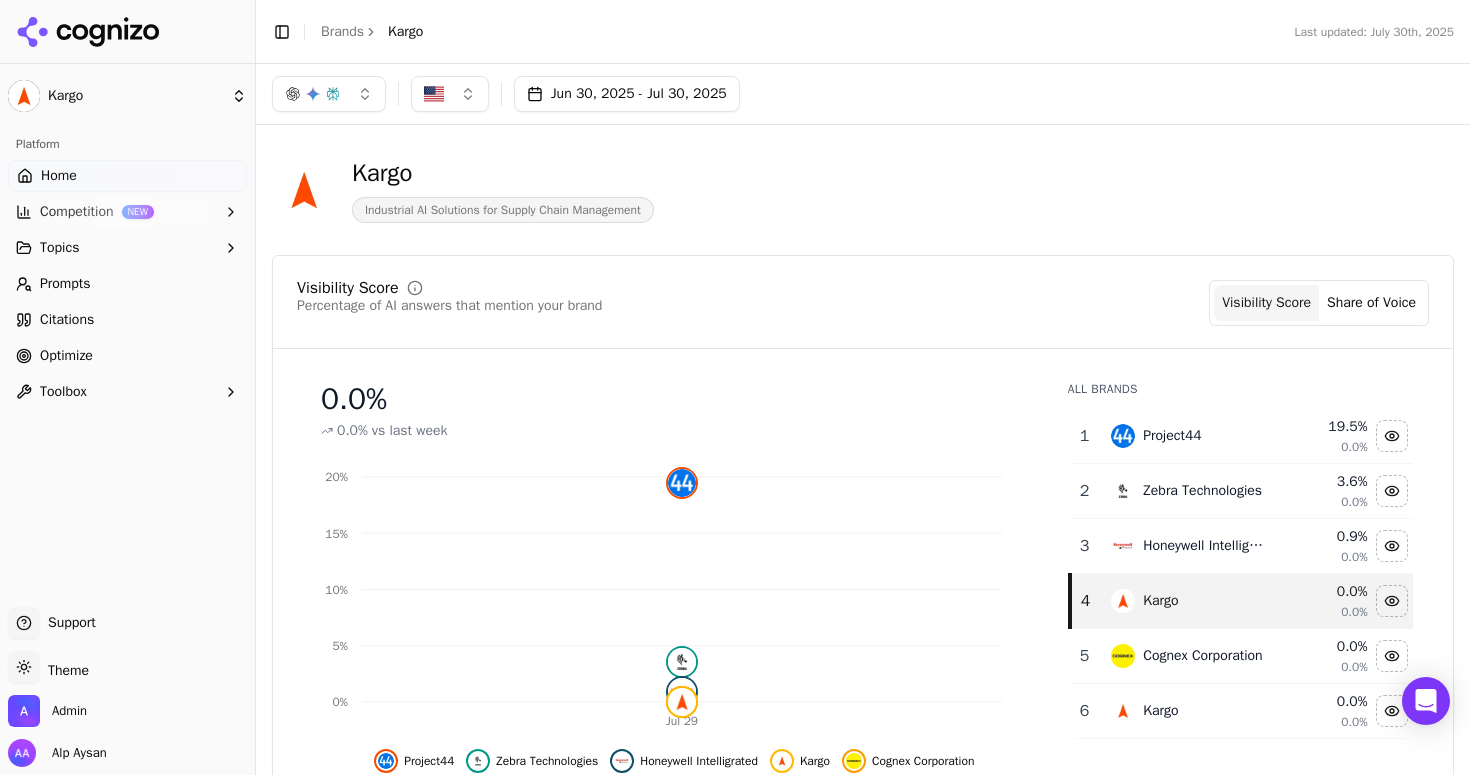 click on "Prompts" at bounding box center [127, 284] 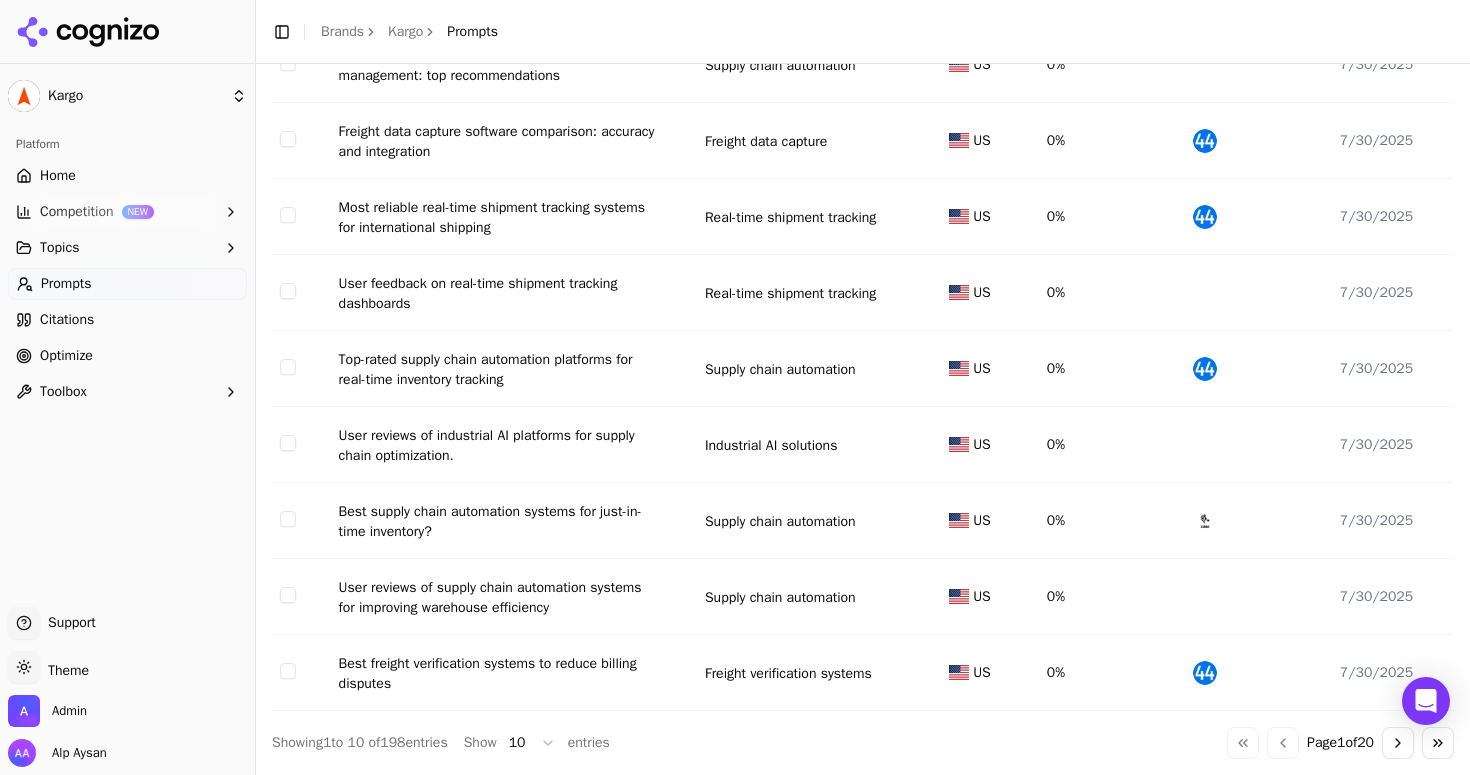 scroll, scrollTop: 0, scrollLeft: 0, axis: both 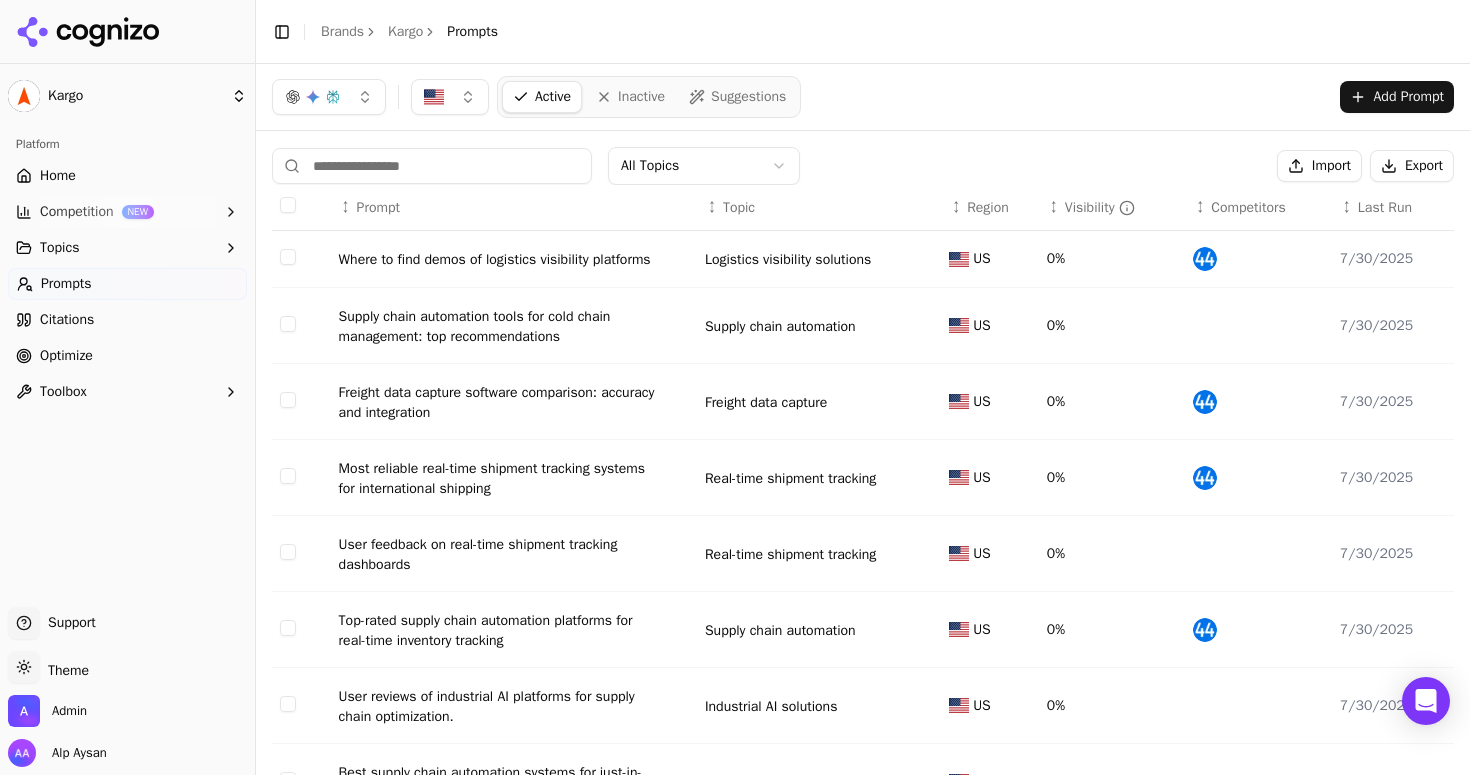 click on "Optimize" at bounding box center [127, 356] 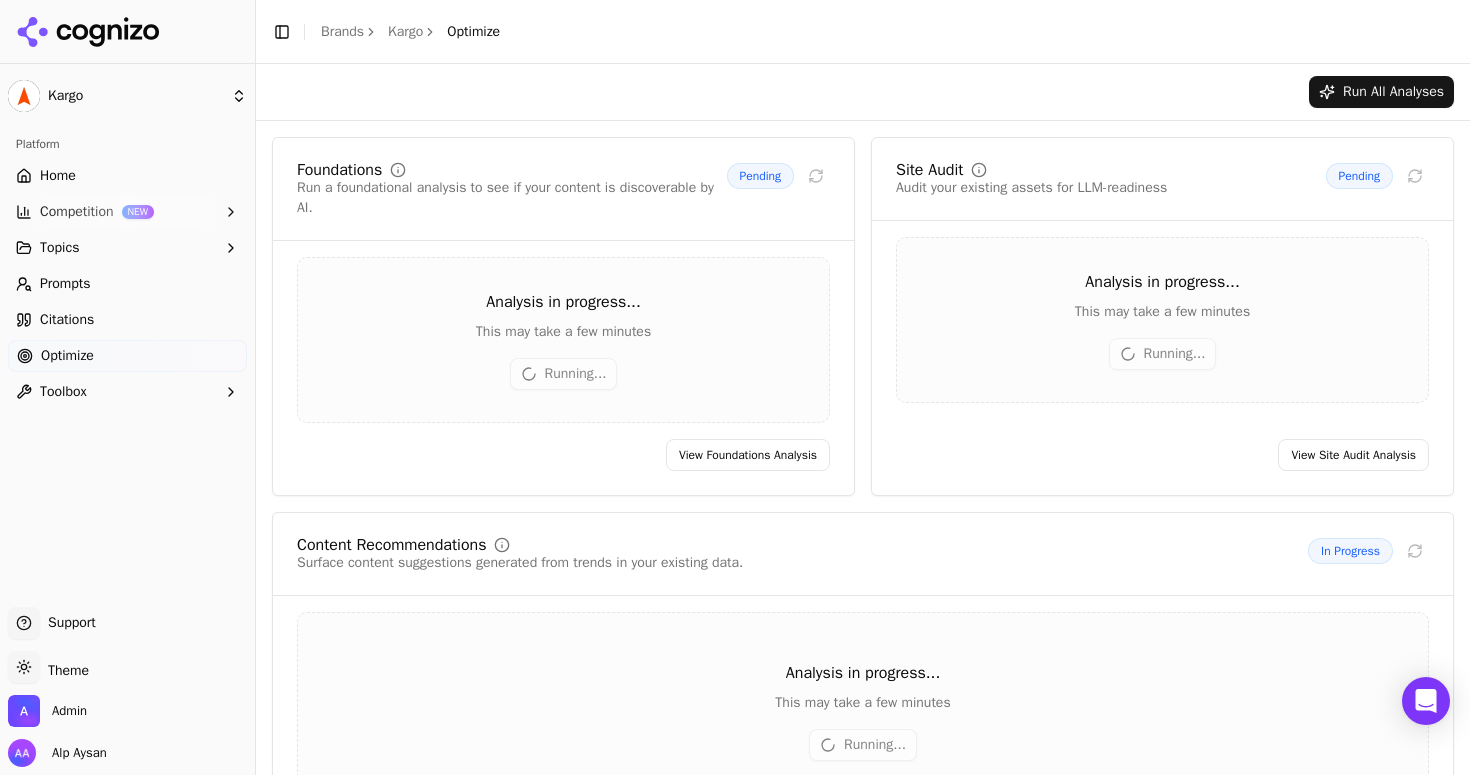 click on "Prompts" at bounding box center [127, 284] 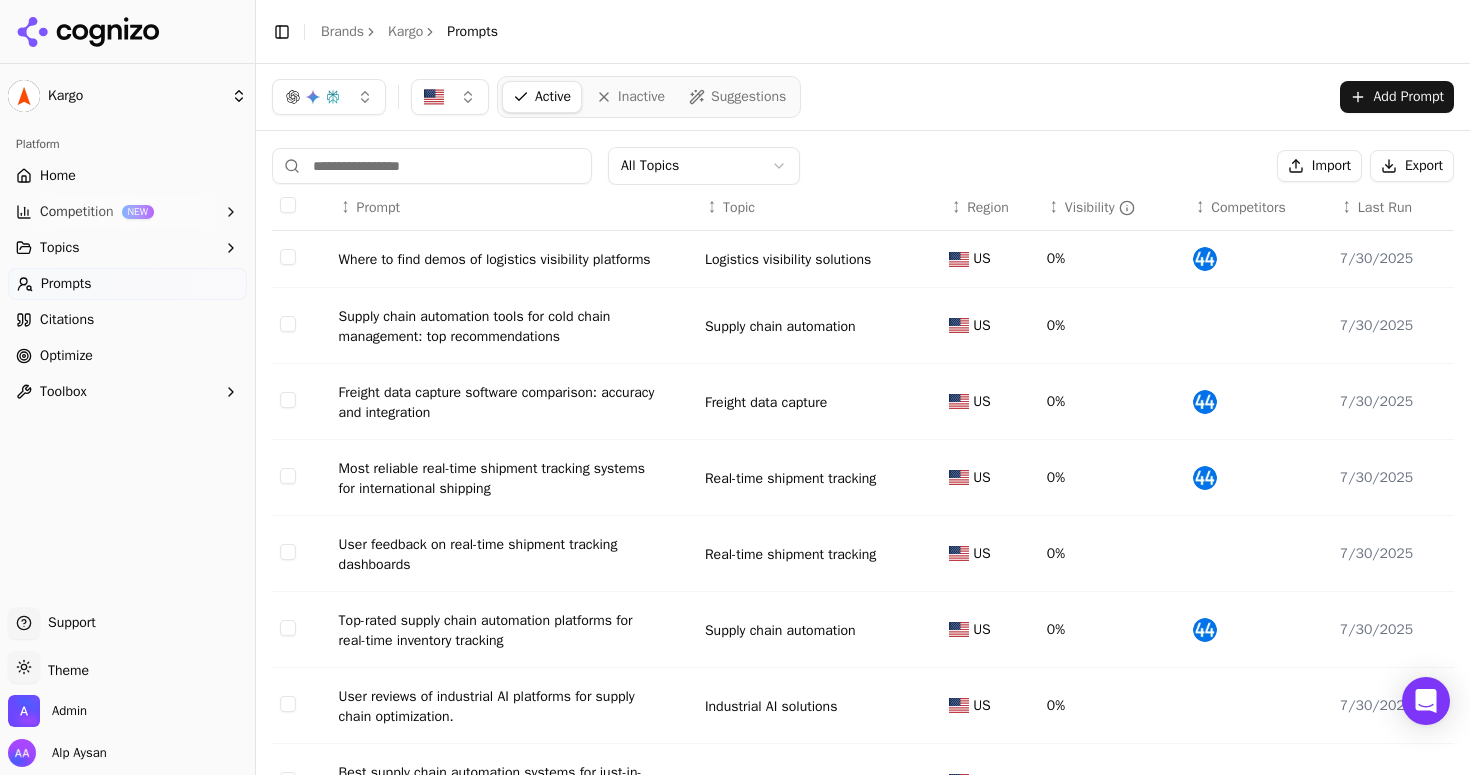 click at bounding box center (432, 166) 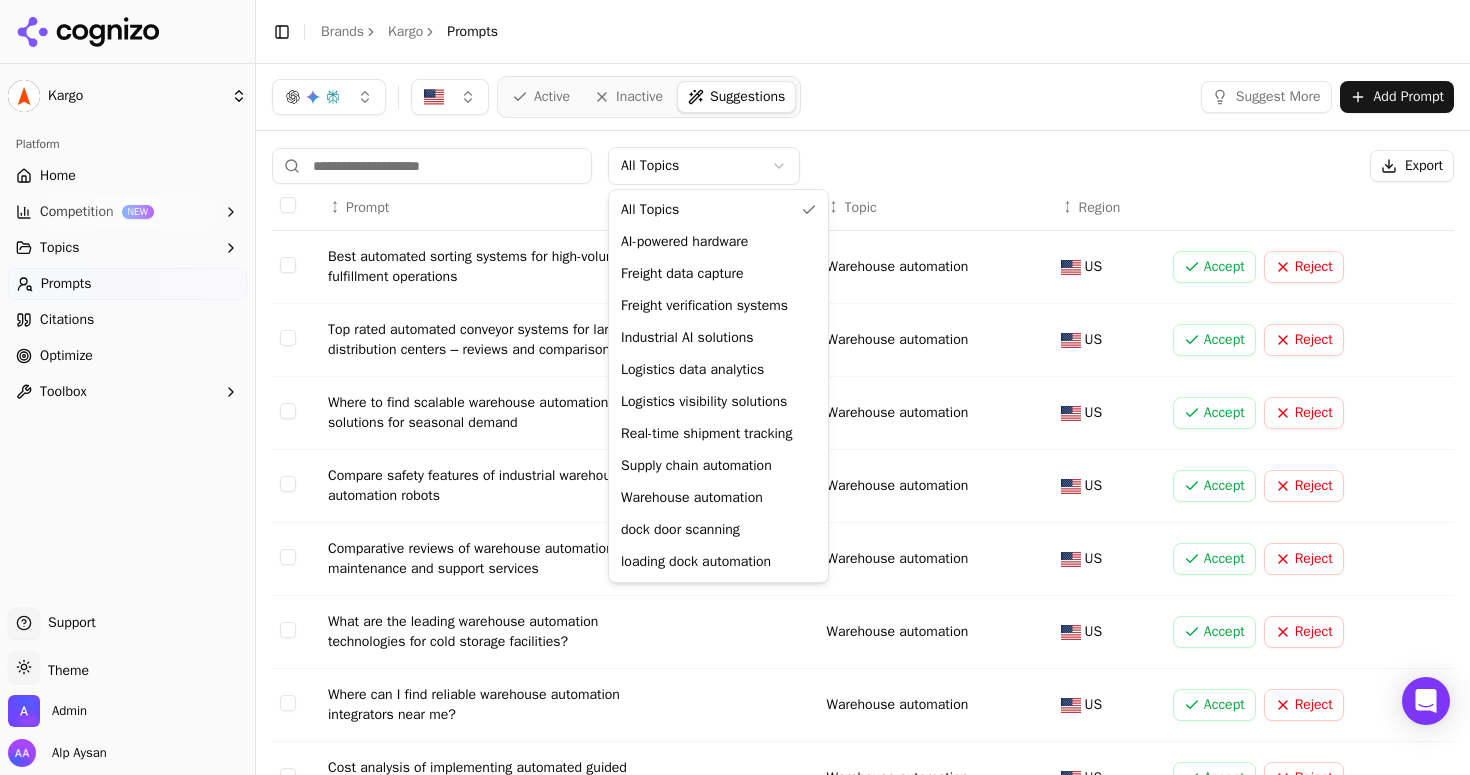 click on "Kargo Platform Home Competition NEW Topics Prompts Citations Optimize Toolbox Support Support Toggle theme  Theme Admin   [PERSON] Toggle Sidebar Brands Kargo Prompts Active Inactive Suggestions Suggest More Add Prompt All Topics Export  ↕ Prompt  ↕ Topic  ↕ Region Best automated sorting systems for high-volume fulfillment operations Warehouse automation [STATE] Accept Reject Top rated automated conveyor systems for large distribution centers – reviews and comparisons Warehouse automation [STATE] Accept Reject Where to find scalable warehouse automation solutions for seasonal demand Warehouse automation [STATE] Accept Reject Compare safety features of industrial warehouse automation robots Warehouse automation [STATE] Accept Reject Comparative reviews of warehouse automation maintenance and support services Warehouse automation [STATE] Accept Reject What are the leading warehouse automation technologies for cold storage facilities? Warehouse automation [STATE] Accept Reject Warehouse automation [STATE] Accept Reject [STATE] [STATE] [STATE]" at bounding box center [735, 387] 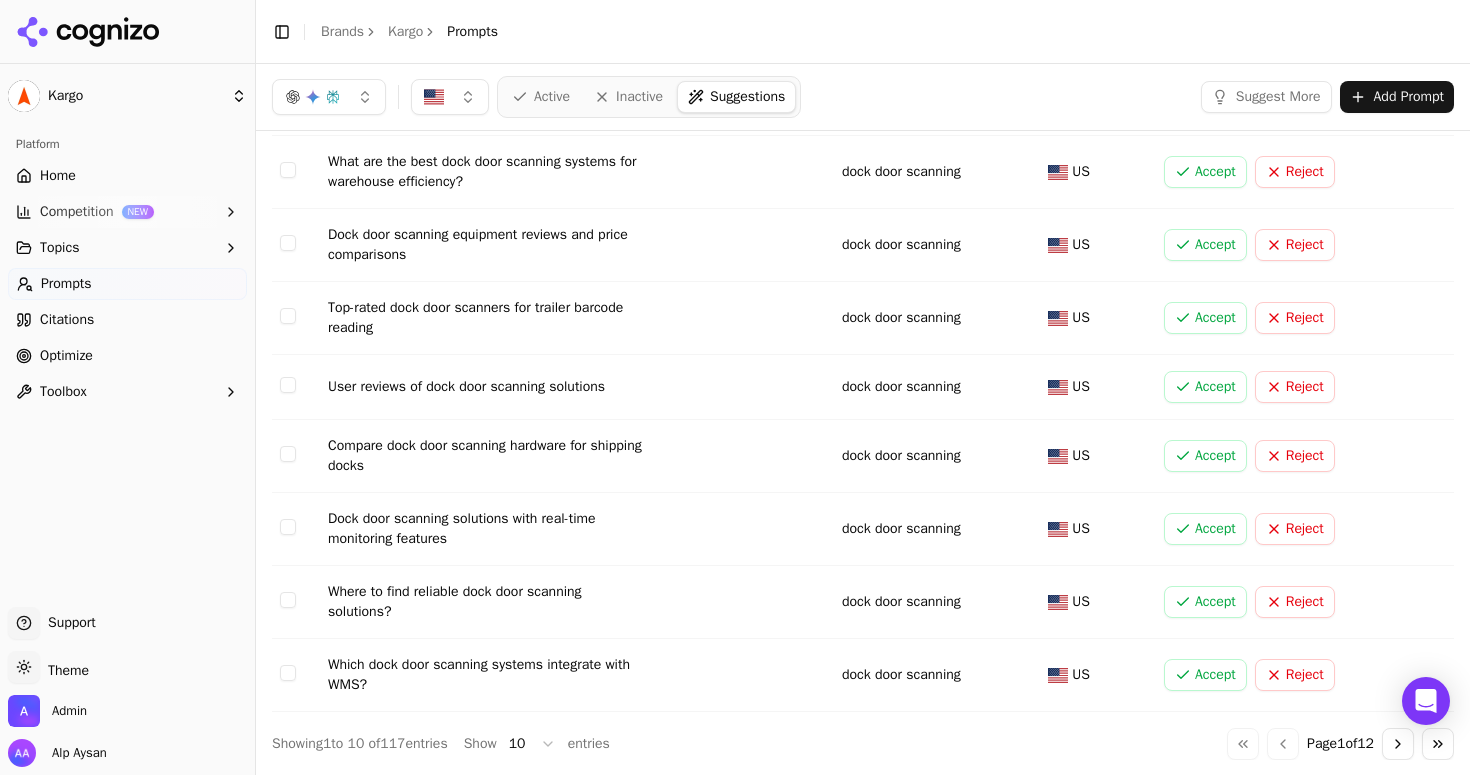 scroll, scrollTop: 0, scrollLeft: 0, axis: both 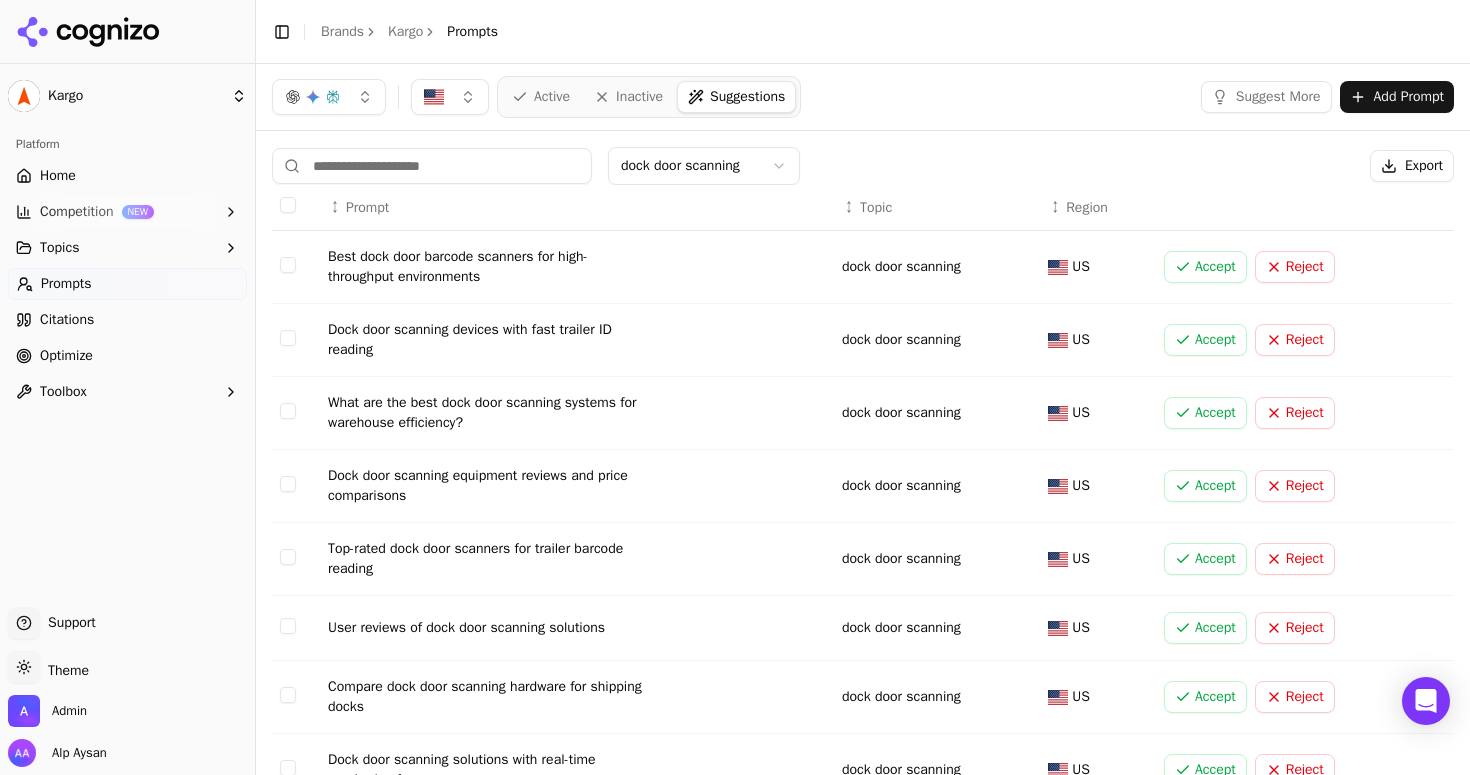 click on "Home" at bounding box center [58, 176] 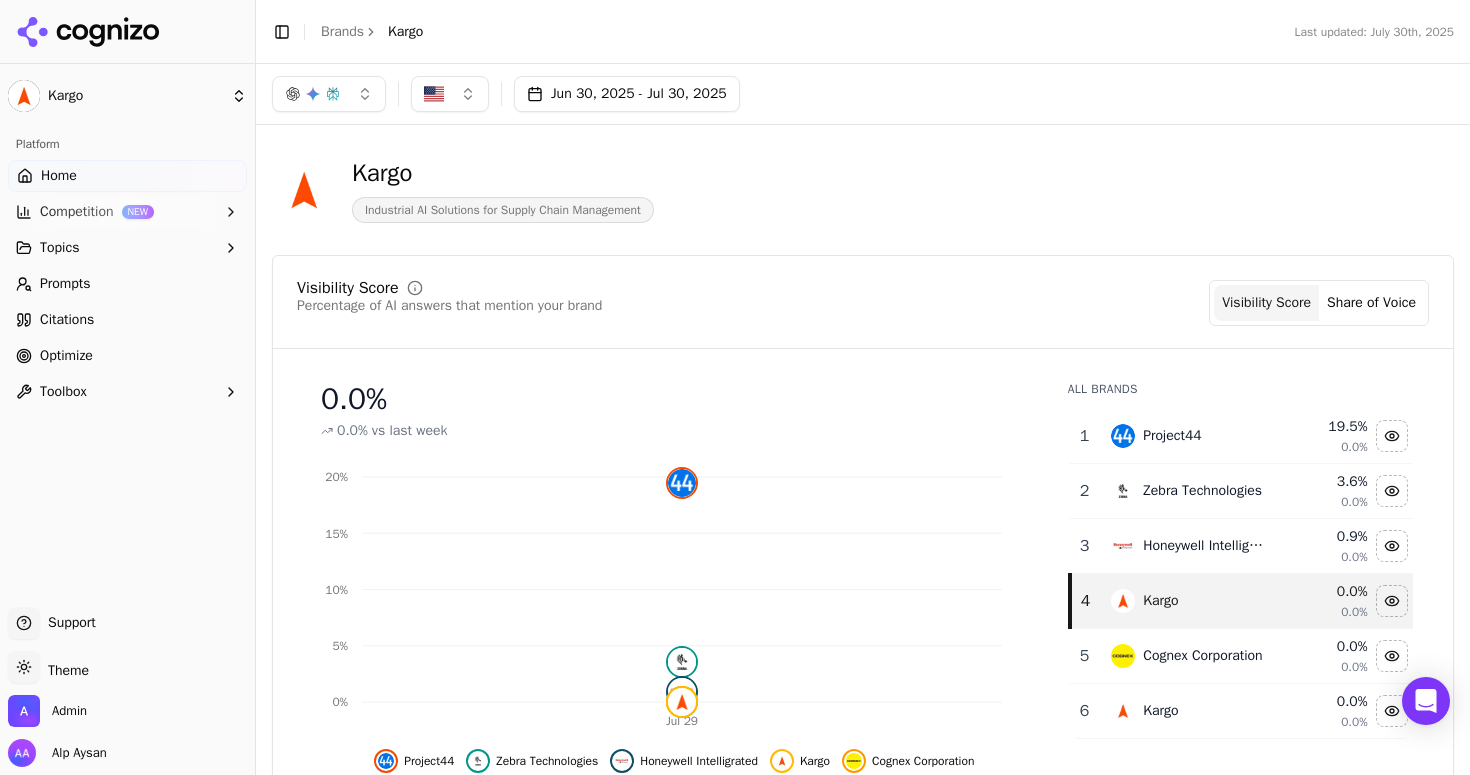click 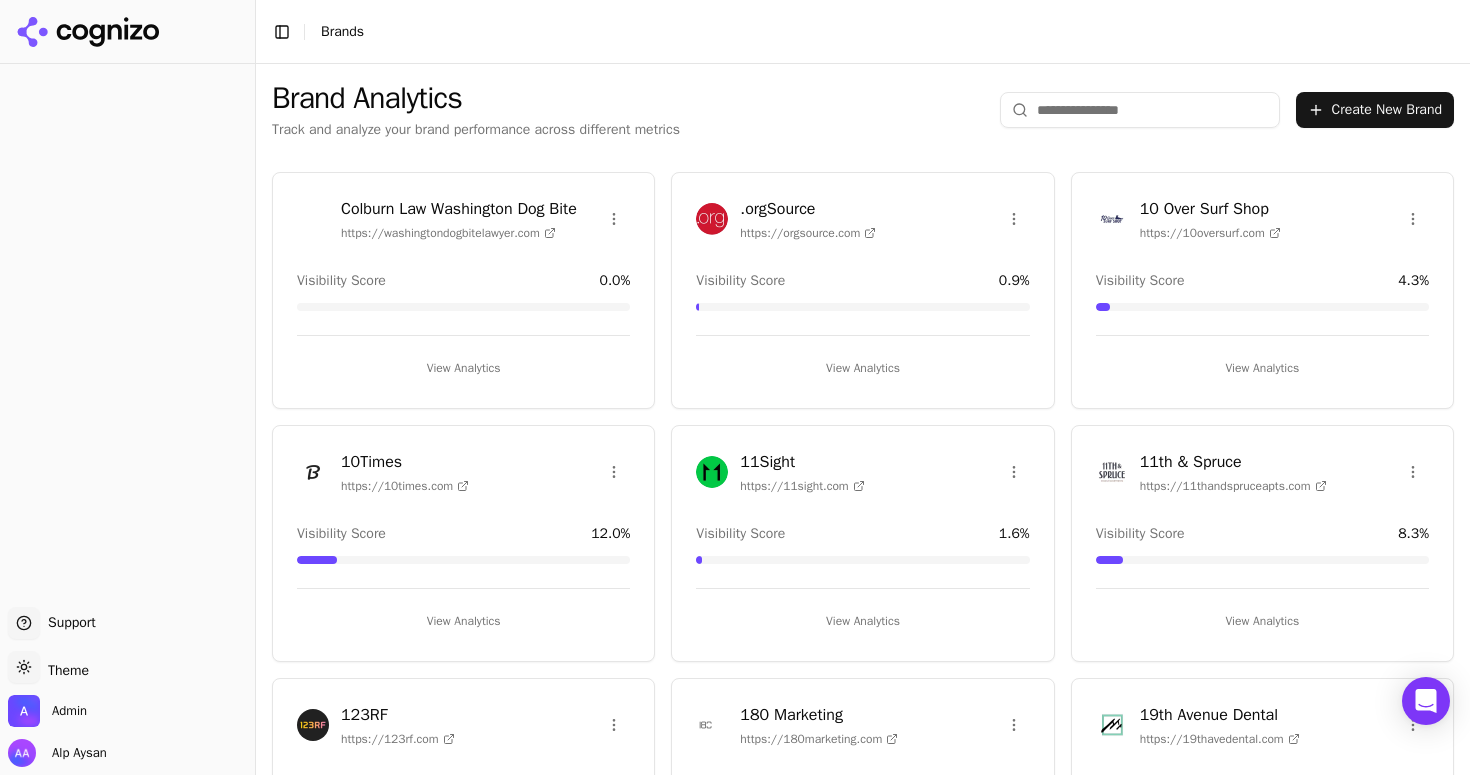 click at bounding box center [1140, 110] 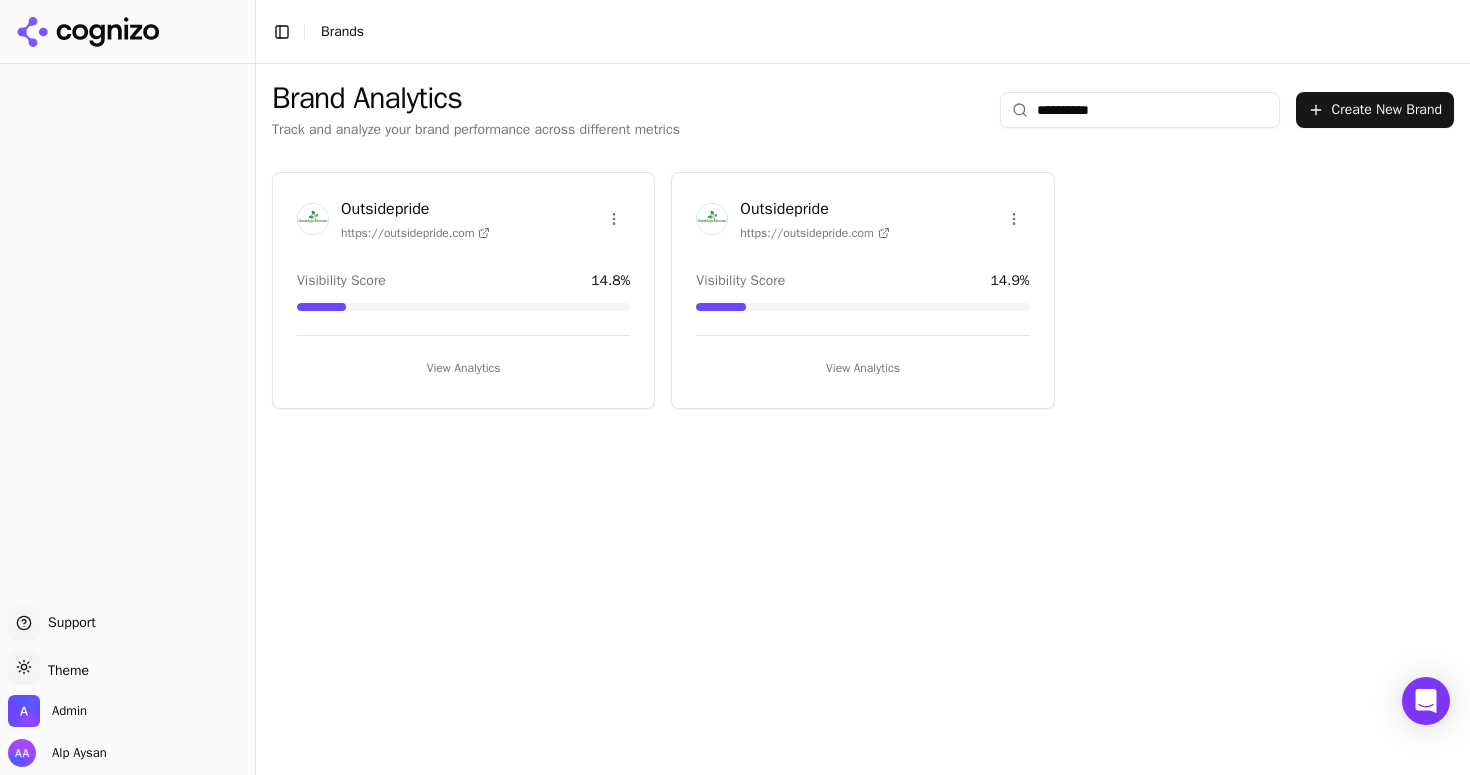 type on "**********" 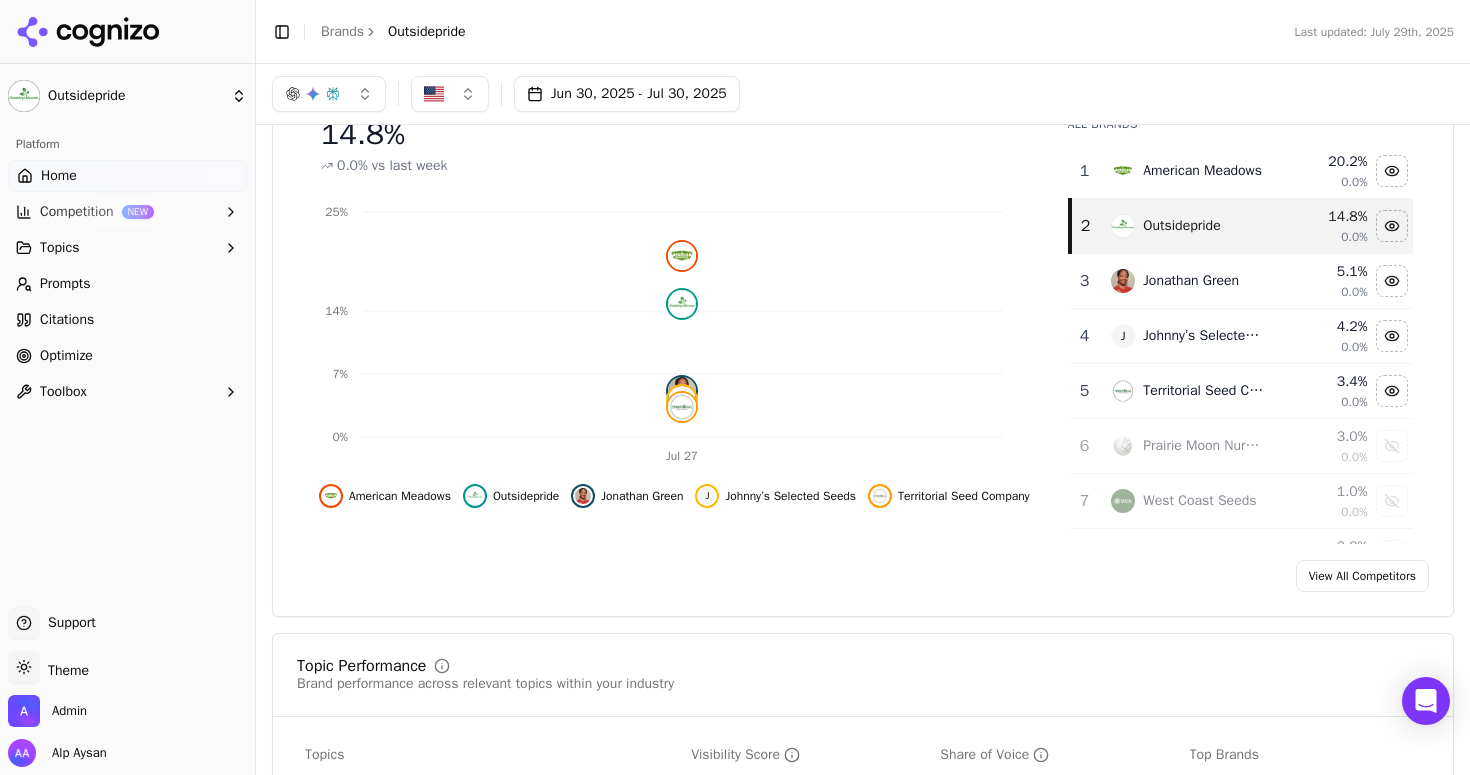 scroll, scrollTop: 228, scrollLeft: 0, axis: vertical 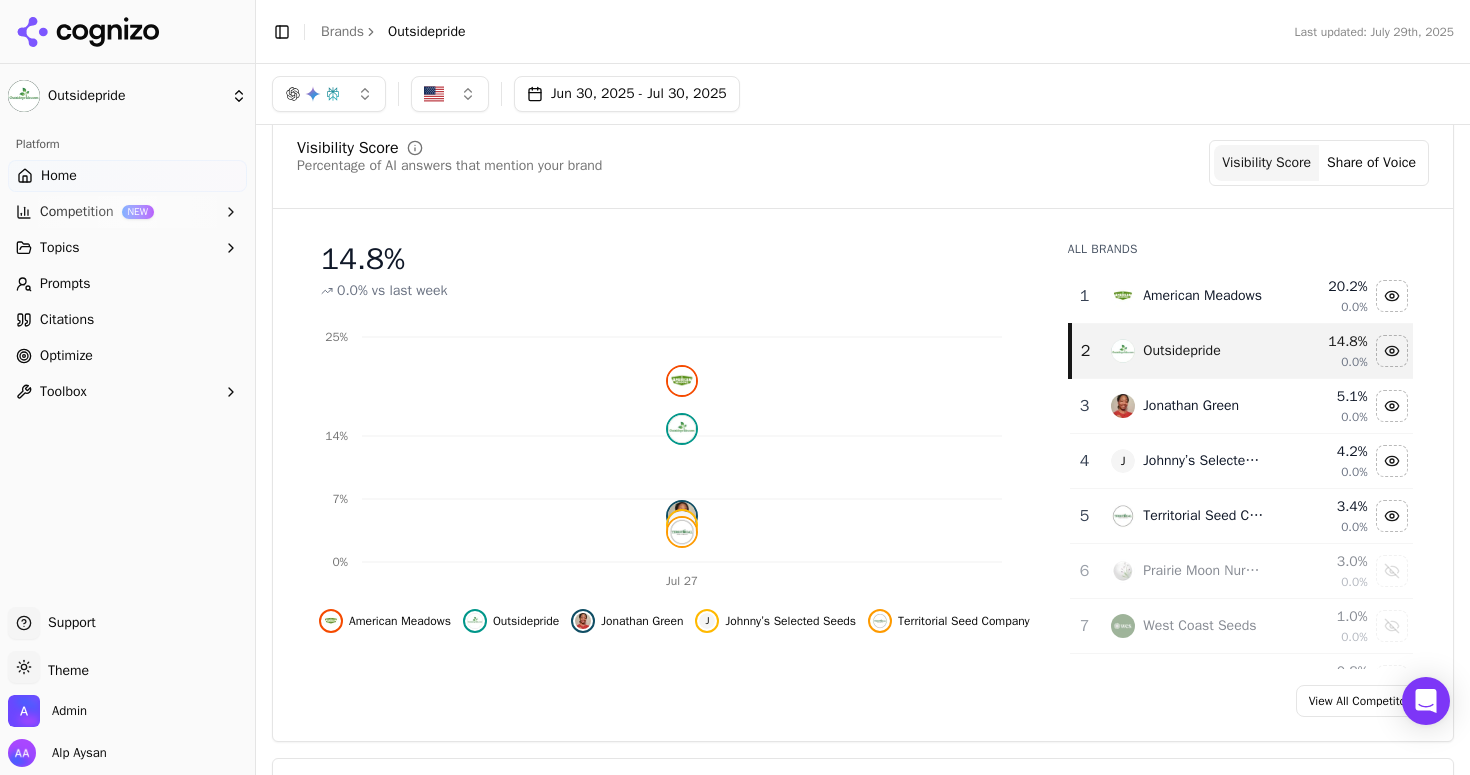 click on "Prompts" at bounding box center (65, 284) 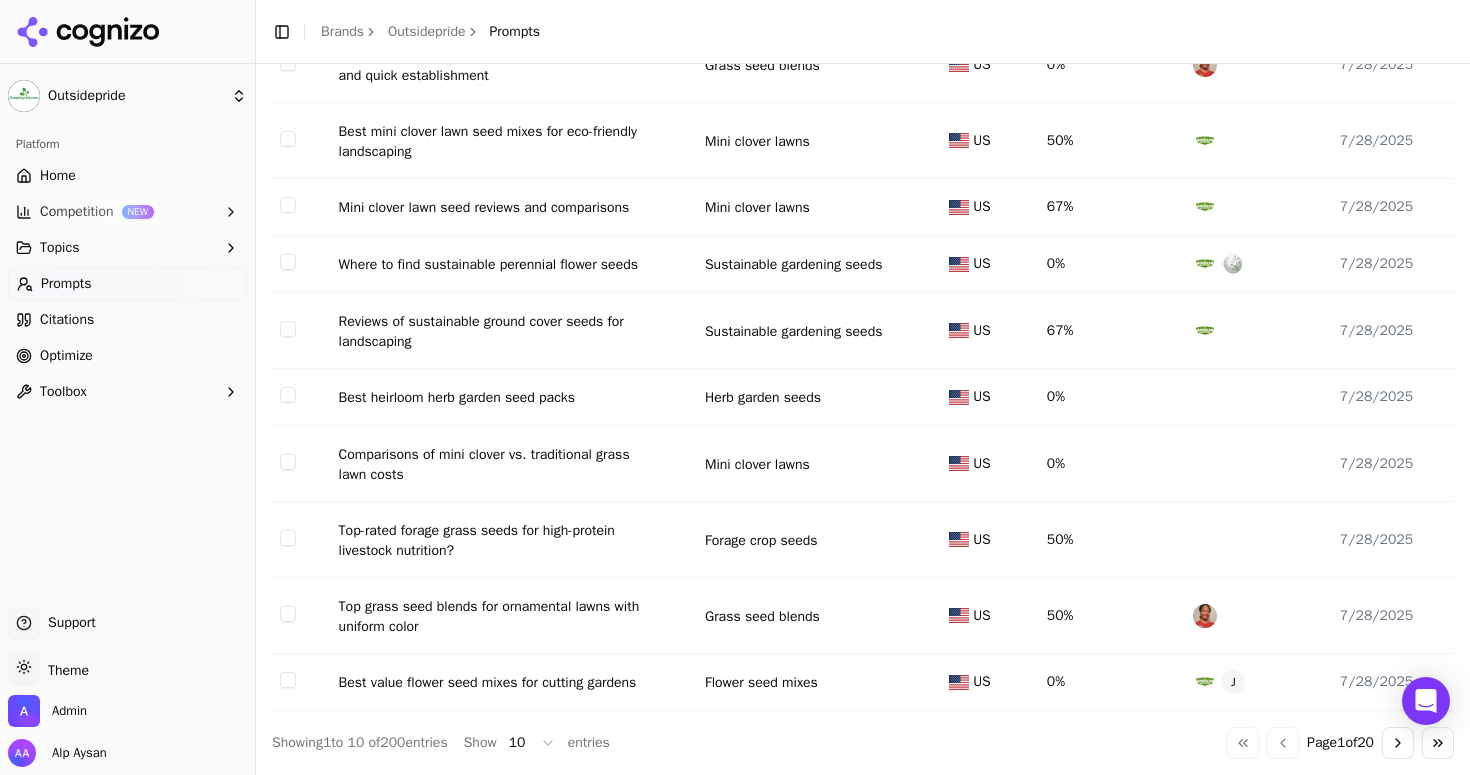 scroll, scrollTop: 0, scrollLeft: 0, axis: both 